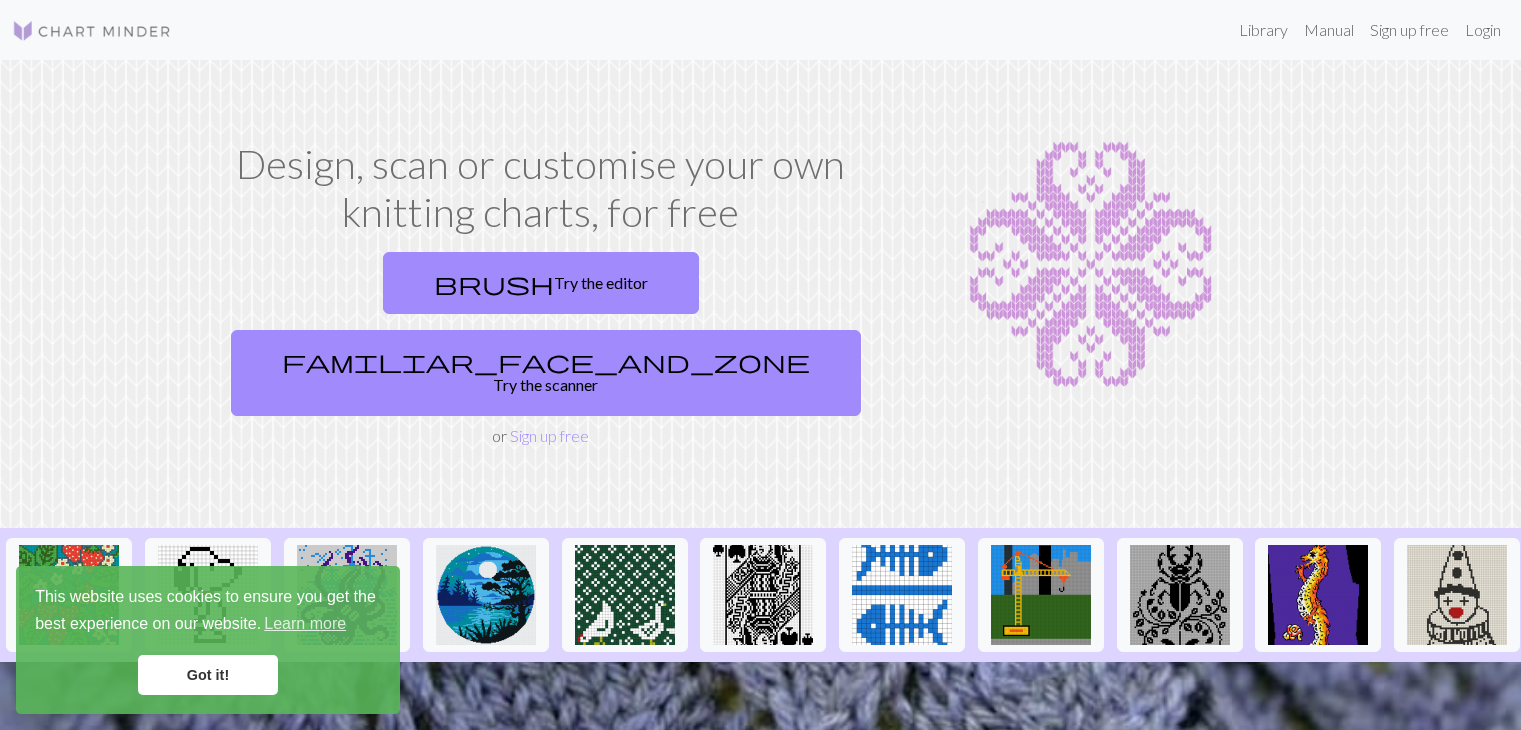 scroll, scrollTop: 0, scrollLeft: 0, axis: both 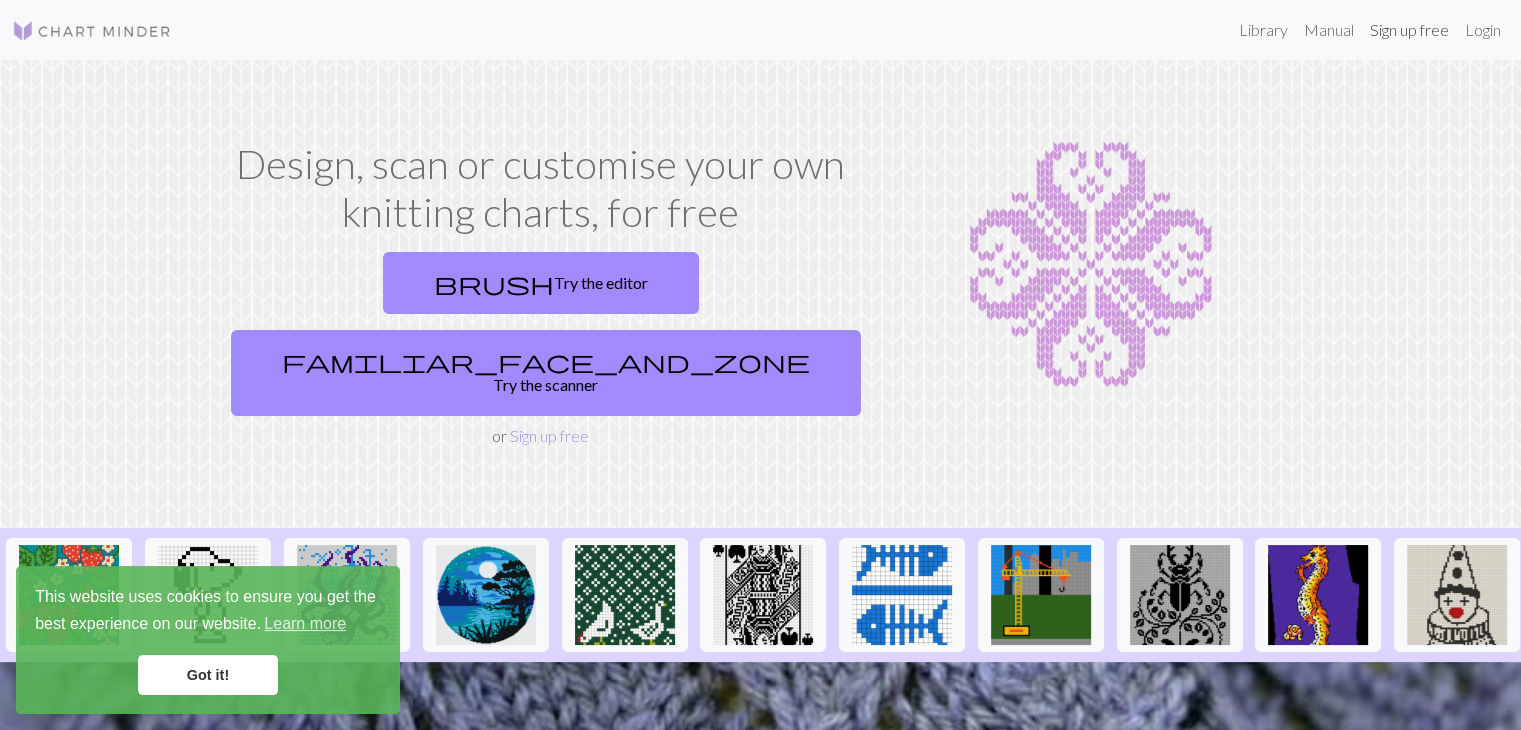 click on "Sign up free" at bounding box center [1409, 30] 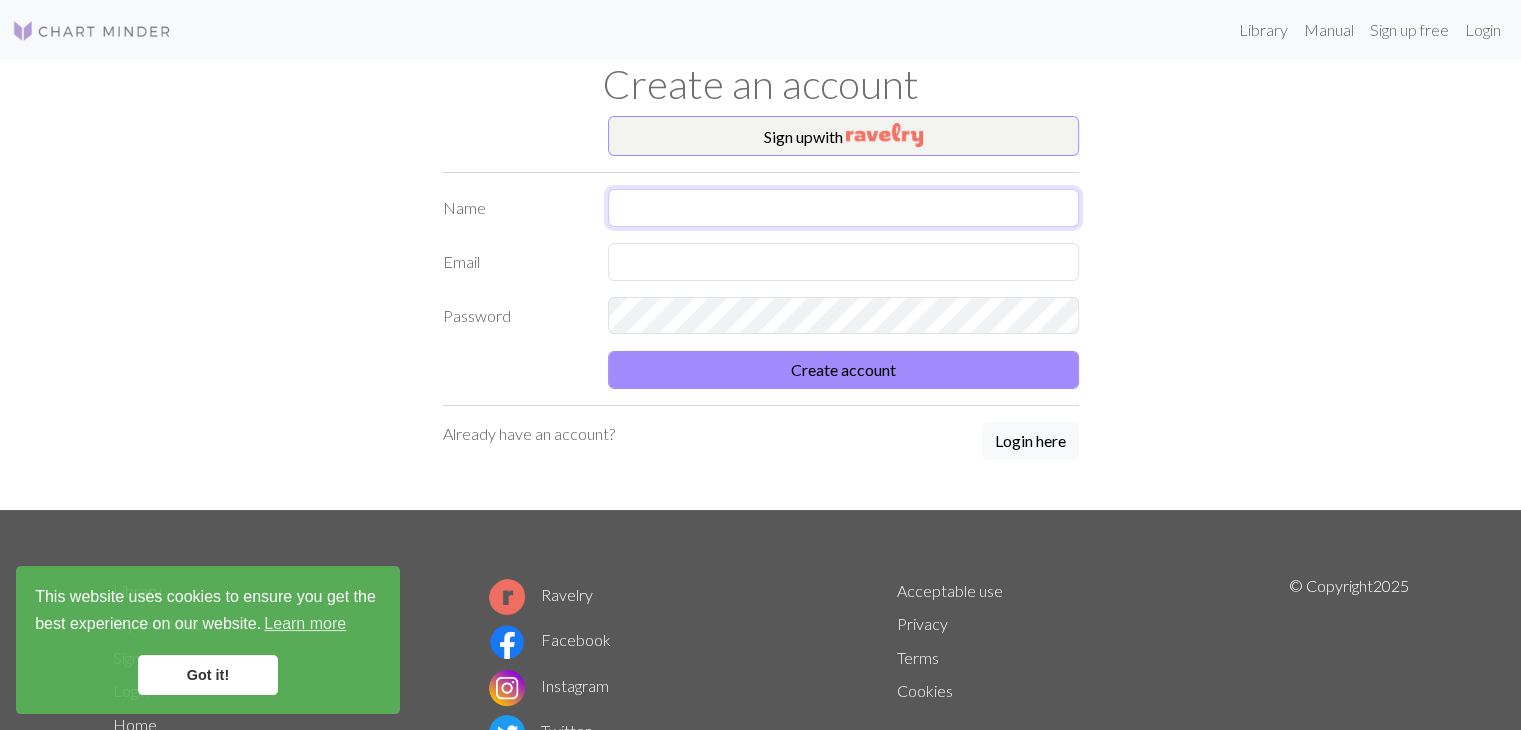 click at bounding box center (843, 208) 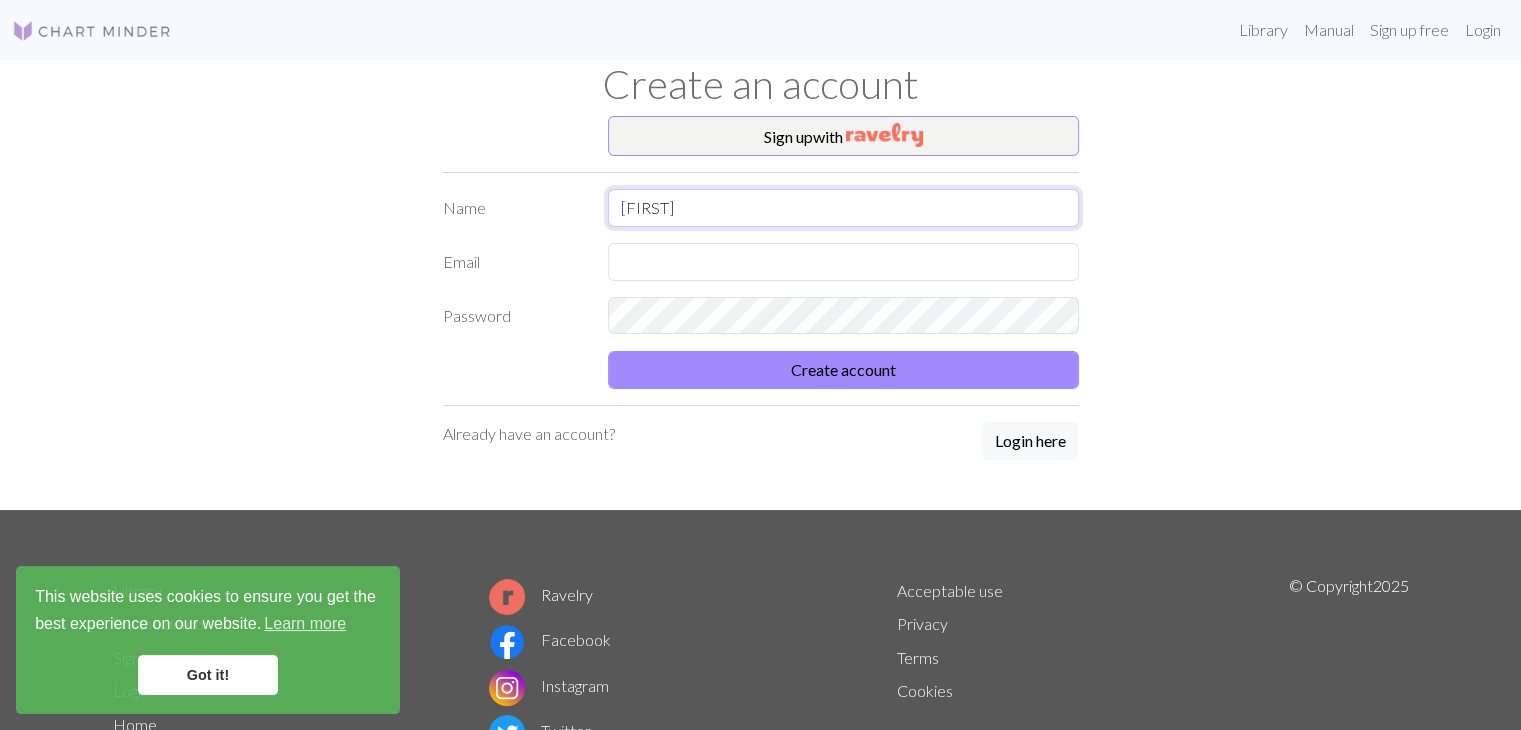 type on "[FIRST]" 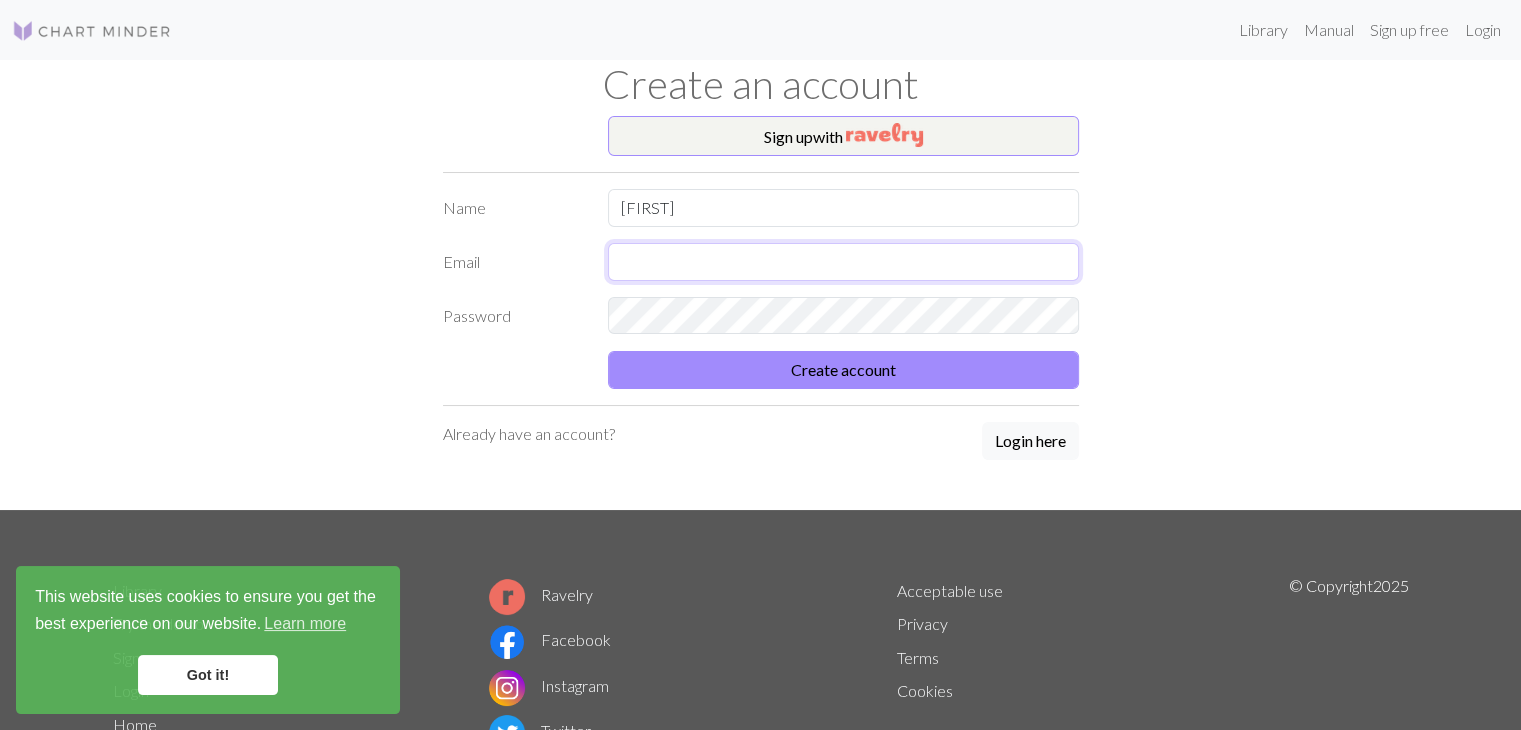 click at bounding box center (843, 262) 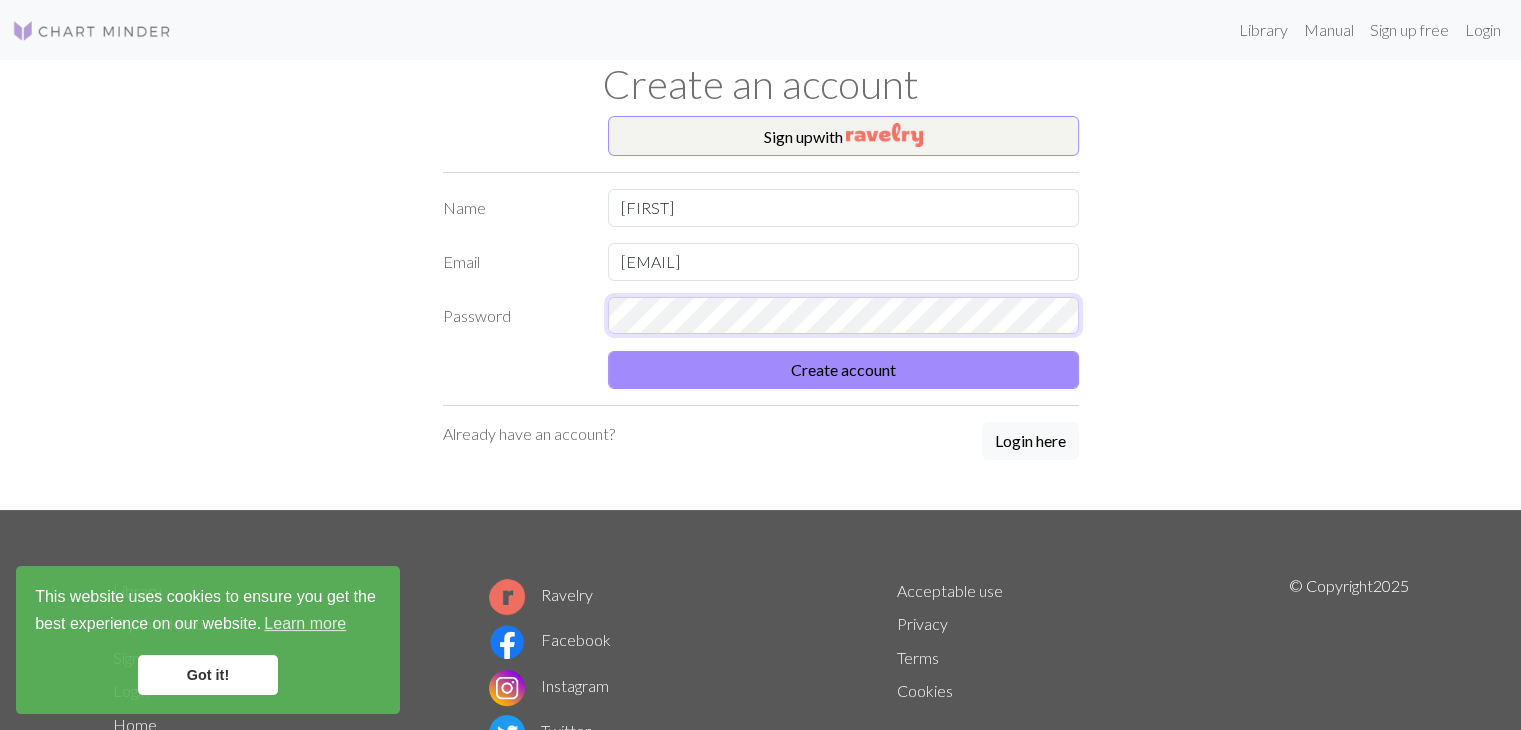 click on "Name abby Email abigail.celesteg02@gmail.com Password Create account" at bounding box center (761, 289) 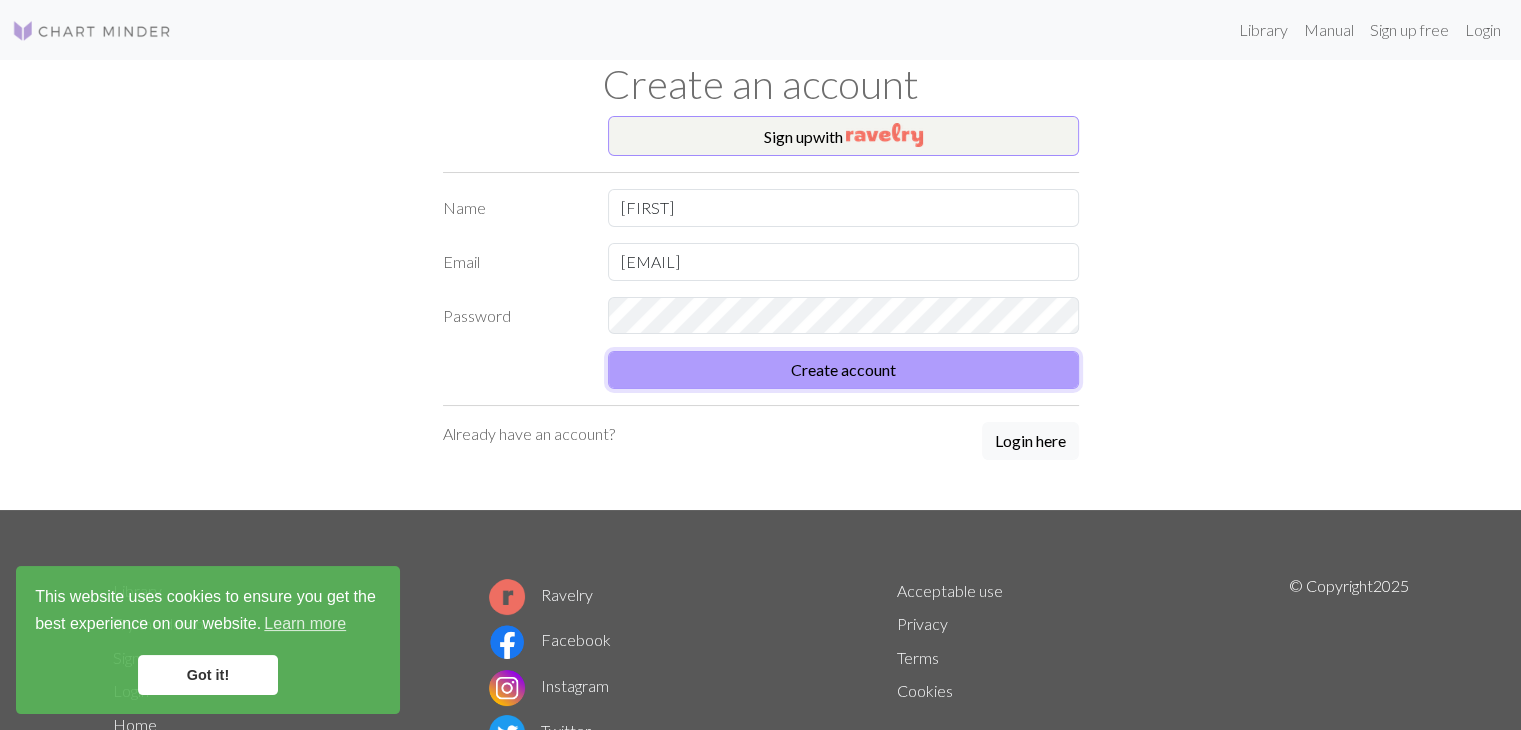 click on "Create account" at bounding box center [843, 370] 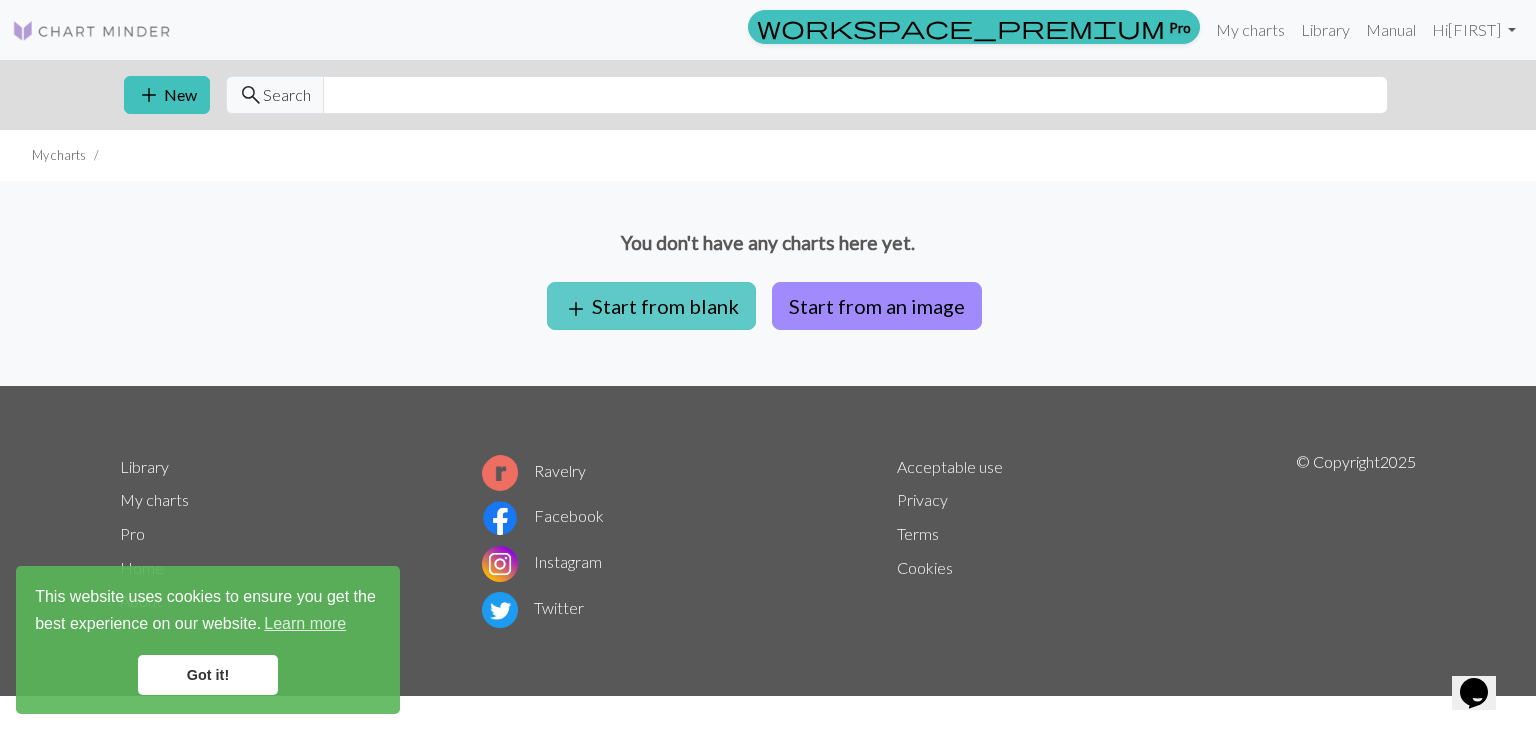 click on "add   Start from blank" at bounding box center [651, 306] 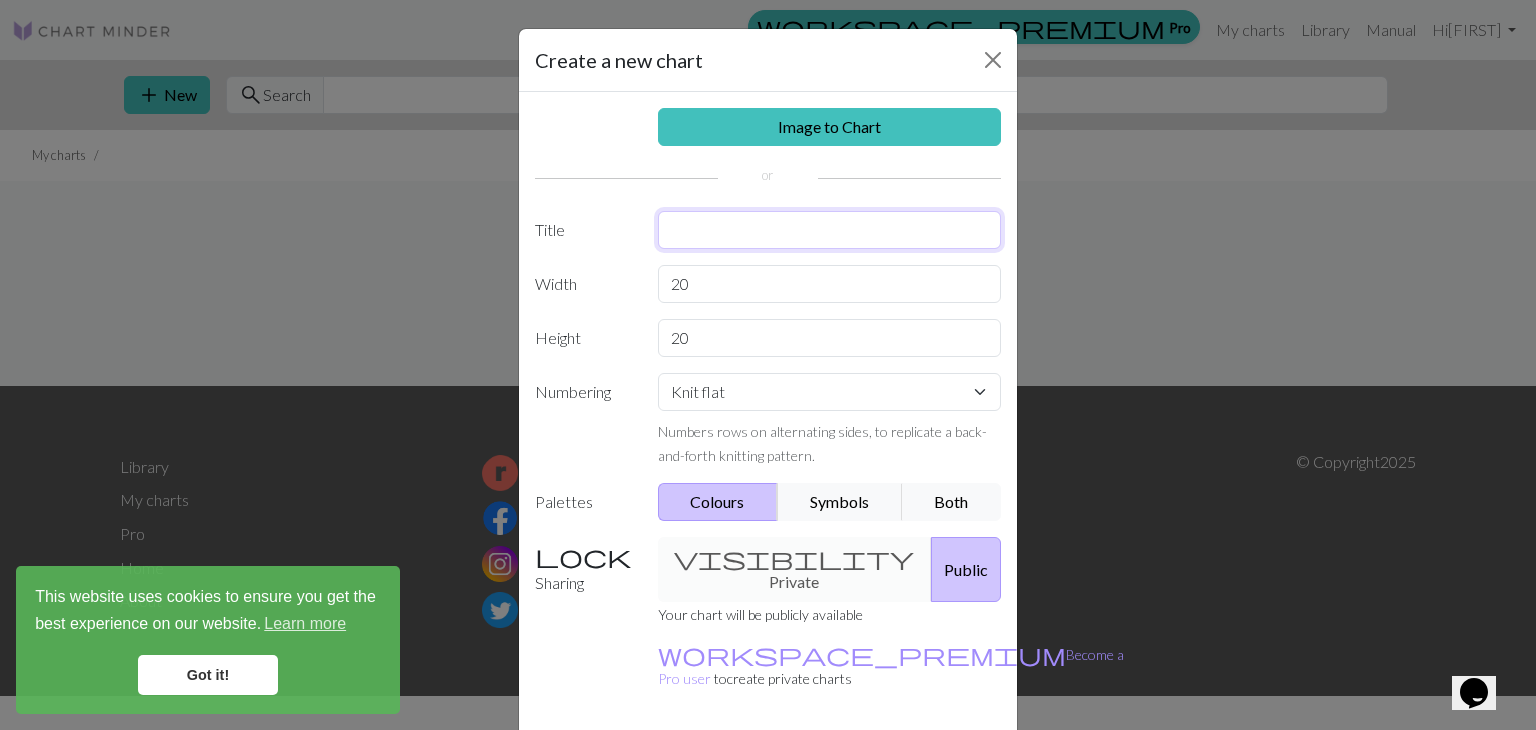 click at bounding box center (830, 230) 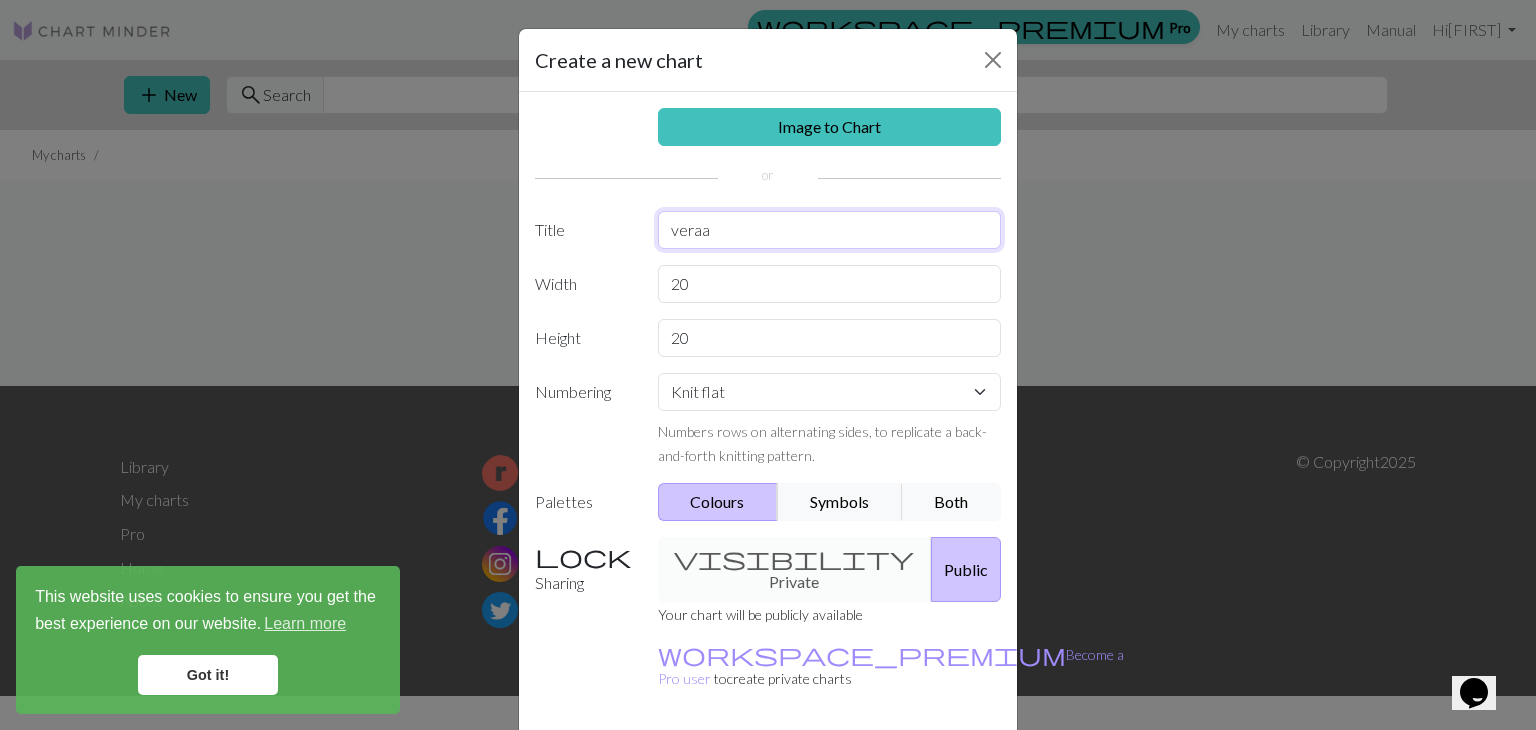 type on "veraa" 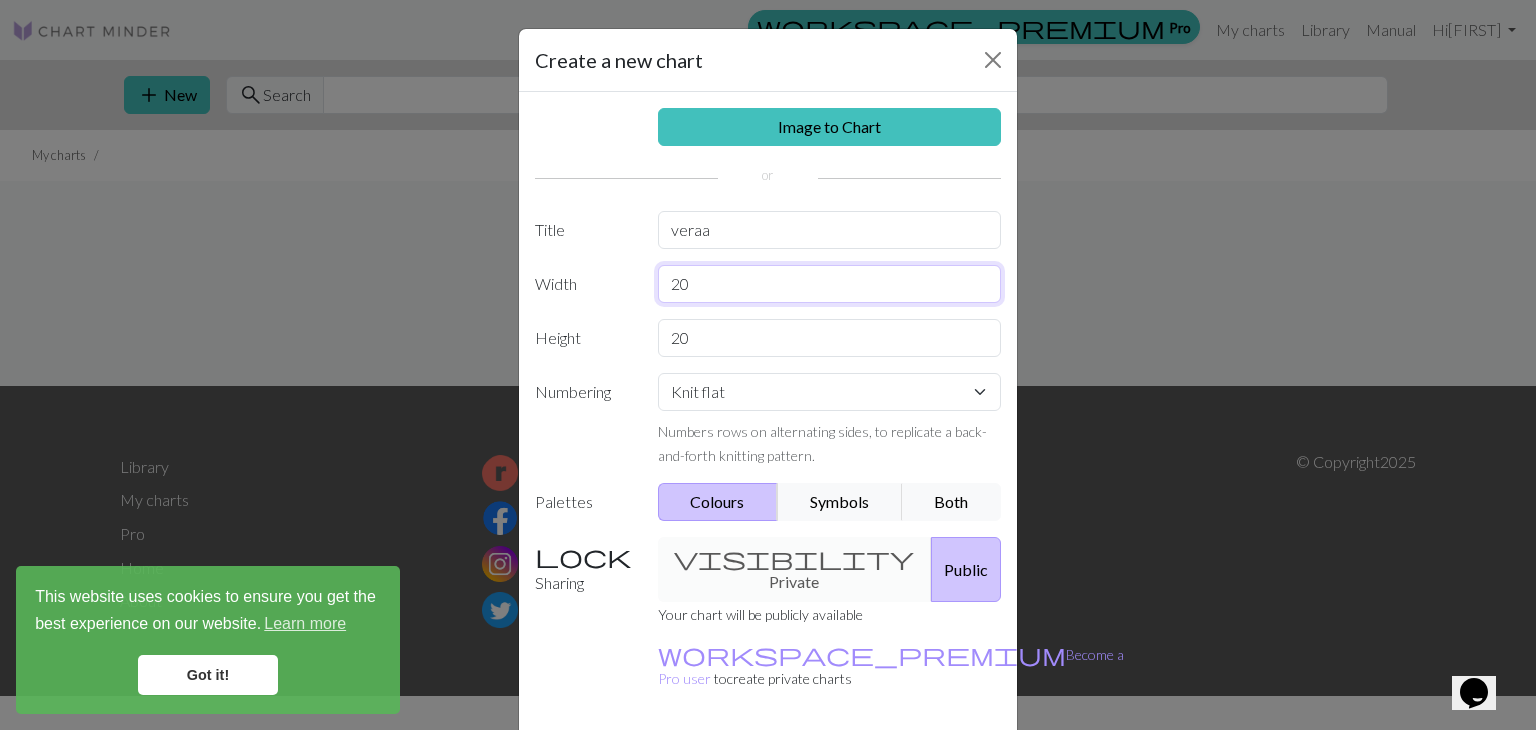 click on "20" at bounding box center [830, 284] 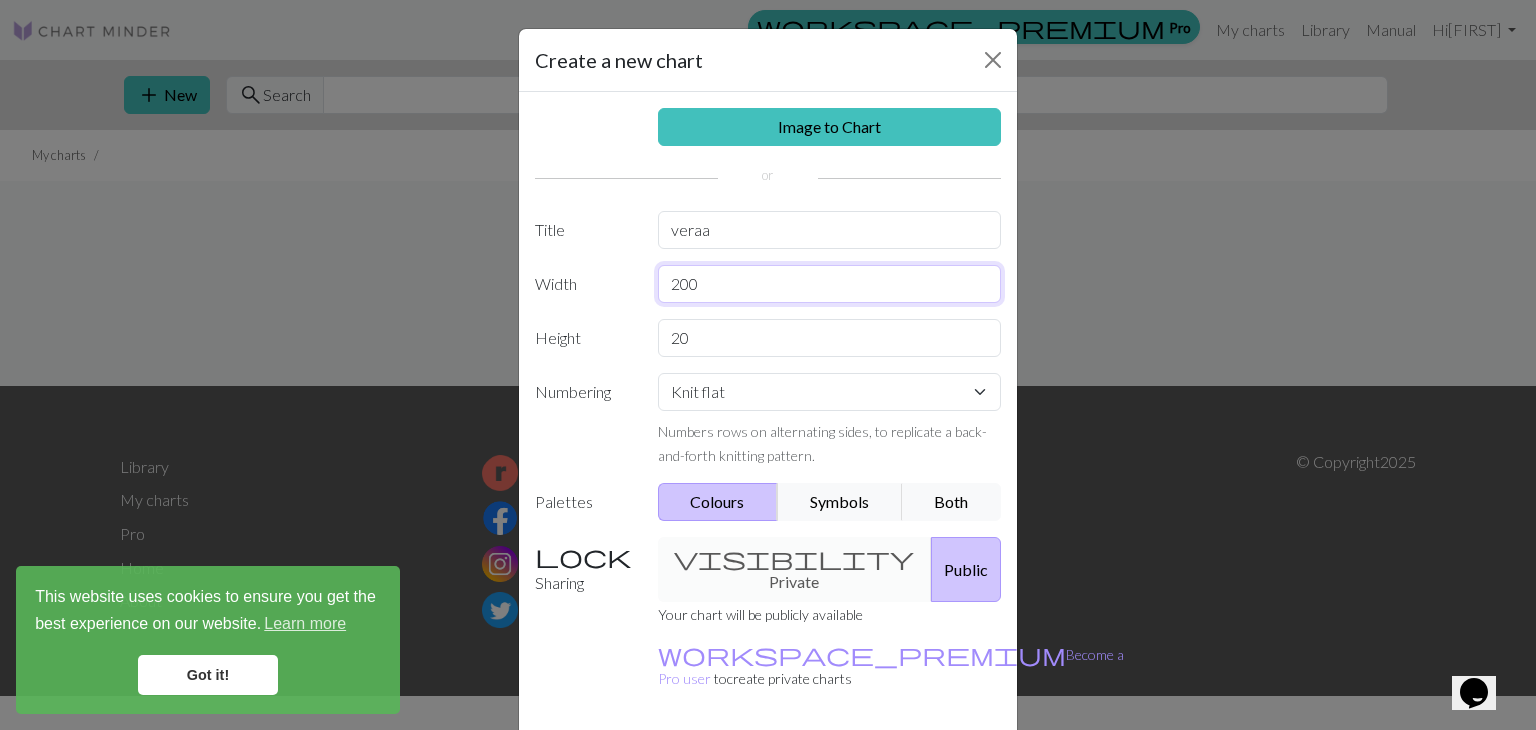 type on "200" 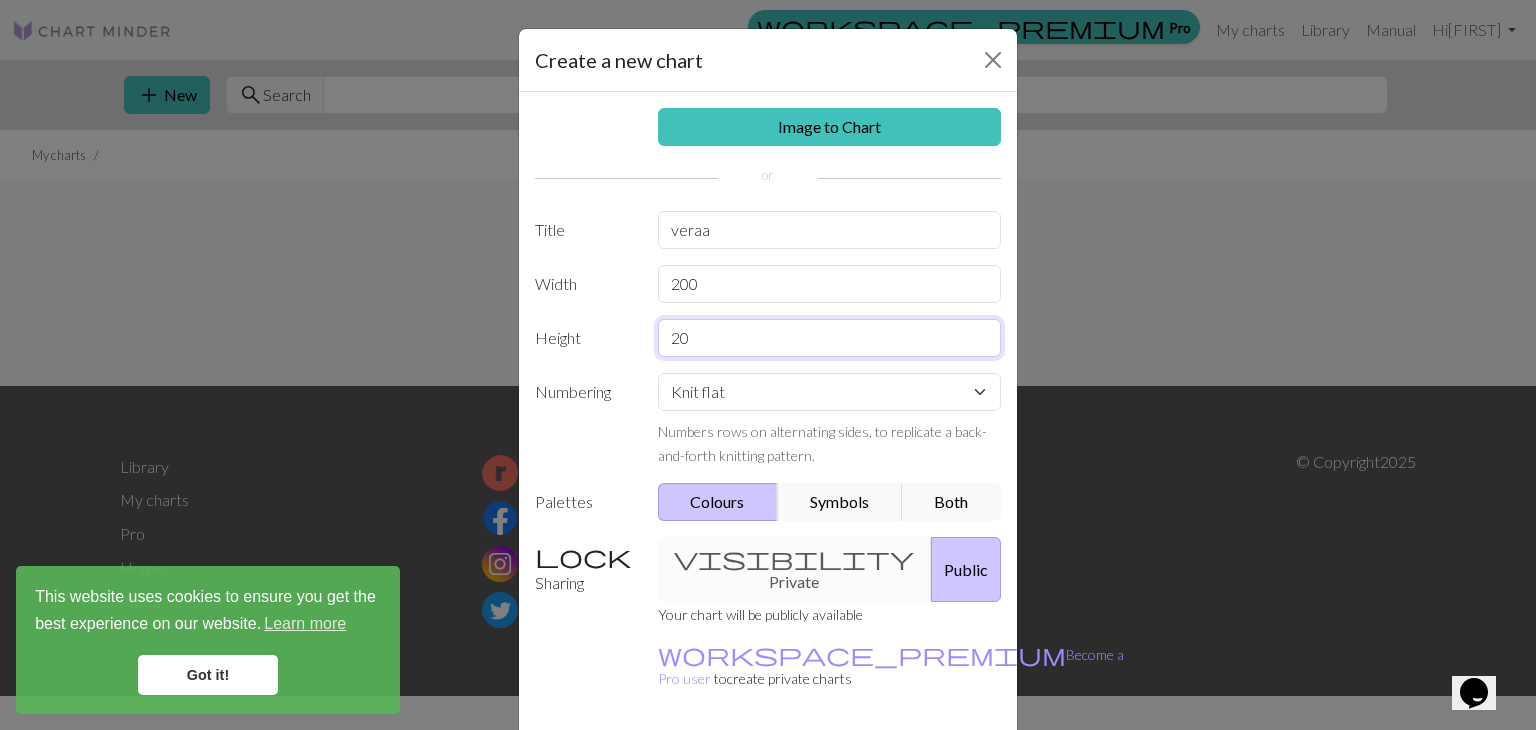 click on "20" at bounding box center (830, 338) 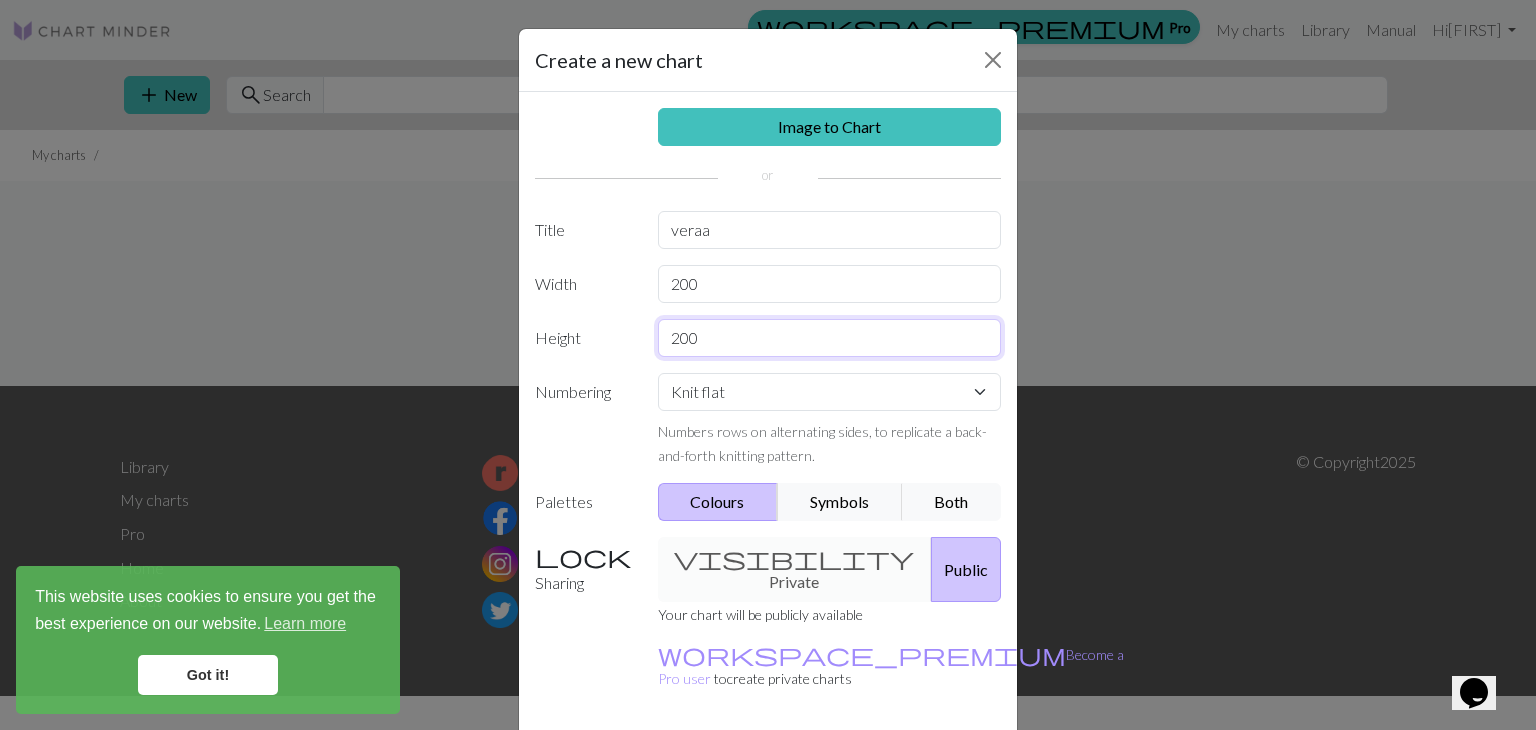 type on "200" 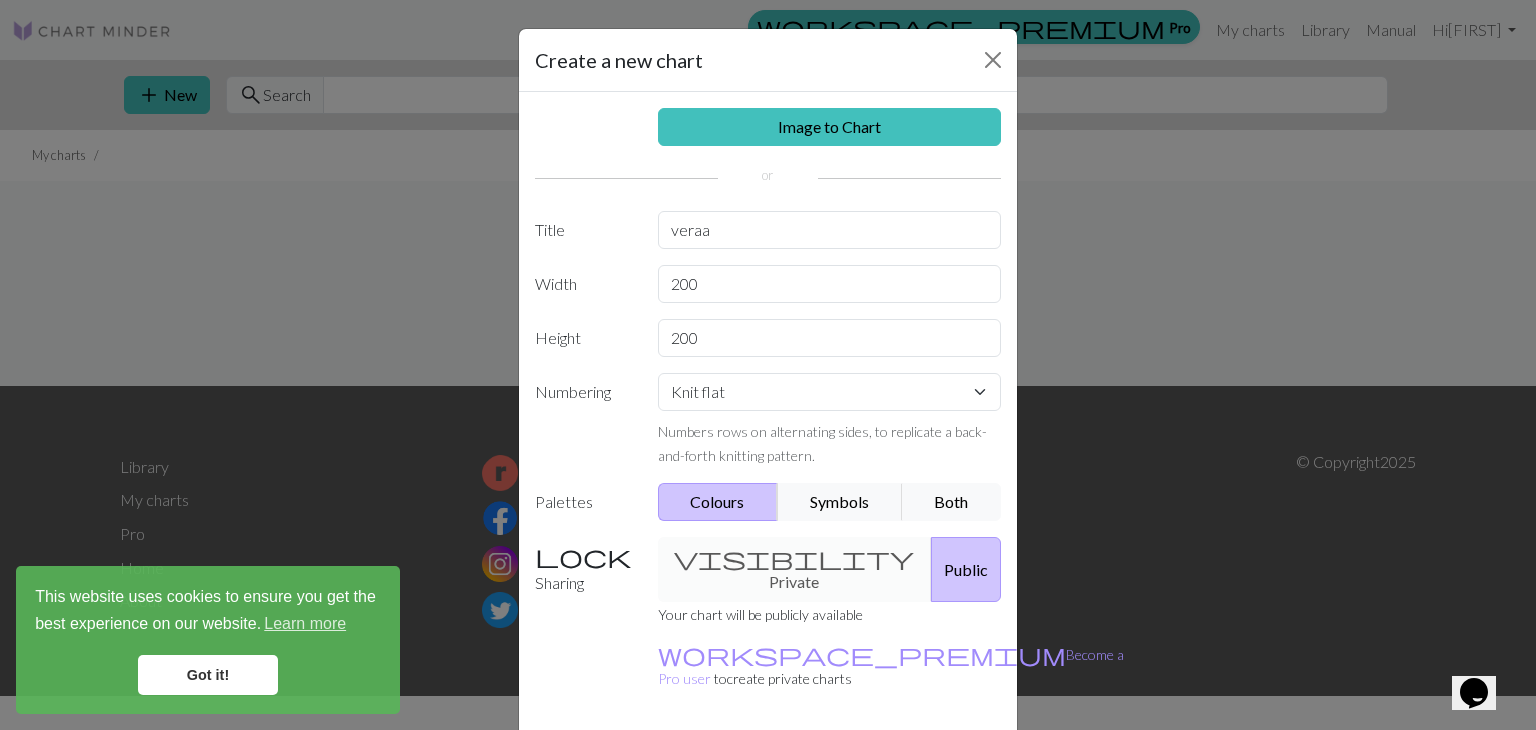 click on "visibility  Private Public" at bounding box center [830, 569] 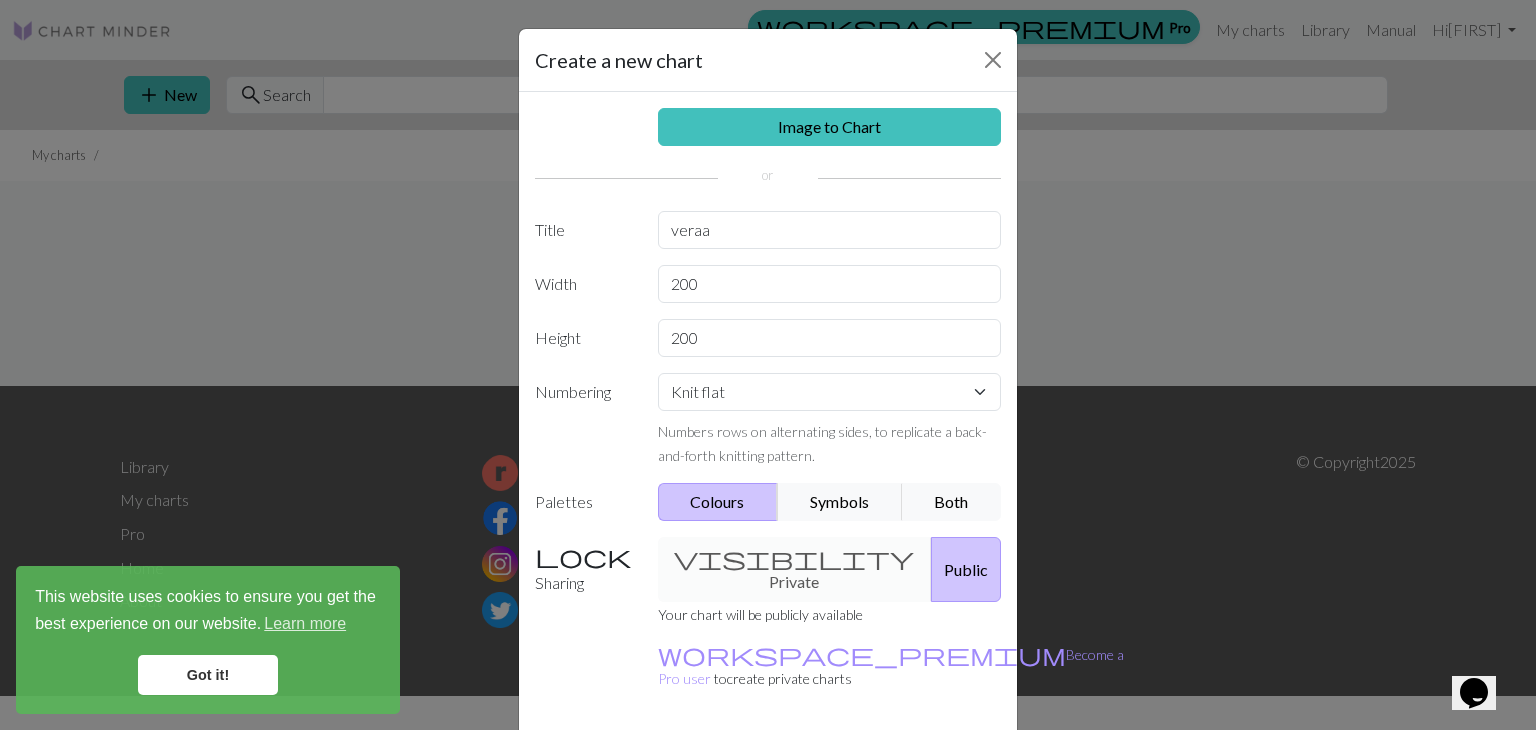 click on "Public" at bounding box center (966, 569) 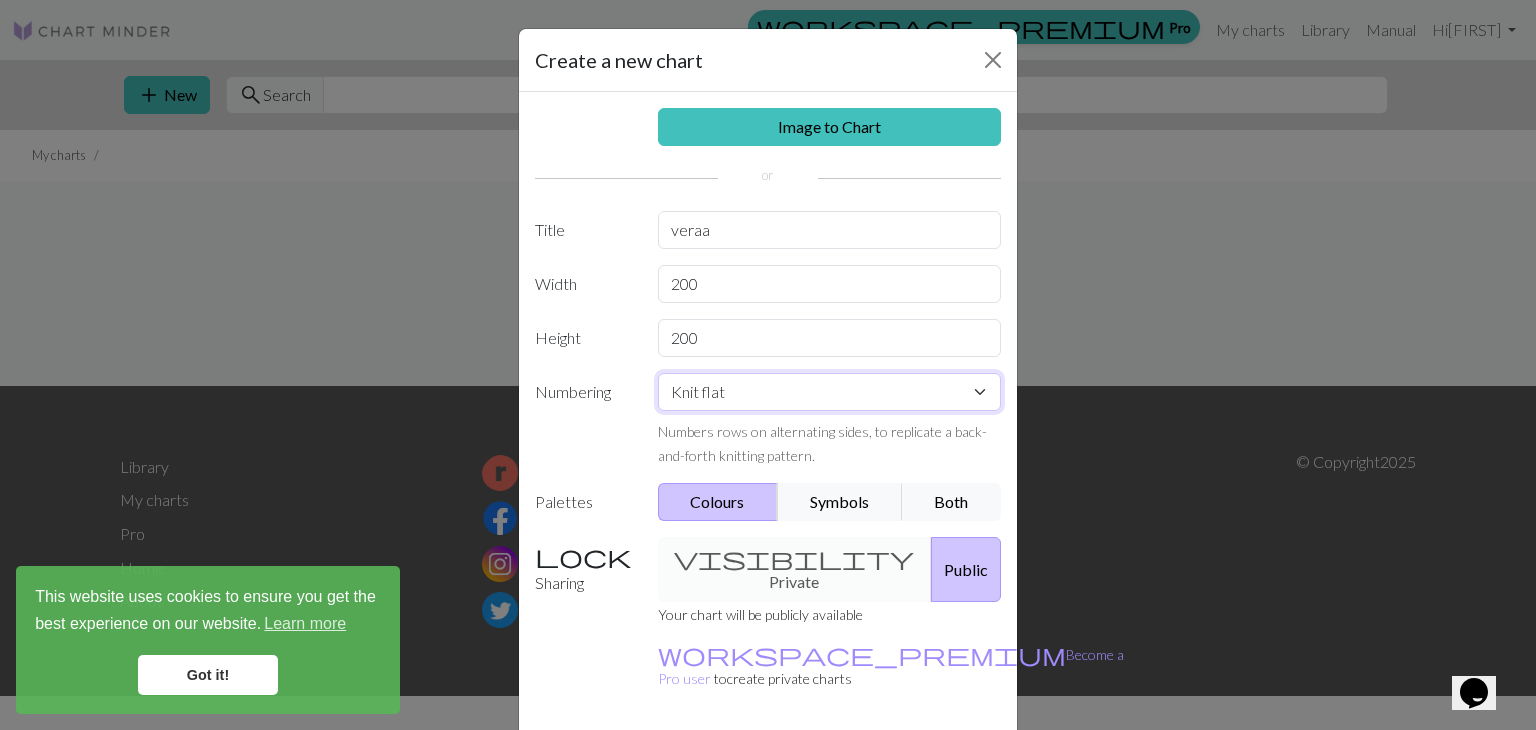 click on "Knit flat Knit in the round Lace knitting Cross stitch" at bounding box center (830, 392) 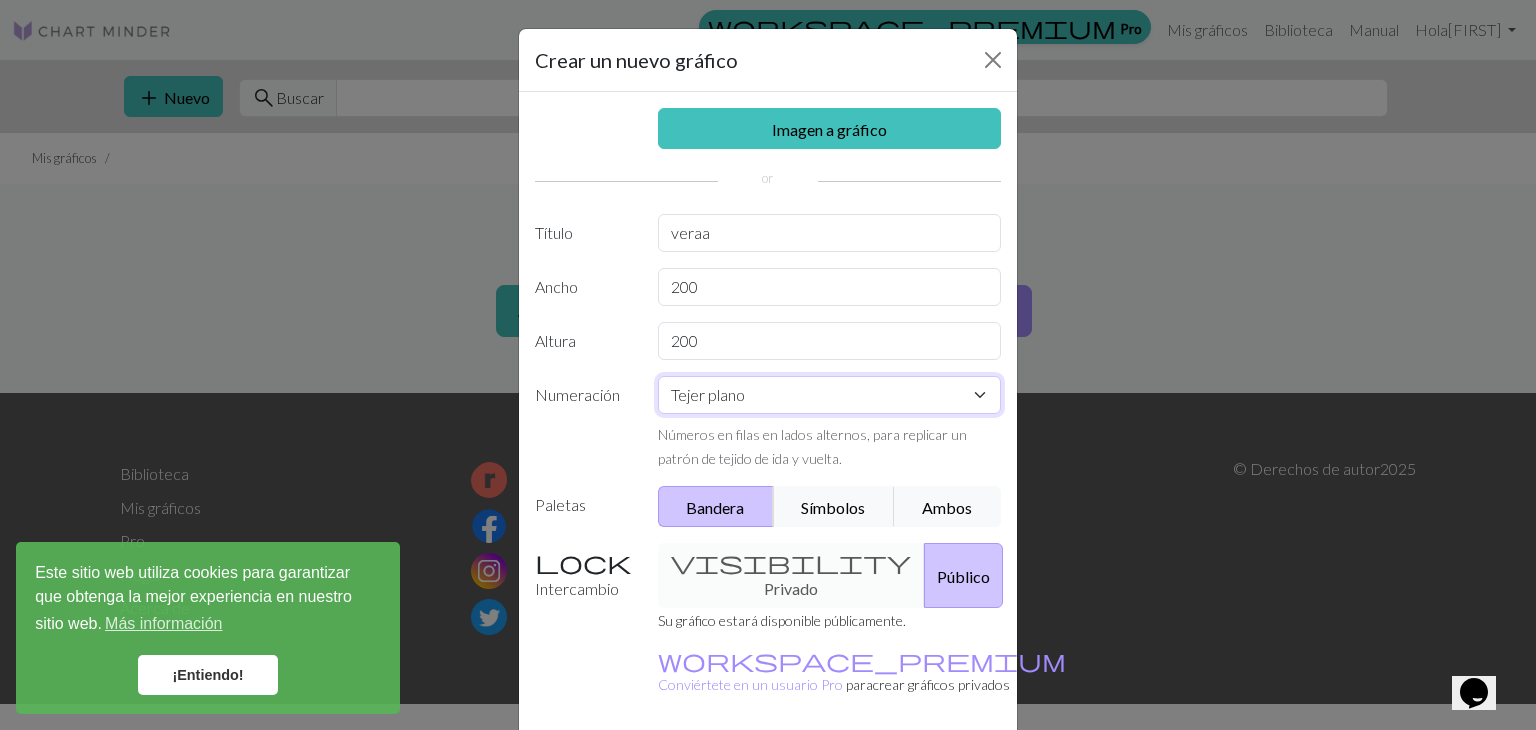 click on "Tejer plano Tejer en redondo Tejido de encaje Punto de cruz" at bounding box center [830, 395] 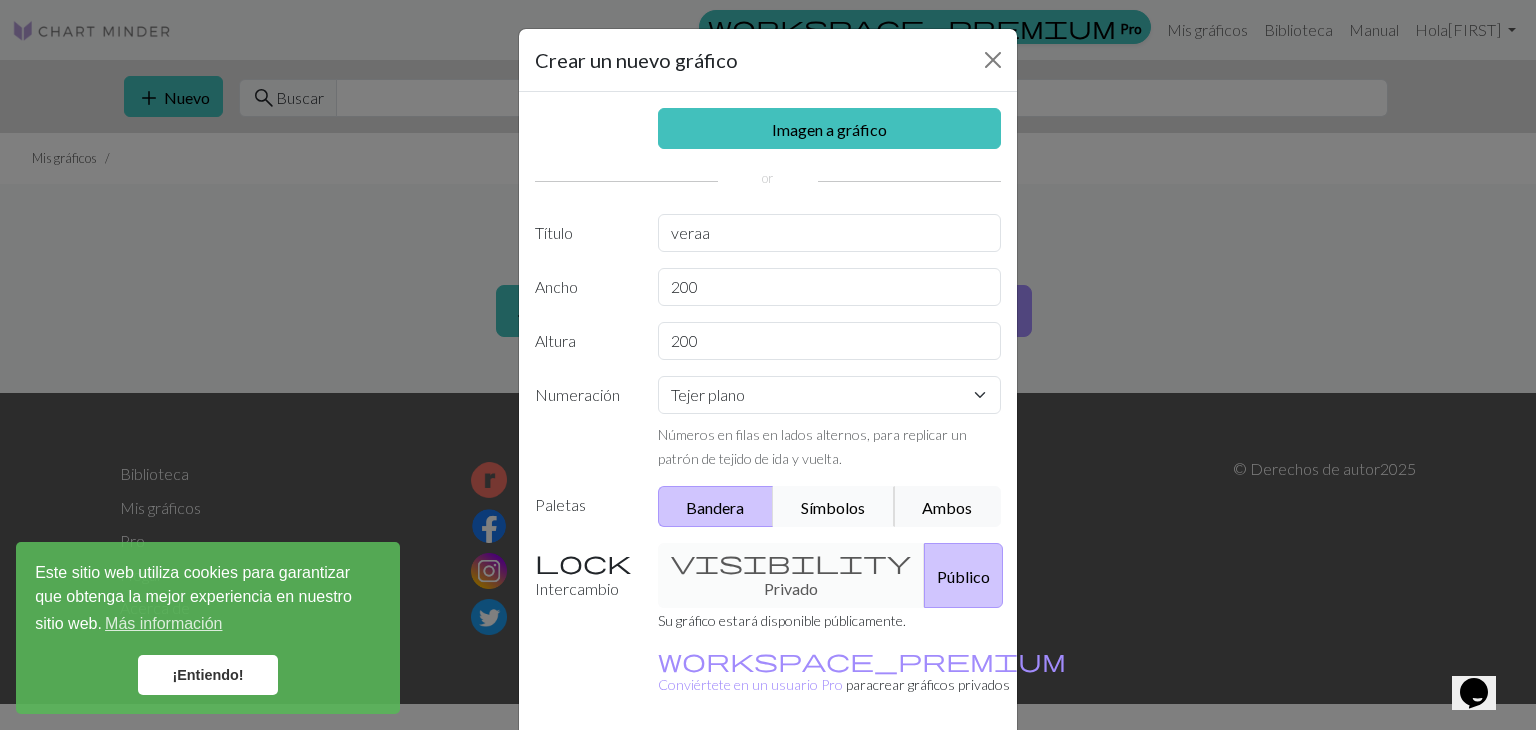 click on "Símbolos" at bounding box center (834, 506) 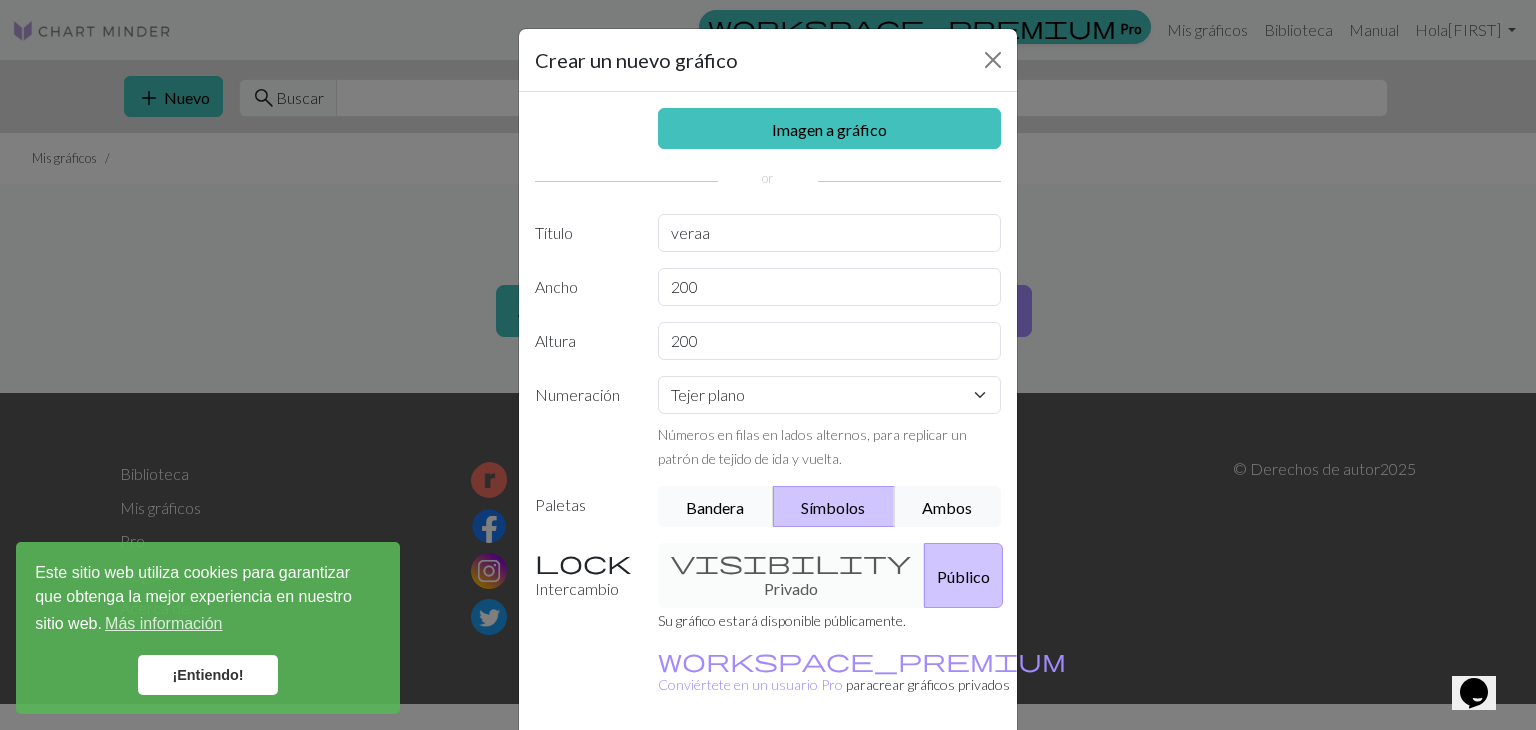 click on "Bandera" at bounding box center [715, 507] 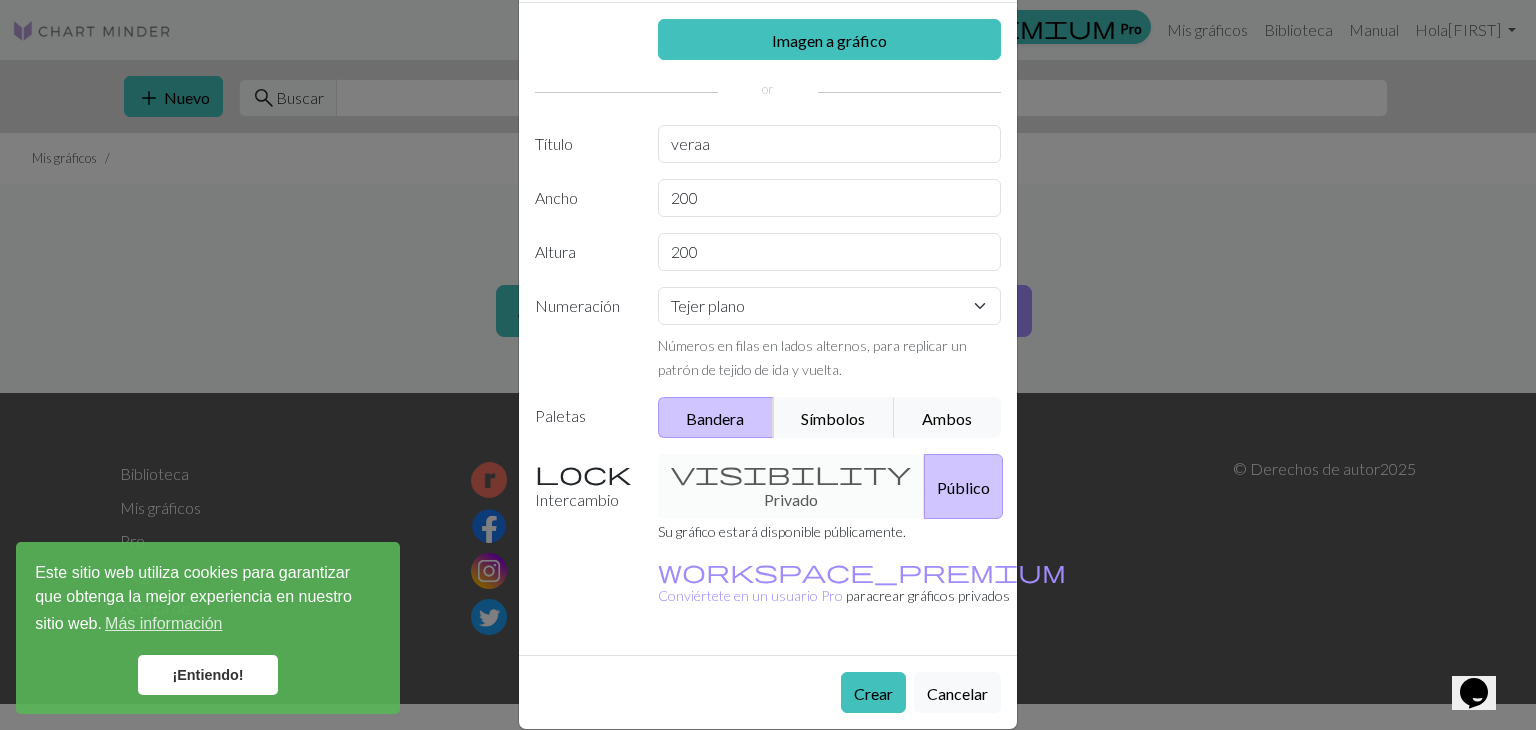 scroll, scrollTop: 92, scrollLeft: 0, axis: vertical 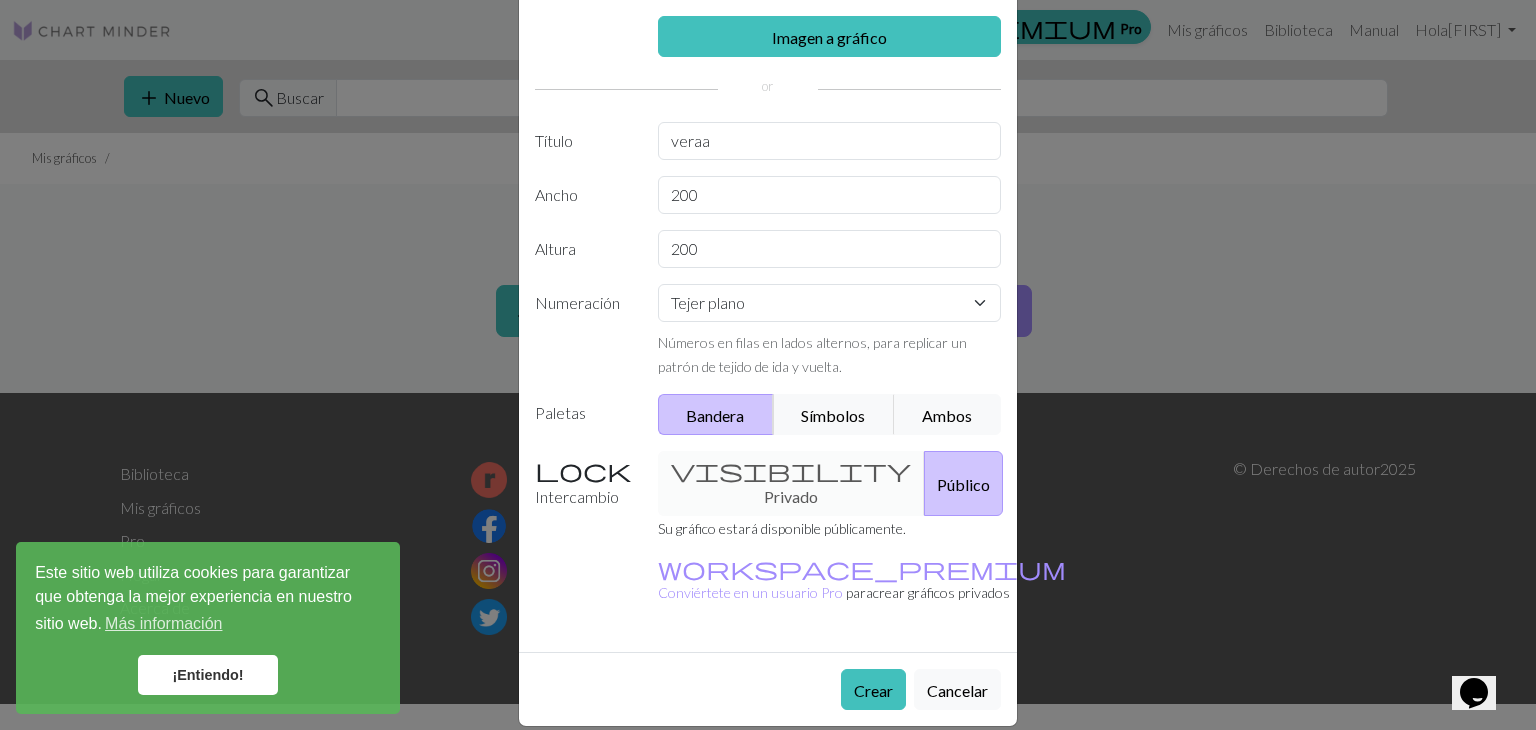 click on "visibility Privado Público" at bounding box center [830, 483] 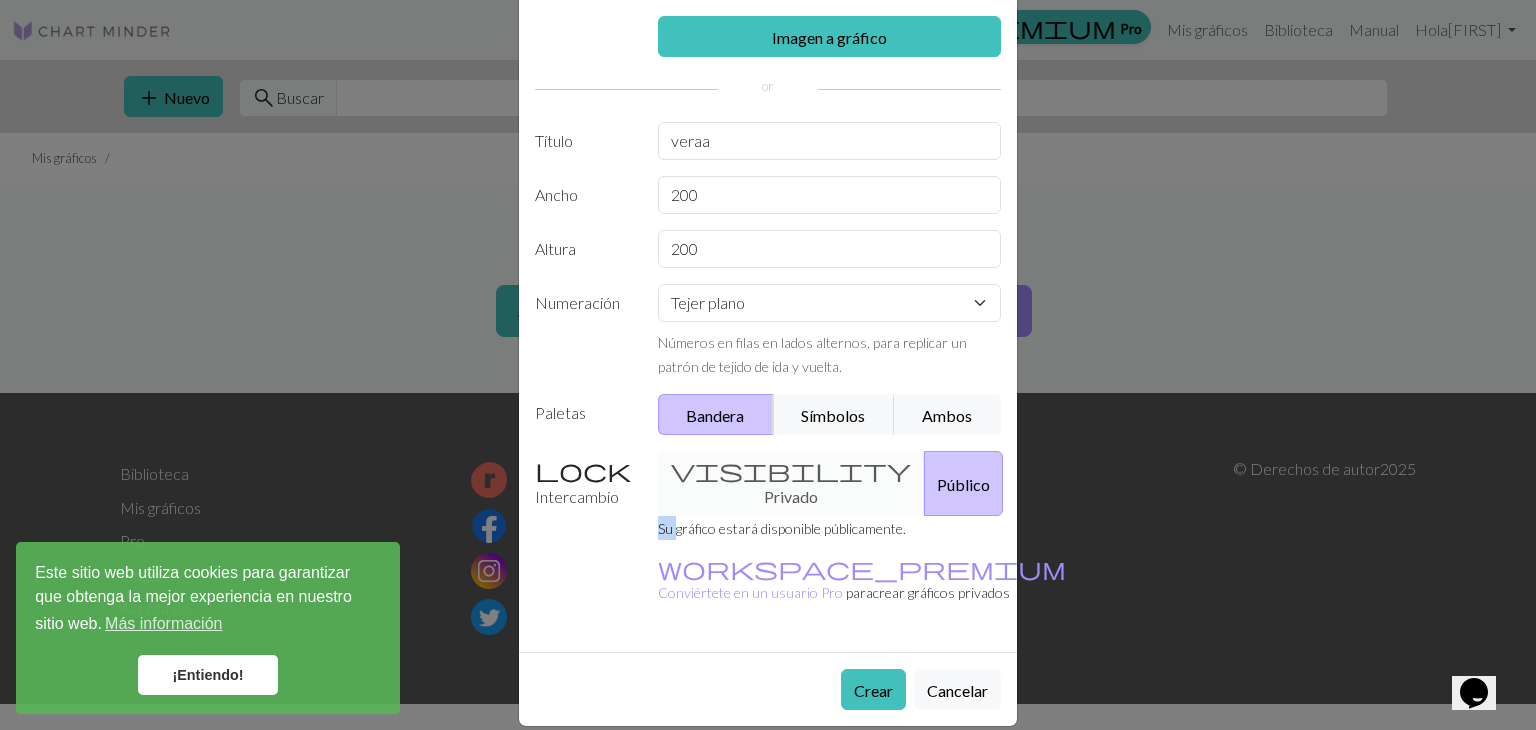 click on "visibility Privado Público" at bounding box center (830, 483) 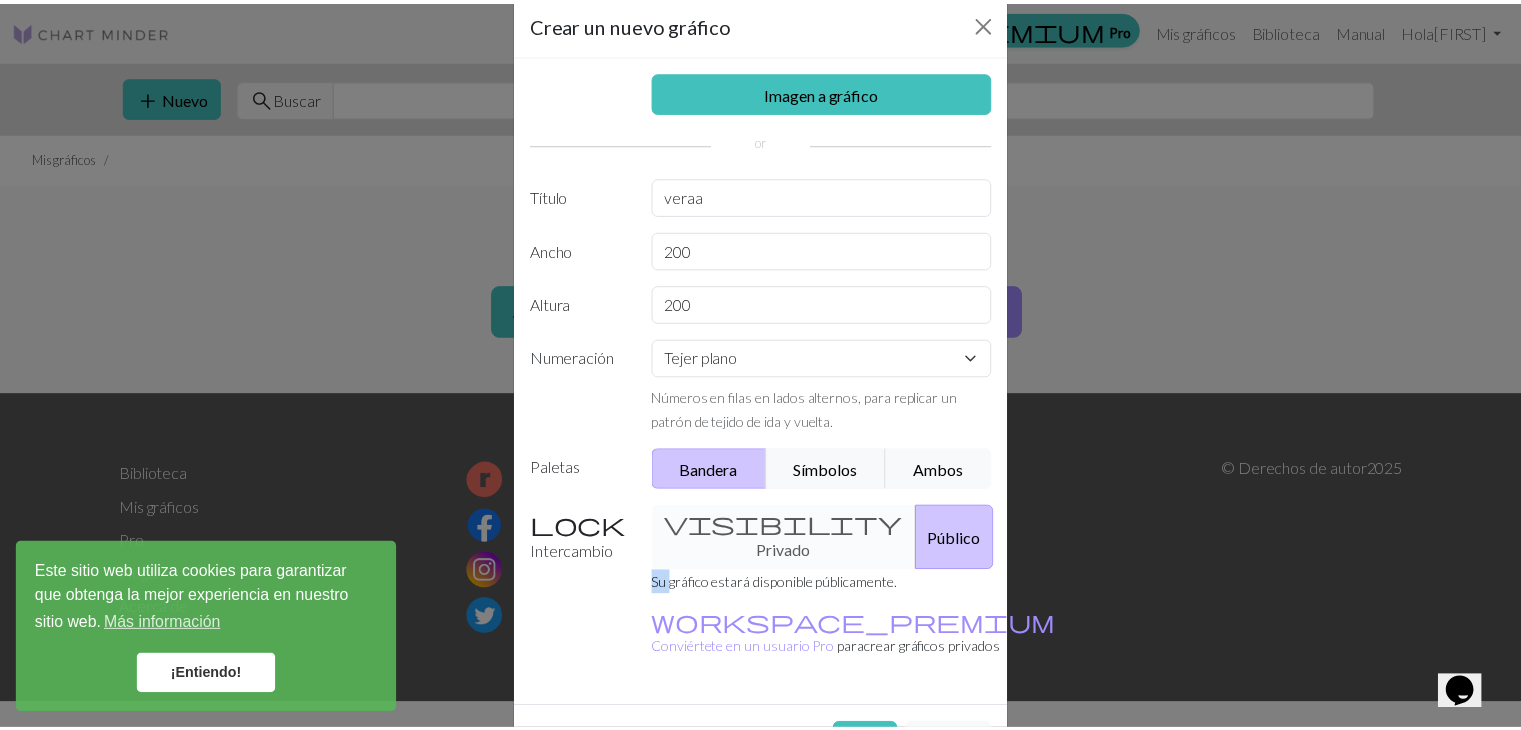 scroll, scrollTop: 5, scrollLeft: 0, axis: vertical 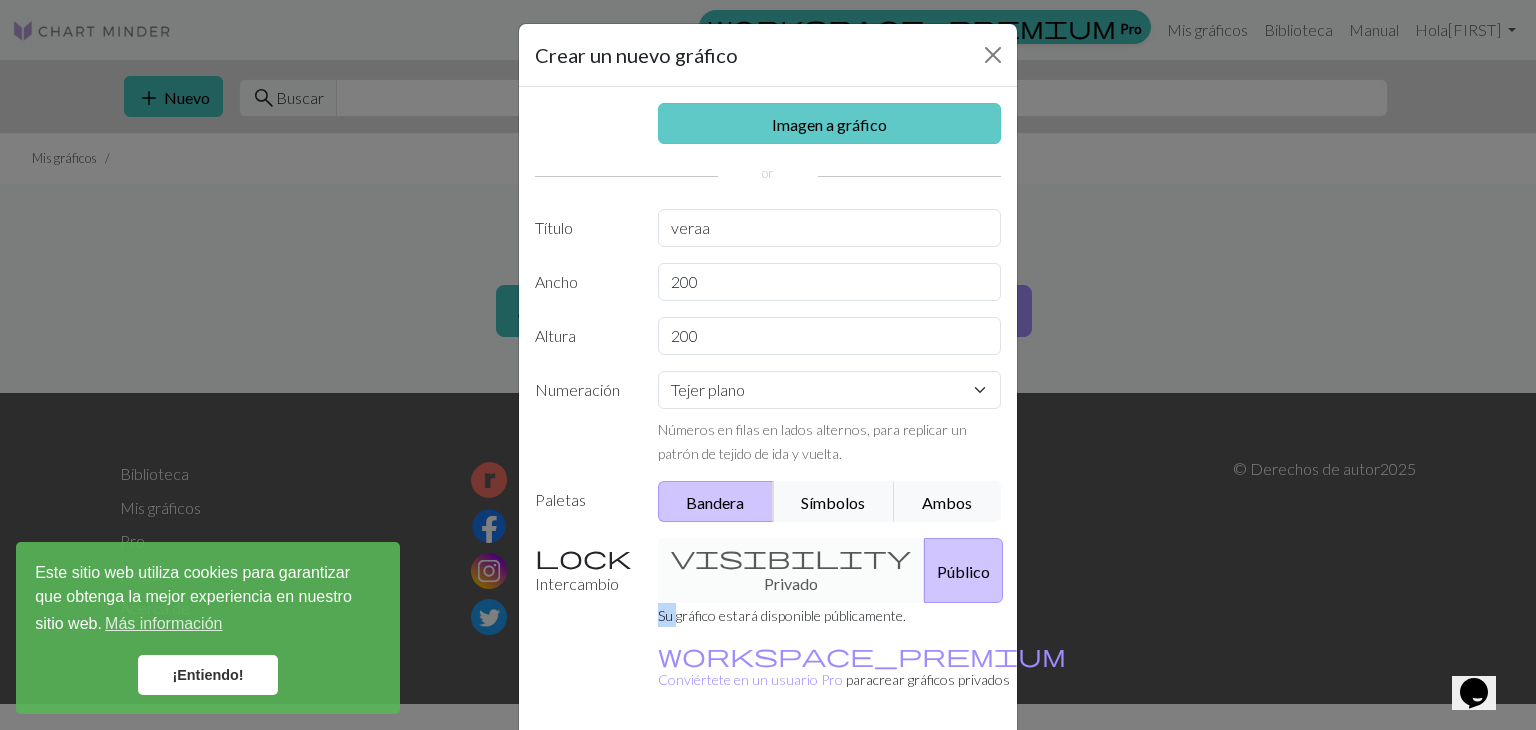 click on "Imagen a gráfico" at bounding box center [830, 123] 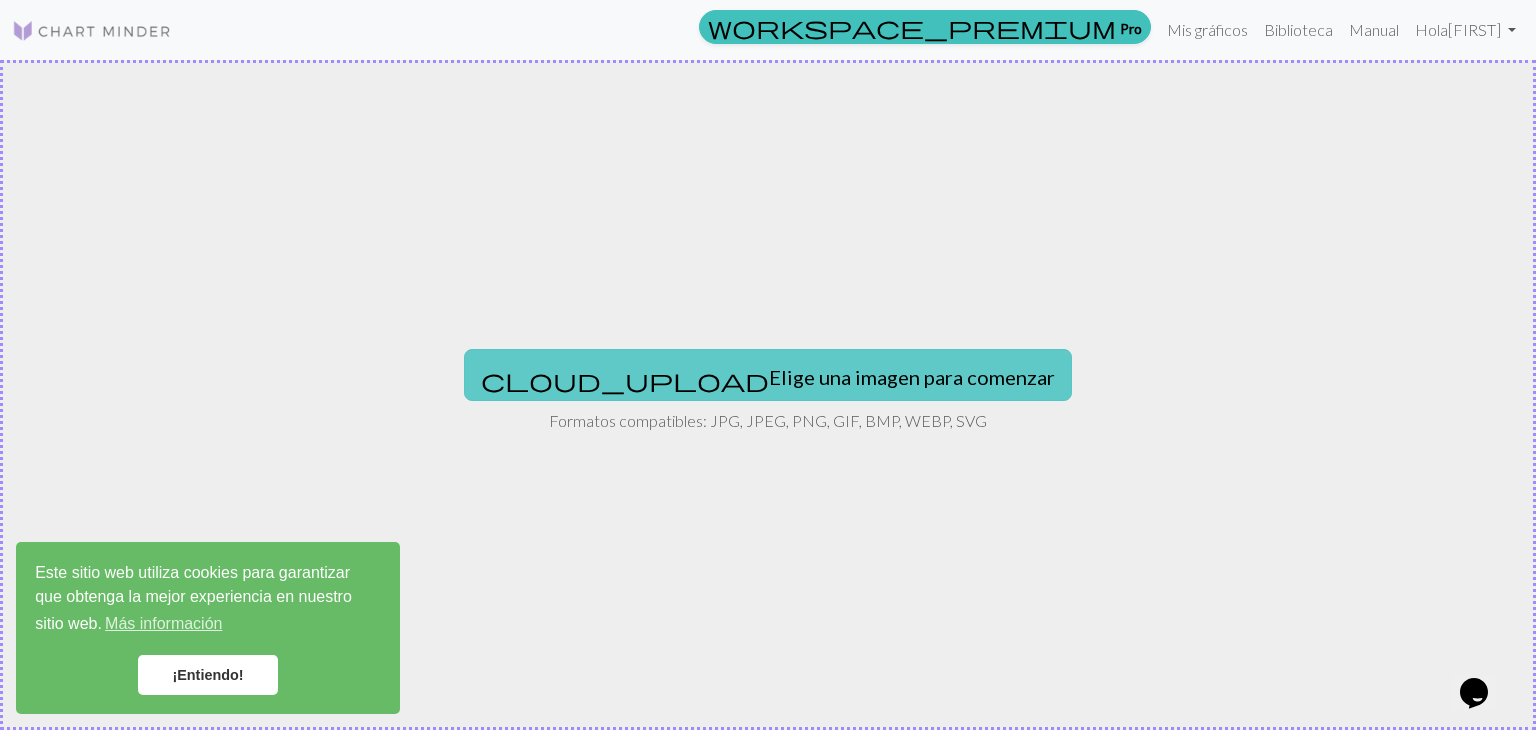 click on "cloud_upload Elige una imagen para comenzar" at bounding box center [768, 375] 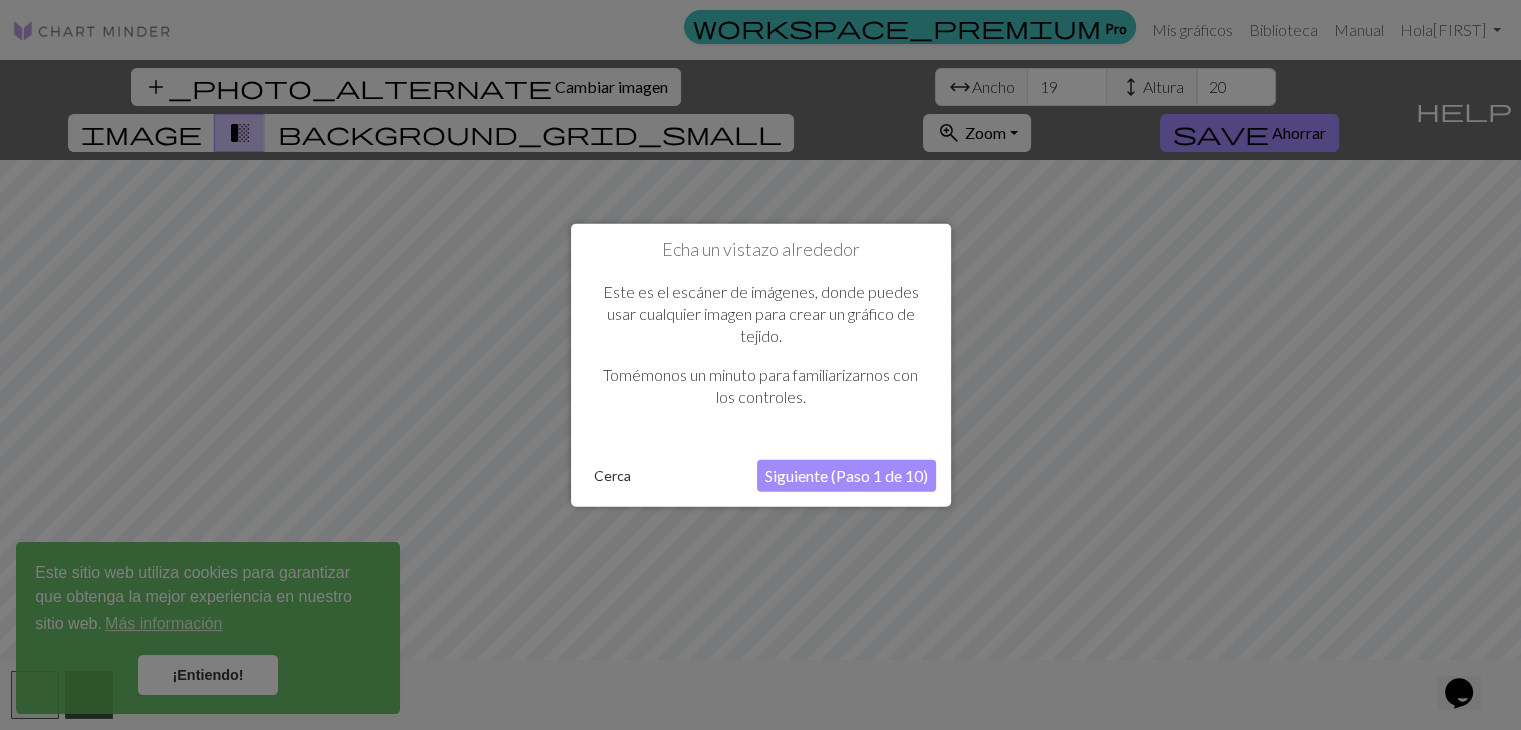 click on "Siguiente (Paso 1 de 10)" at bounding box center (846, 474) 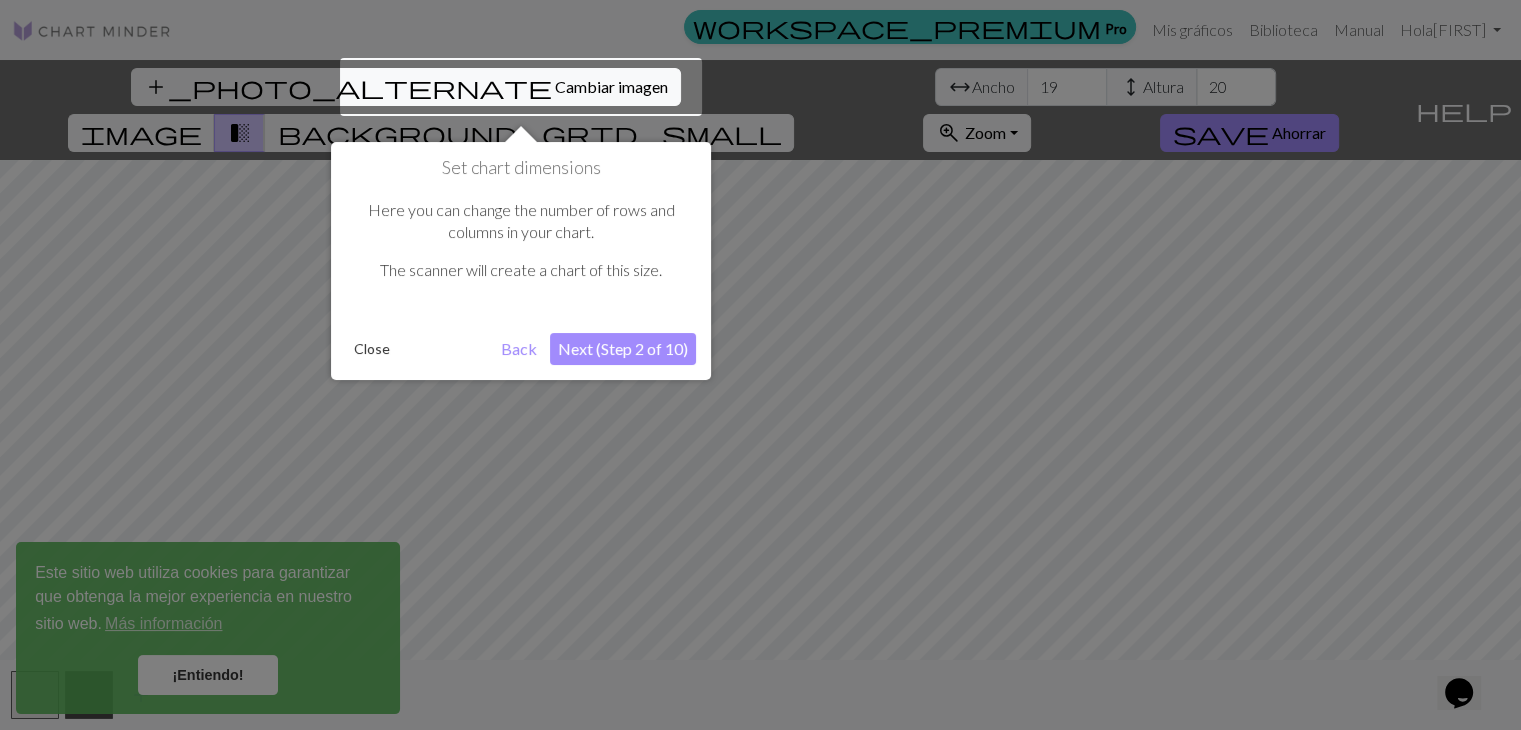 scroll, scrollTop: 0, scrollLeft: 0, axis: both 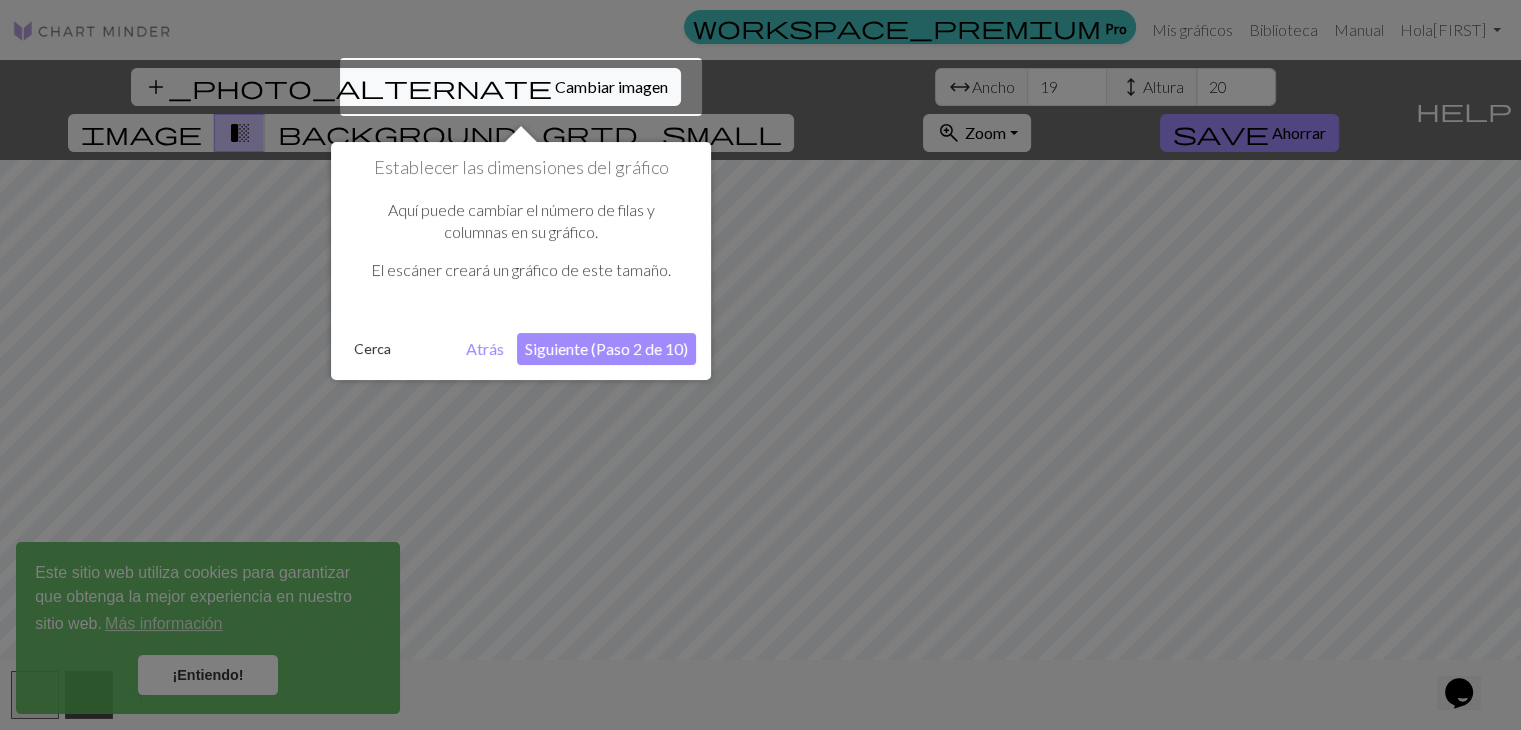 click on "Siguiente (Paso 2 de 10)" at bounding box center (606, 349) 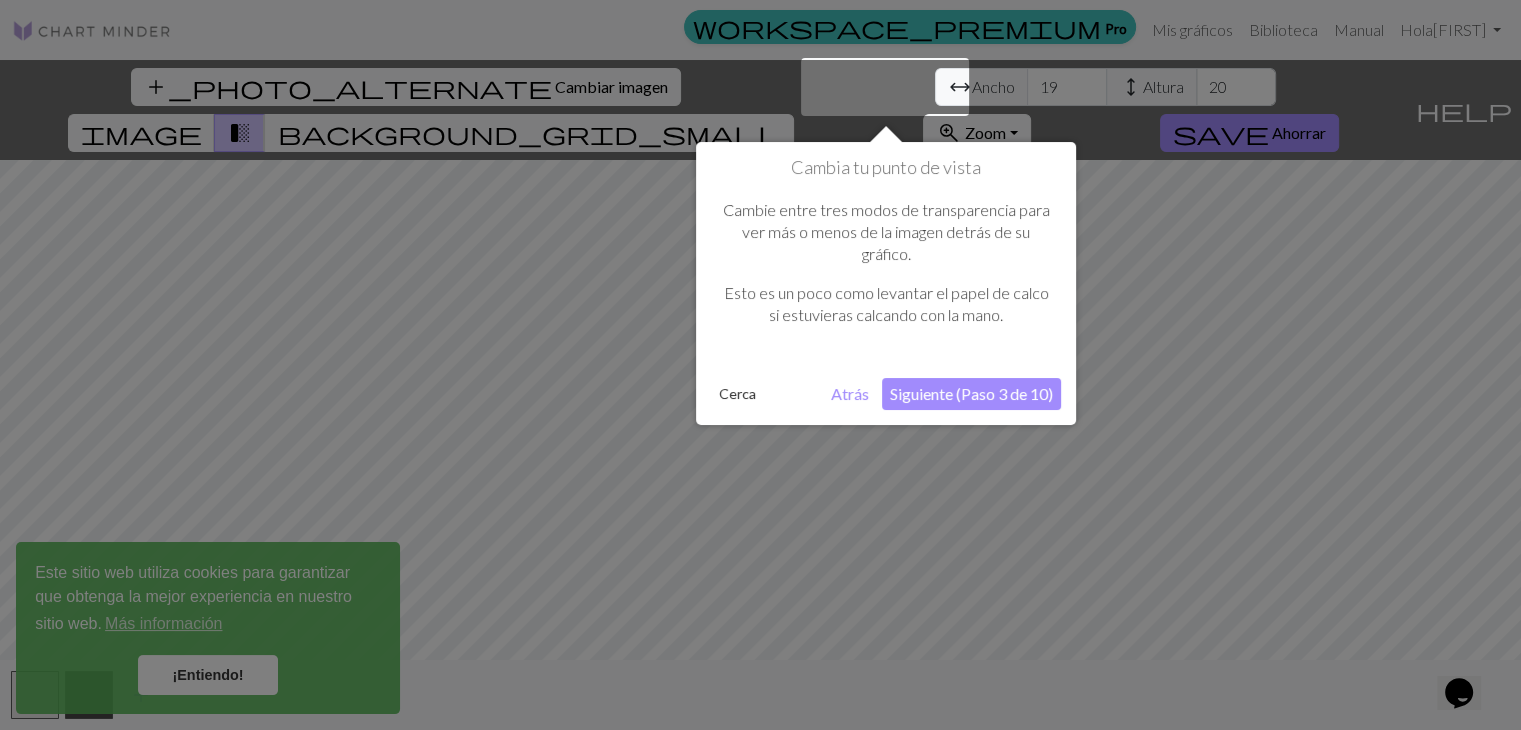 click on "Siguiente (Paso 3 de 10)" at bounding box center (971, 393) 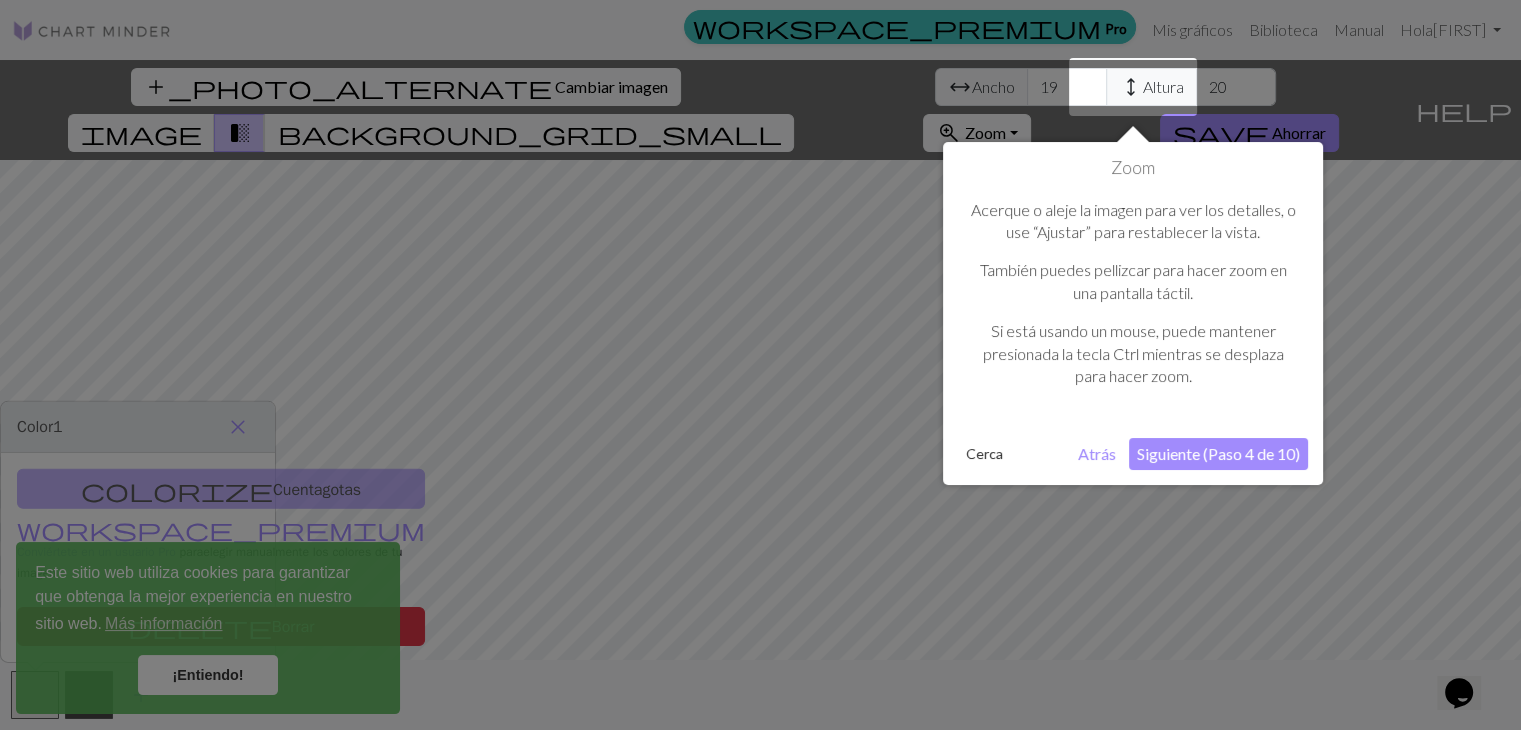 click on "Siguiente (Paso 4 de 10)" at bounding box center [1218, 453] 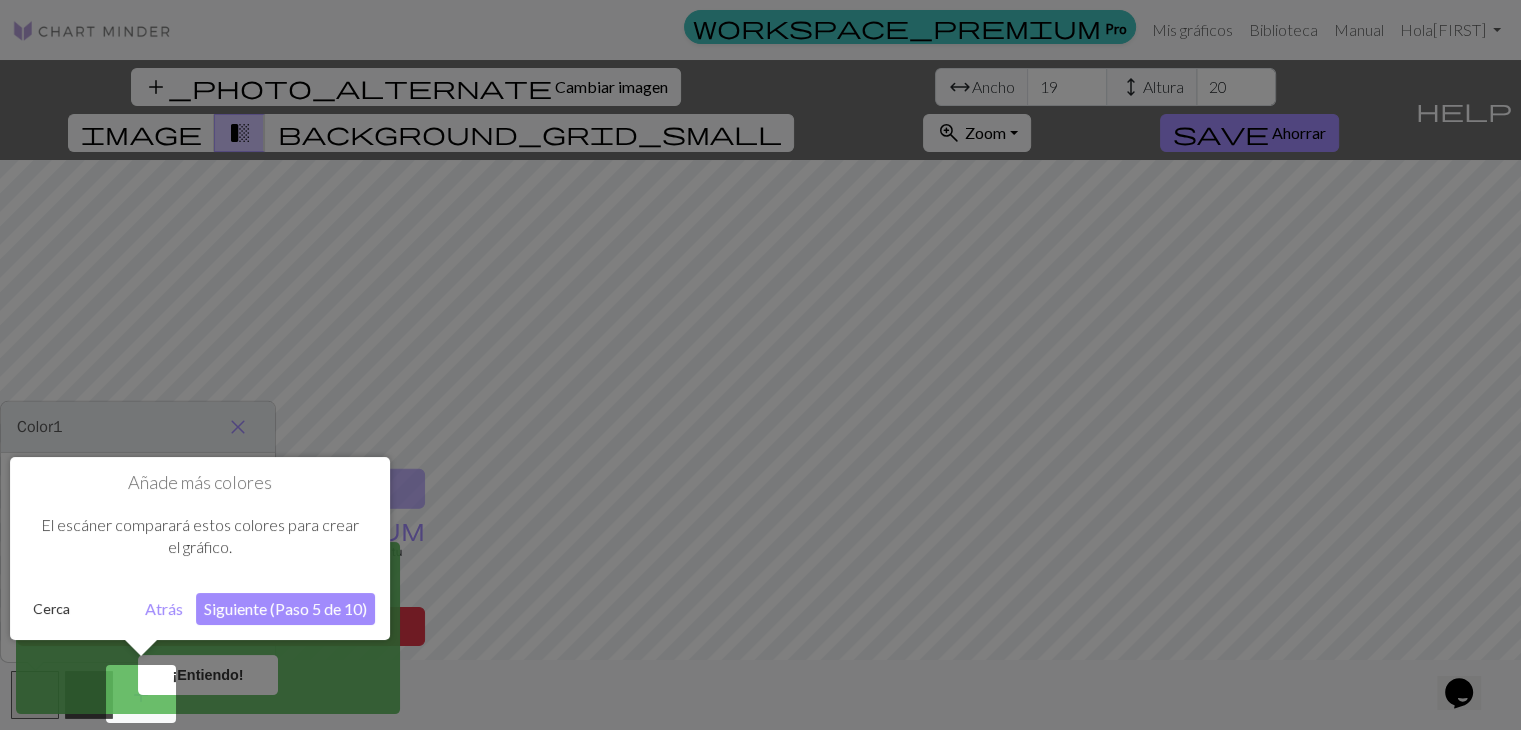 click on "Siguiente (Paso 5 de 10)" at bounding box center [285, 608] 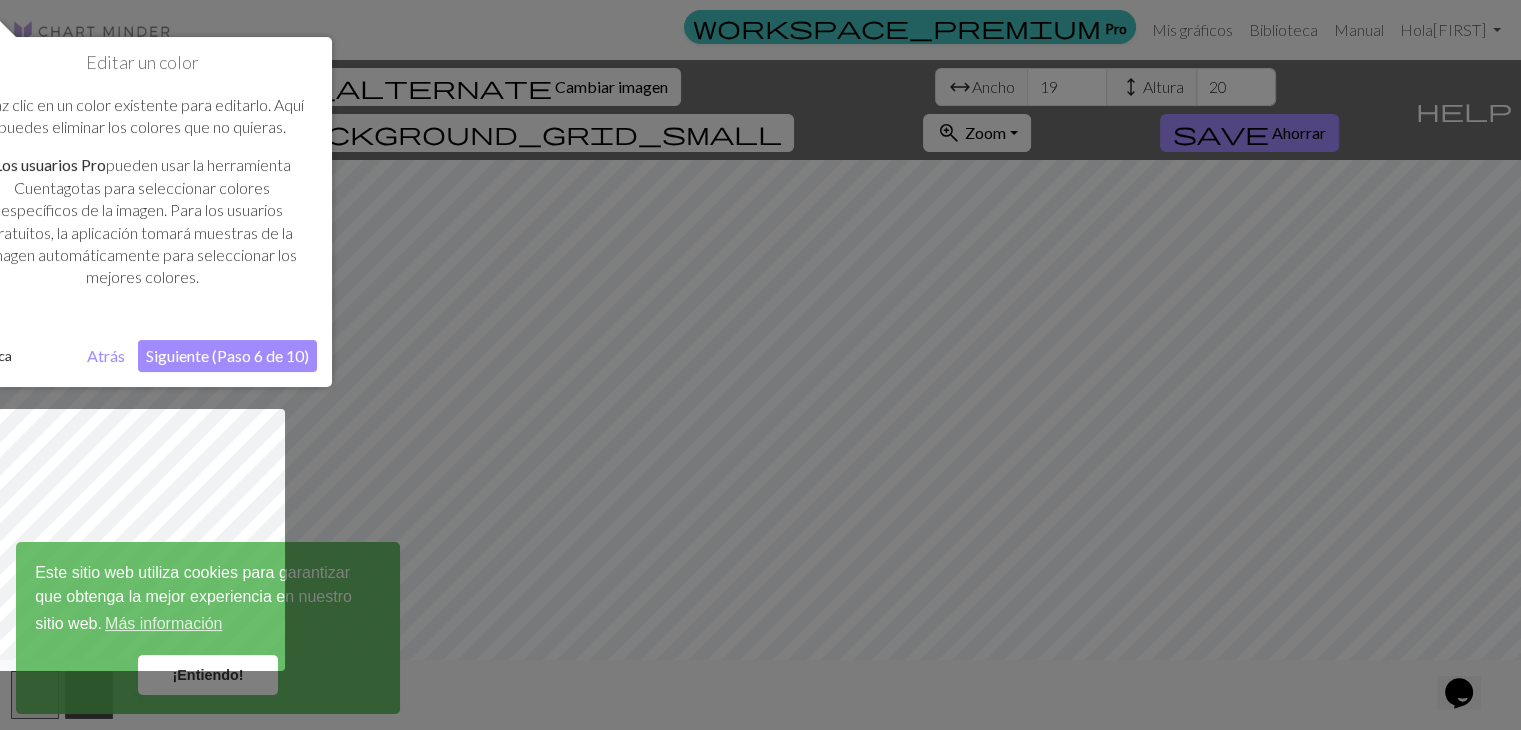 click on "Siguiente (Paso 6 de 10)" at bounding box center [227, 355] 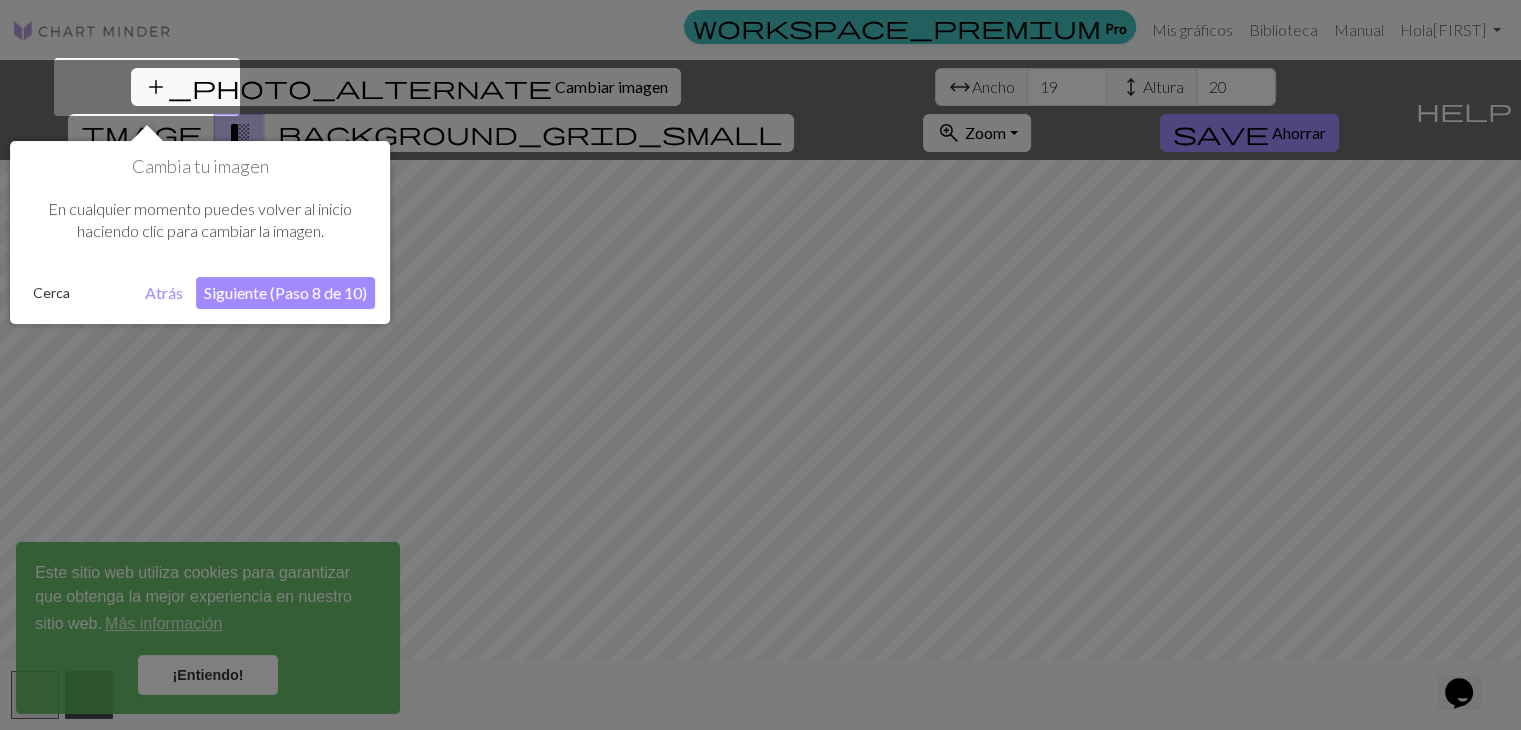 click on "Siguiente (Paso 8 de 10)" at bounding box center [285, 292] 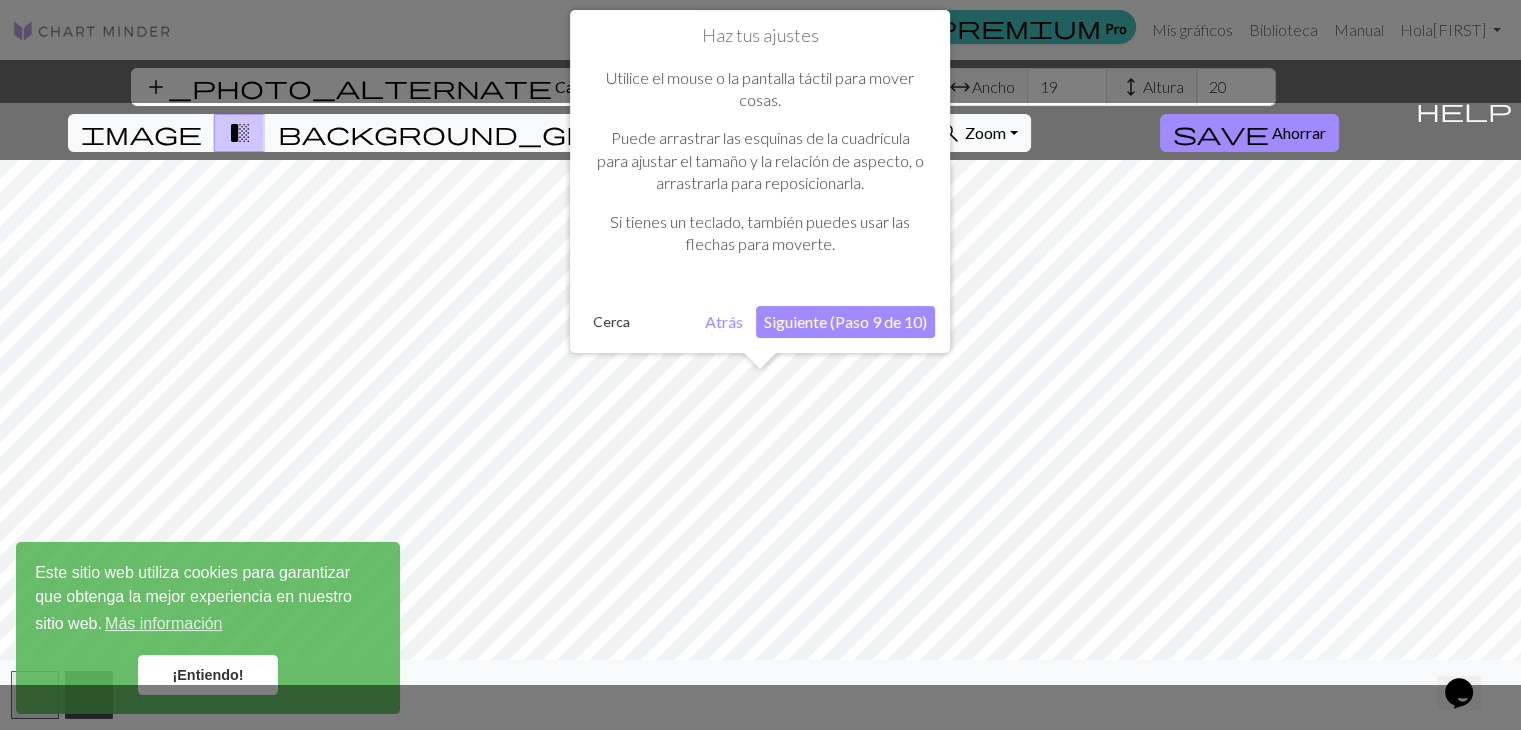 click on "Siguiente (Paso 9 de 10)" at bounding box center (845, 321) 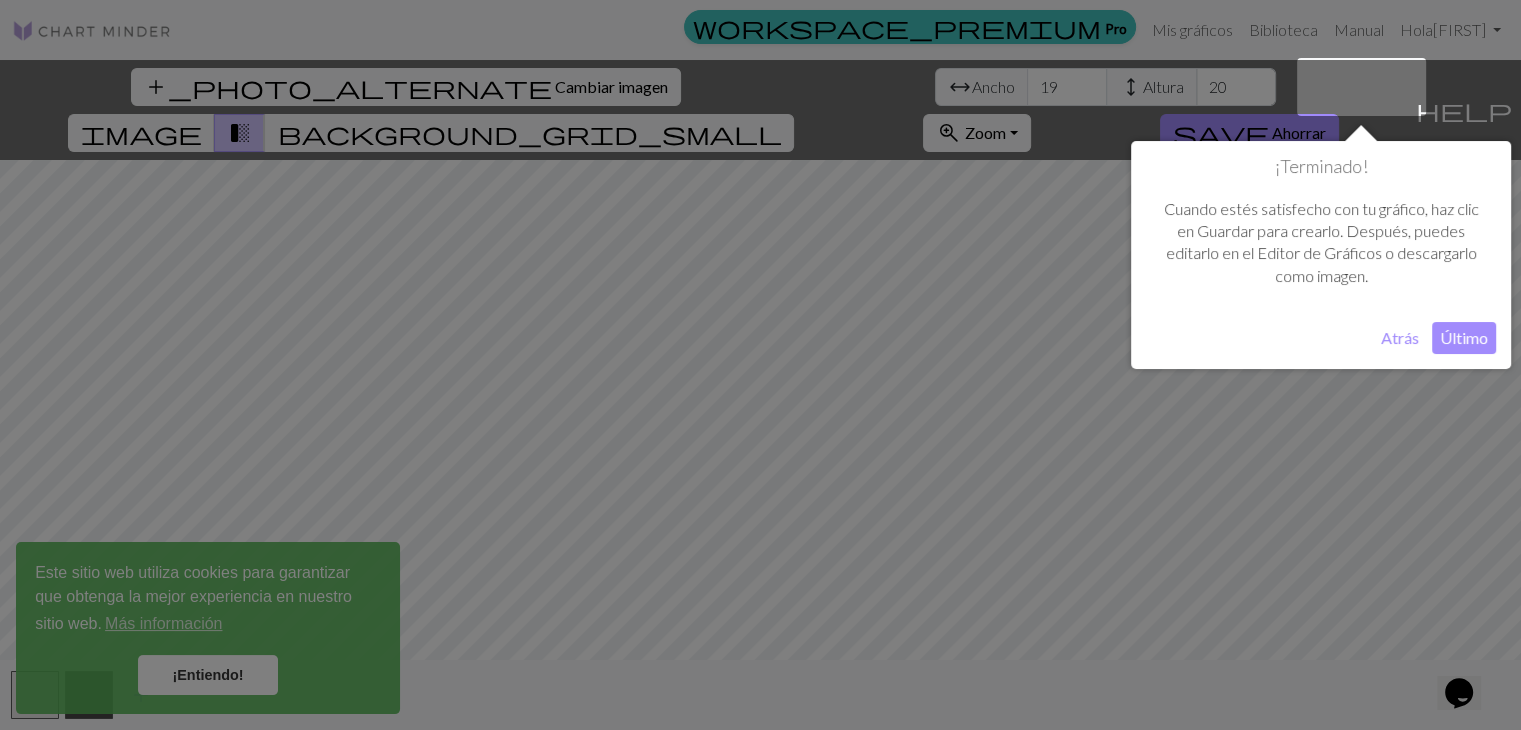 click on "Último" at bounding box center (1464, 337) 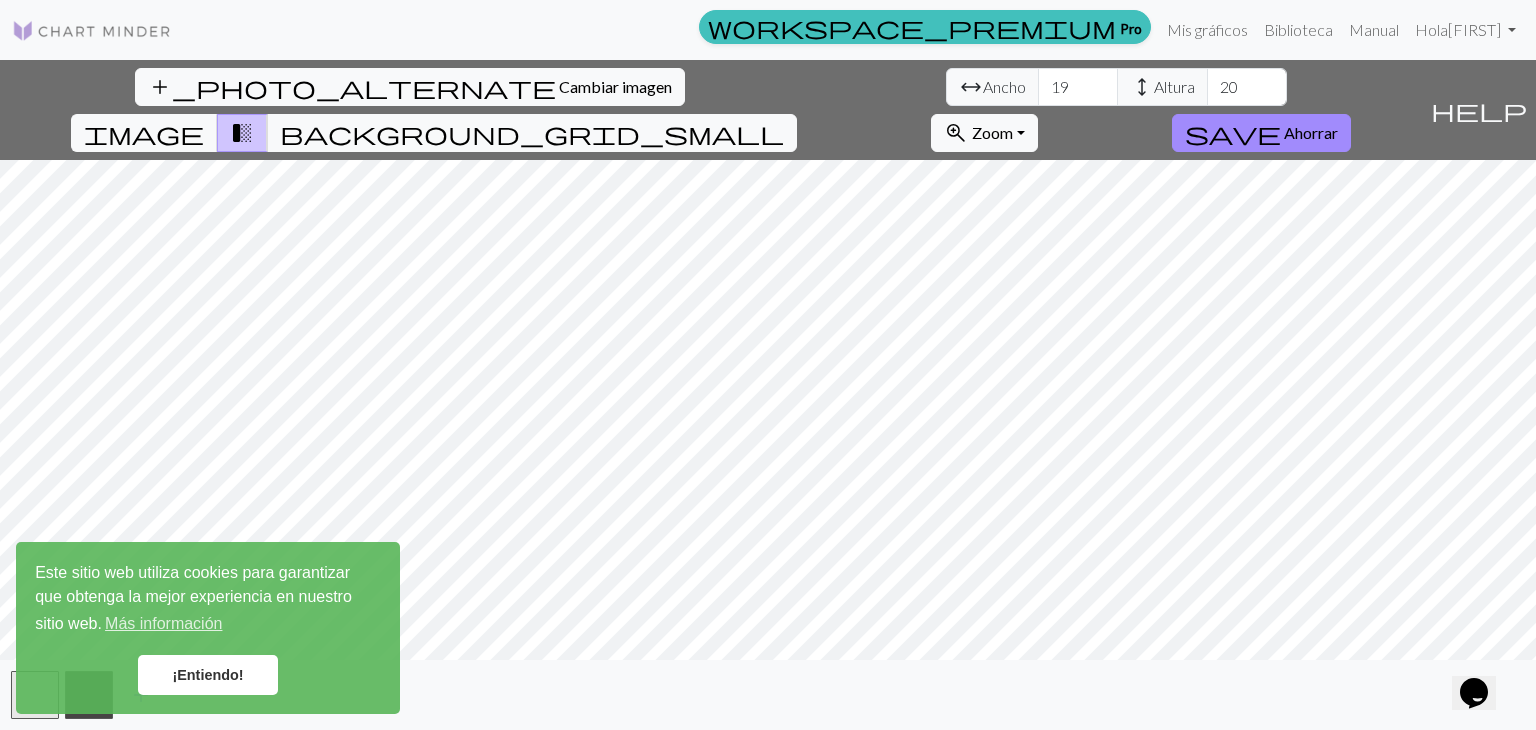 click on "add_photo_alternate   Cambiar imagen arrow_range   Ancho 19 height   Altura 20 image transition_fade background_grid_small zoom_in Zoom Zoom Se adapta a todos Ancho de ajuste Altura de ajuste 50% 100% 150% 200% save   Ahorrar" at bounding box center [711, 110] 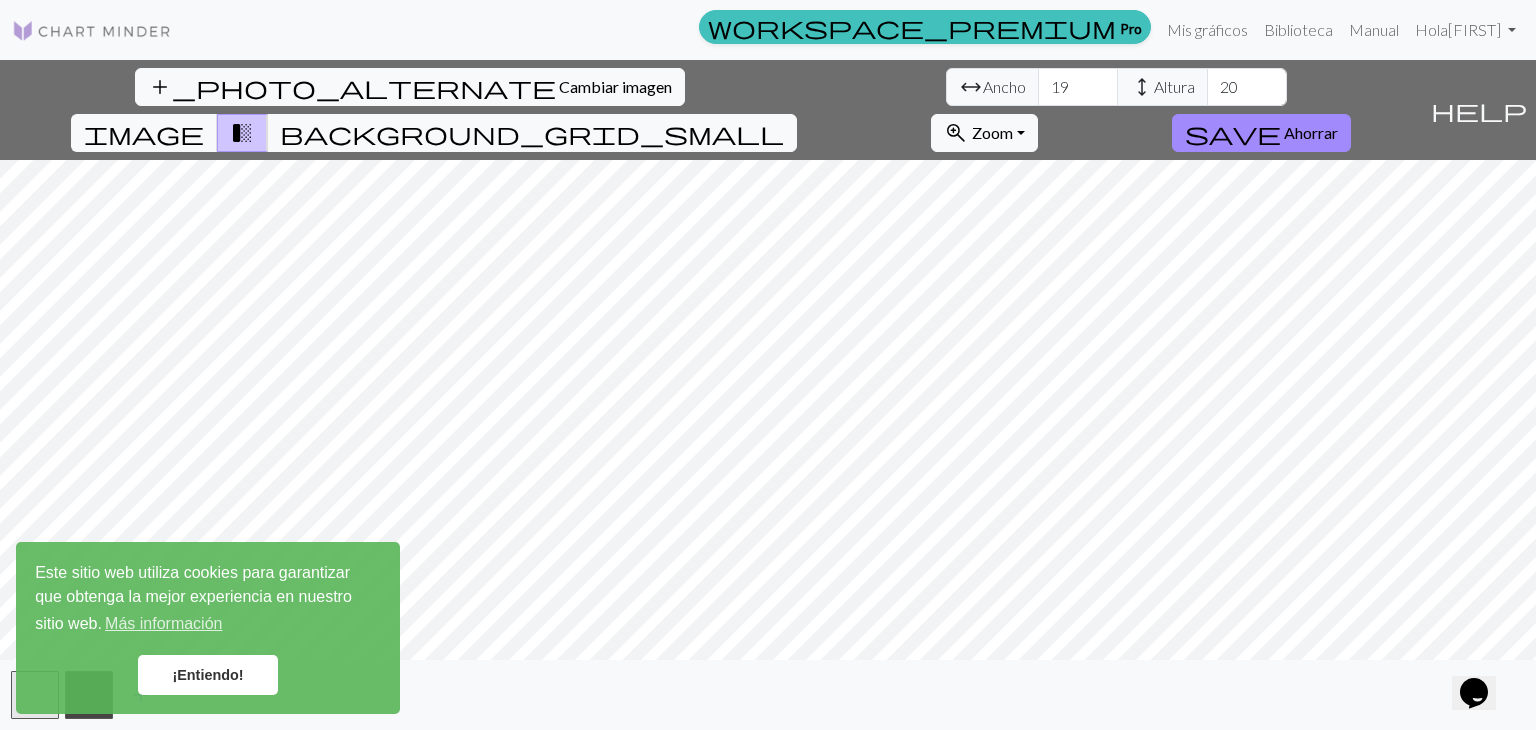 click on "add_photo_alternate   Cambiar imagen arrow_range   Ancho 19 height   Altura 20 image transition_fade background_grid_small zoom_in Zoom Zoom Se adapta a todos Ancho de ajuste Altura de ajuste 50% 100% 150% 200% save   Ahorrar help Muéstrame los alrededores add" at bounding box center (768, 395) 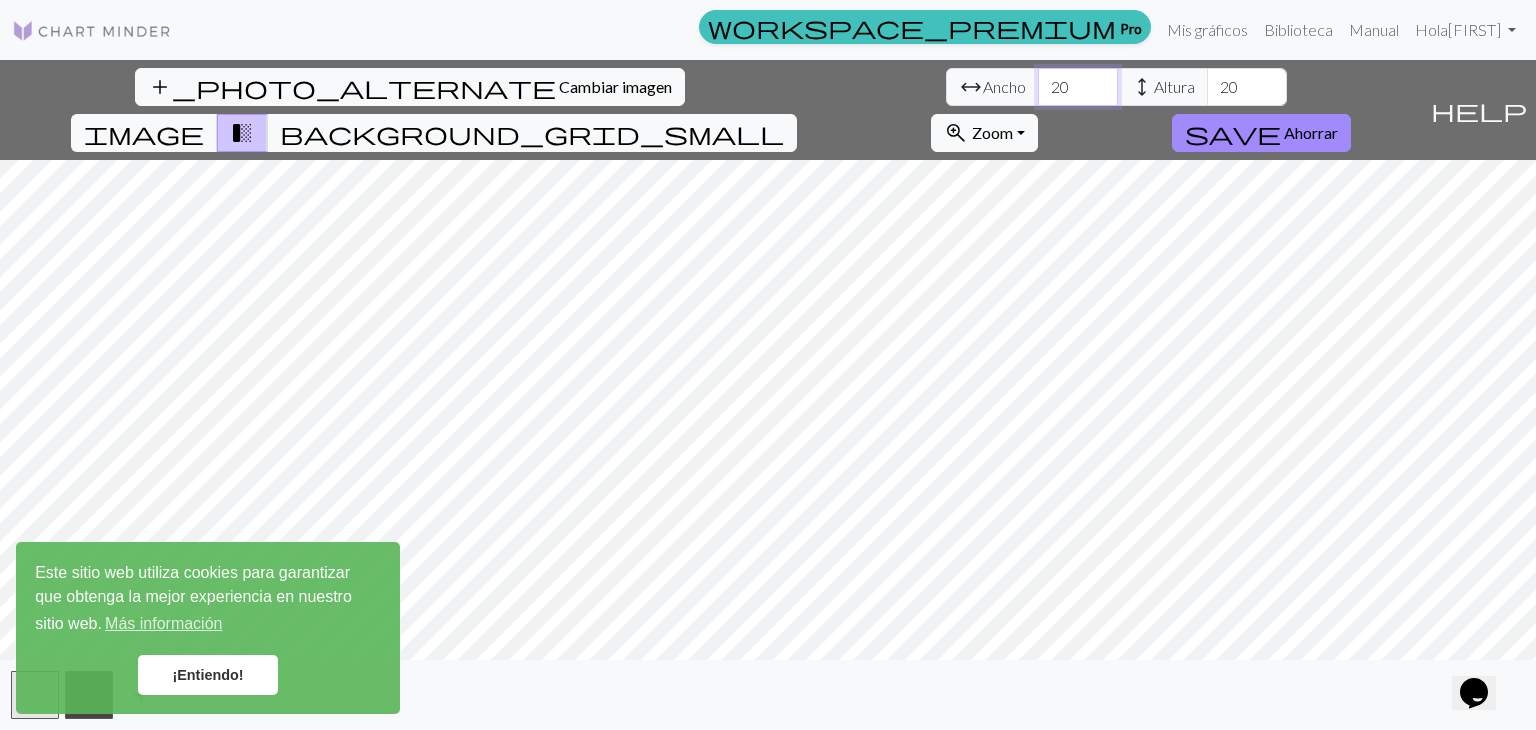 click on "20" at bounding box center (1078, 87) 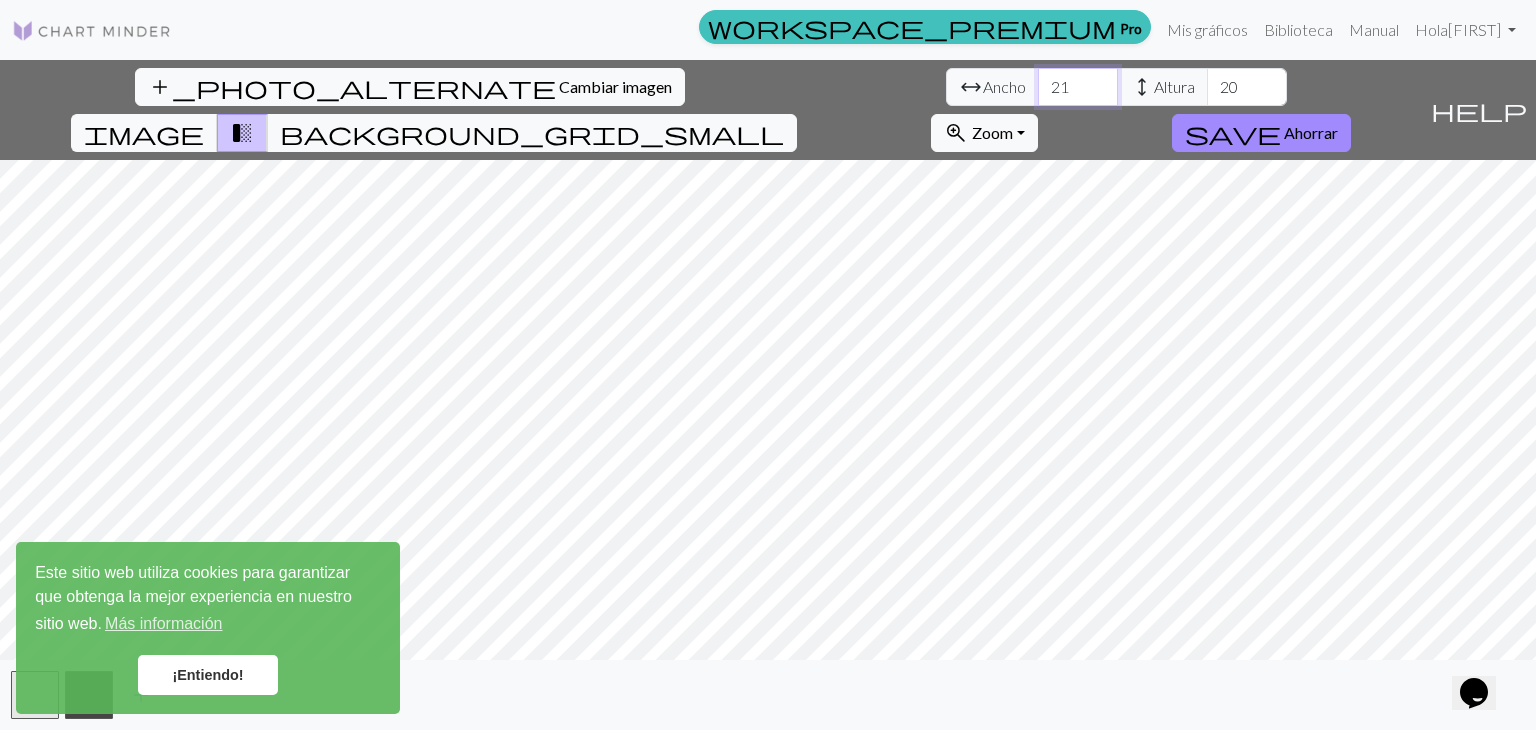 click on "21" at bounding box center (1078, 87) 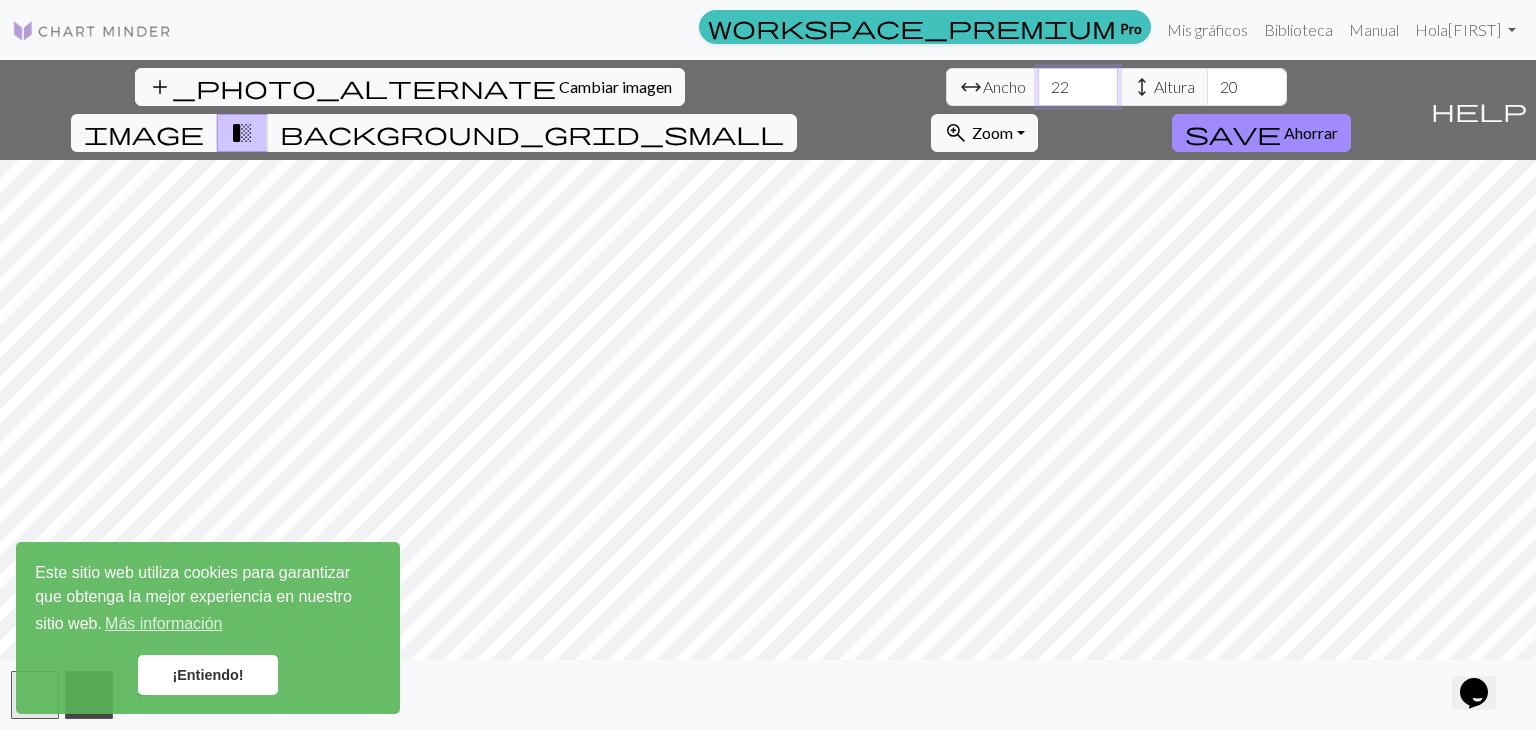 click on "22" at bounding box center [1078, 87] 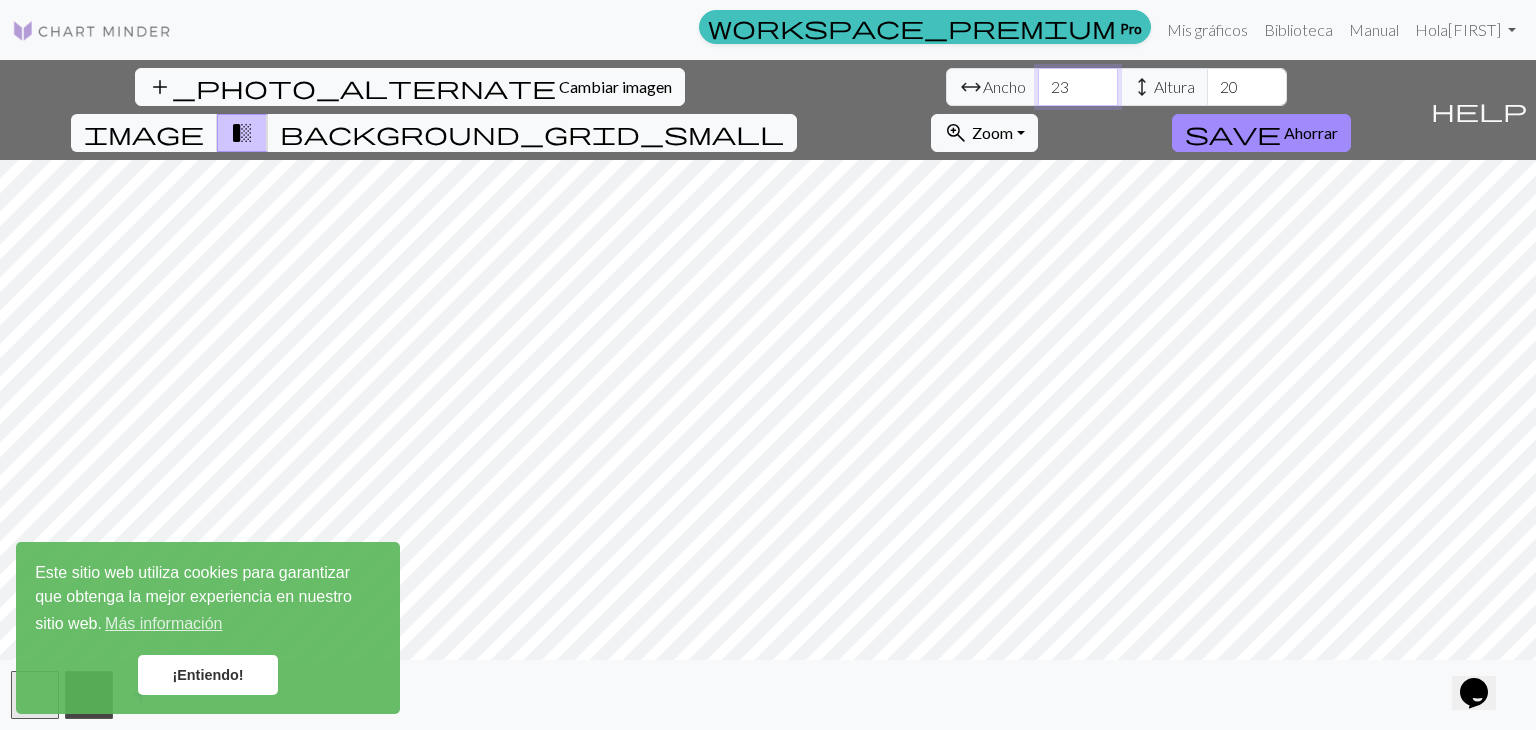 click on "23" at bounding box center [1078, 87] 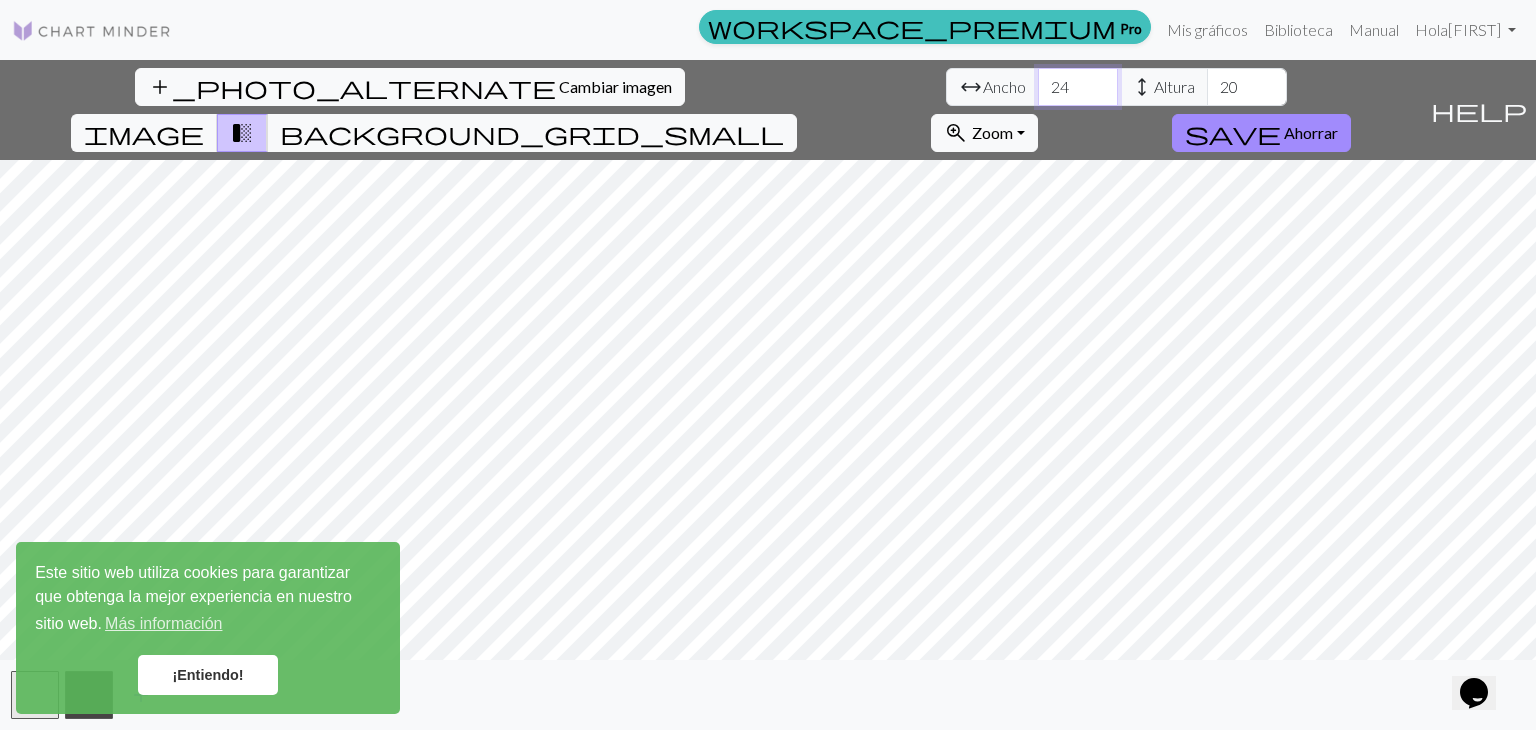 click on "24" at bounding box center [1078, 87] 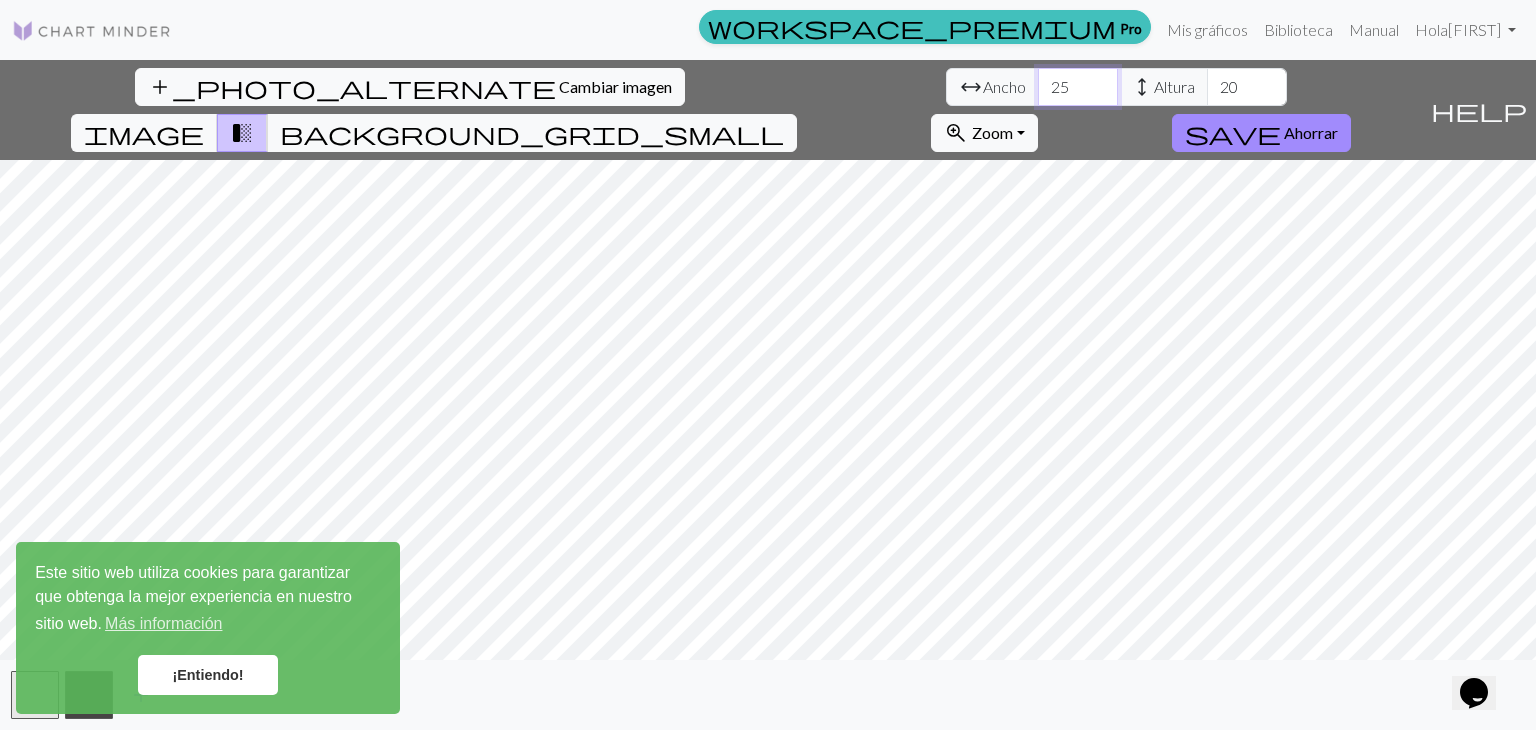 click on "25" at bounding box center [1078, 87] 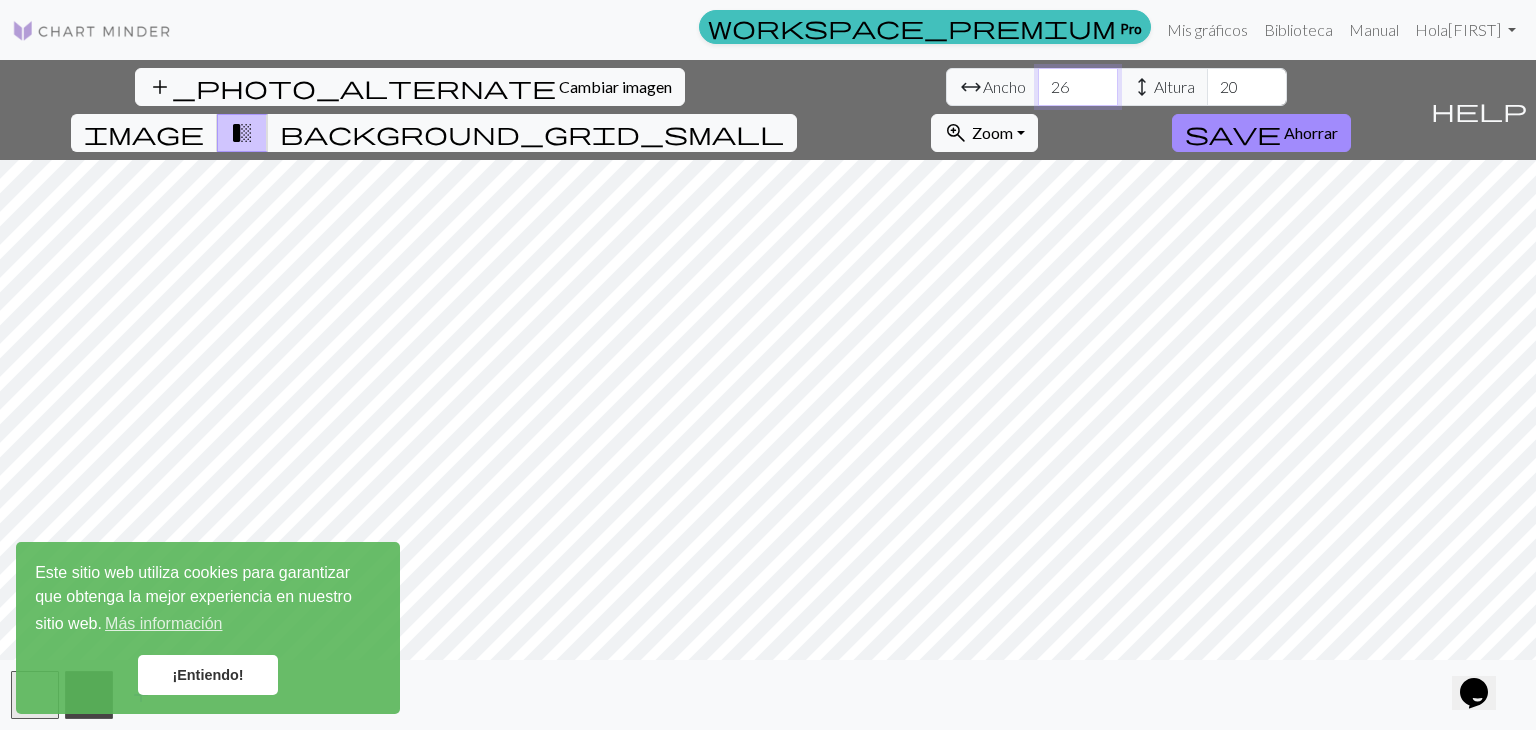 click on "26" at bounding box center [1078, 87] 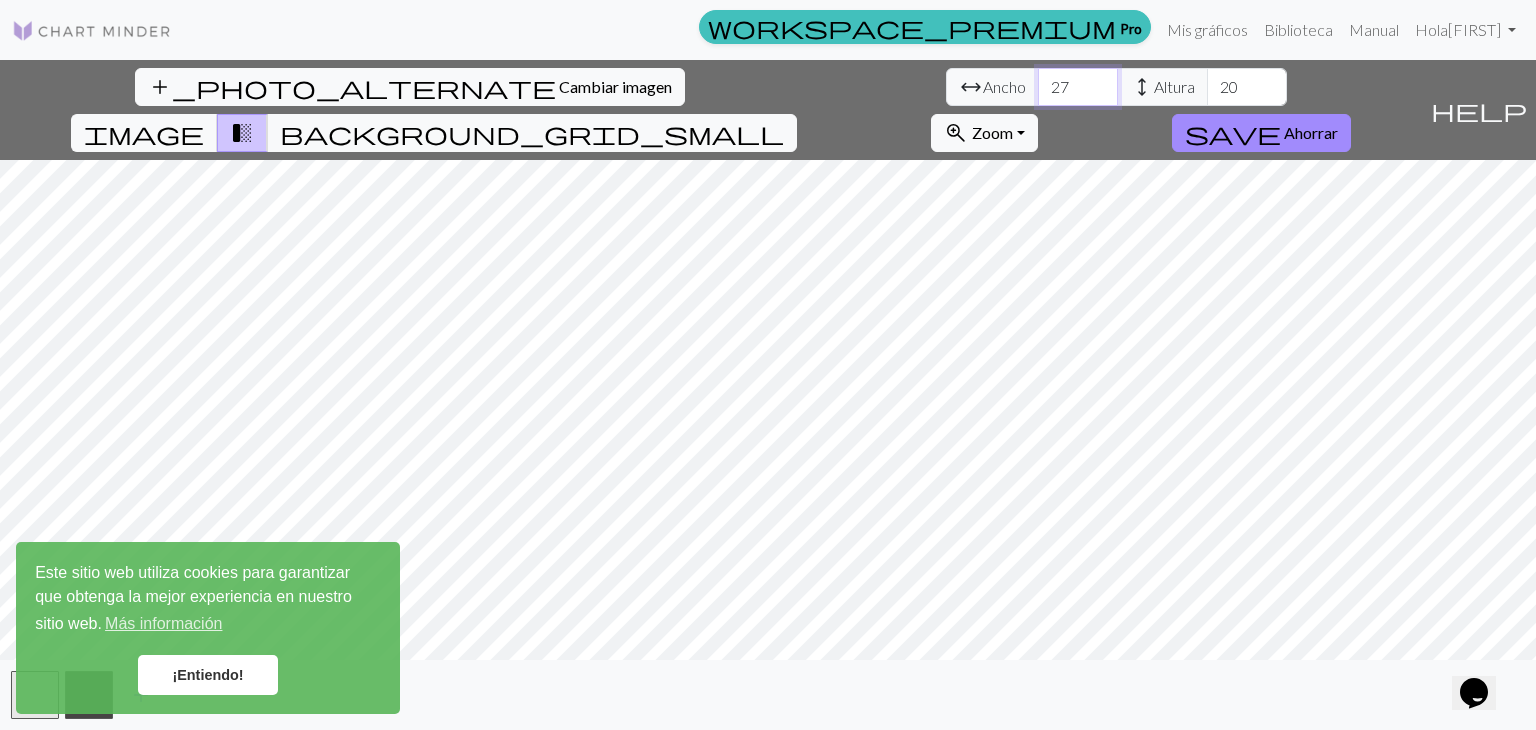 click on "27" at bounding box center (1078, 87) 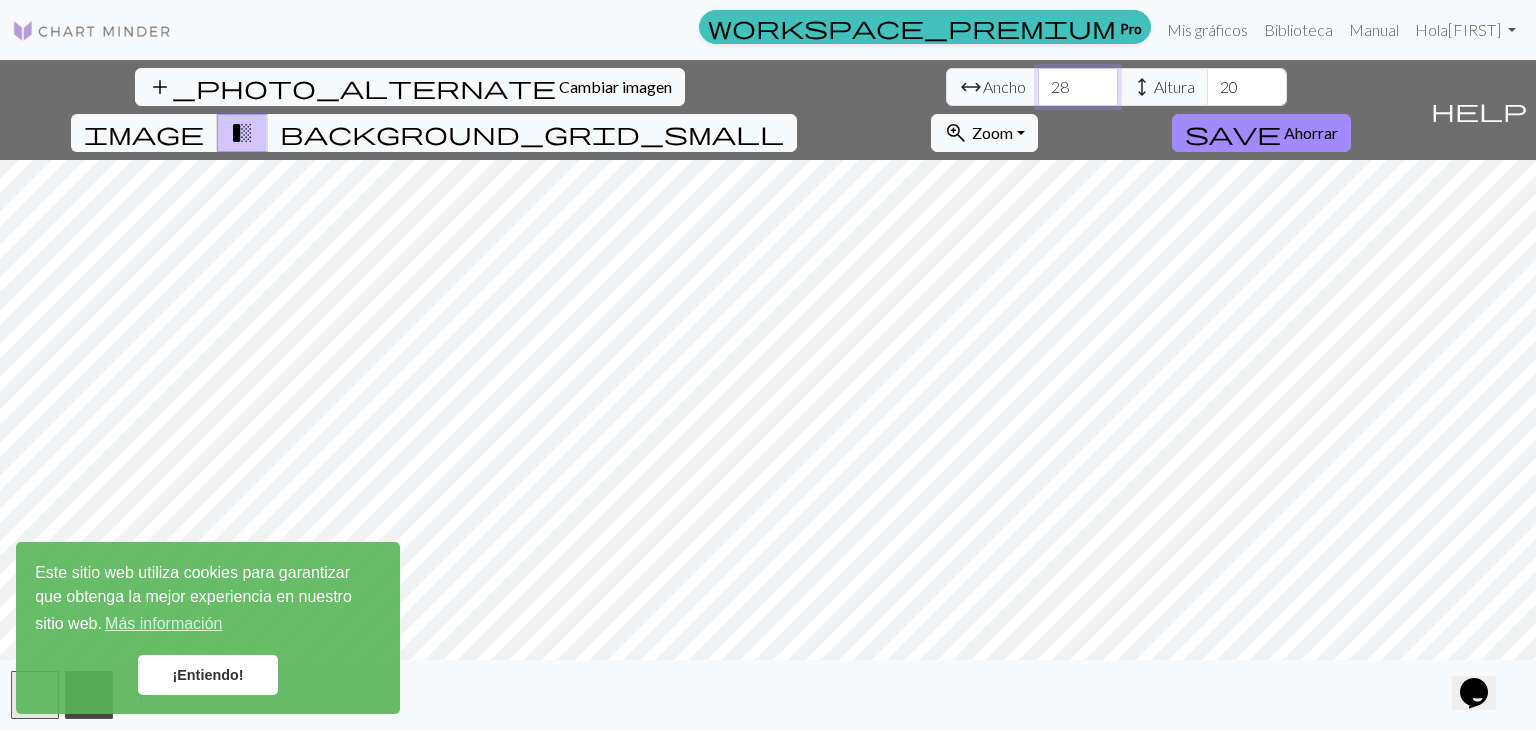 click on "28" at bounding box center [1078, 87] 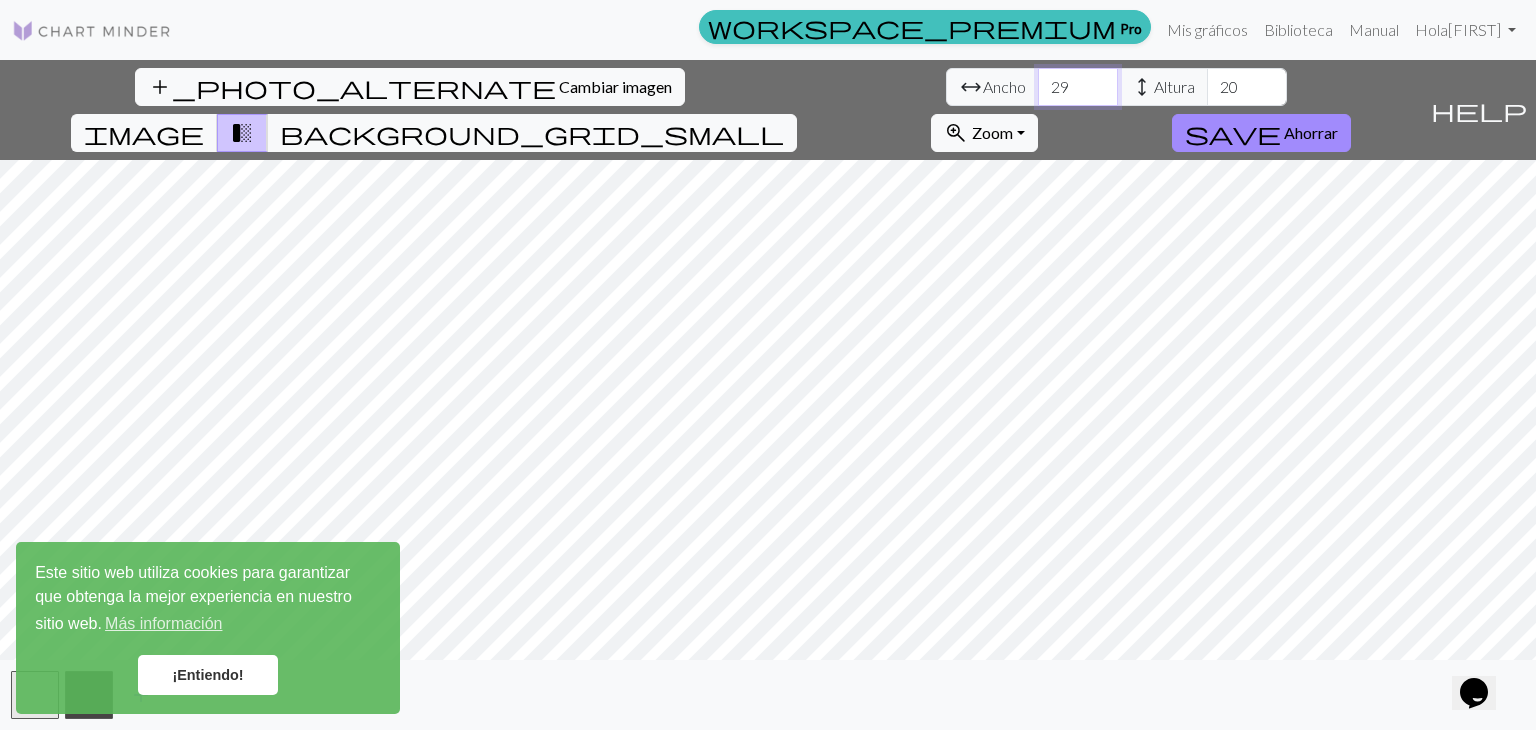 click on "29" at bounding box center (1078, 87) 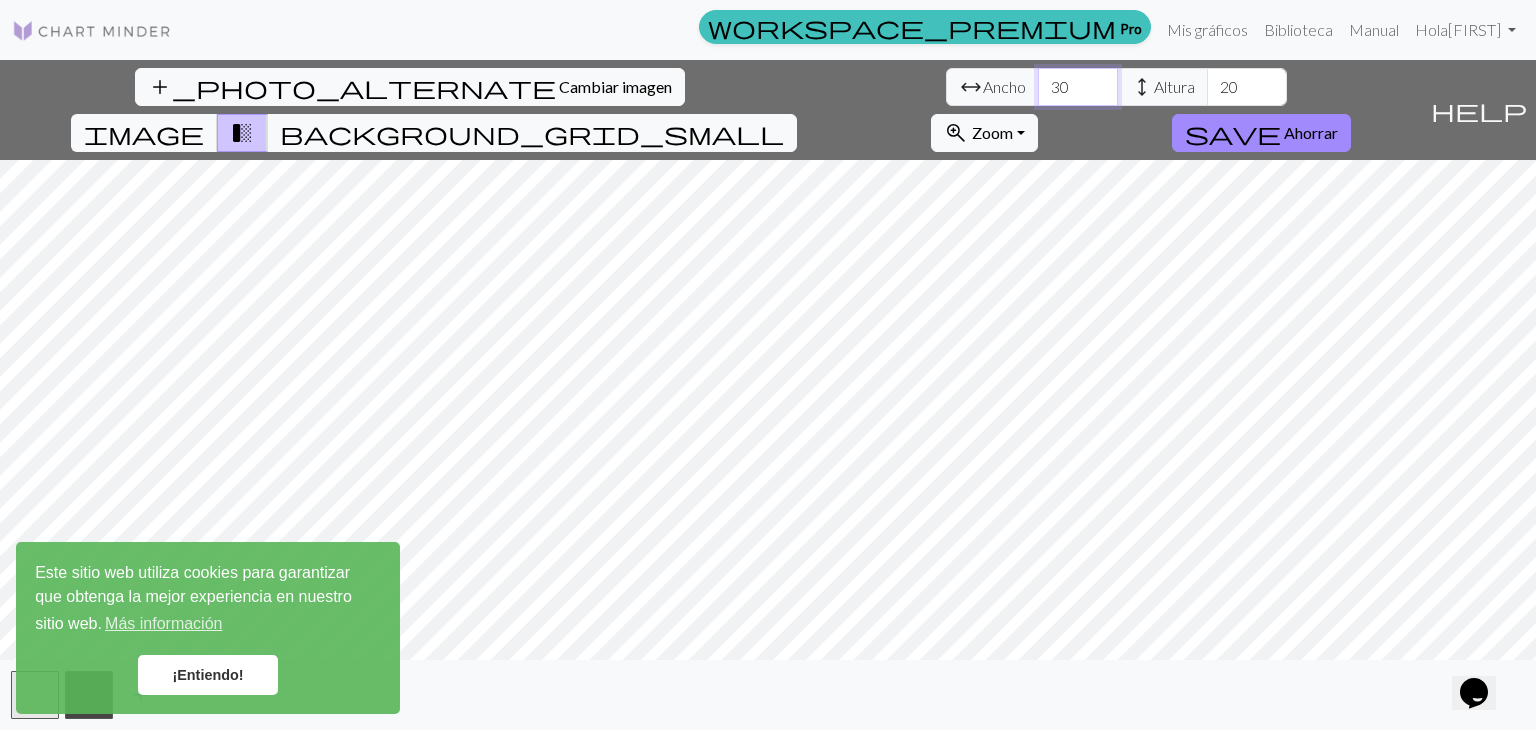 click on "30" at bounding box center (1078, 87) 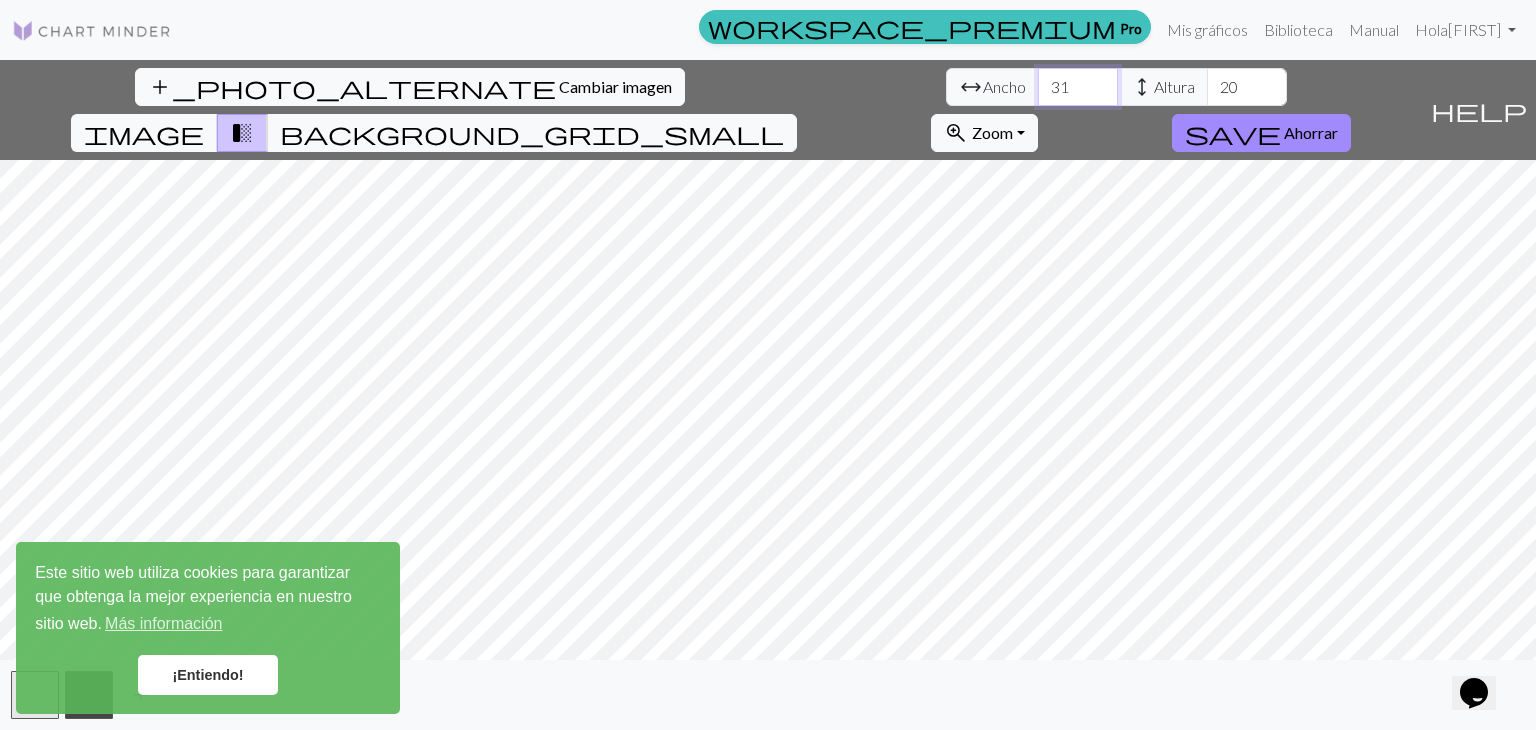 click on "31" at bounding box center (1078, 87) 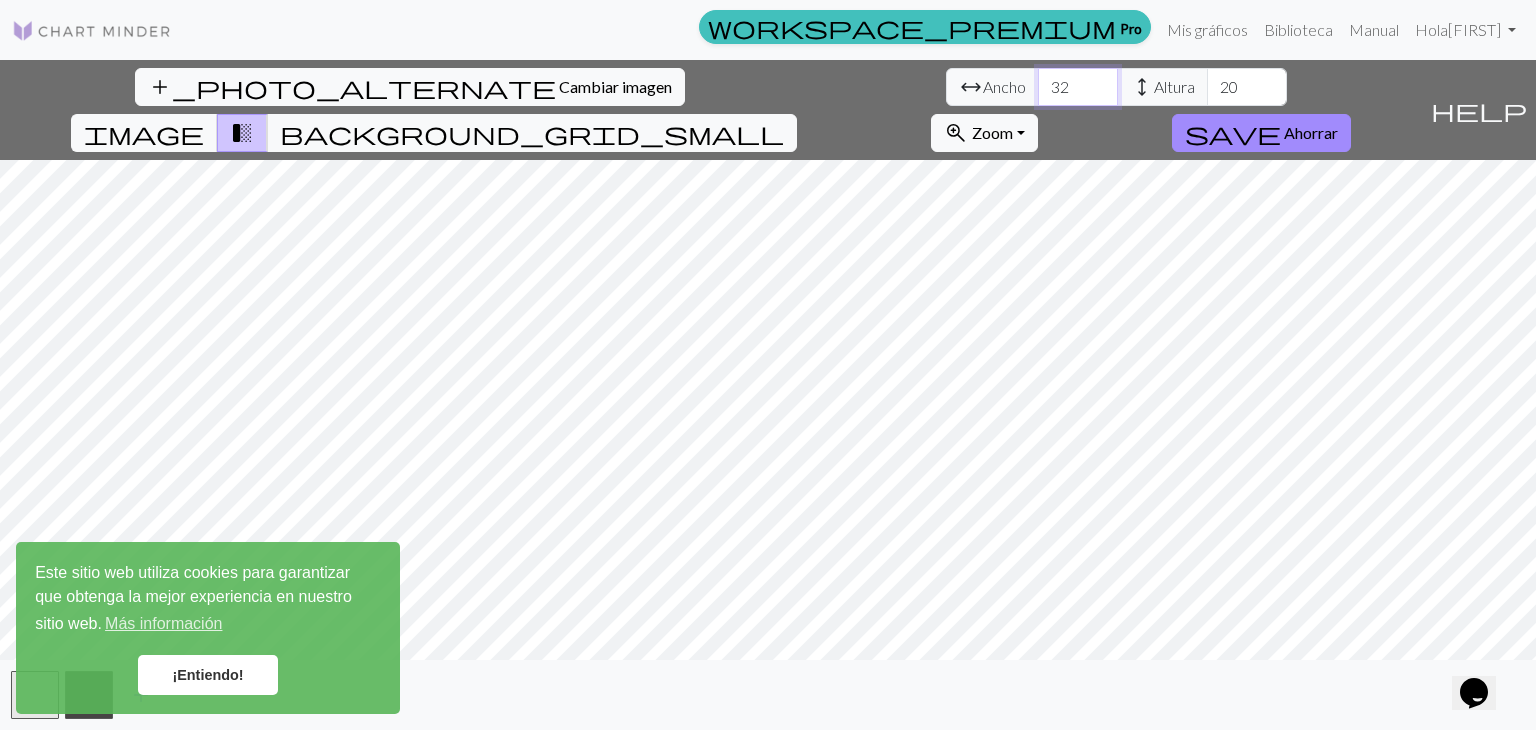 click on "32" at bounding box center (1078, 87) 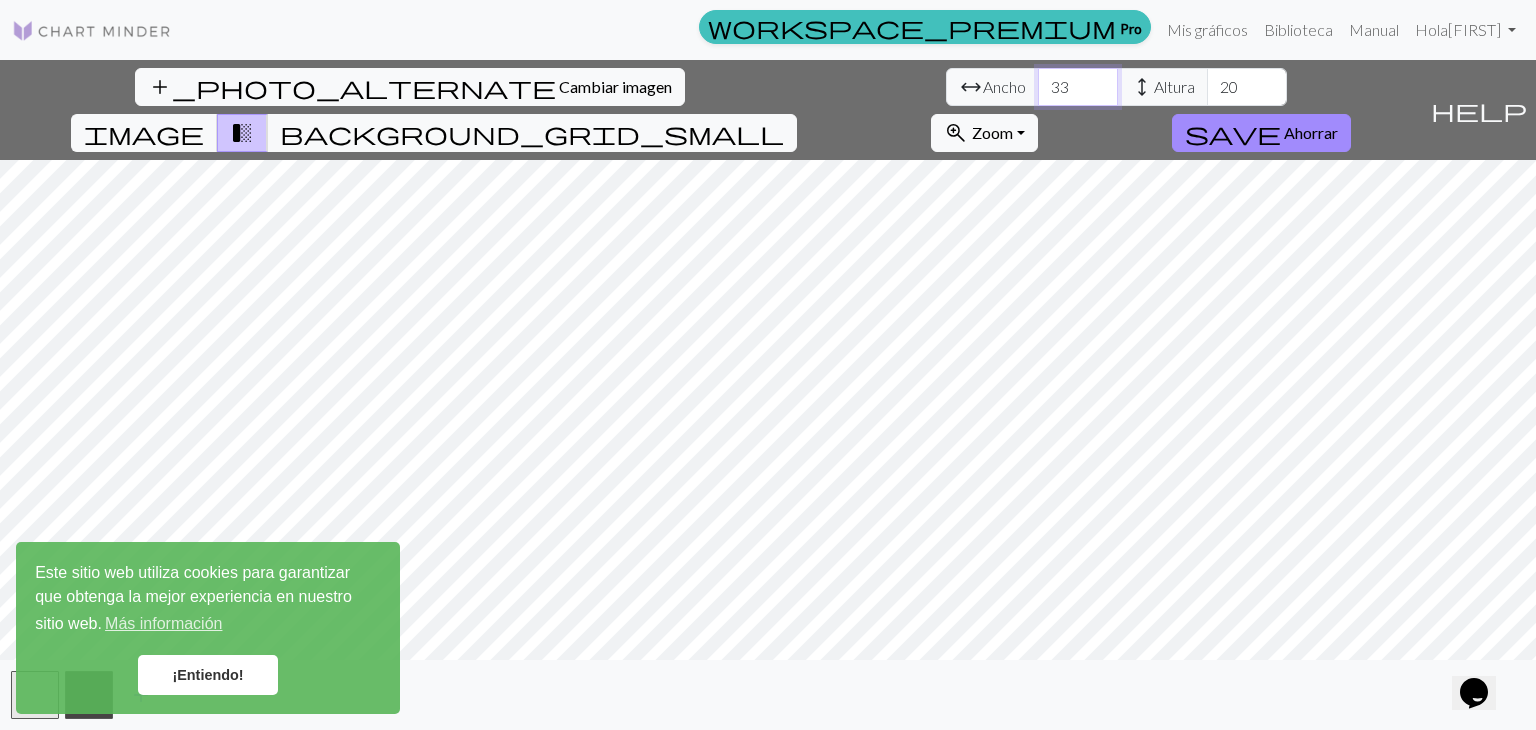 click on "33" at bounding box center (1078, 87) 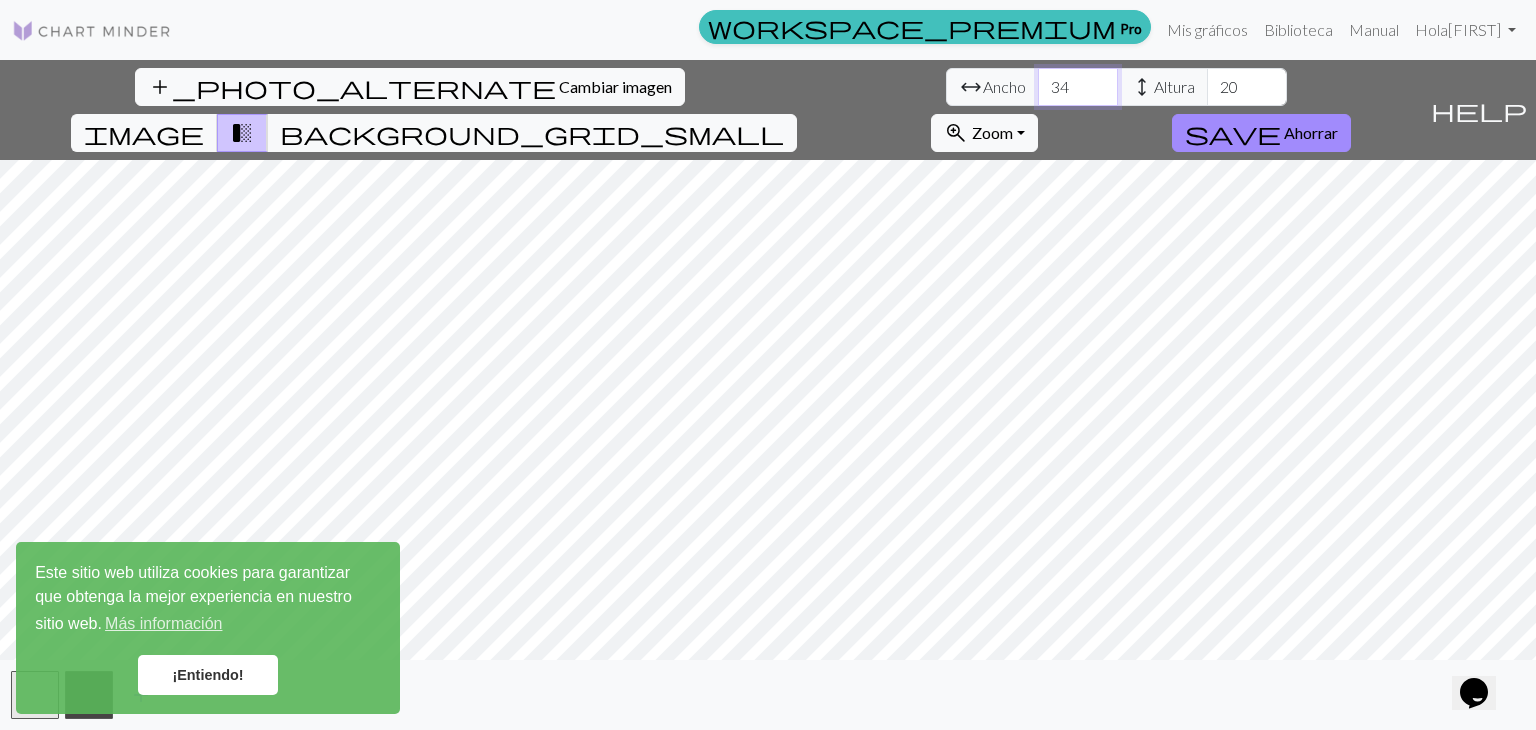 click on "34" at bounding box center [1078, 87] 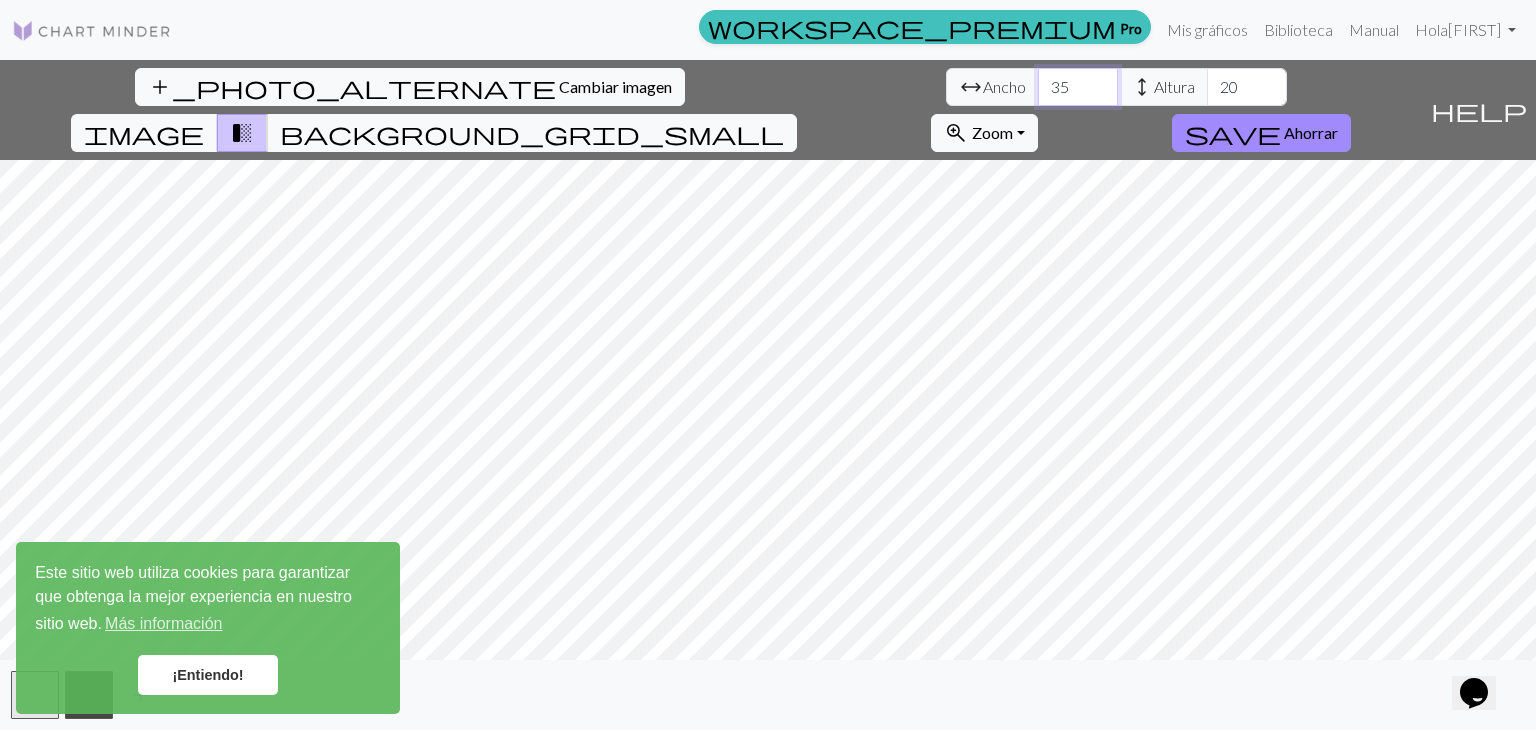 click on "35" at bounding box center (1078, 87) 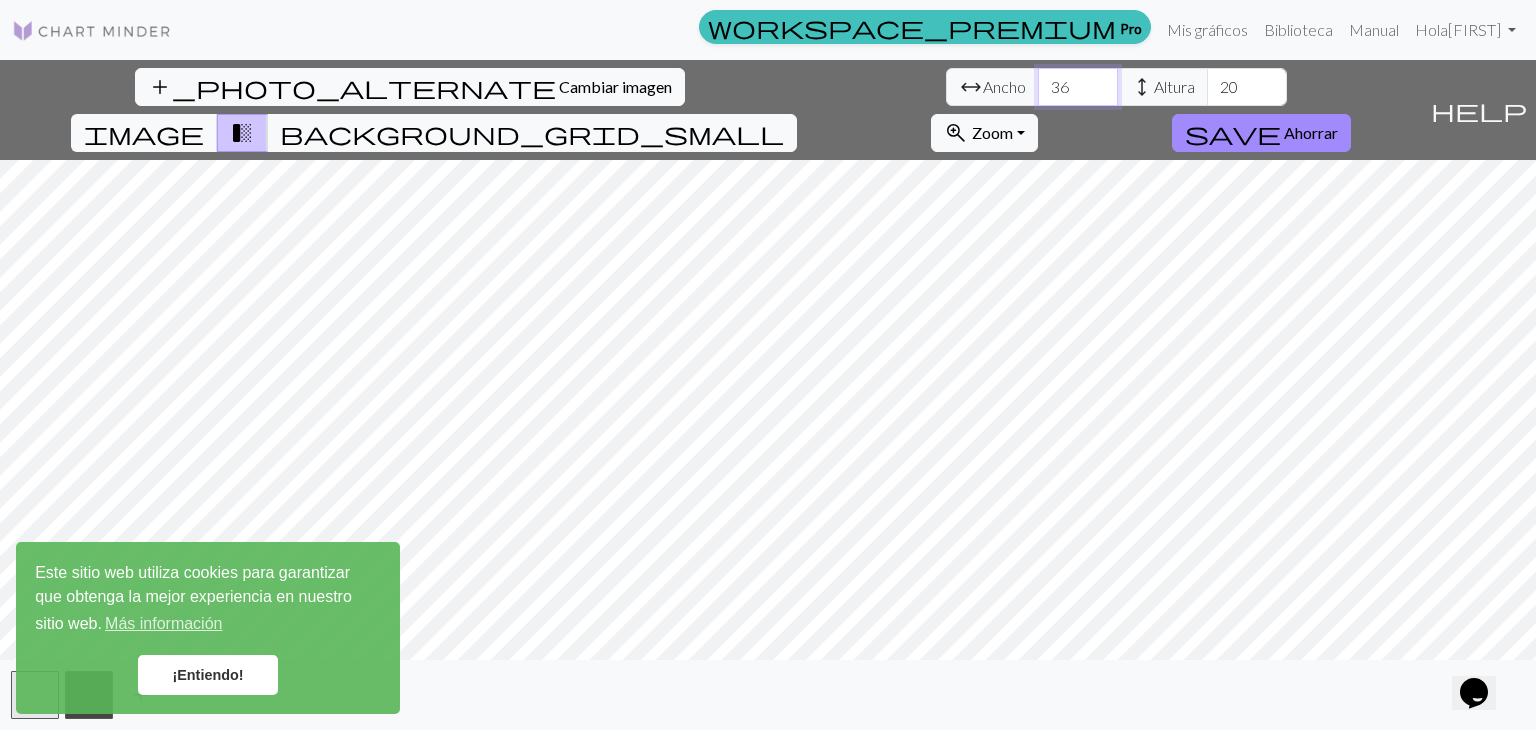 click on "36" at bounding box center [1078, 87] 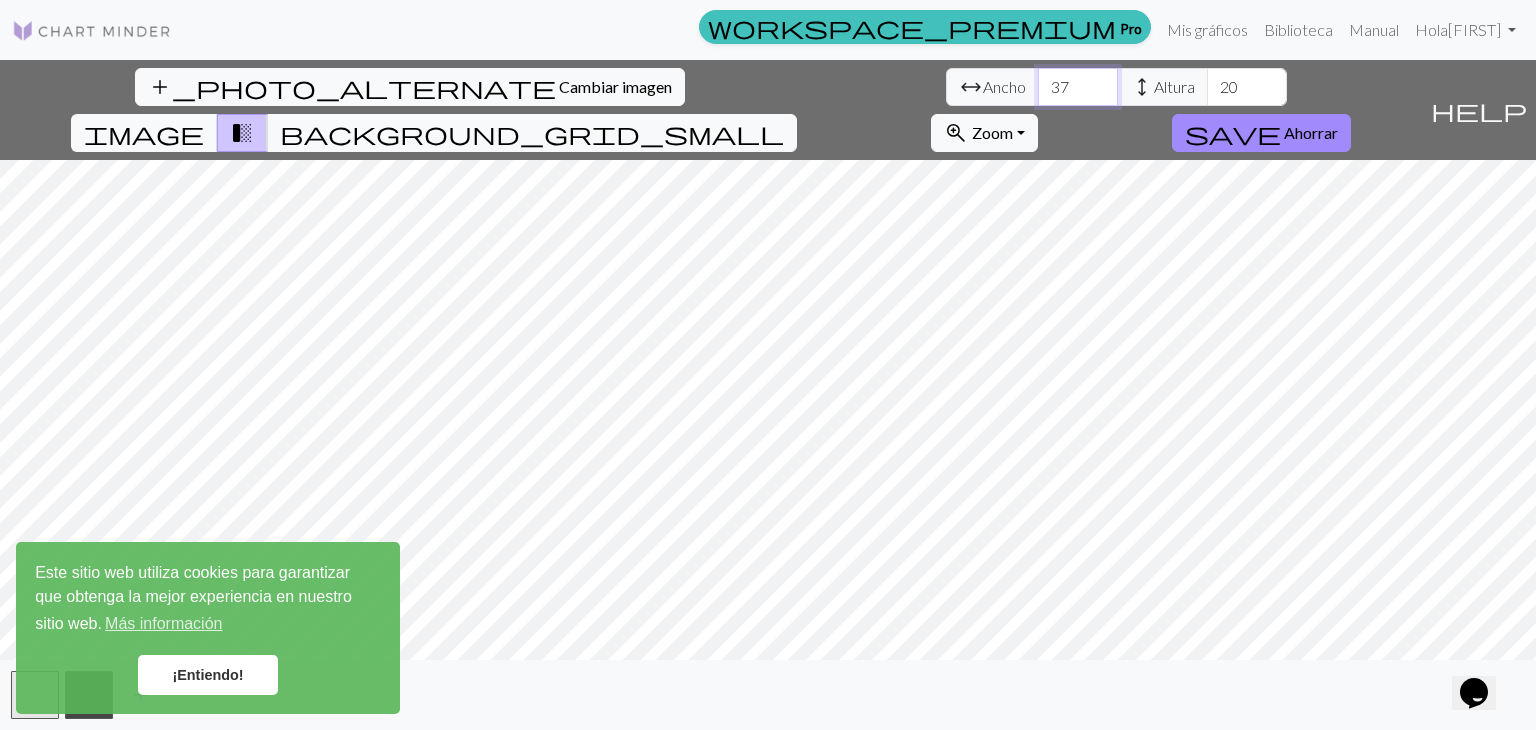 click on "37" at bounding box center (1078, 87) 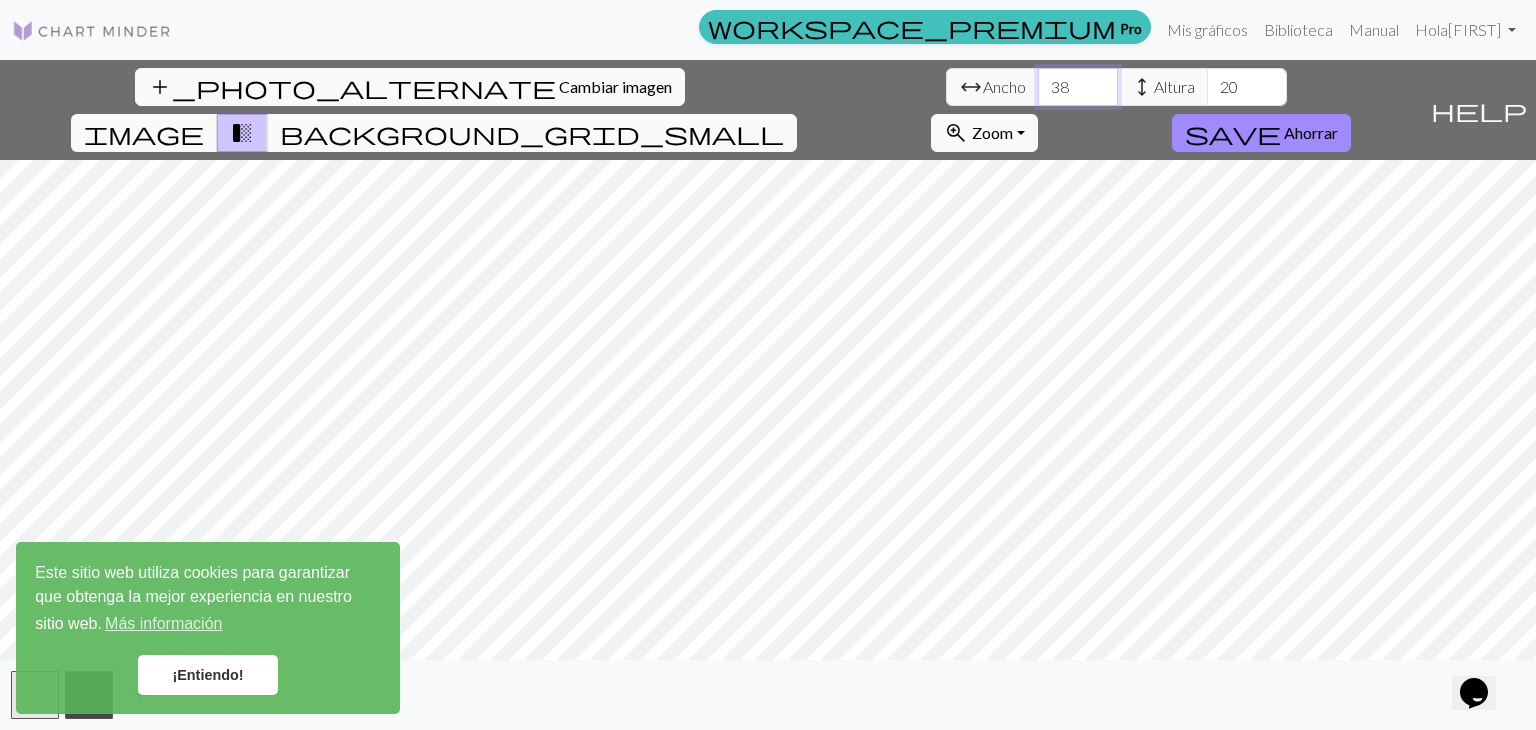 click on "38" at bounding box center (1078, 87) 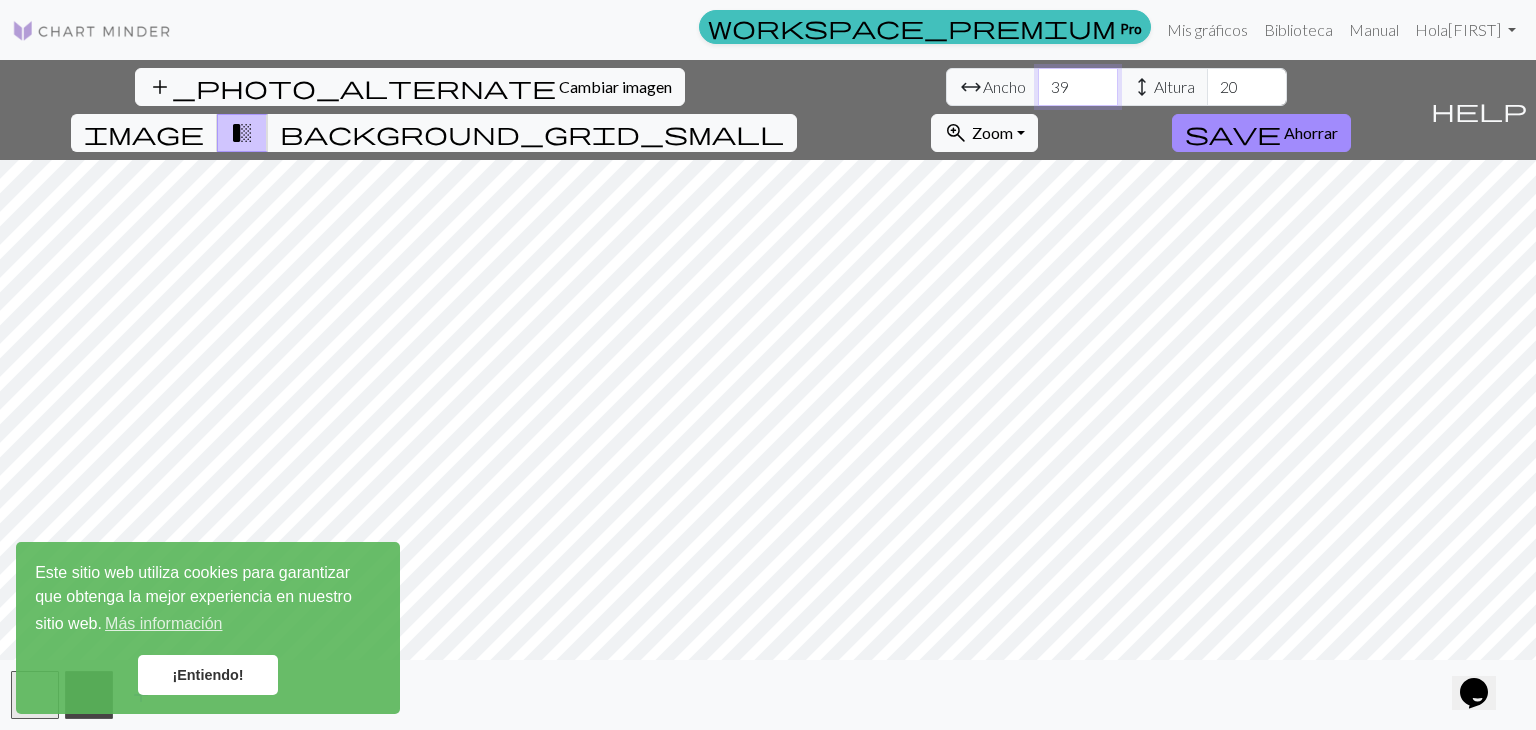 click on "39" at bounding box center (1078, 87) 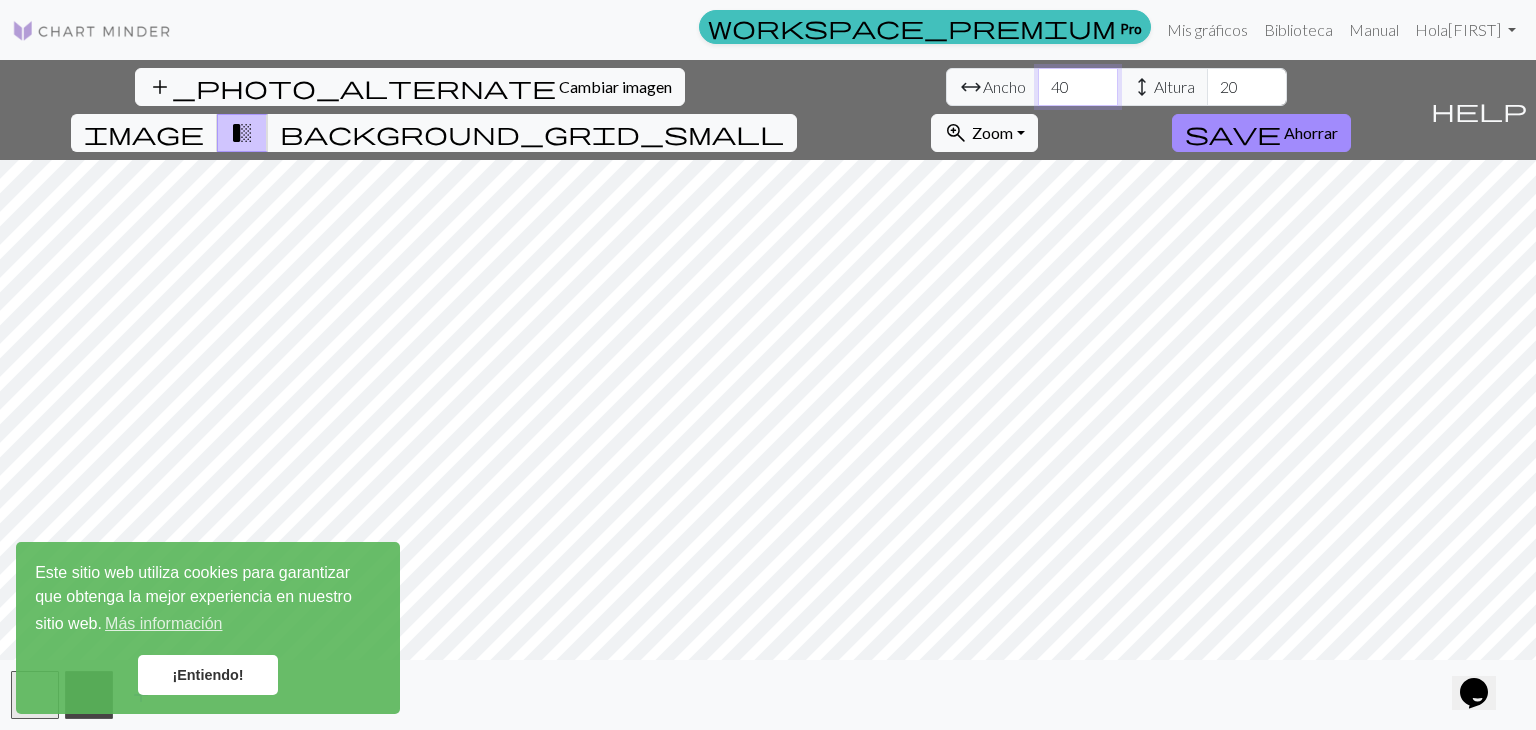 click on "40" at bounding box center [1078, 87] 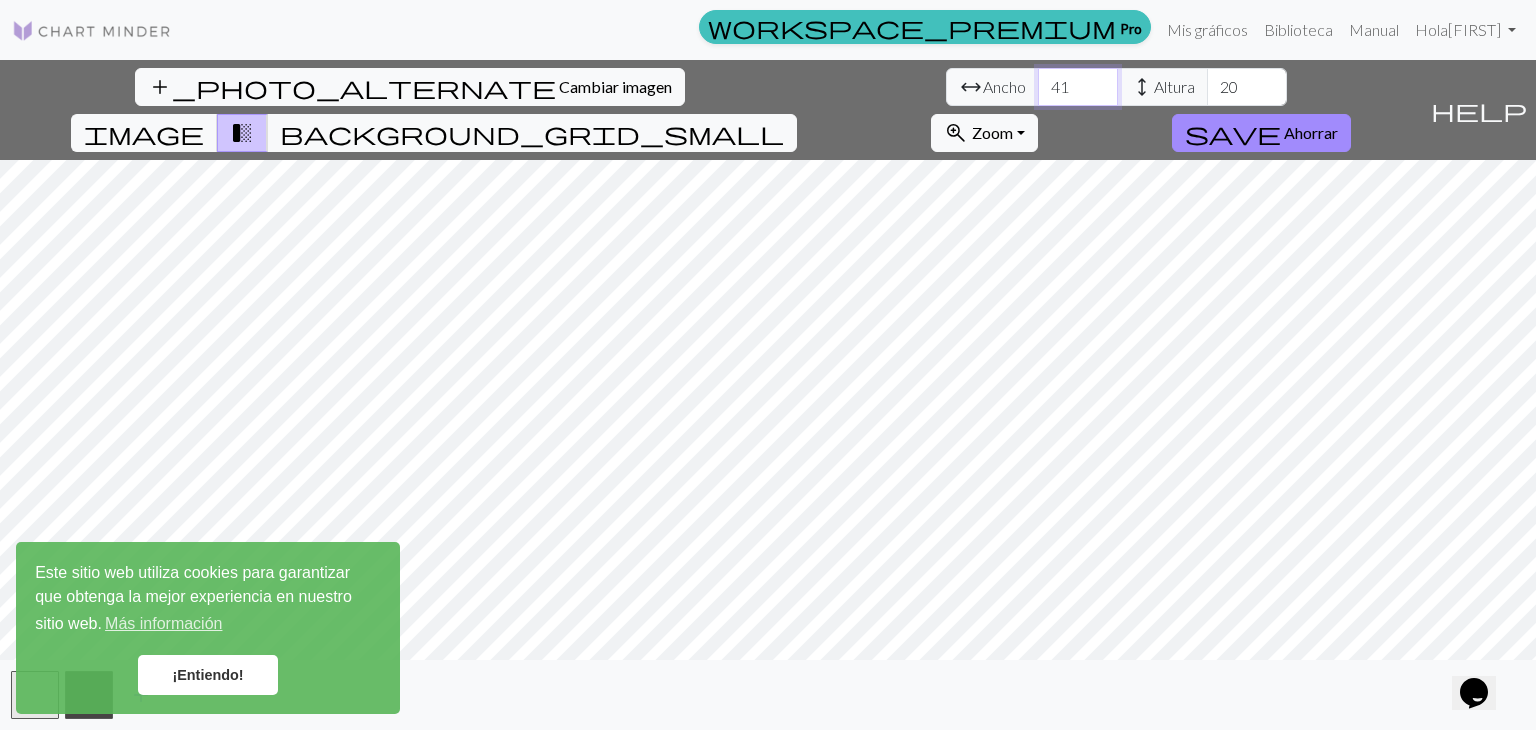 click on "41" at bounding box center [1078, 87] 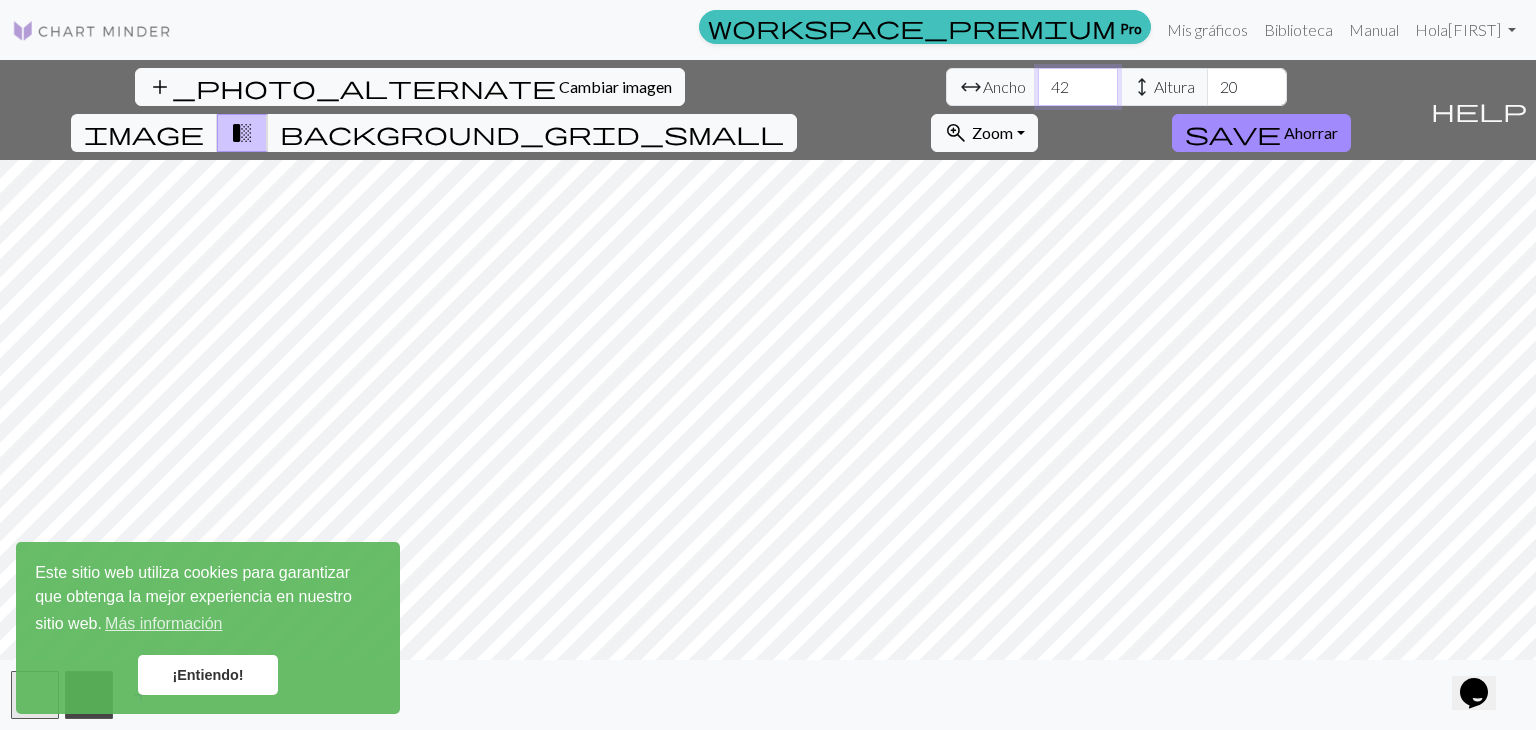 click on "42" at bounding box center [1078, 87] 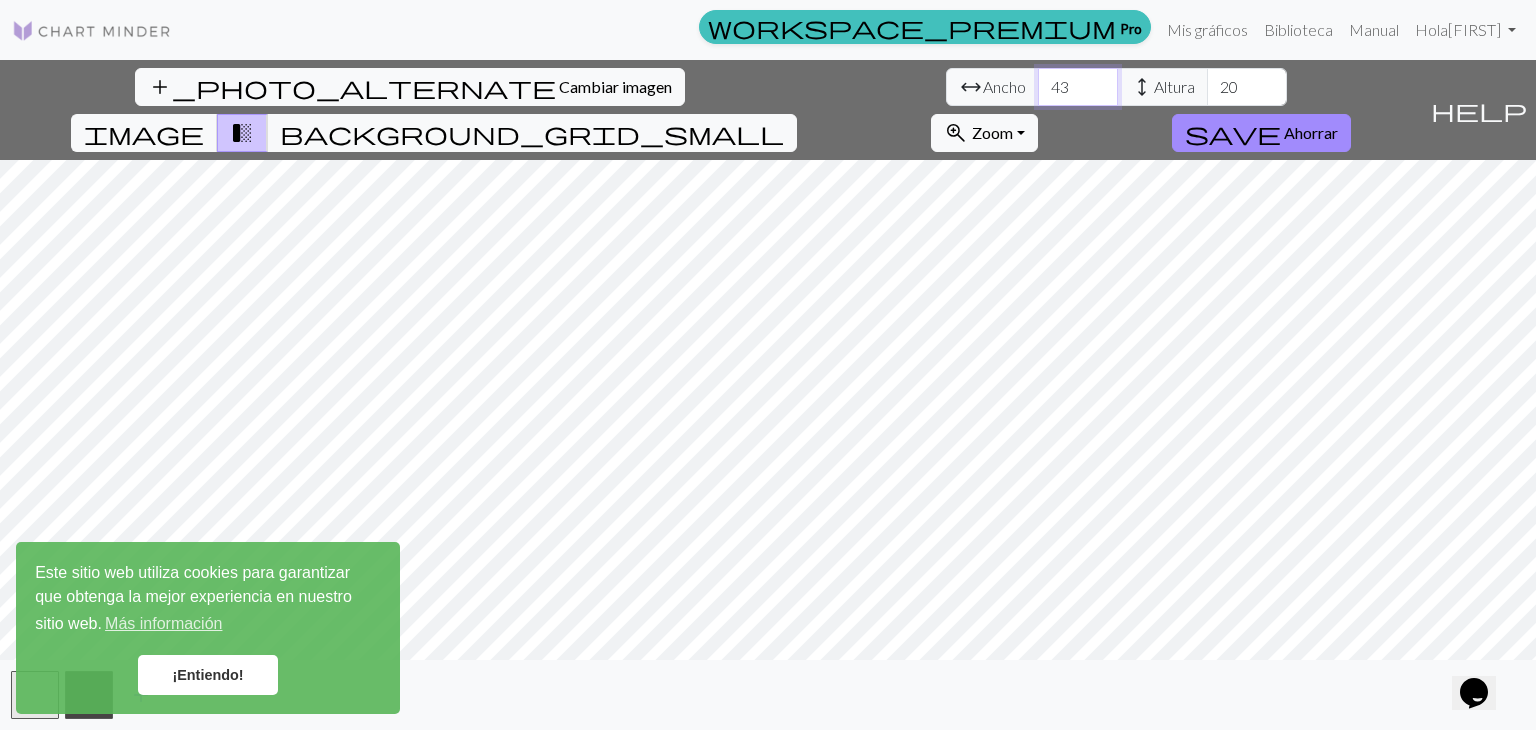 click on "43" at bounding box center [1078, 87] 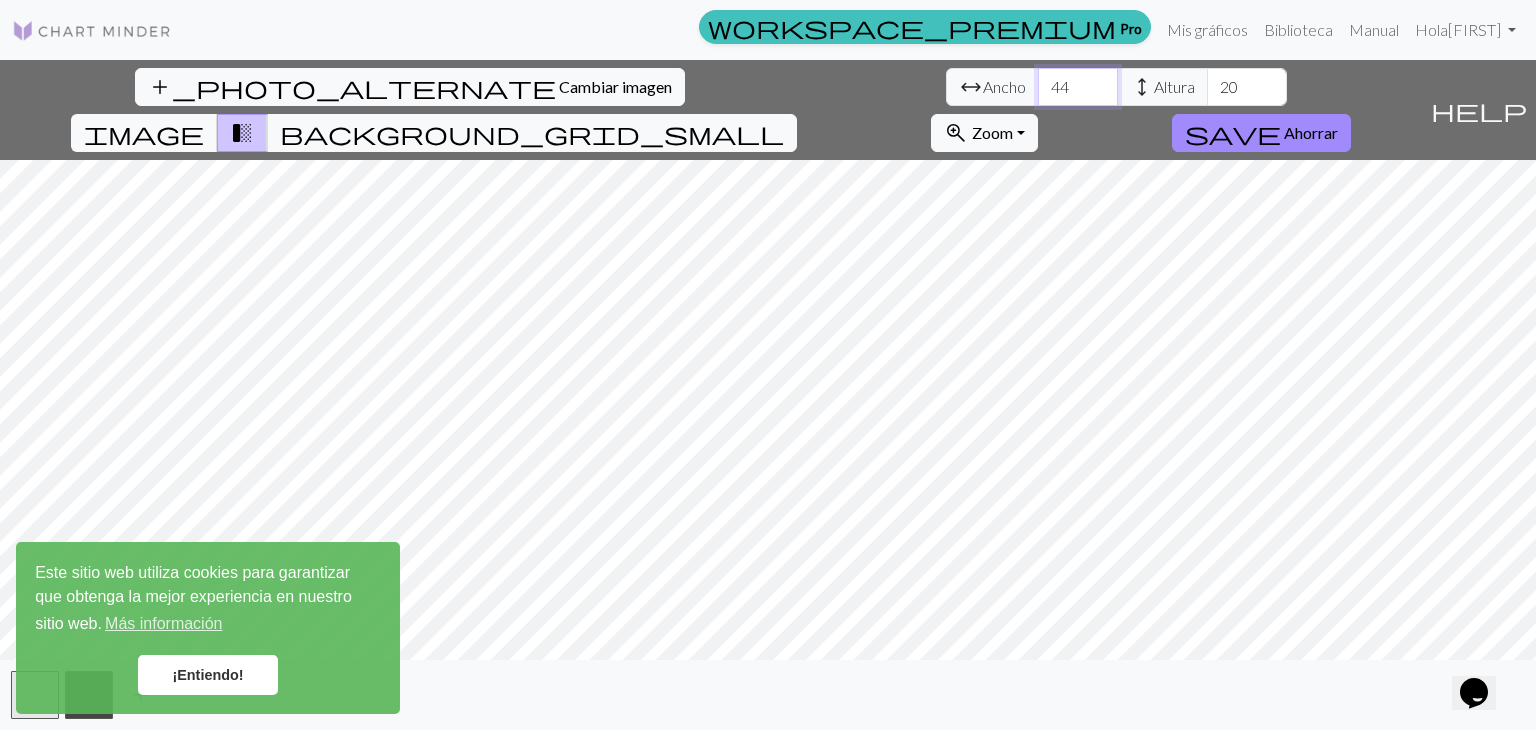 type on "44" 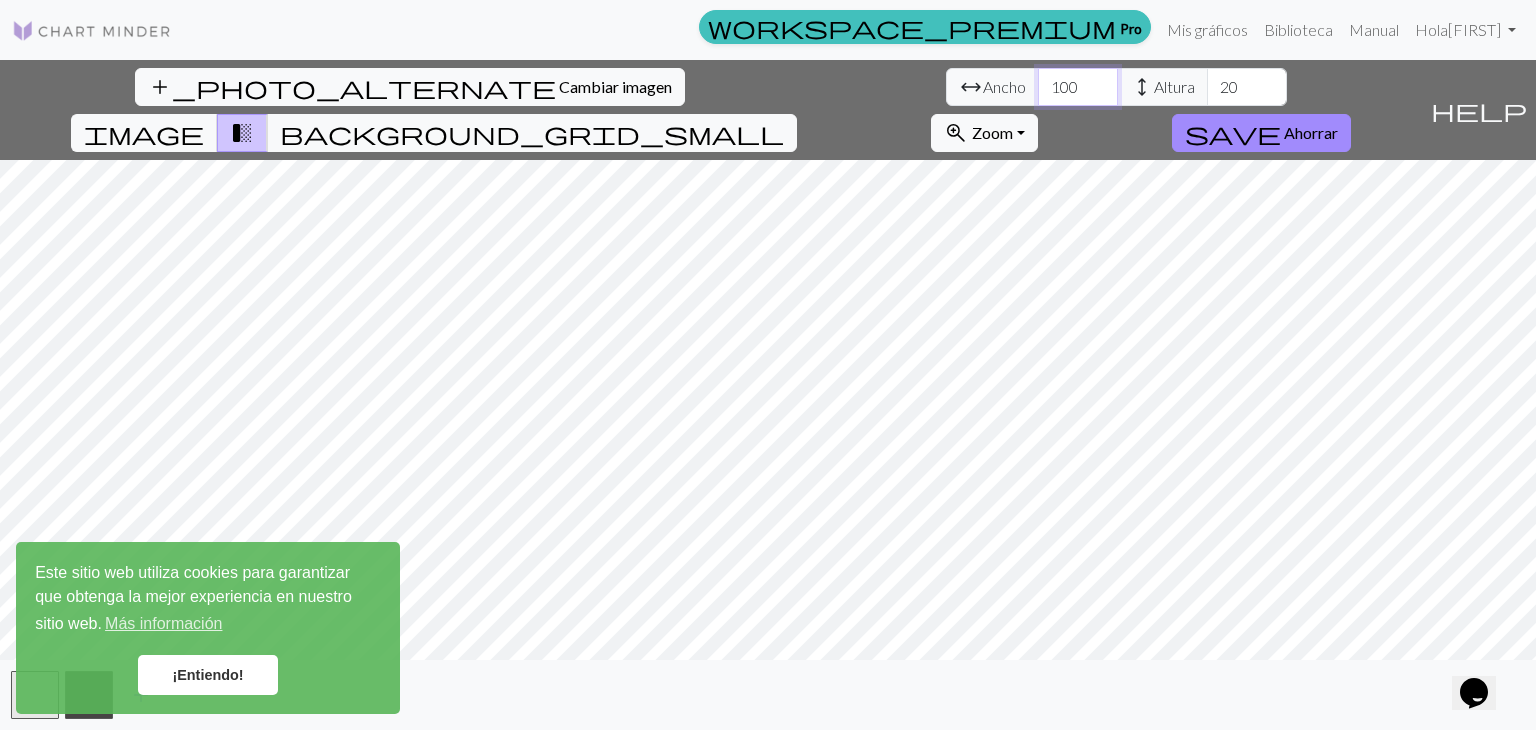 type on "100" 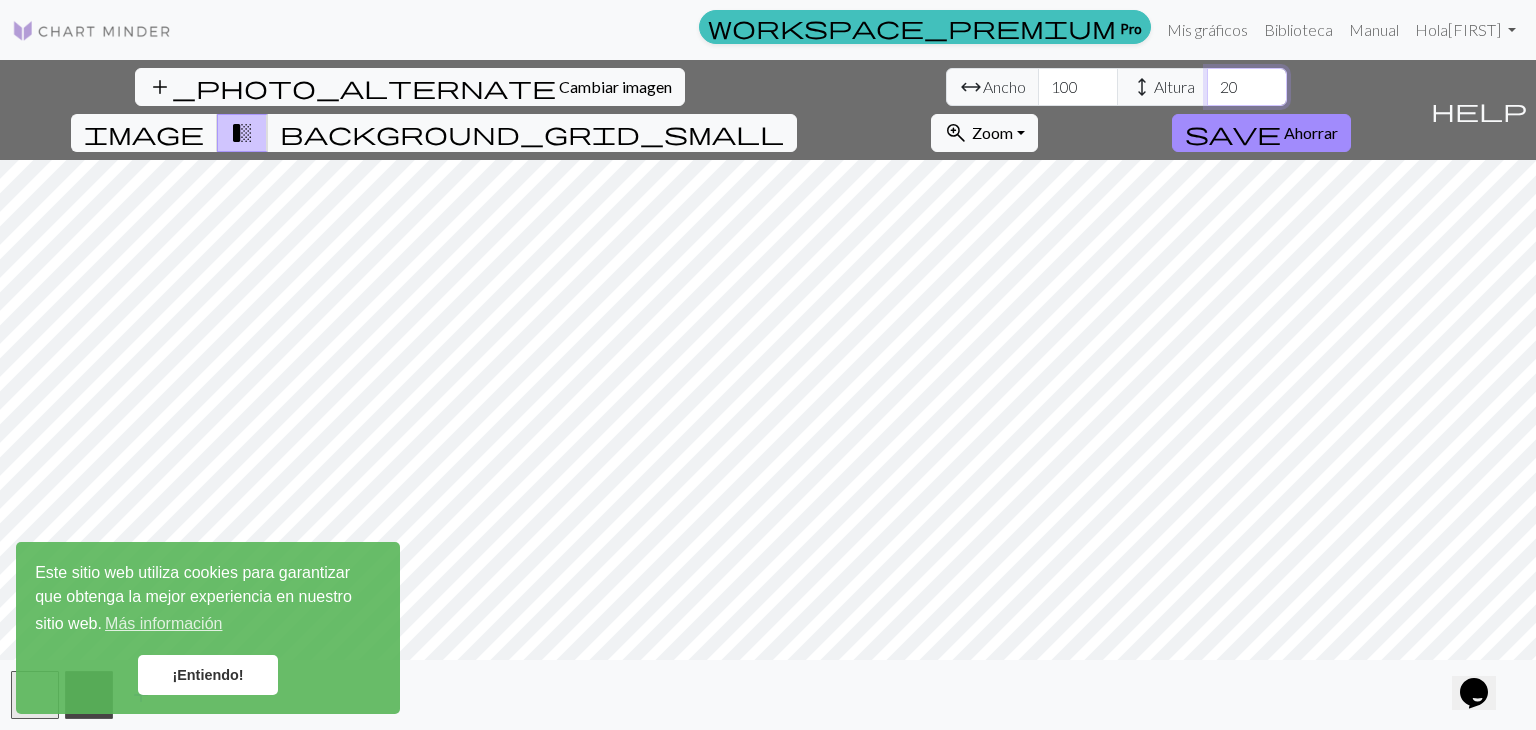 click on "20" at bounding box center (1247, 87) 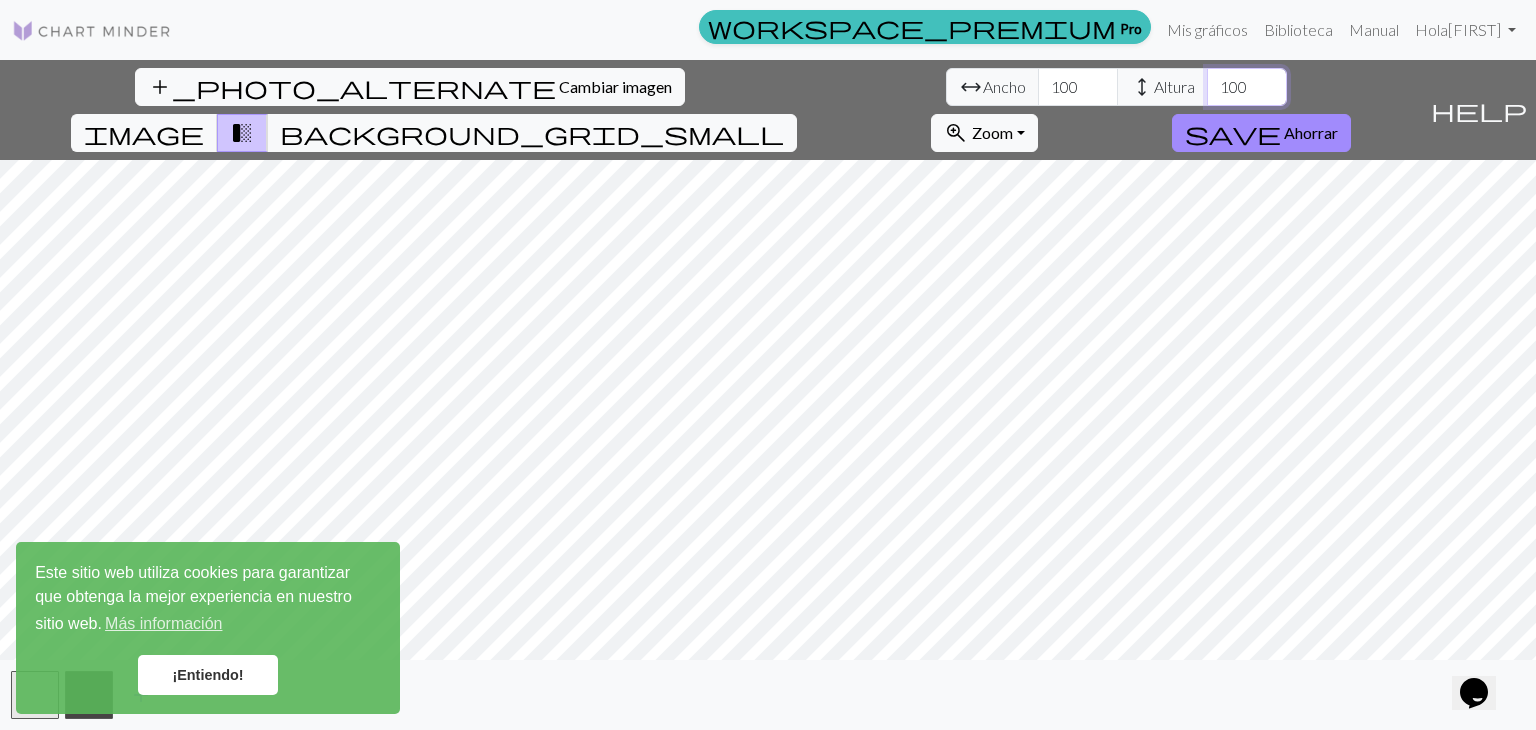 type on "100" 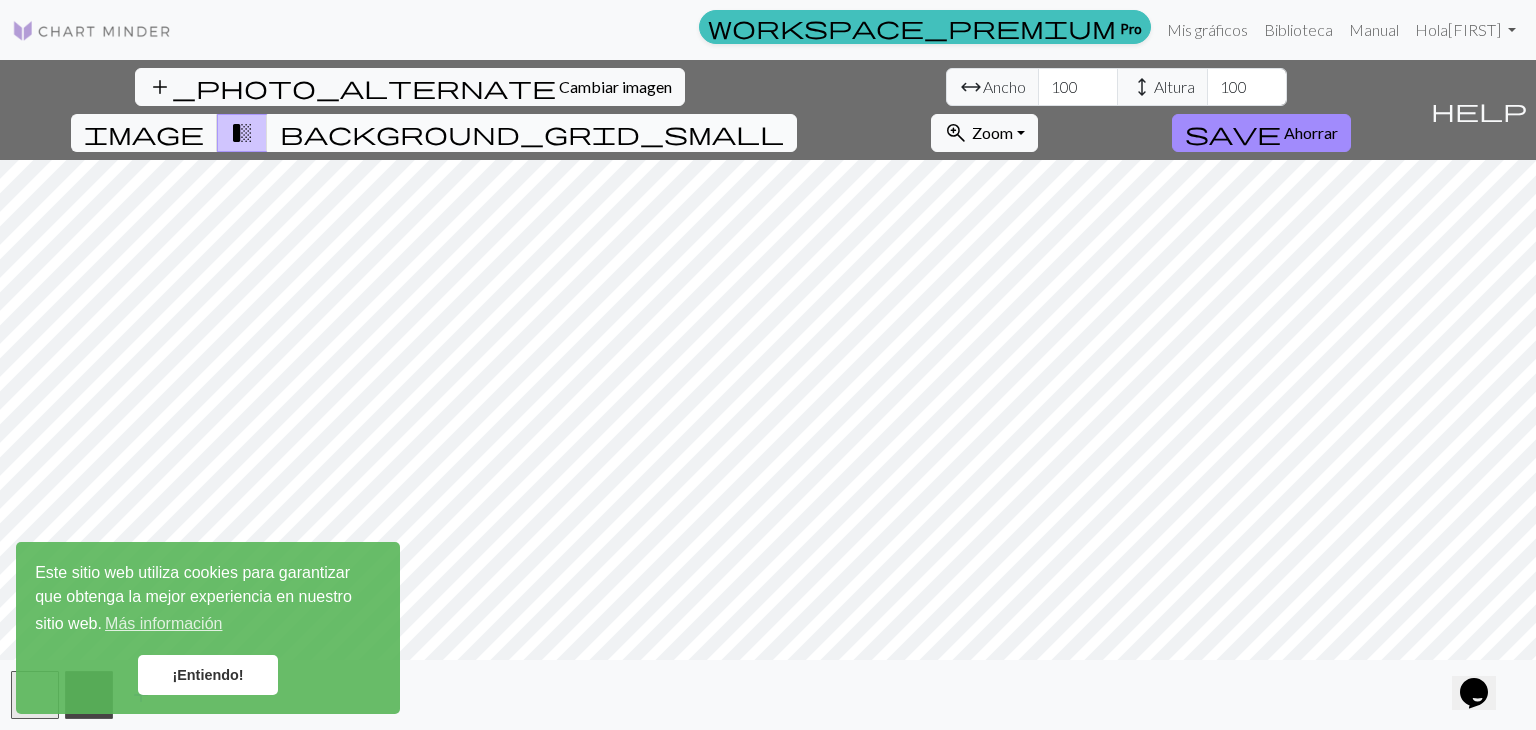 click on "background_grid_small" at bounding box center [532, 133] 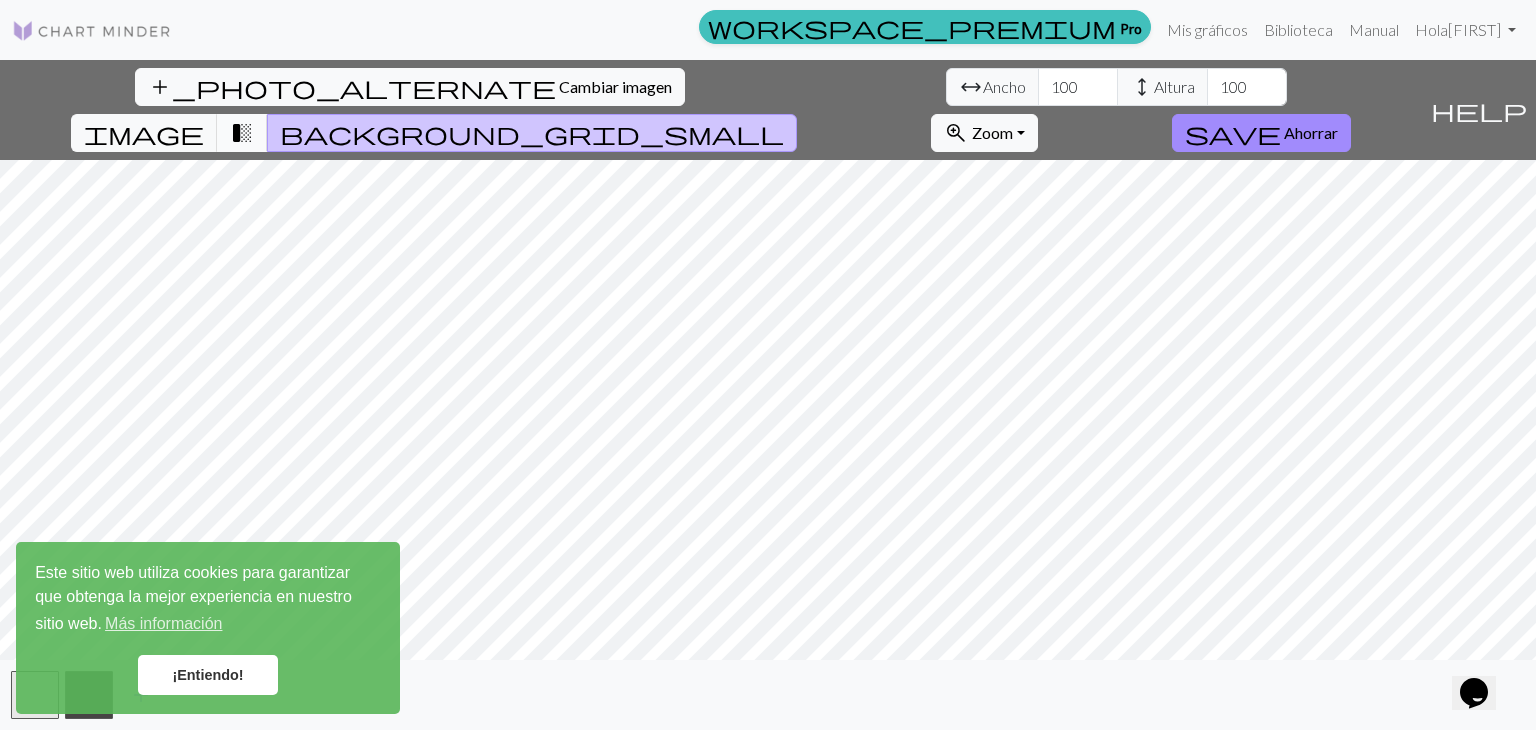 click on "transition_fade" at bounding box center [242, 133] 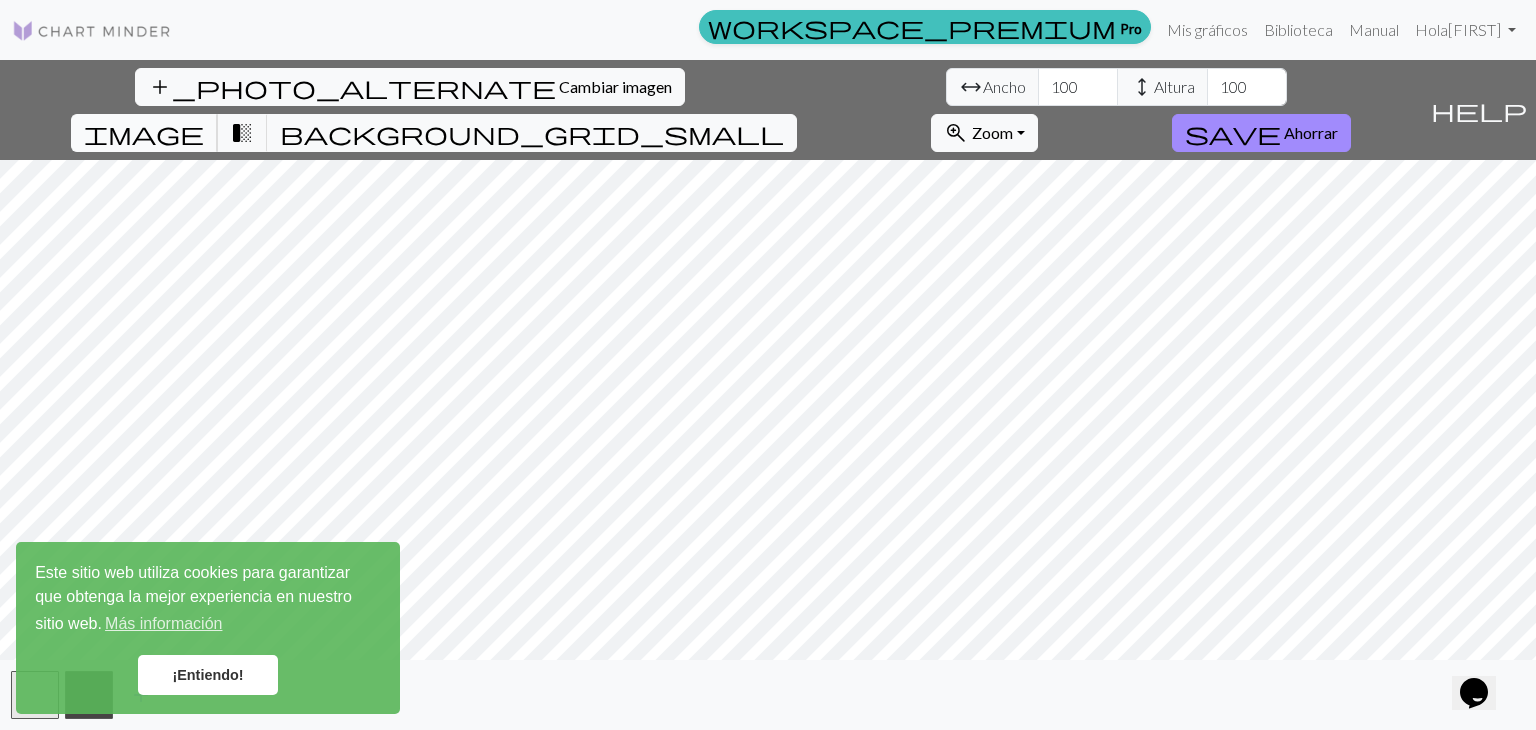 click on "image" at bounding box center [144, 133] 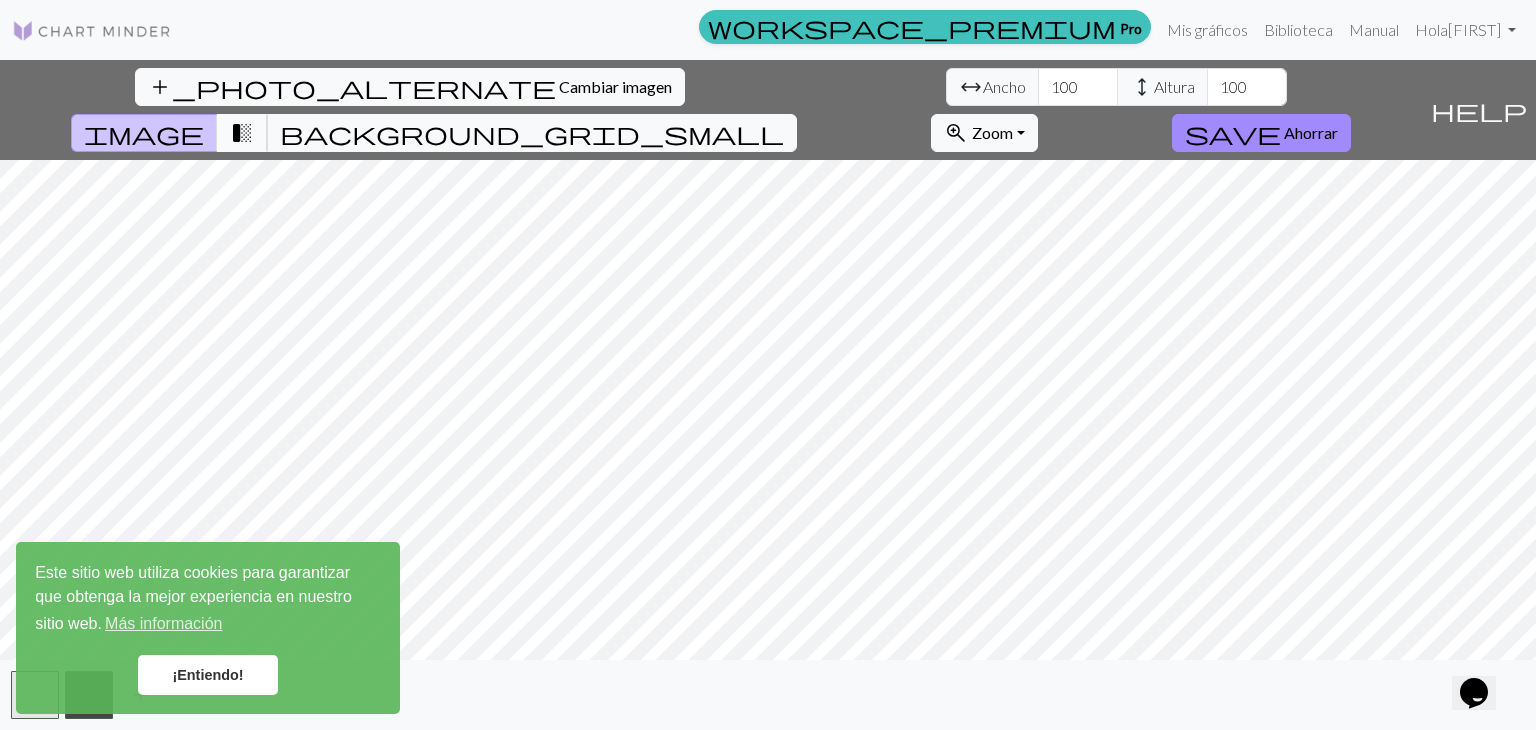 click on "transition_fade" at bounding box center [242, 133] 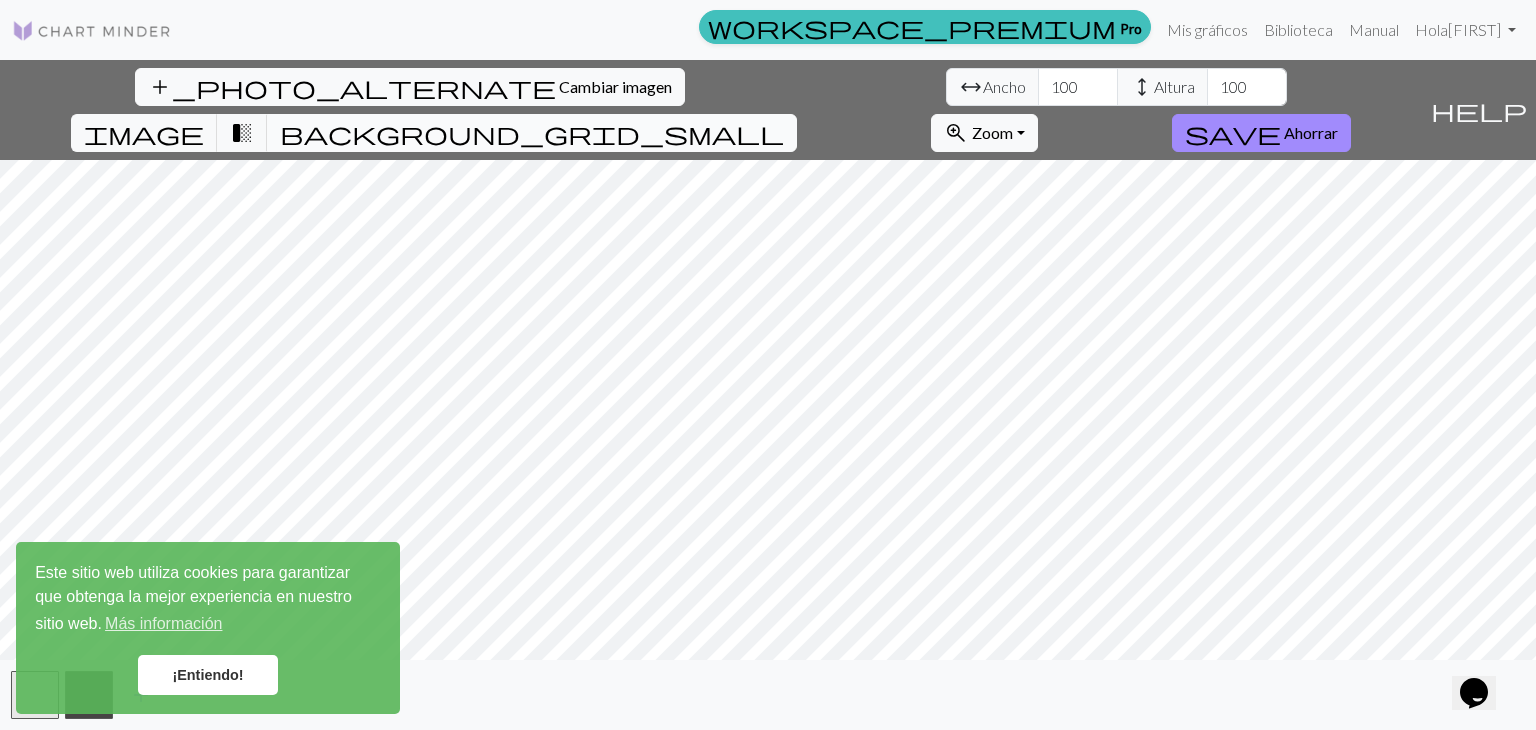 click on "background_grid_small" at bounding box center (532, 133) 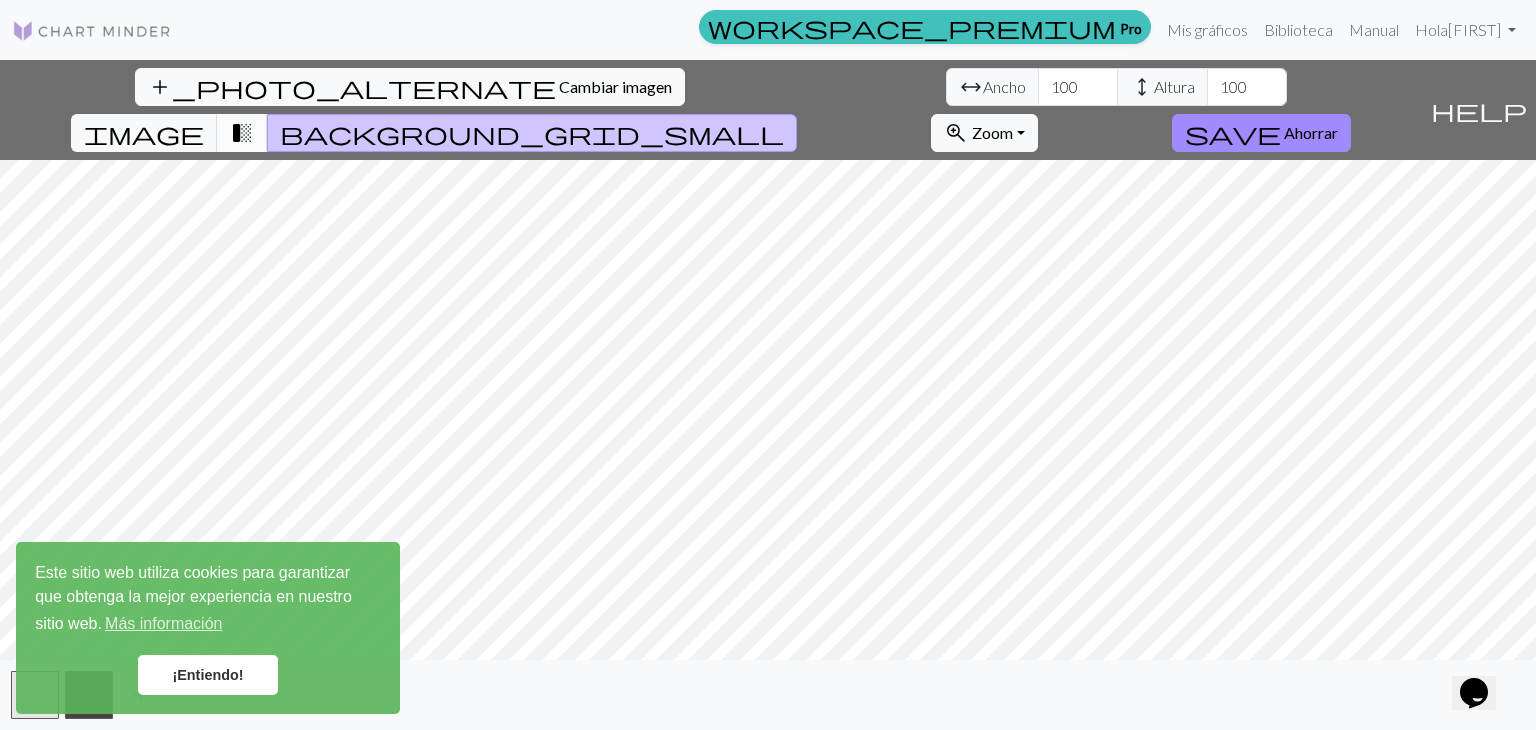 click on "transition_fade" at bounding box center (242, 133) 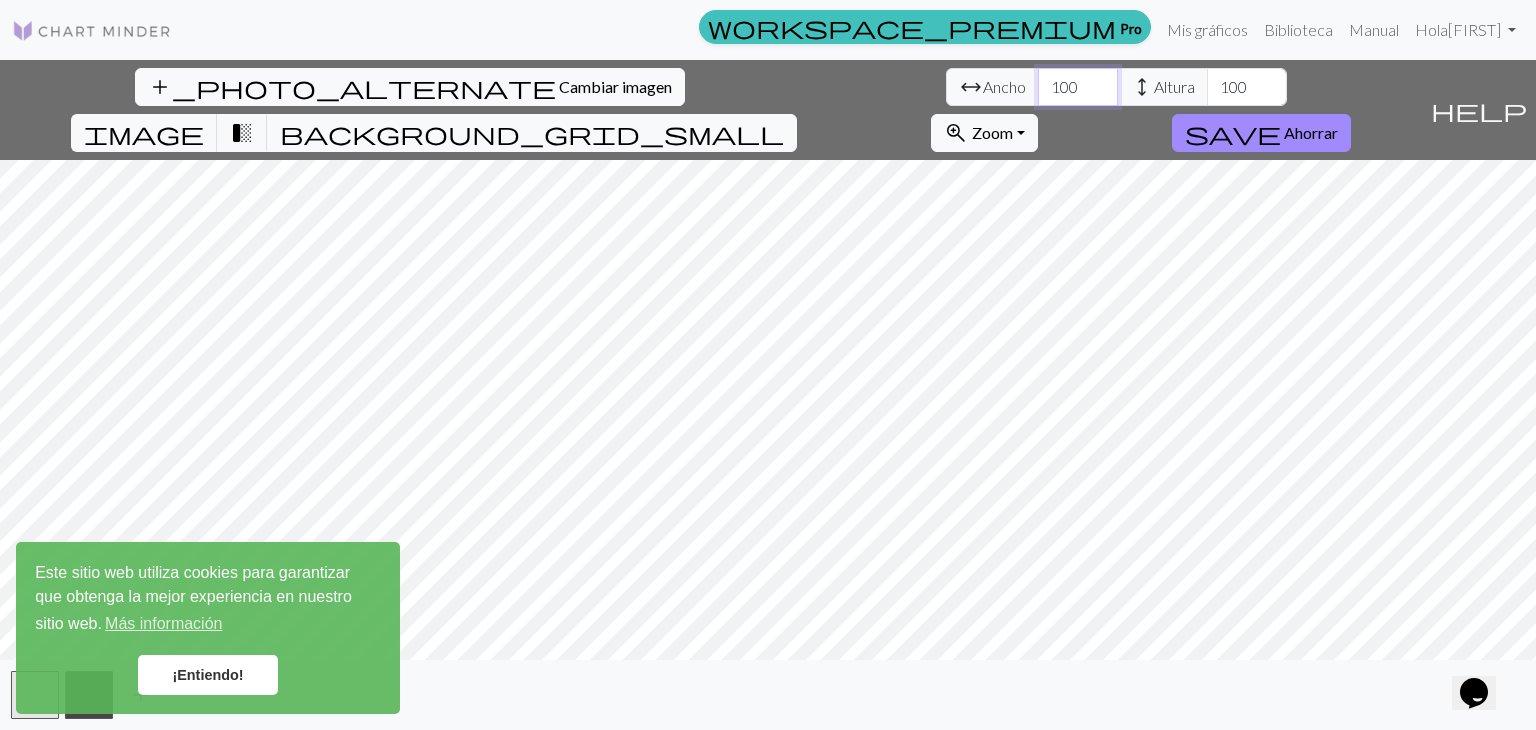 click on "100" at bounding box center [1078, 87] 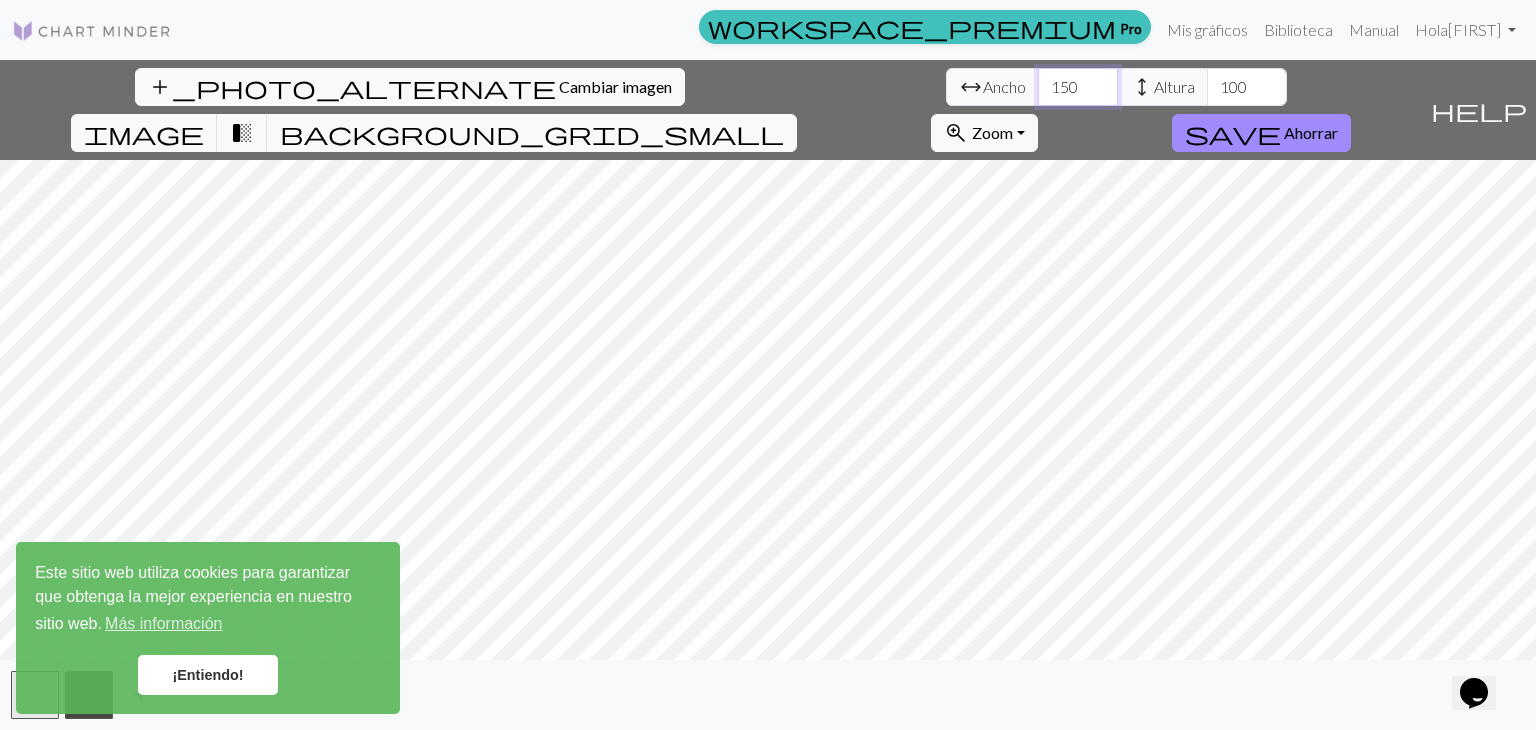 type on "150" 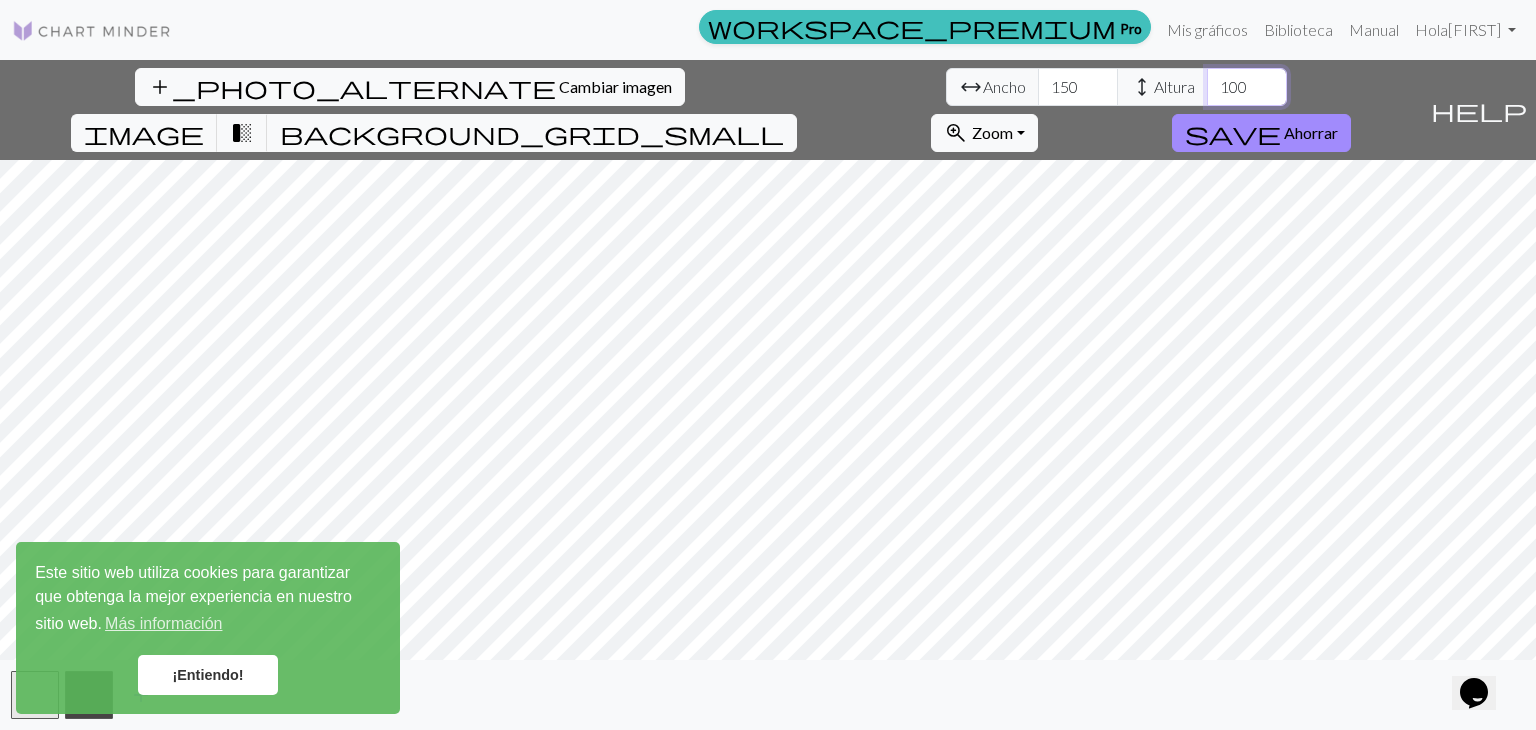 click on "100" at bounding box center (1247, 87) 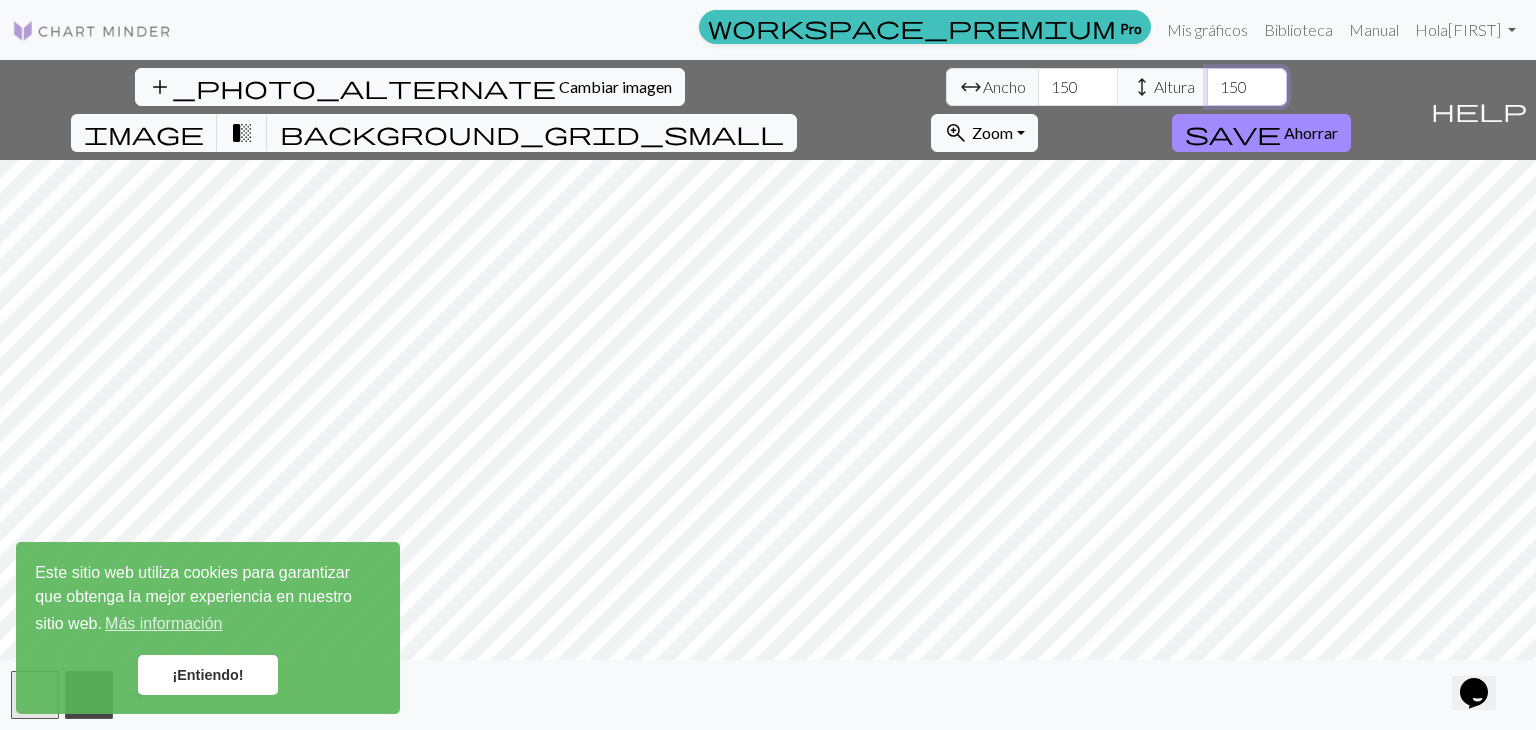 type on "150" 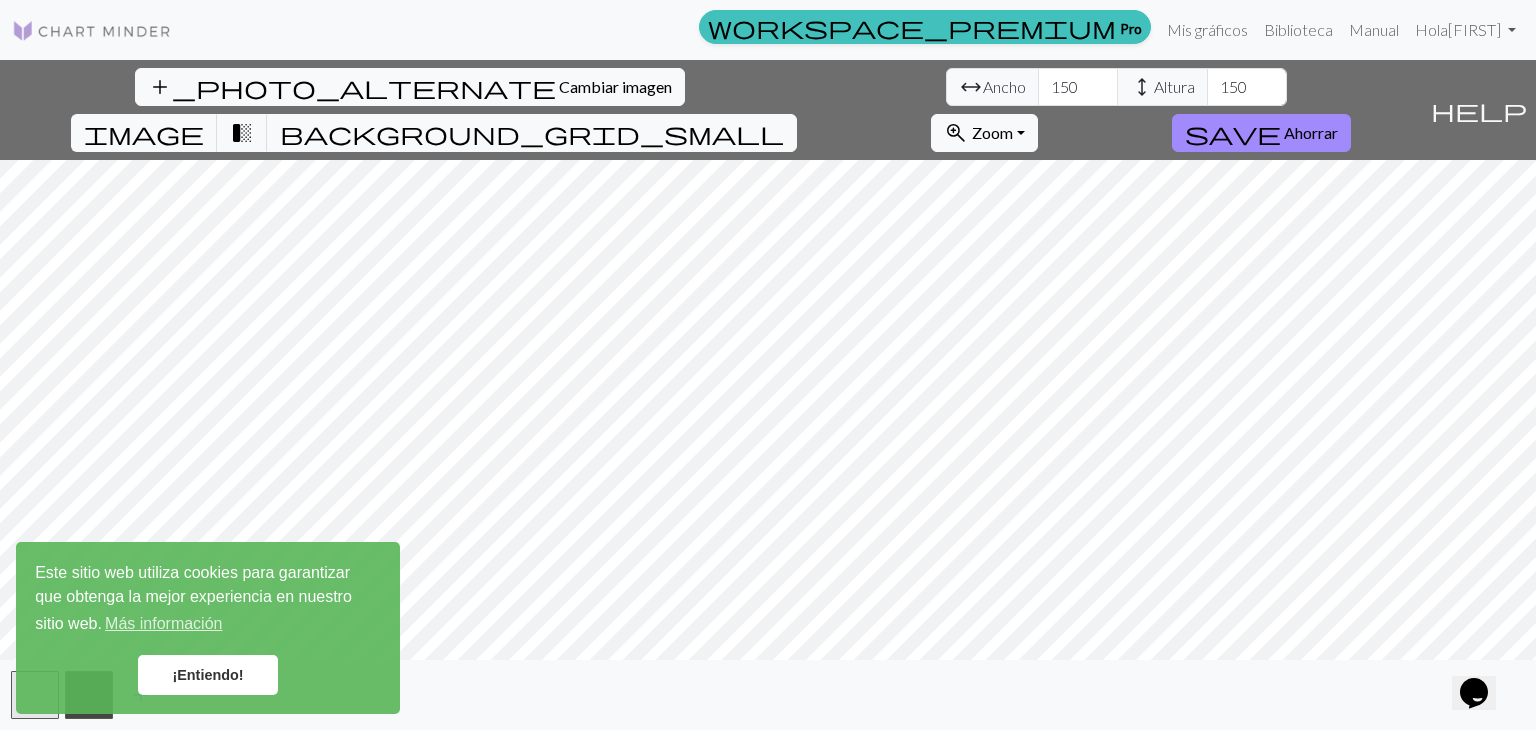 click on "¡Entiendo!" at bounding box center [207, 675] 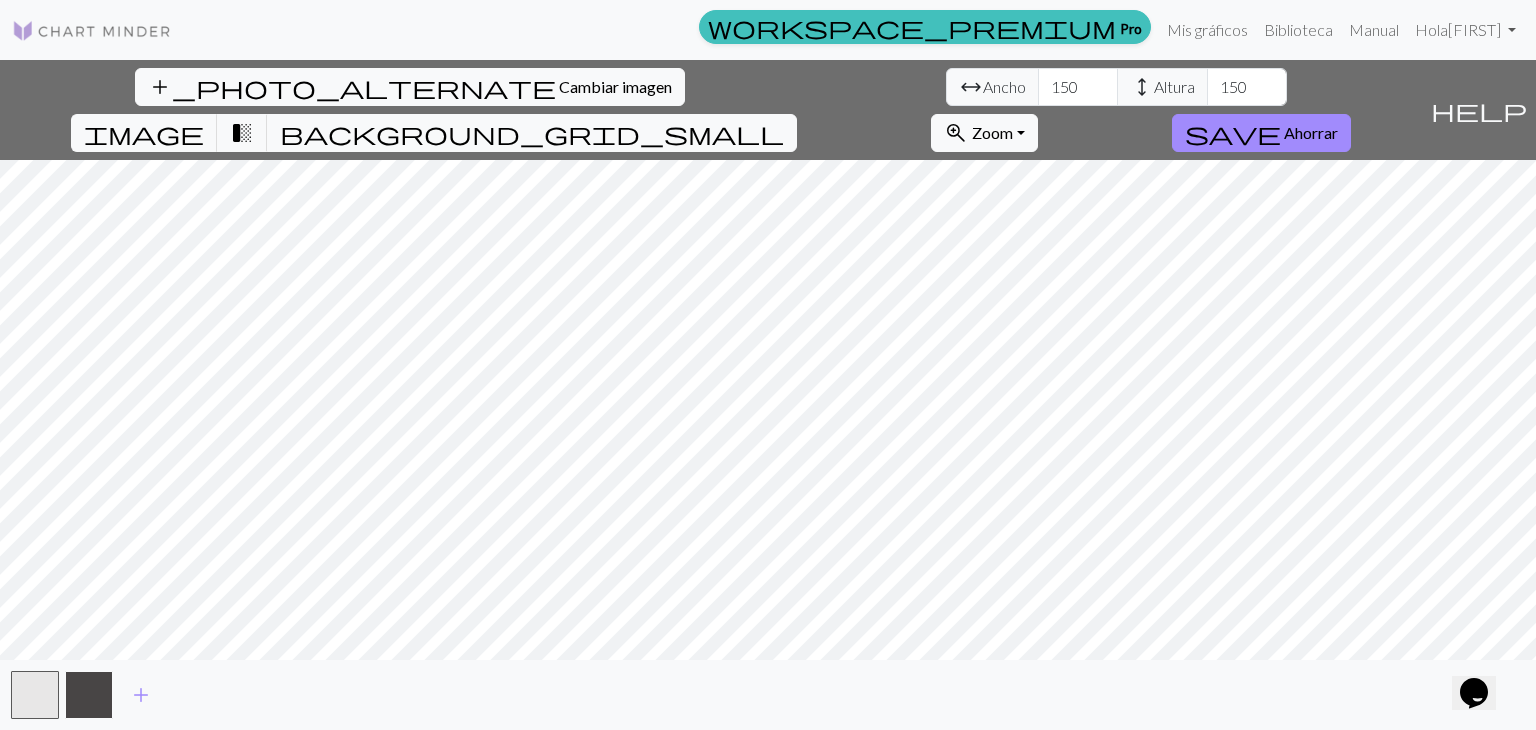 click at bounding box center (89, 695) 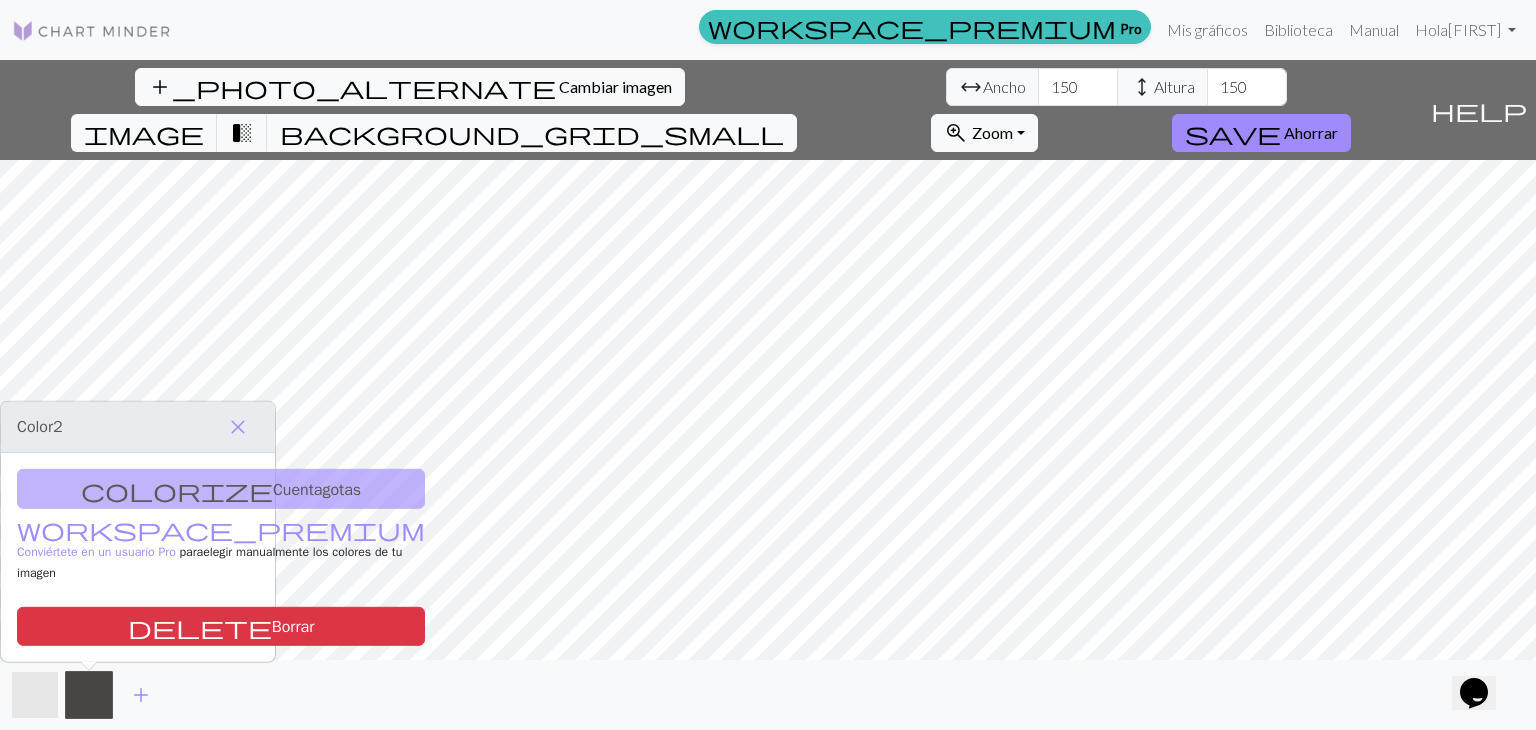 click at bounding box center [35, 695] 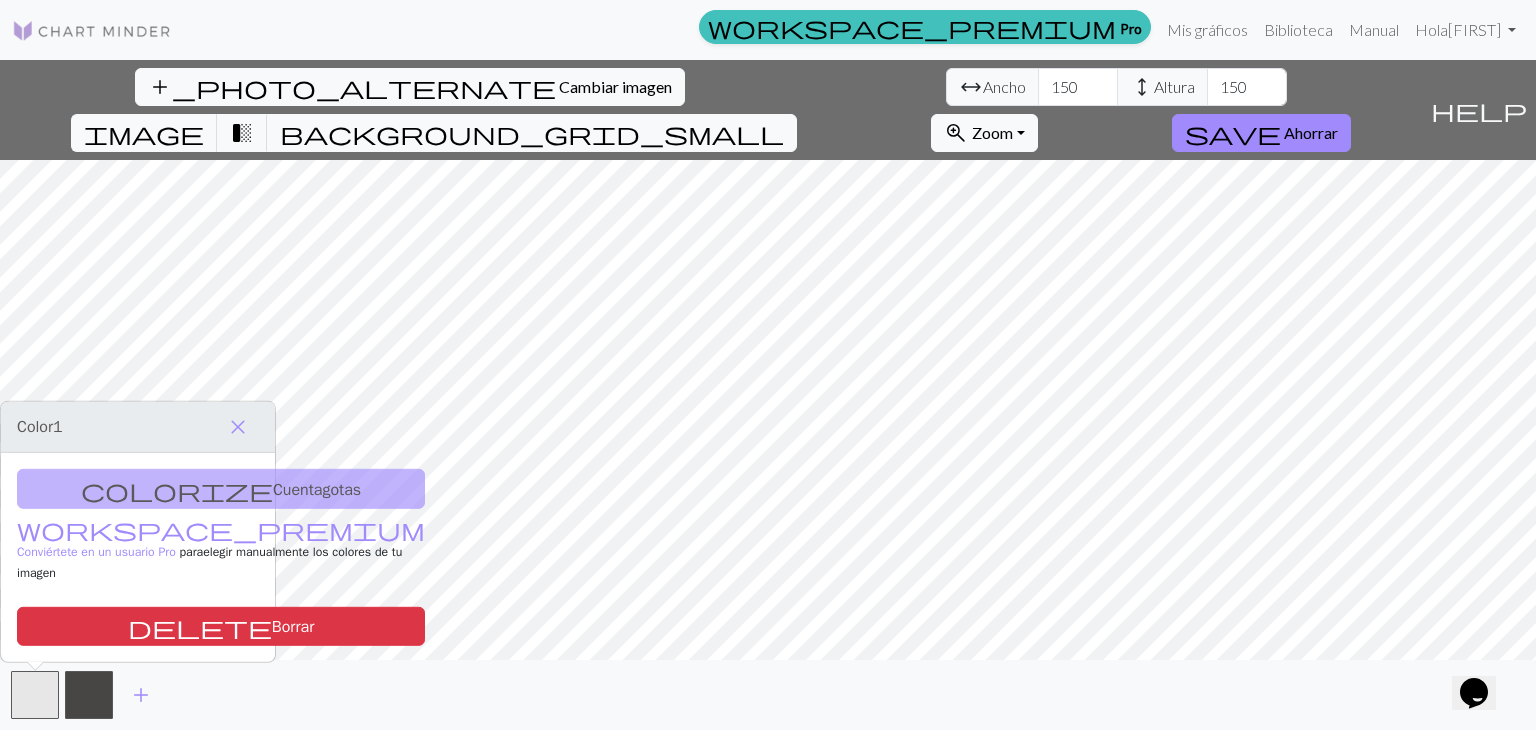 click on "colorize Cuentagotas workspace_premium Conviértete en un usuario Pro    para  elegir manualmente los colores de tu imagen delete Borrar" at bounding box center [138, 557] 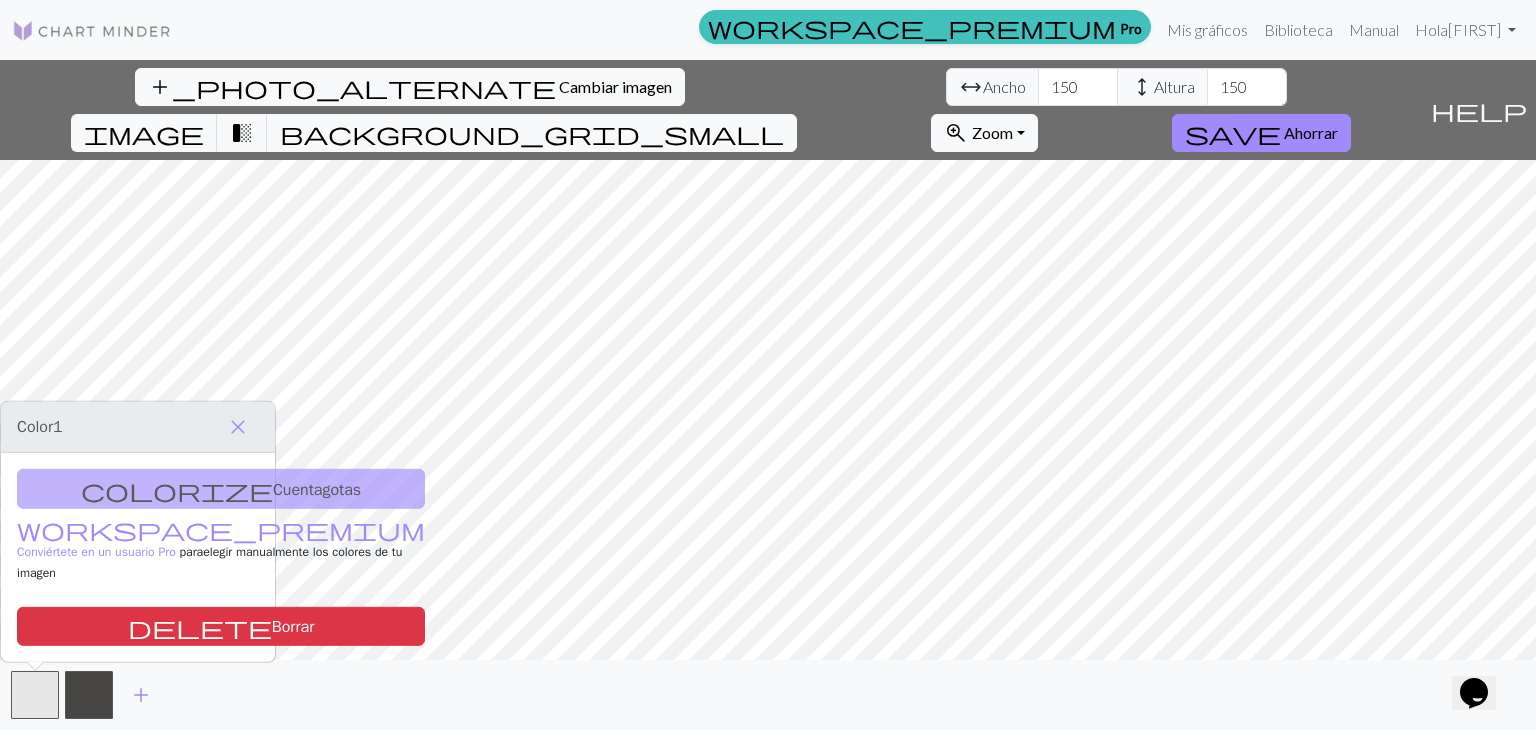 click on "colorize Cuentagotas workspace_premium Conviértete en un usuario Pro    para  elegir manualmente los colores de tu imagen delete Borrar" at bounding box center [138, 557] 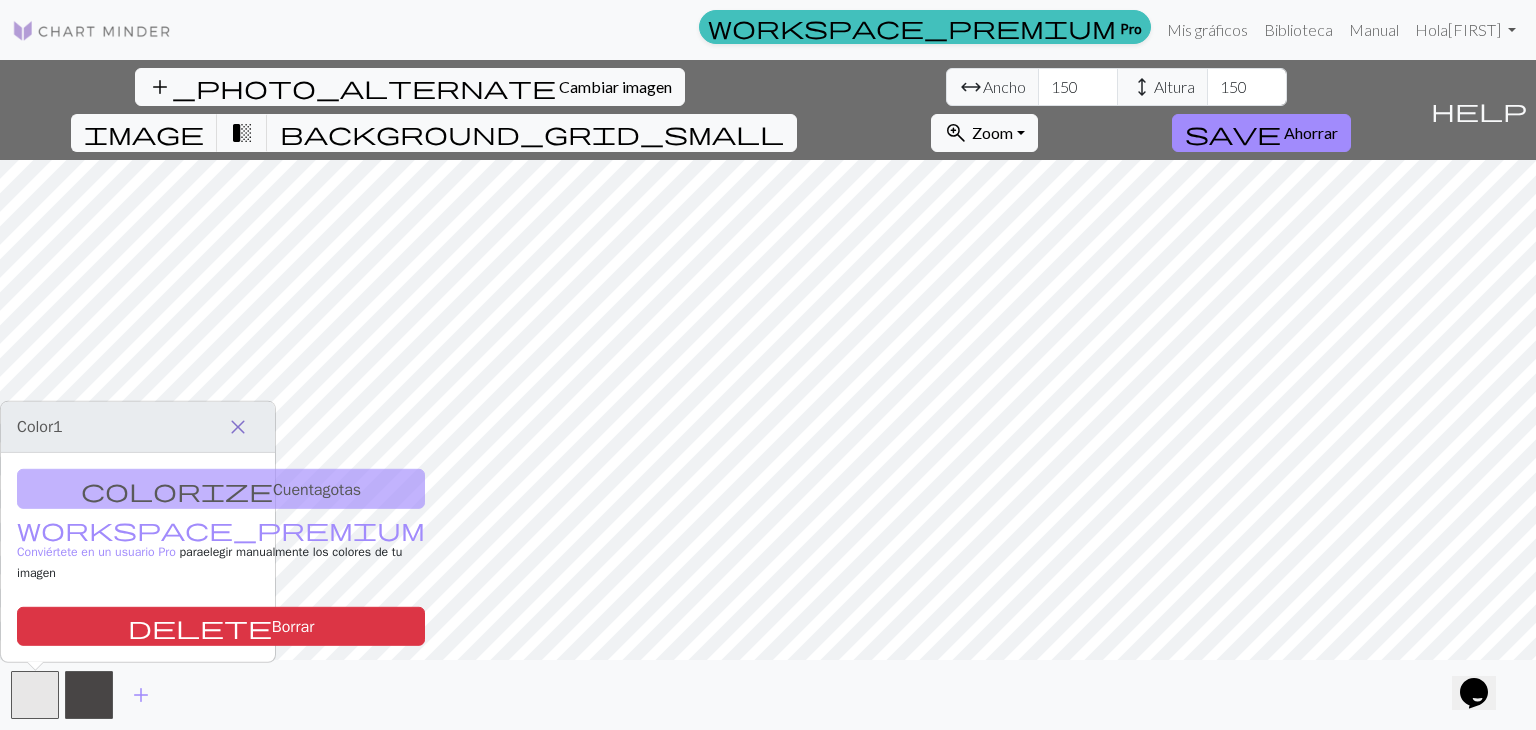click on "close" at bounding box center (238, 427) 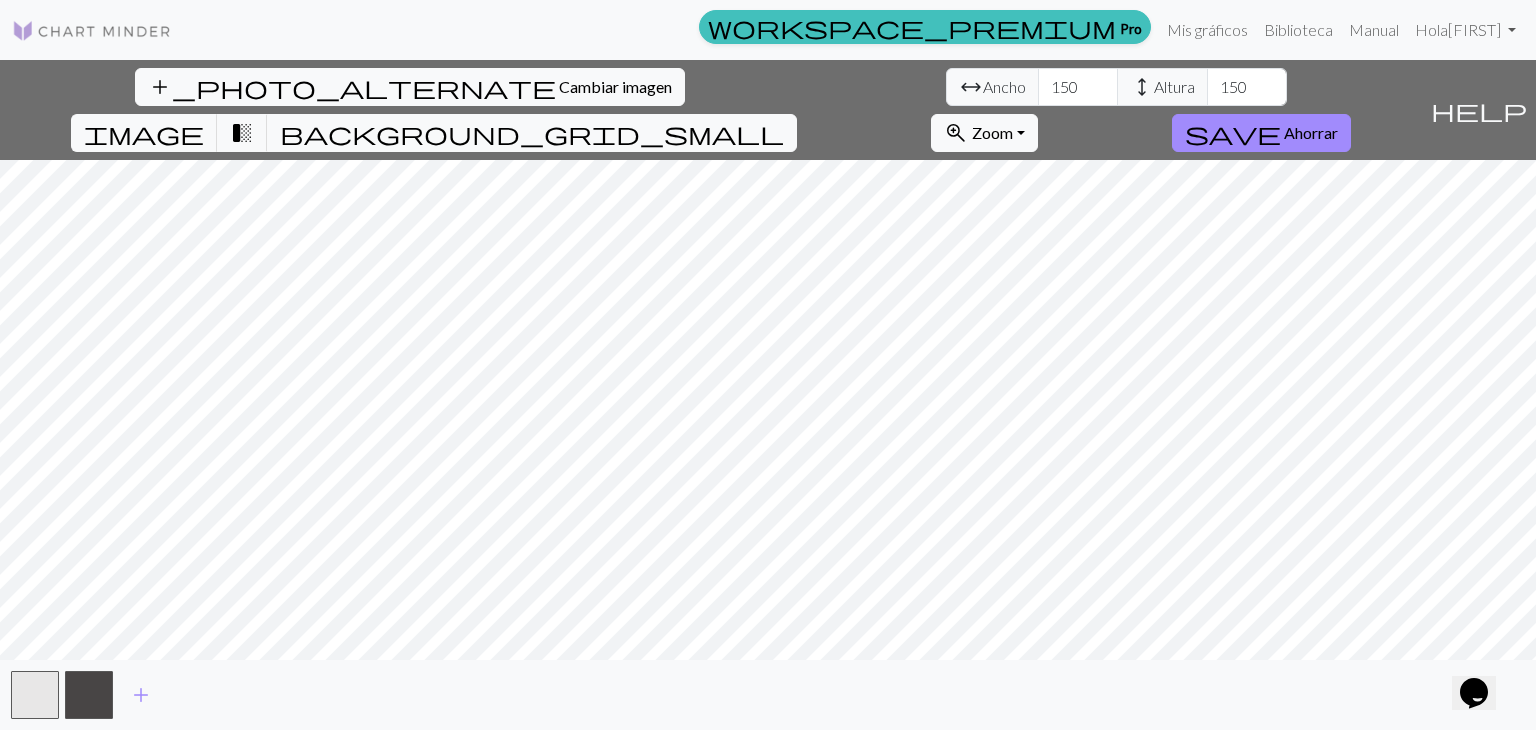 click on "add_photo_alternate   Cambiar imagen arrow_range   Ancho 150 height   Altura 150 image transition_fade background_grid_small zoom_in Zoom Zoom Se adapta a todos Ancho de ajuste Altura de ajuste 50% 100% 150% 200% save   Ahorrar help Muéstrame los alrededores add" at bounding box center (768, 395) 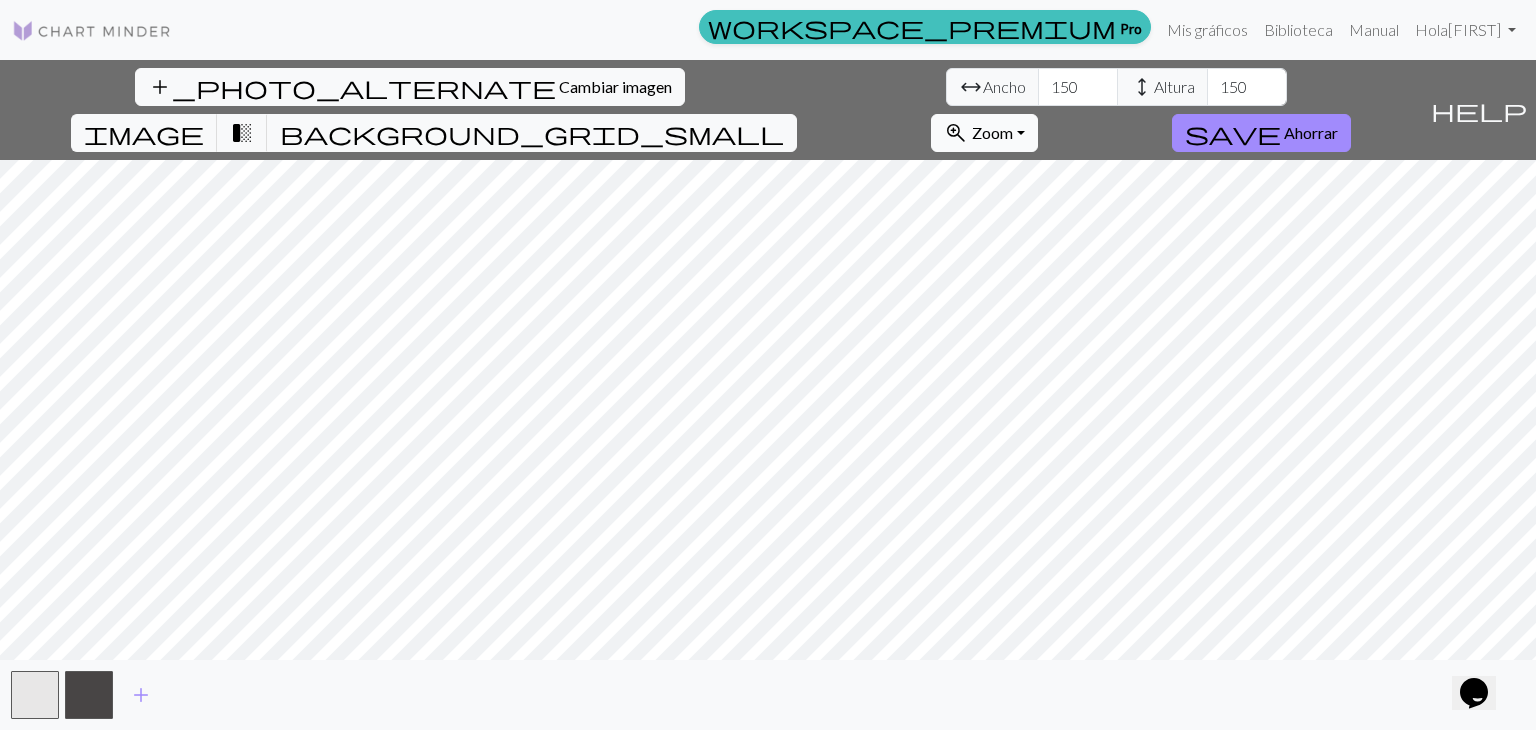 click on "Zoom" at bounding box center [992, 132] 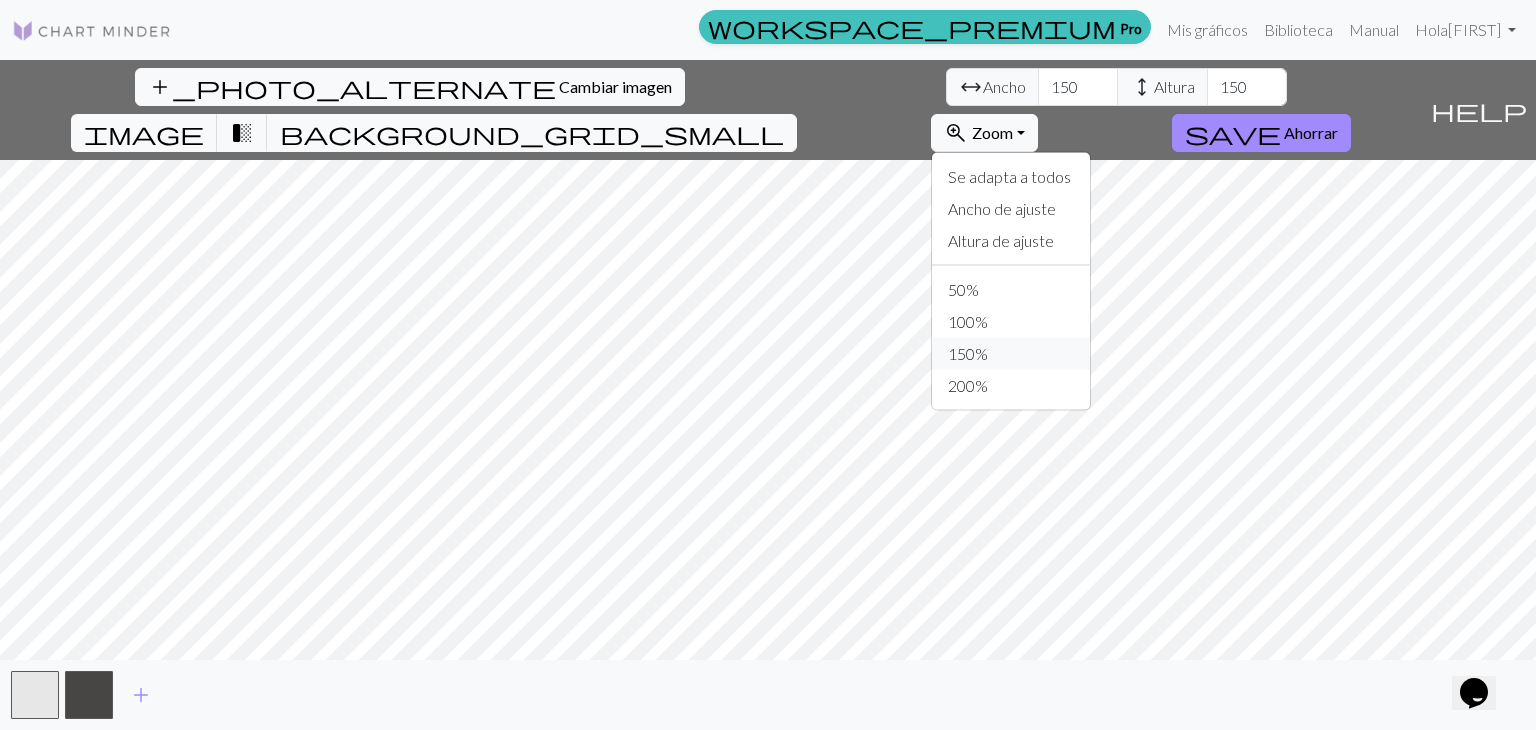 click on "150%" at bounding box center (1011, 354) 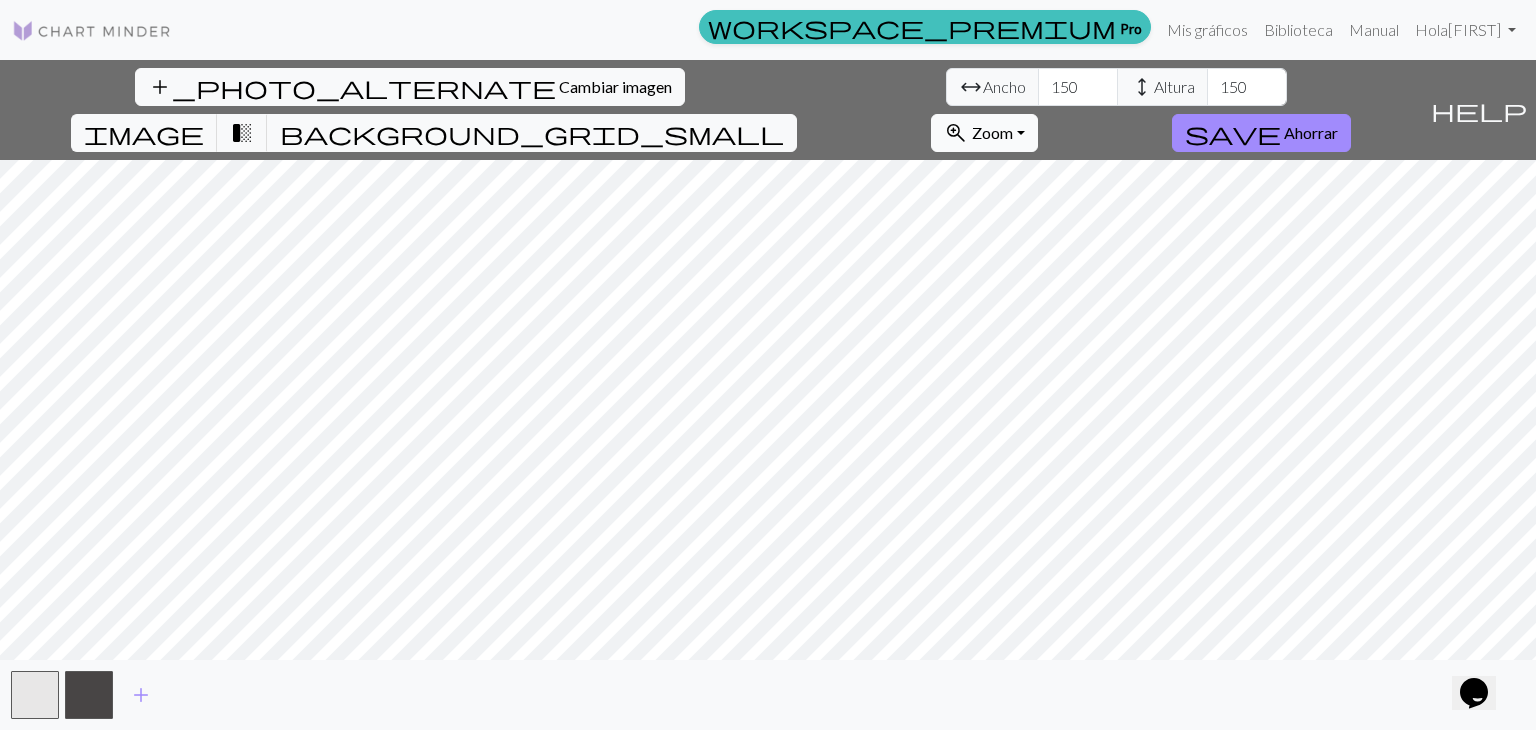 click on "zoom_in Zoom Zoom" at bounding box center (984, 133) 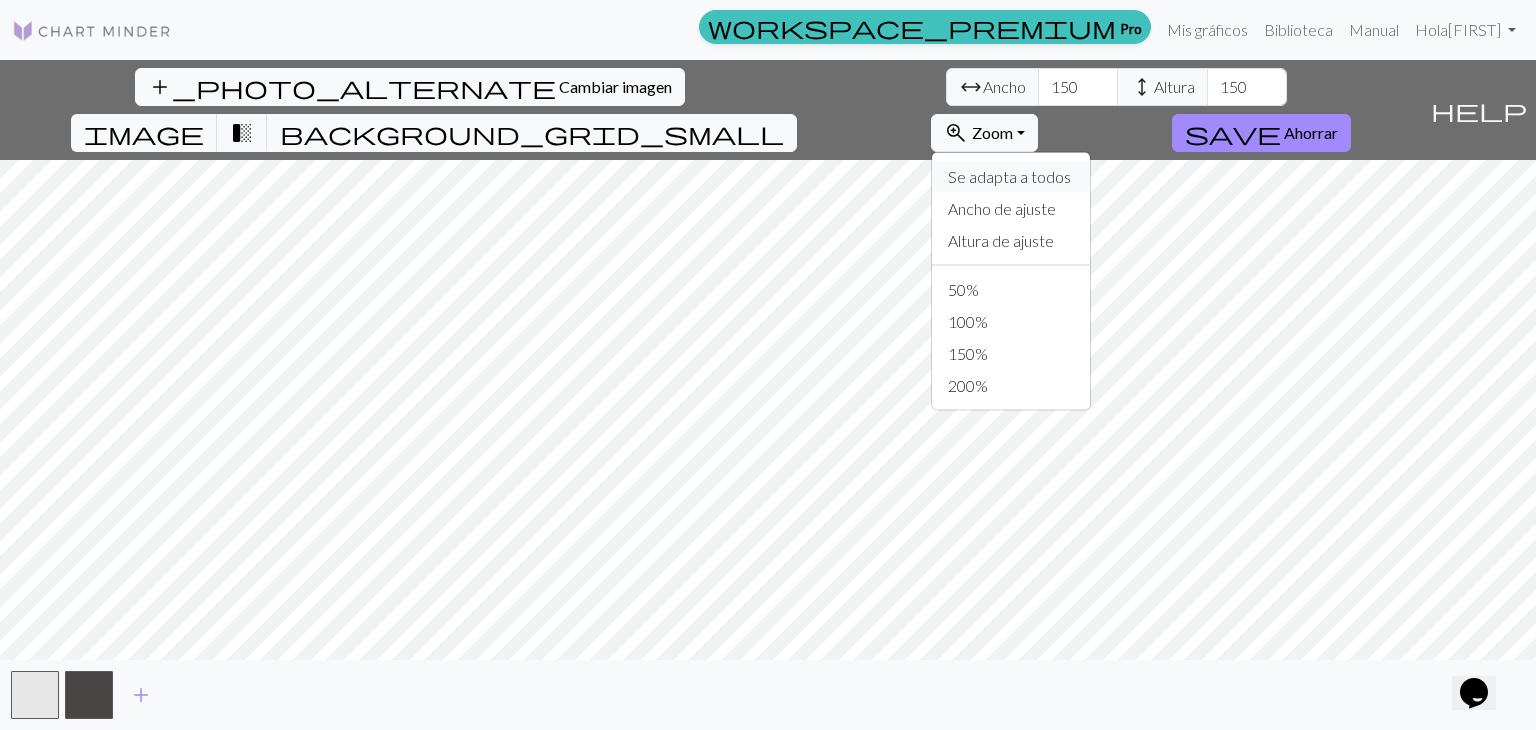 click on "Se adapta a todos" at bounding box center (1009, 176) 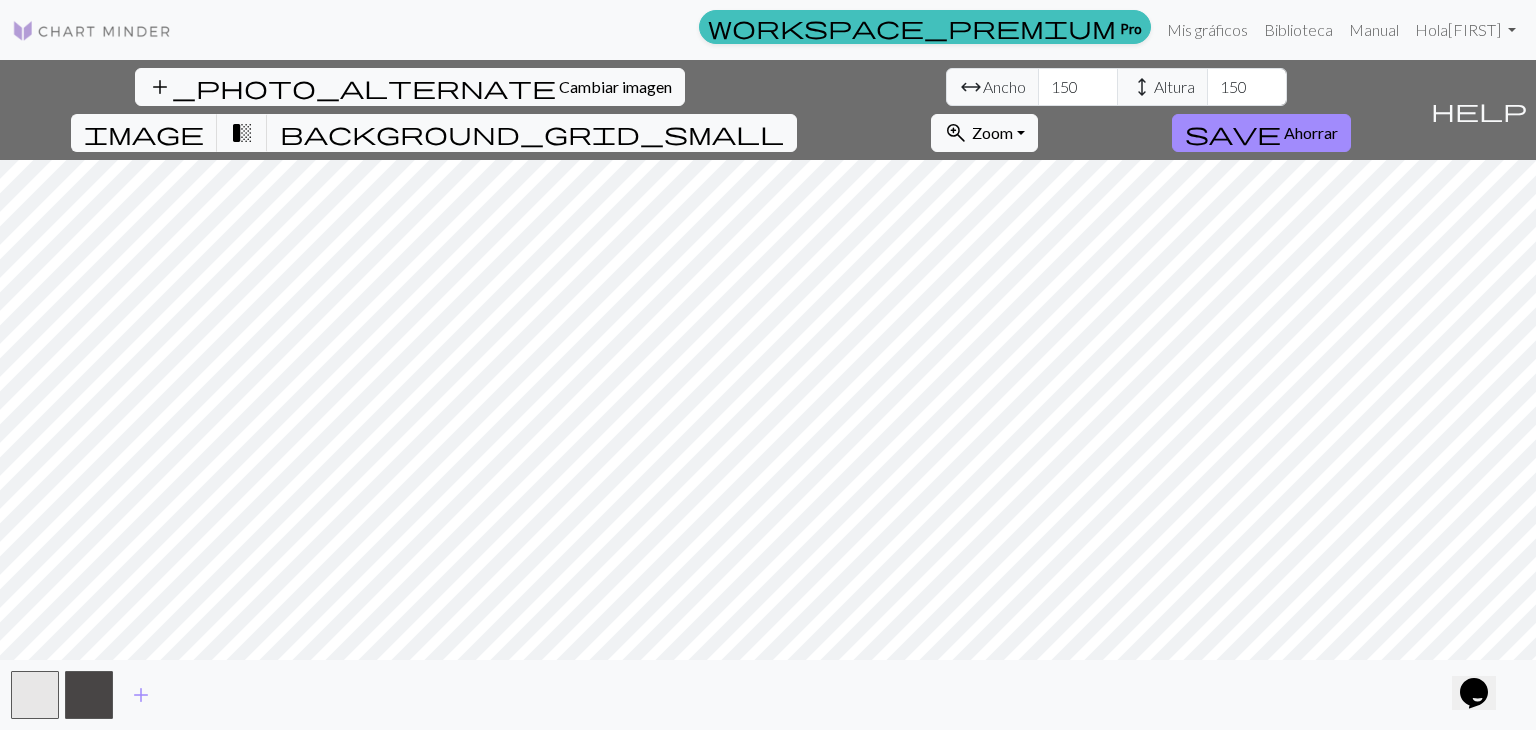 click on "add_photo_alternate   Cambiar imagen arrow_range   Ancho 150 height   Altura 150 image transition_fade background_grid_small zoom_in Zoom Zoom Fit all Fit width Fit height 50% 100% 150% 200% save   Ahorrar" at bounding box center [711, 110] 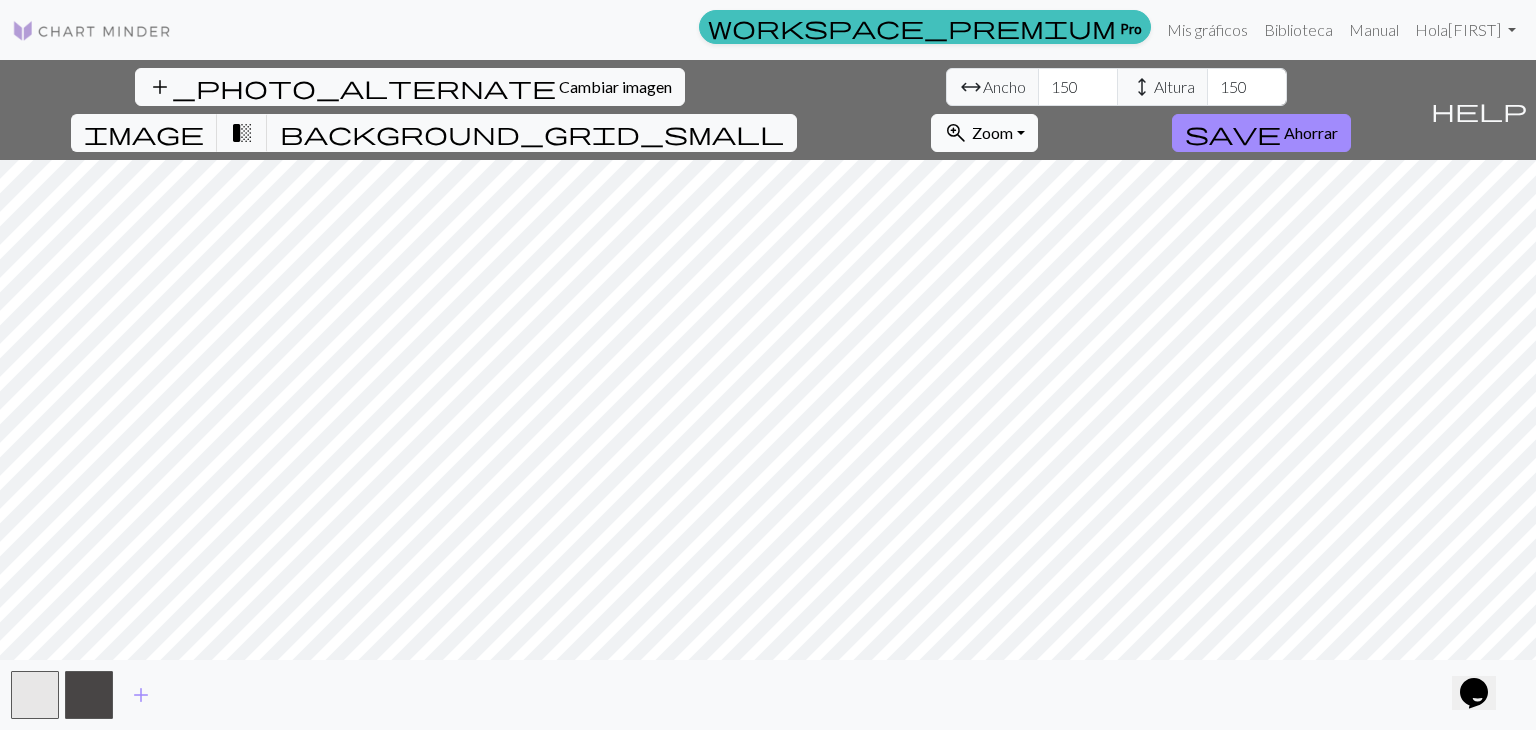 click on "zoom_in Zoom Zoom" at bounding box center (984, 133) 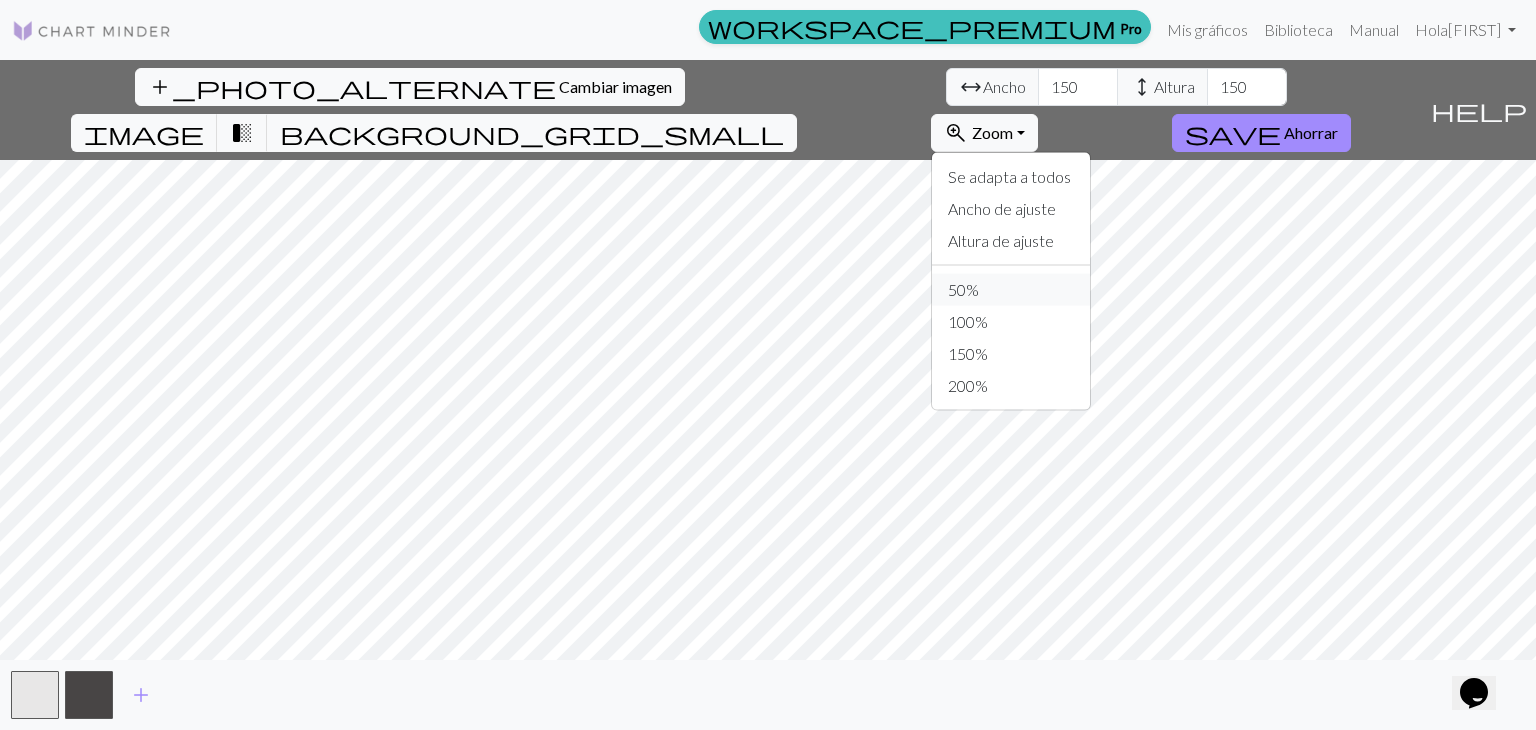 click on "50%" at bounding box center [1011, 290] 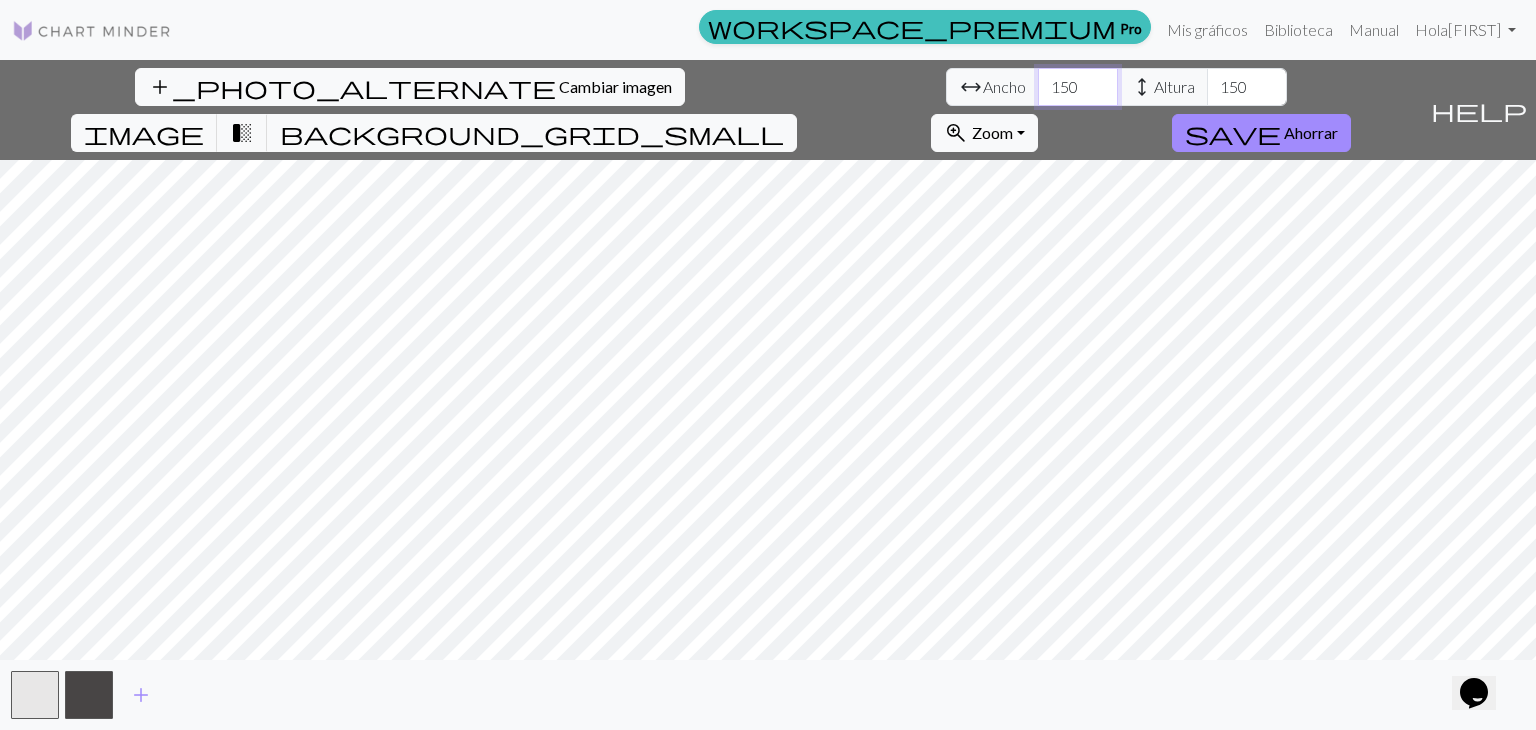 click on "150" at bounding box center [1078, 87] 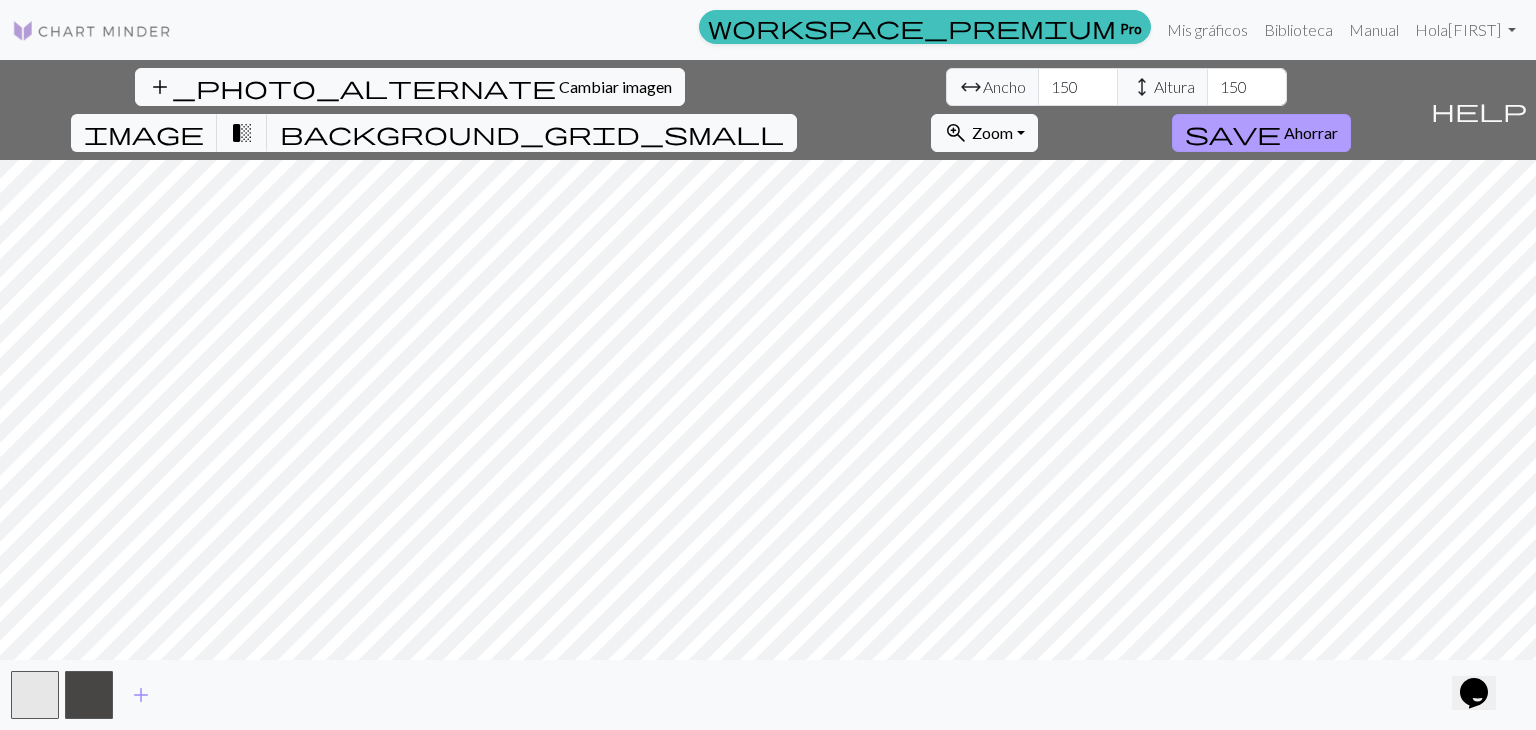 click on "Ahorrar" at bounding box center [1311, 132] 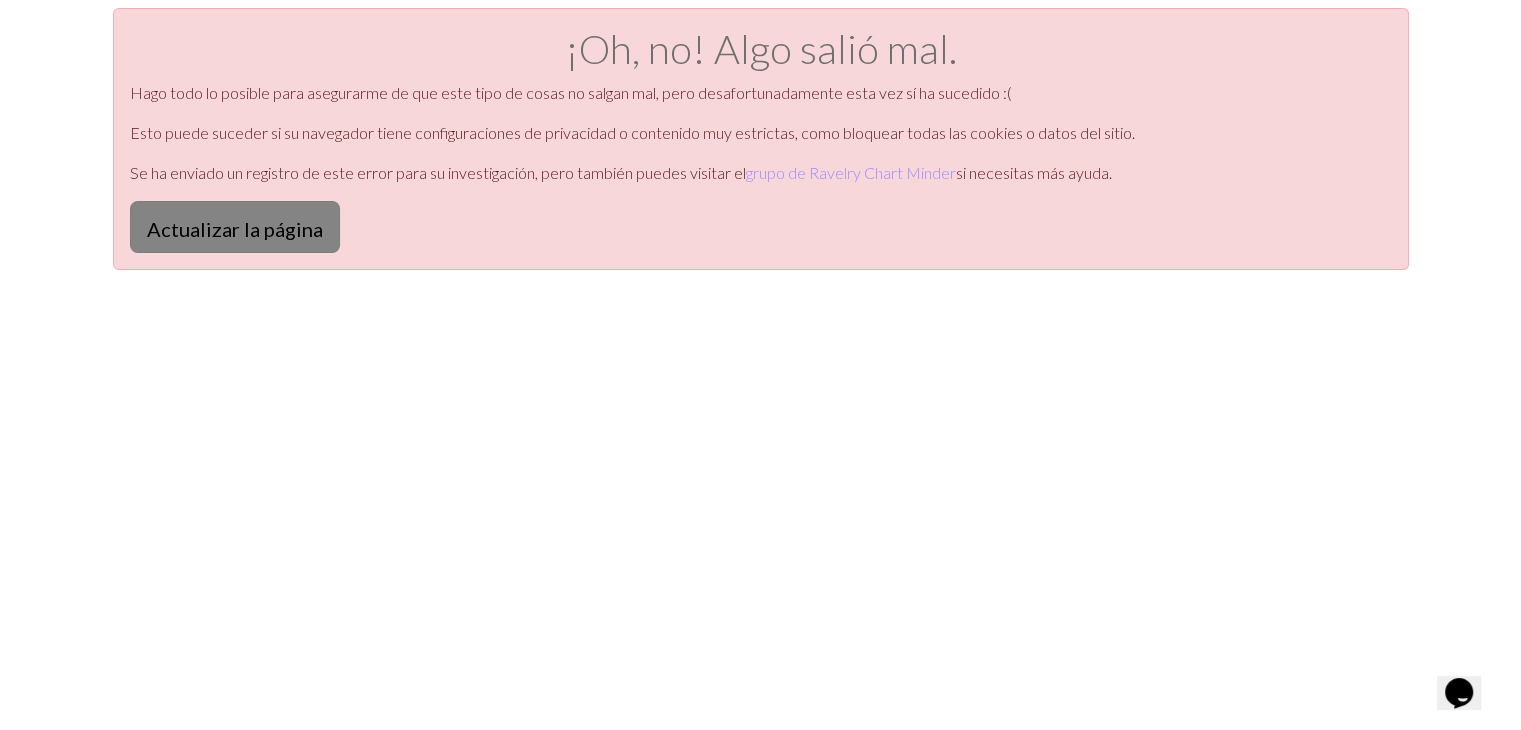 click on "Actualizar la página" at bounding box center (235, 227) 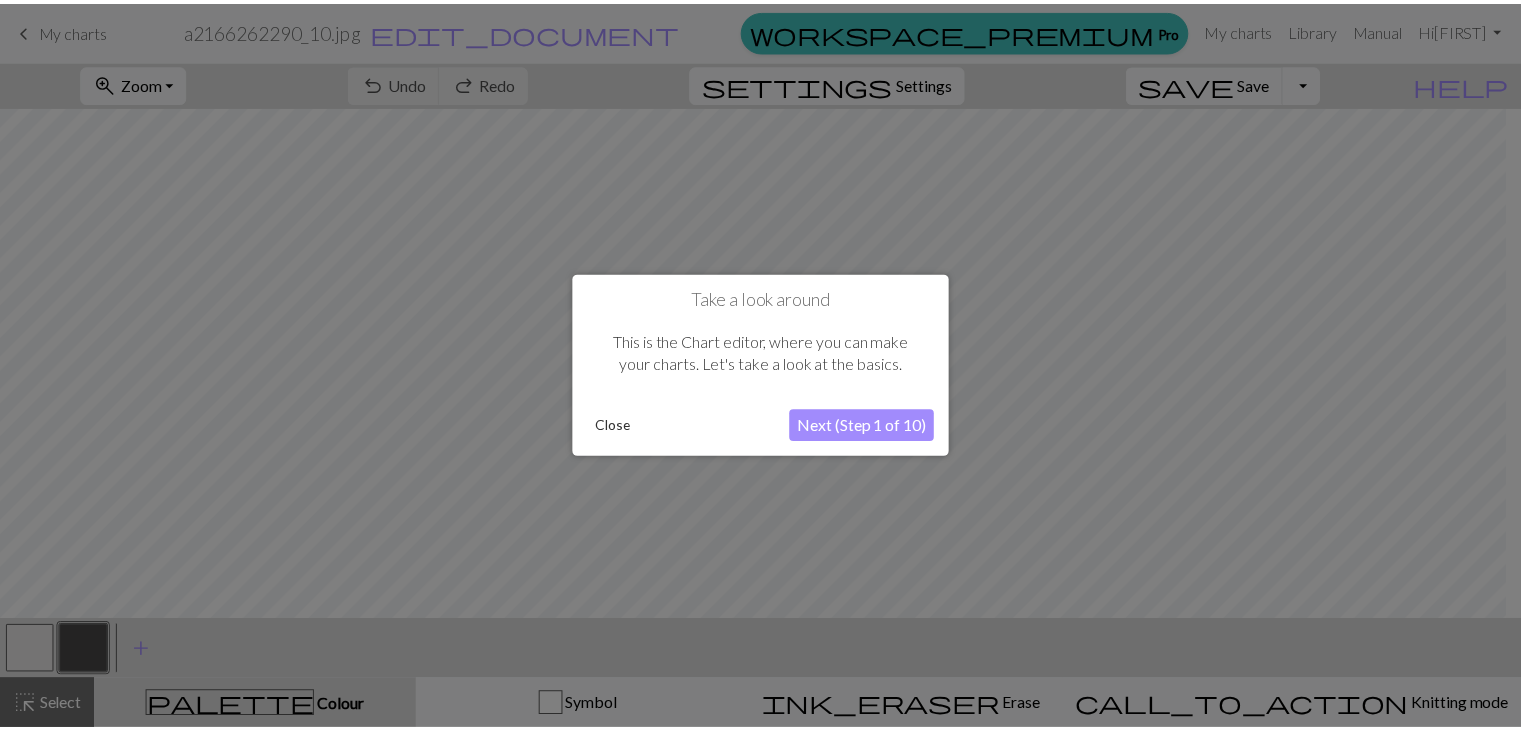 scroll, scrollTop: 0, scrollLeft: 0, axis: both 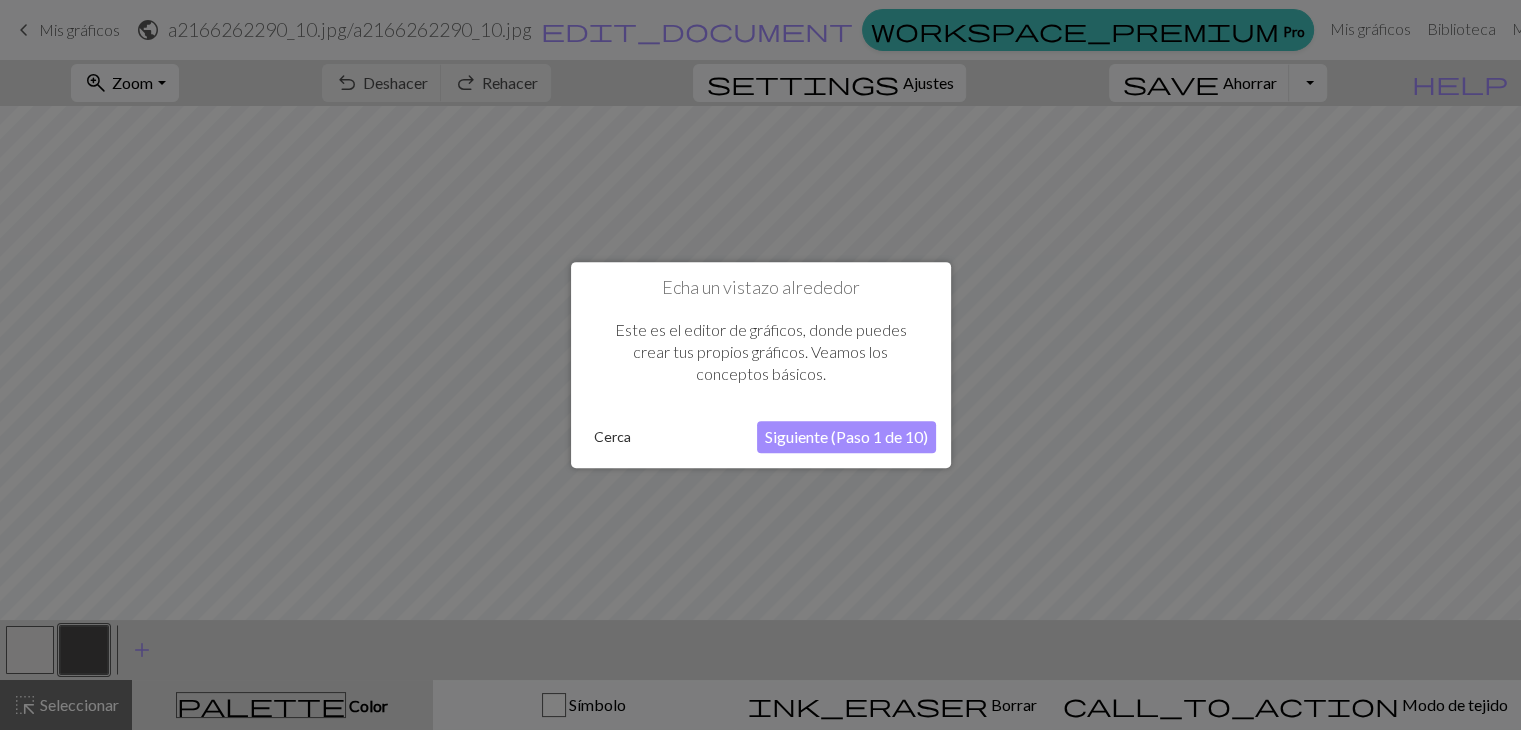 click on "Echa un vistazo alrededor Este es el editor de gráficos, donde puedes crear tus propios gráficos. Veamos los conceptos básicos. Cerca Siguiente (Paso 1 de 10)" at bounding box center [761, 365] 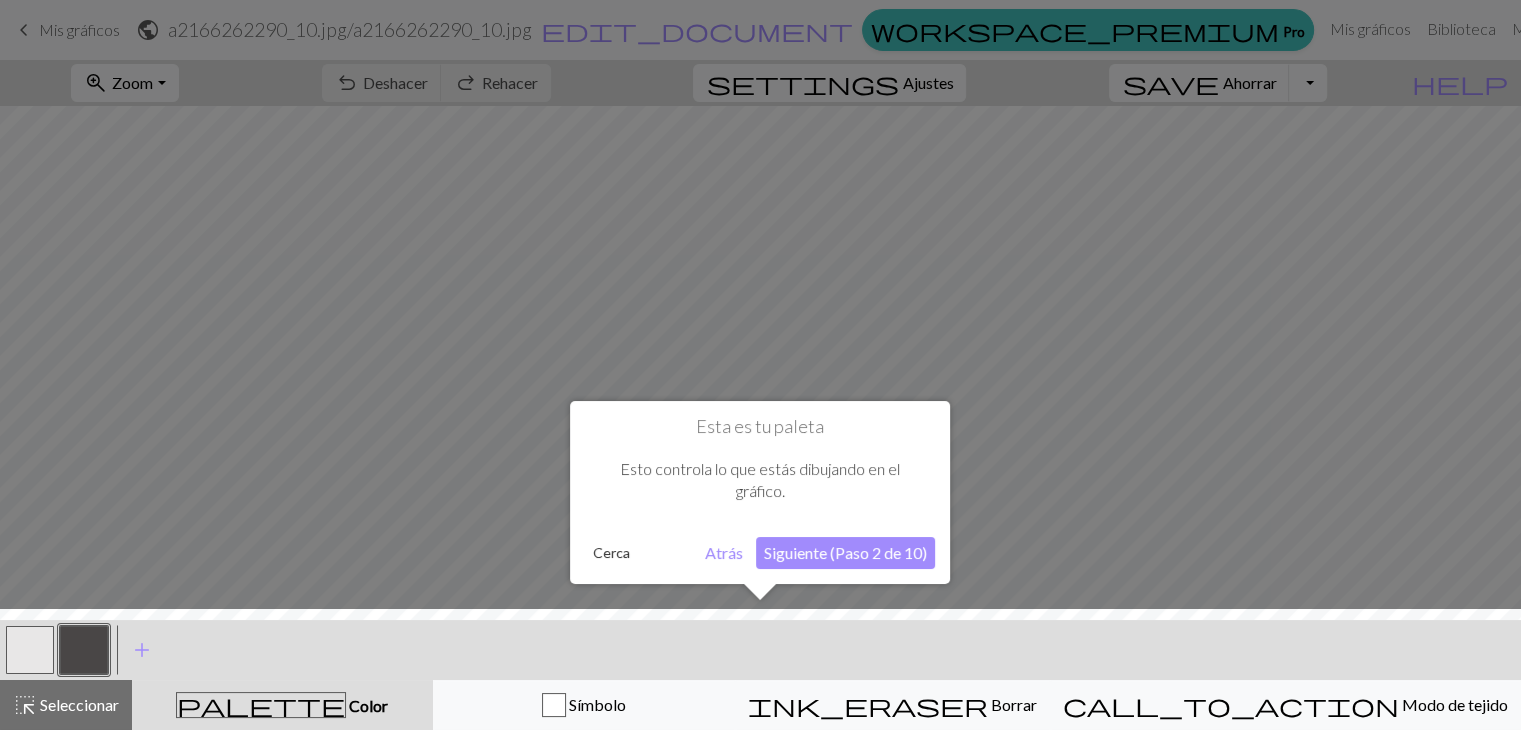 click on "Siguiente (Paso 2 de 10)" at bounding box center (845, 552) 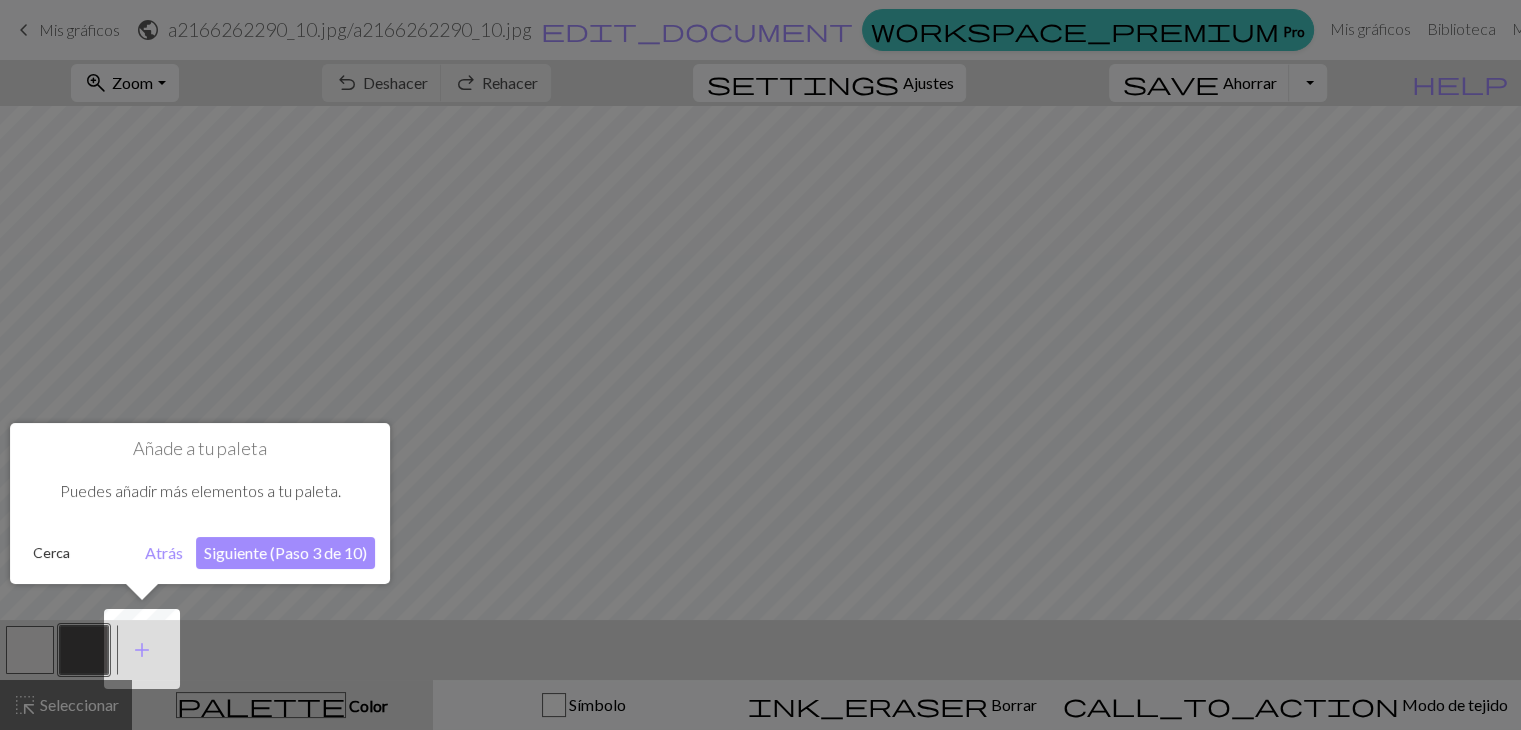 click on "Siguiente (Paso 3 de 10)" at bounding box center (285, 552) 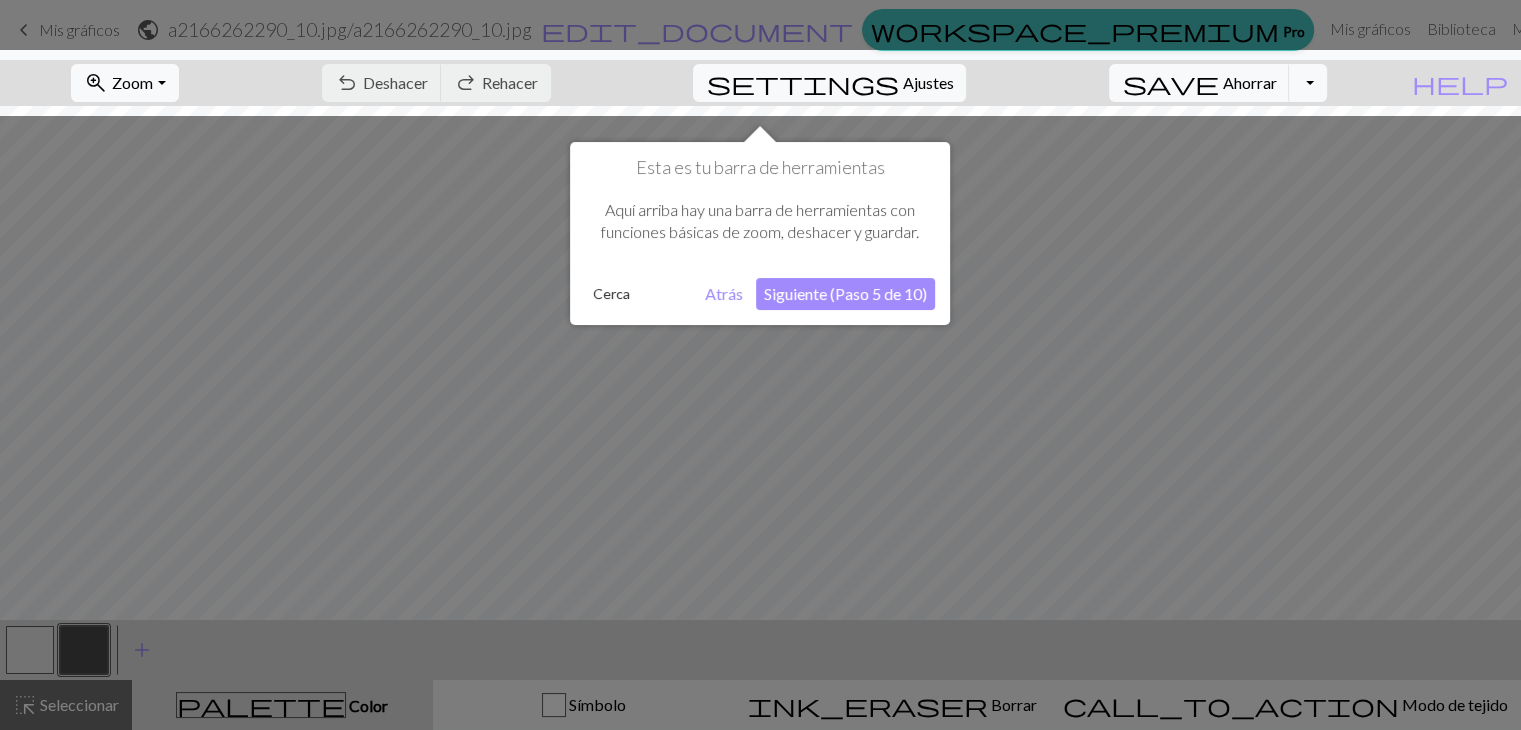 click on "Siguiente (Paso 5 de 10)" at bounding box center [845, 293] 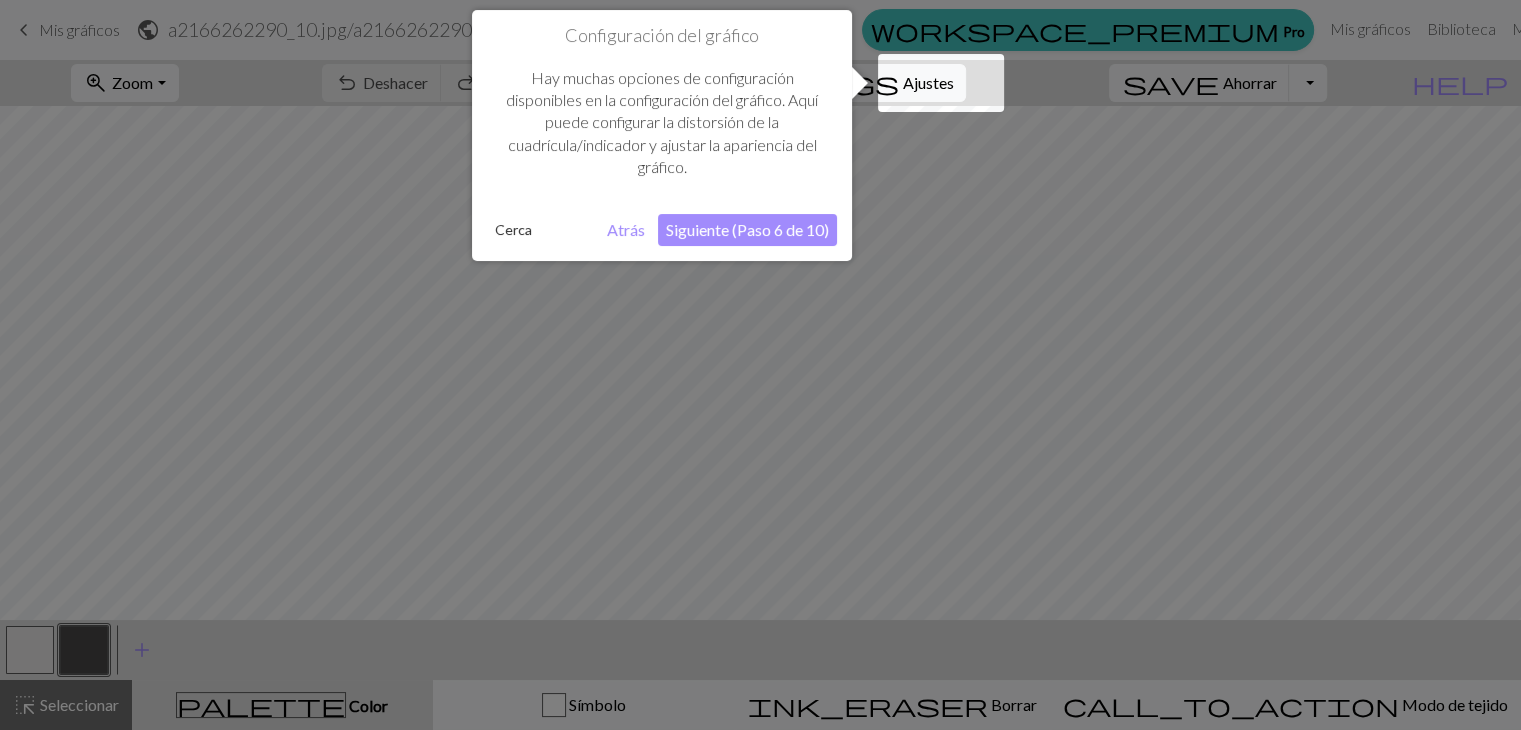 click on "Siguiente (Paso 6 de 10)" at bounding box center (747, 230) 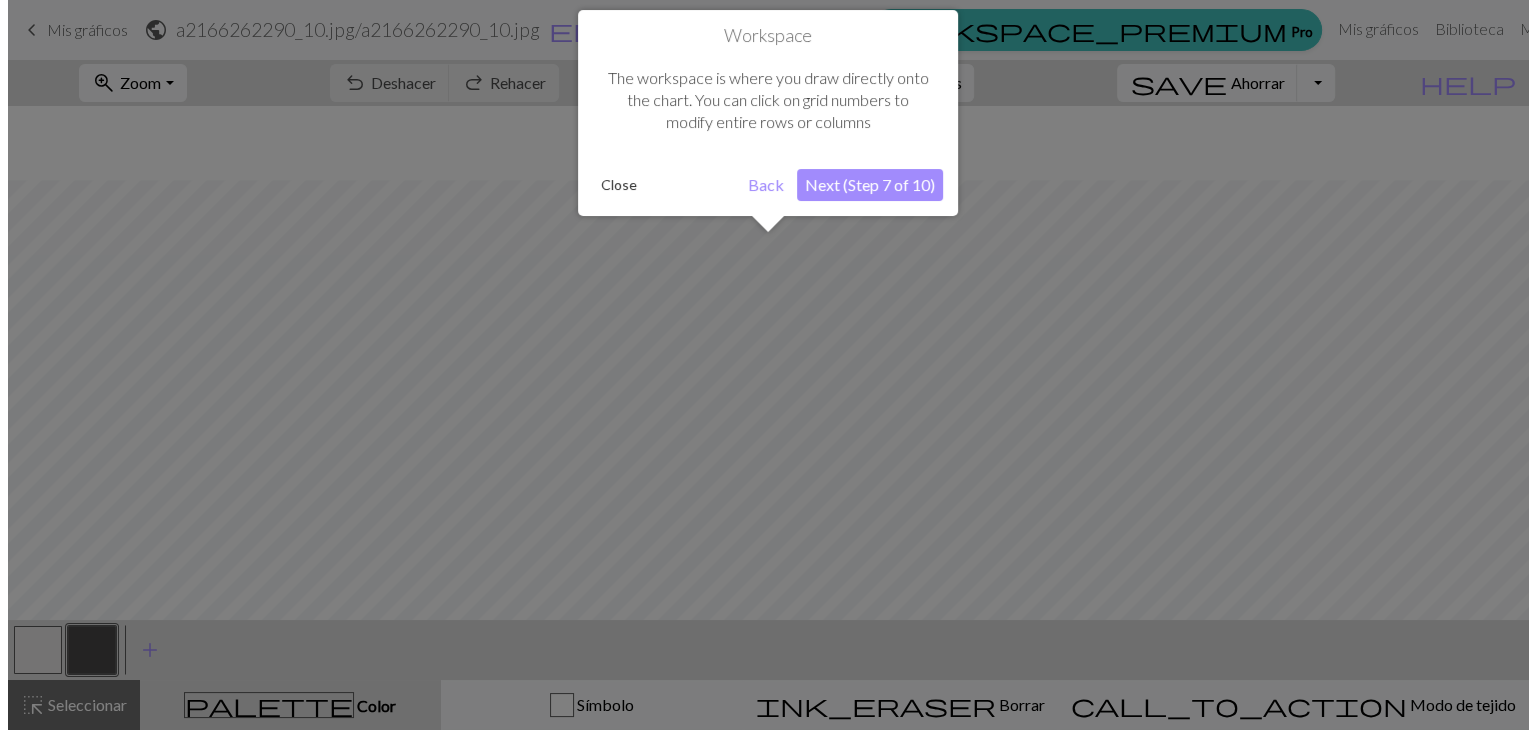 scroll, scrollTop: 75, scrollLeft: 0, axis: vertical 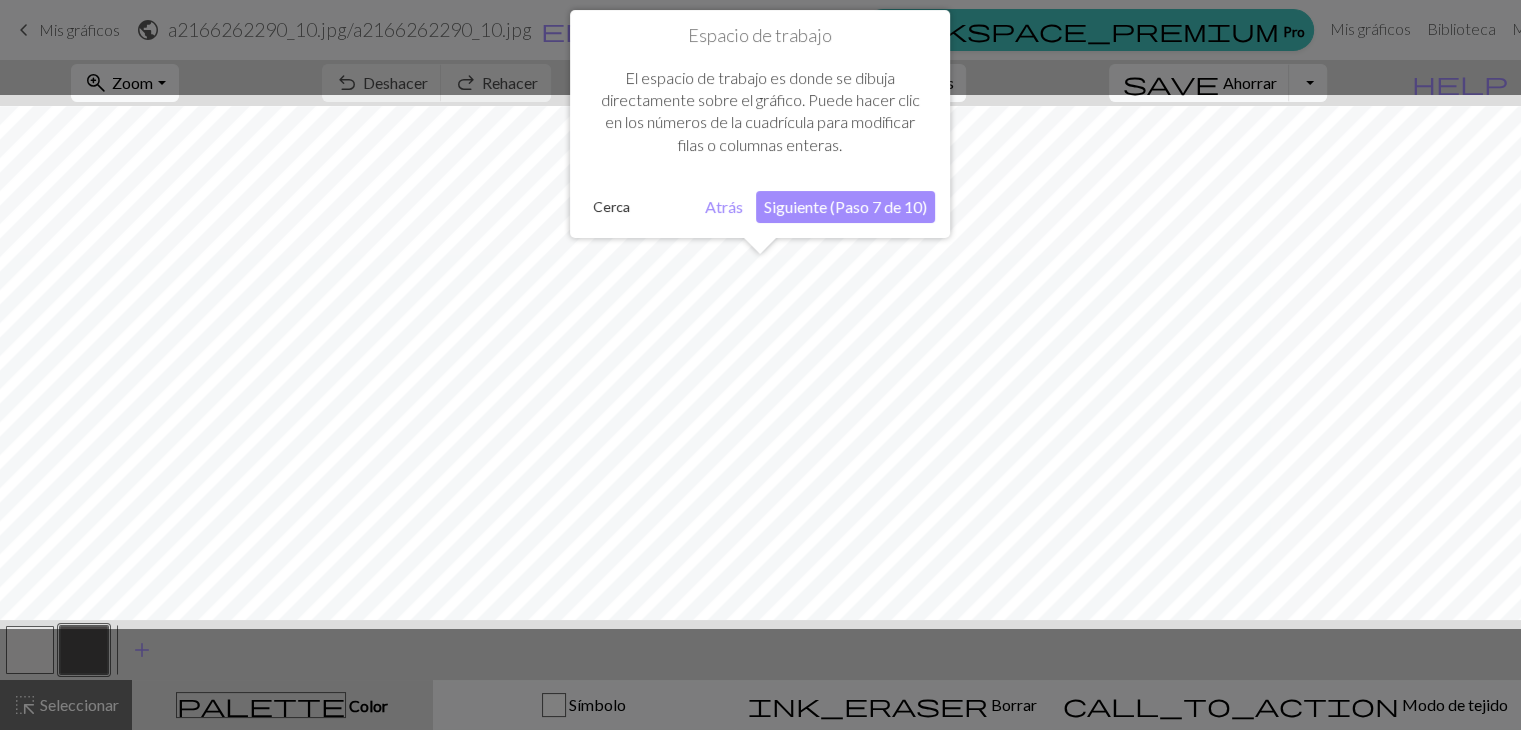 click on "Siguiente (Paso 7 de 10)" at bounding box center (845, 206) 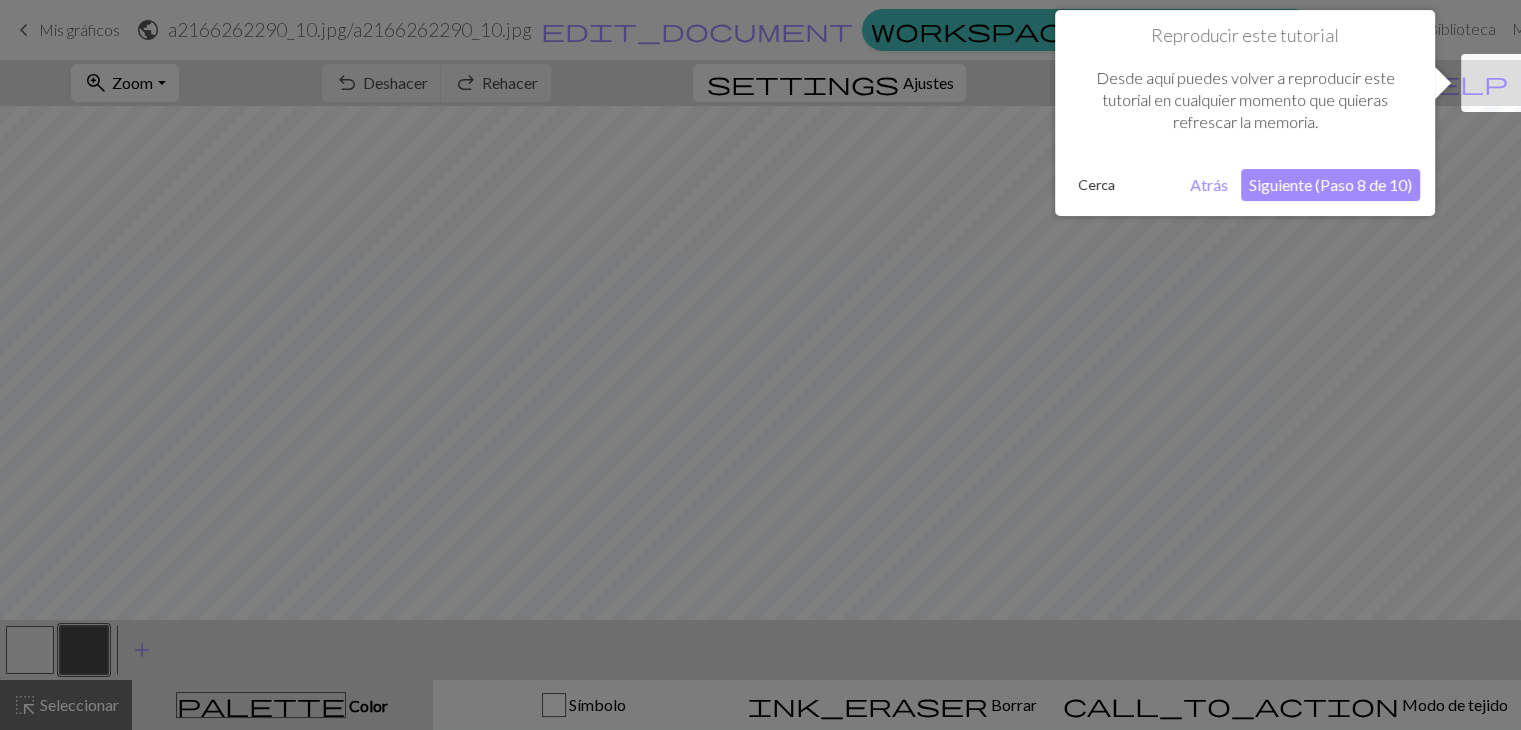 click on "Siguiente (Paso 8 de 10)" at bounding box center [1330, 185] 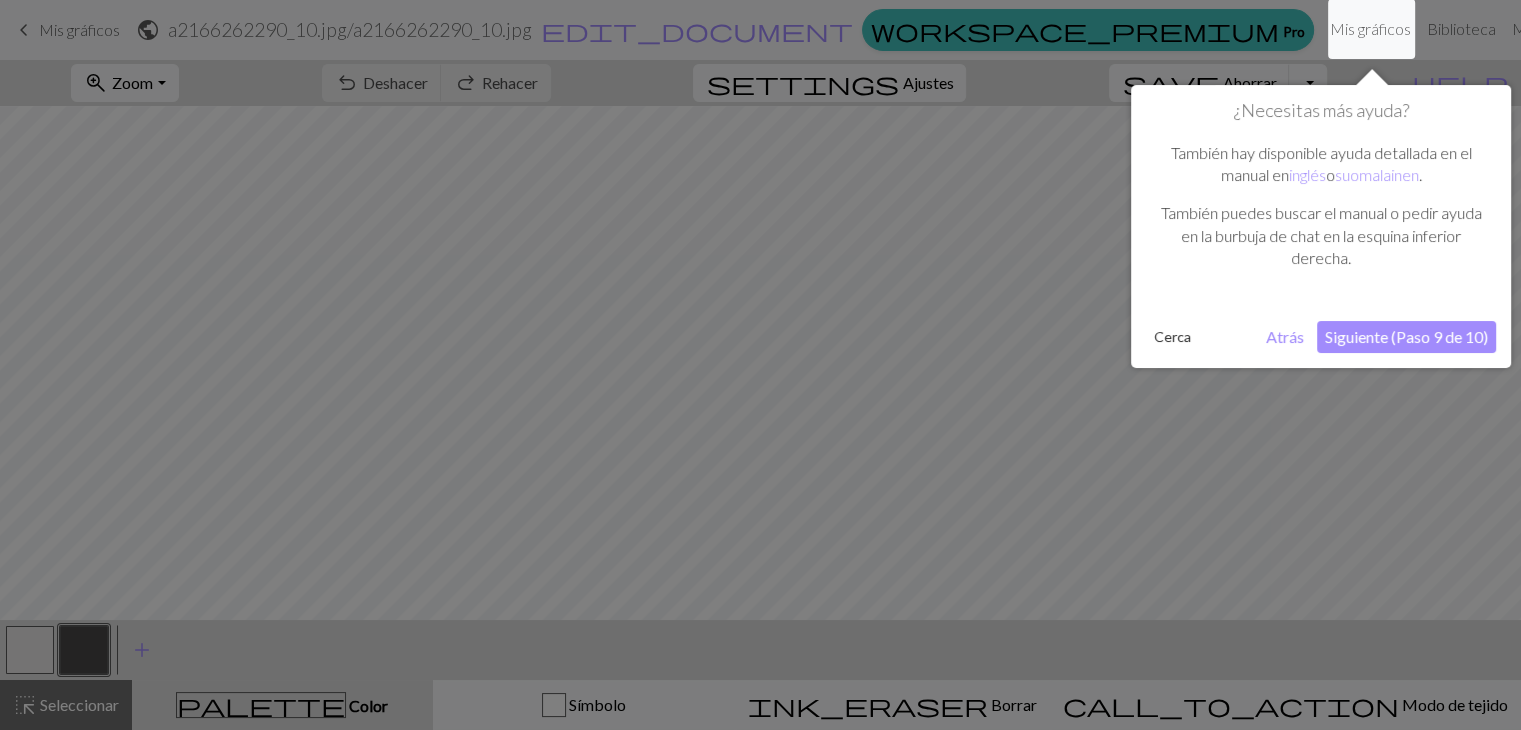 click on "Siguiente (Paso 9 de 10)" at bounding box center [1406, 336] 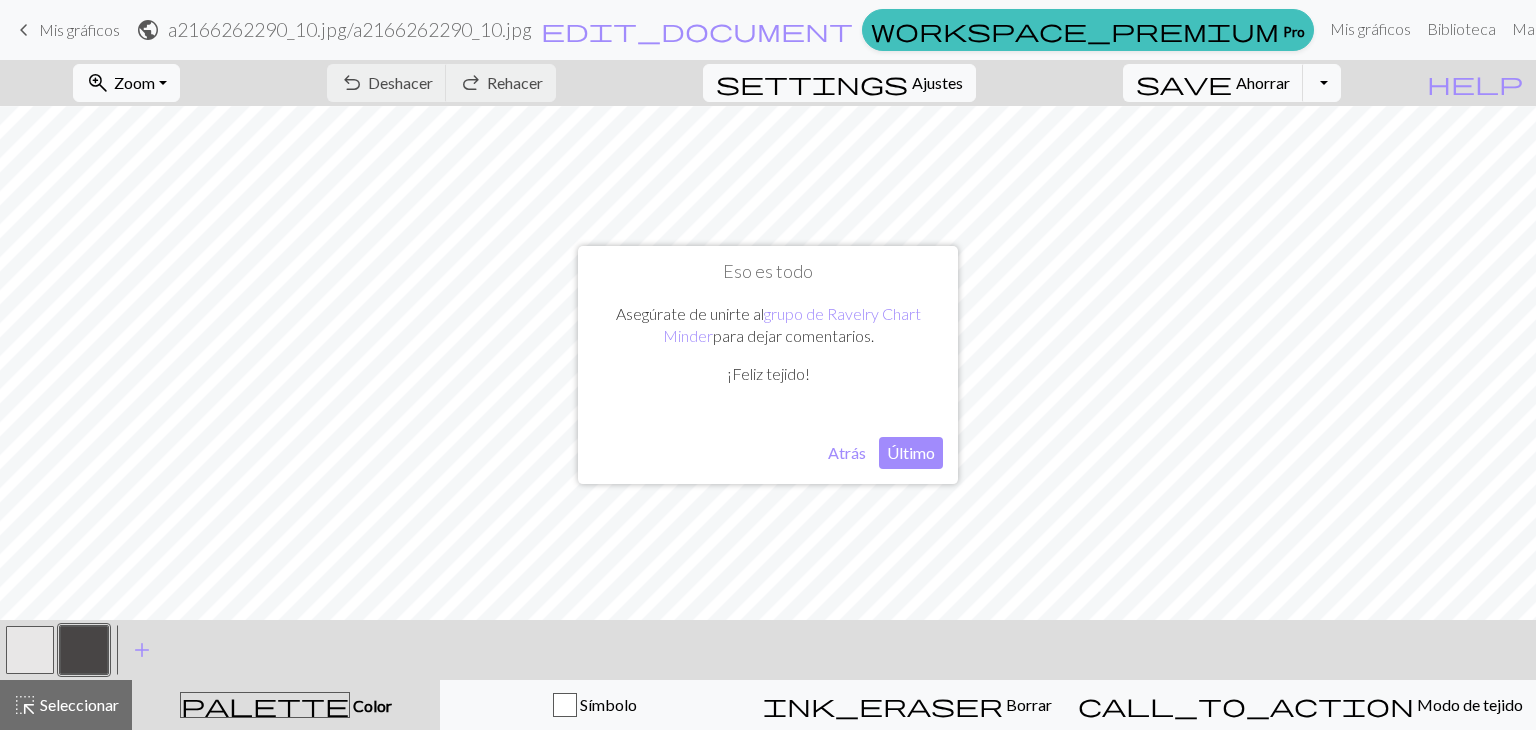 click on "Último" at bounding box center [911, 452] 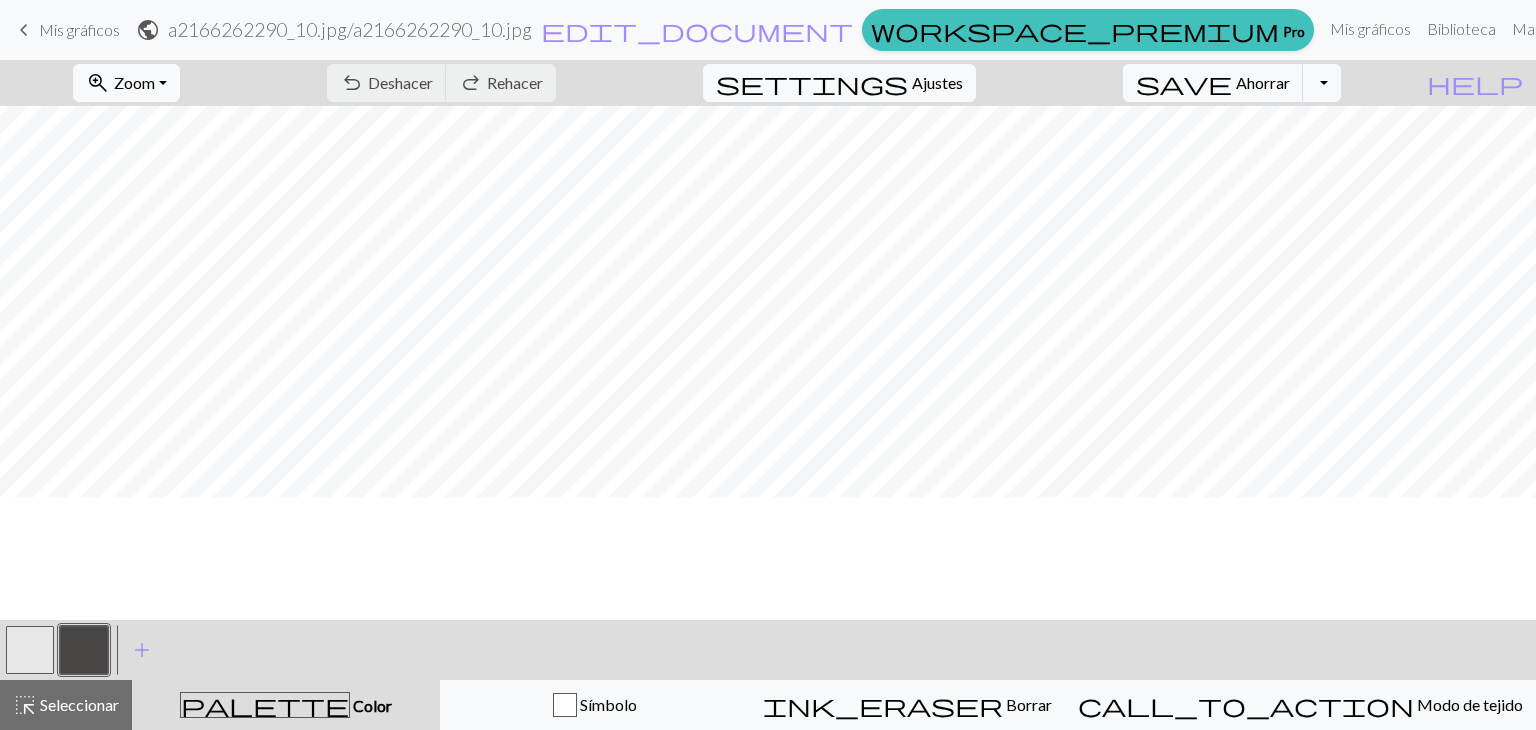 scroll, scrollTop: 554, scrollLeft: 0, axis: vertical 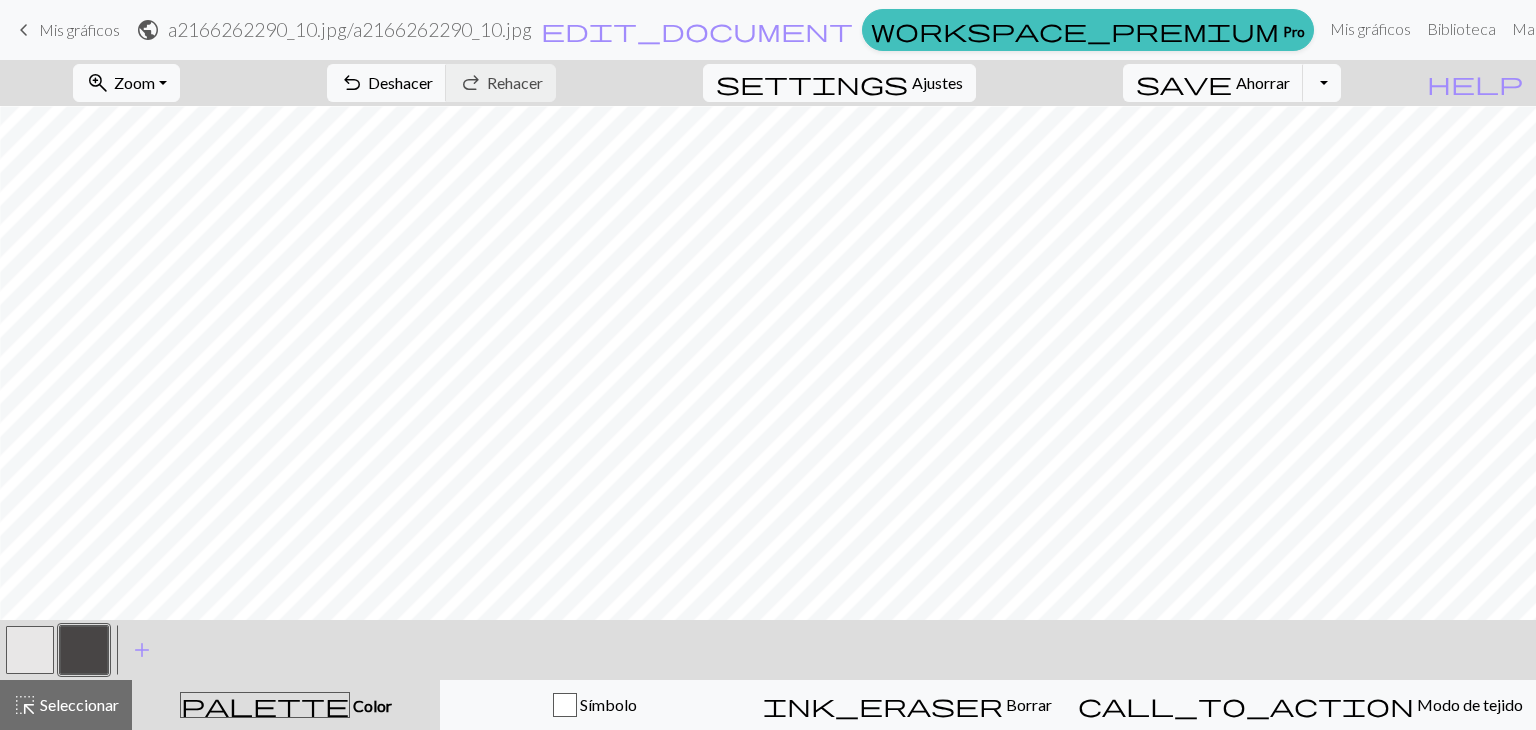 click at bounding box center [30, 650] 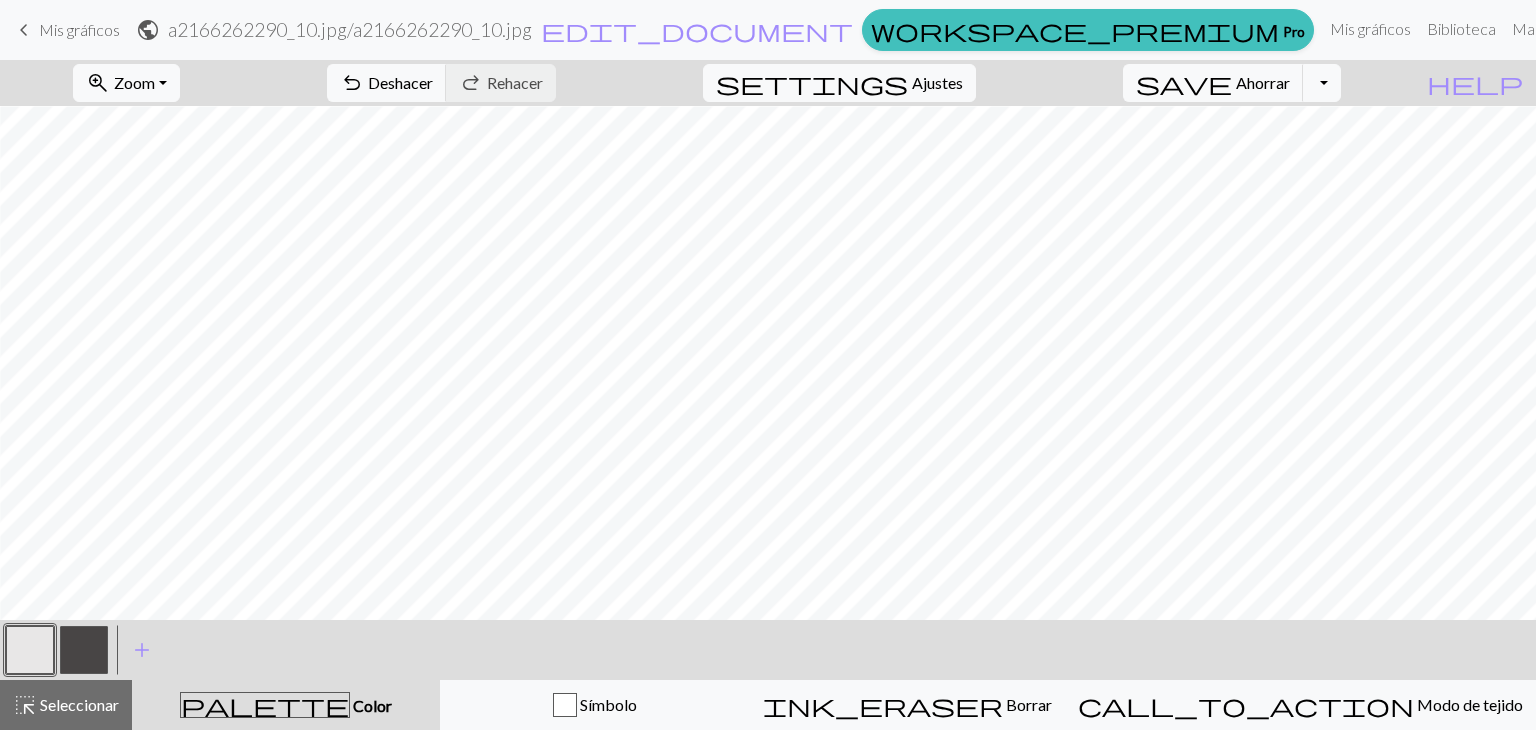 click at bounding box center (84, 650) 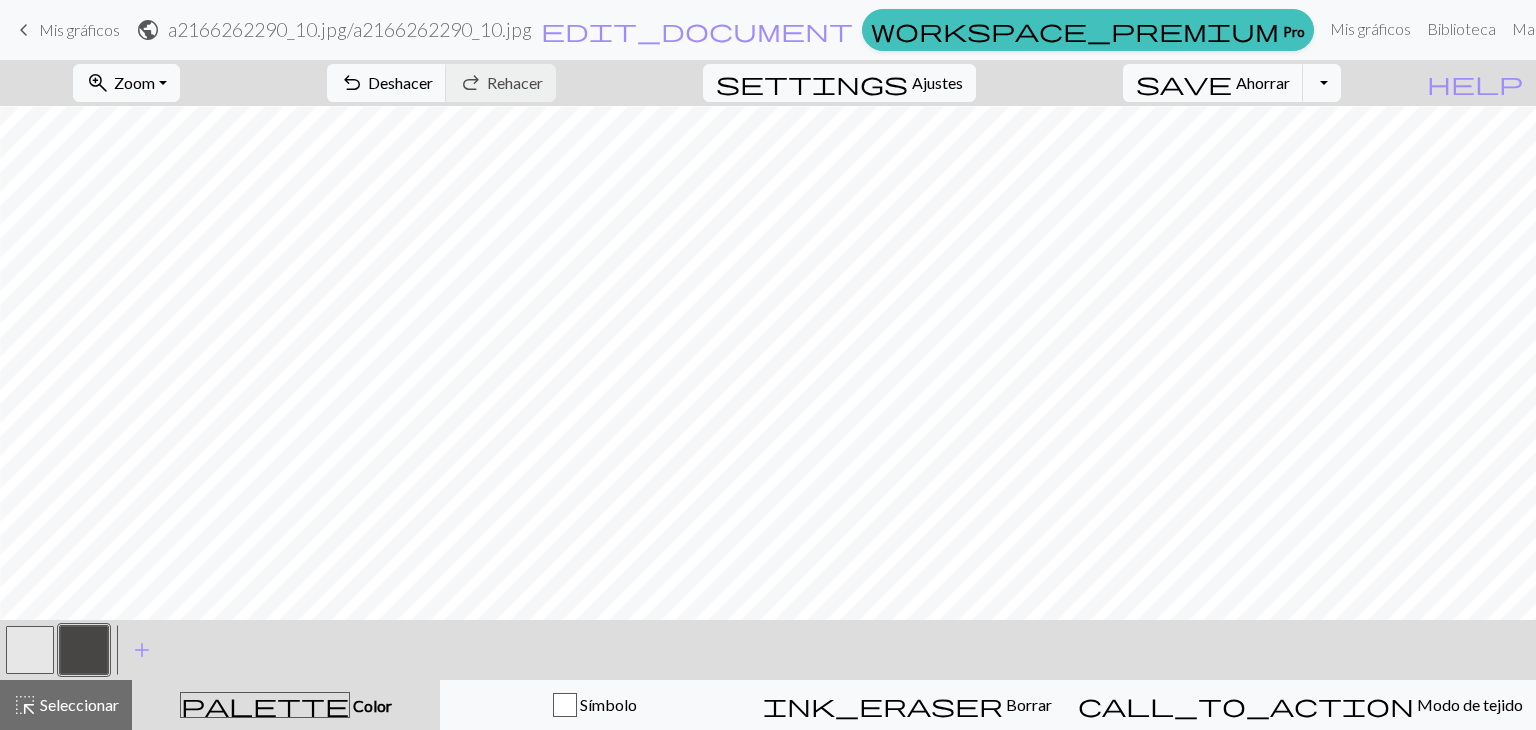 click at bounding box center [30, 650] 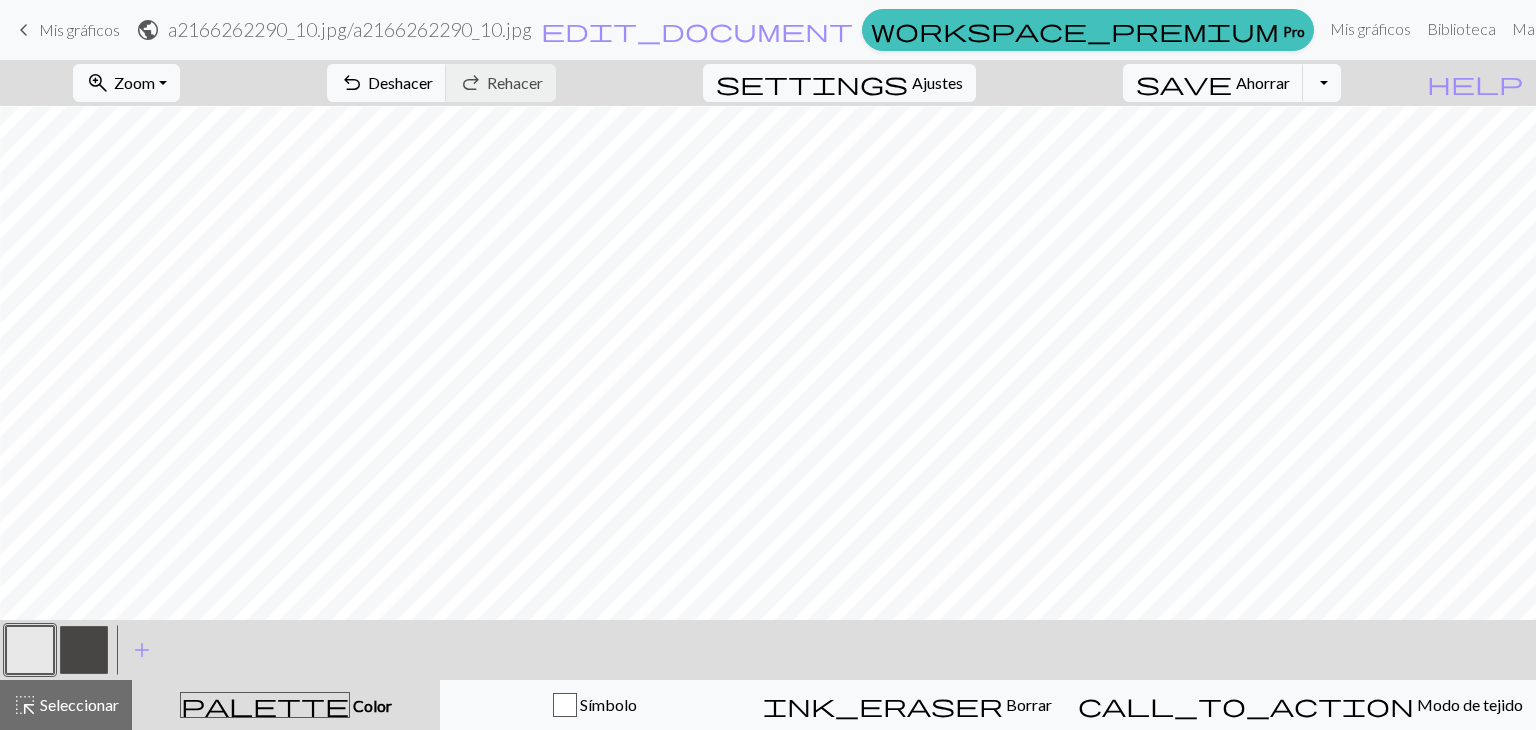 click at bounding box center (84, 650) 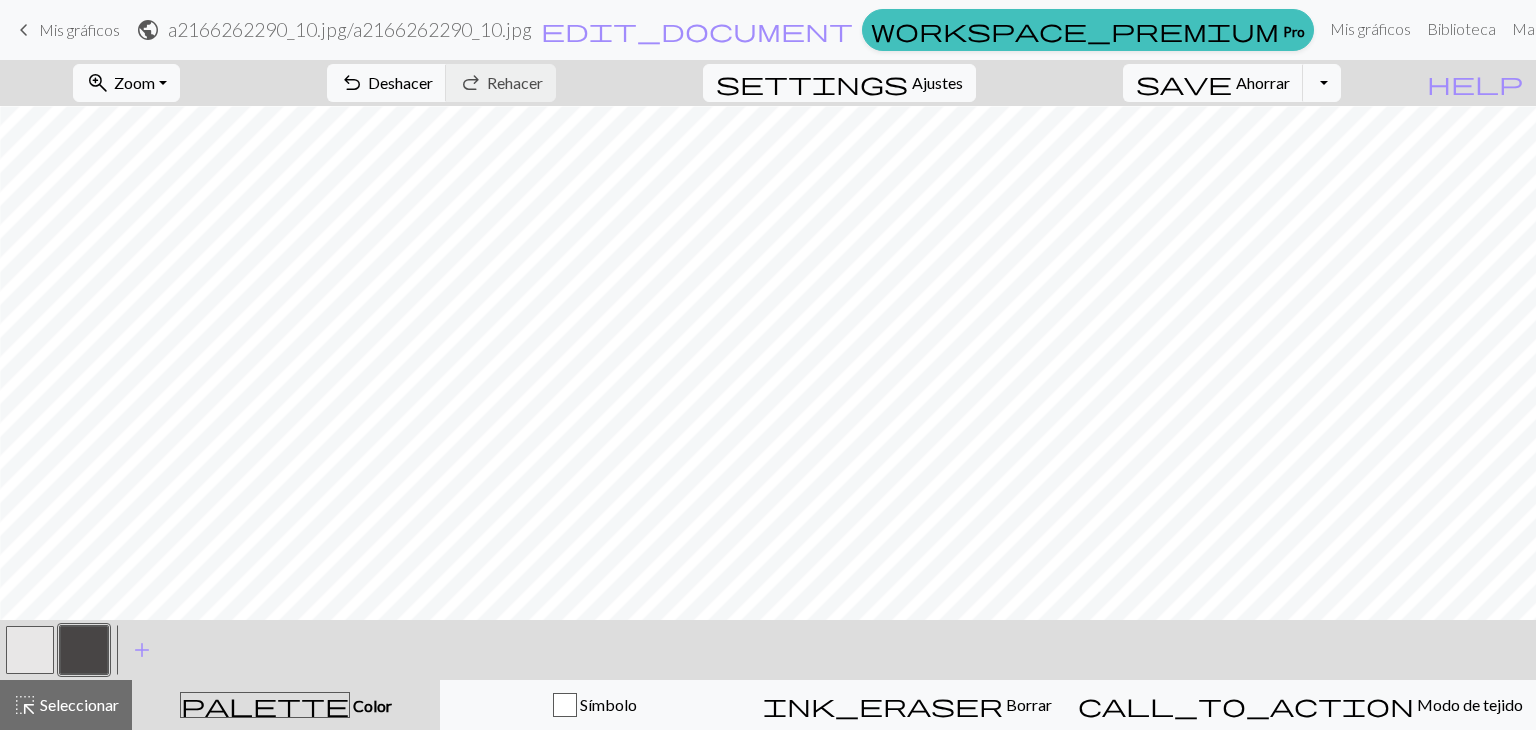 click at bounding box center (30, 650) 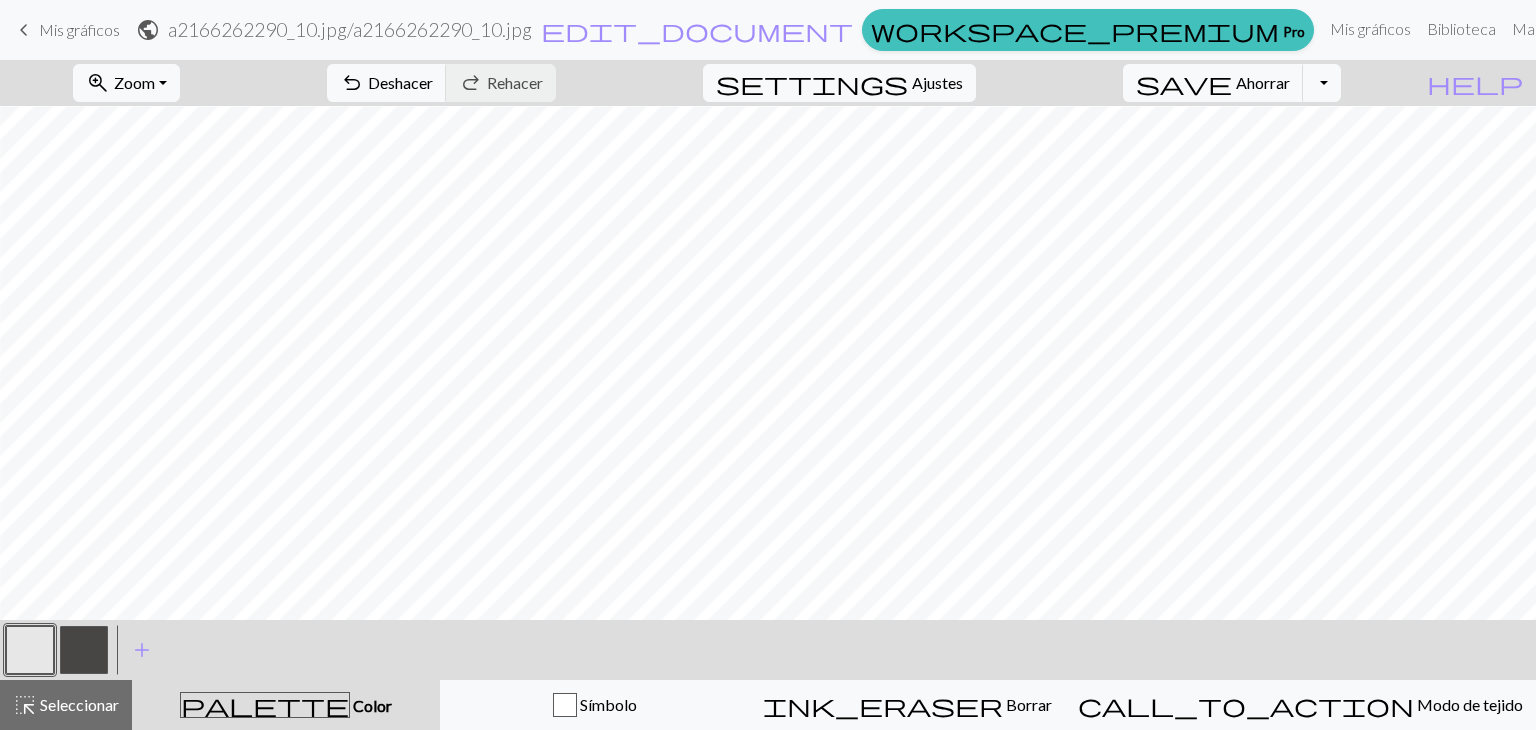 click at bounding box center (84, 650) 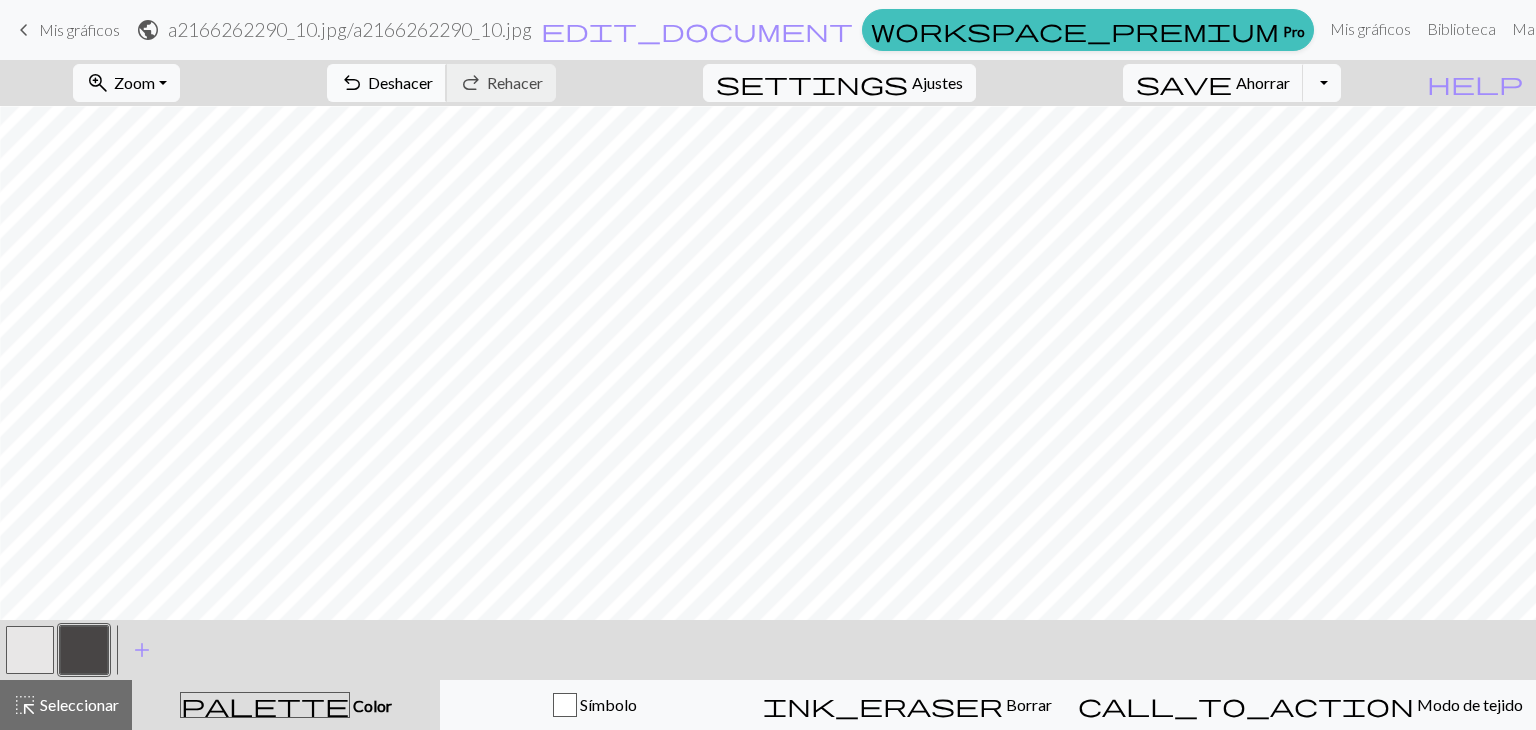 click on "Deshacer" at bounding box center [400, 82] 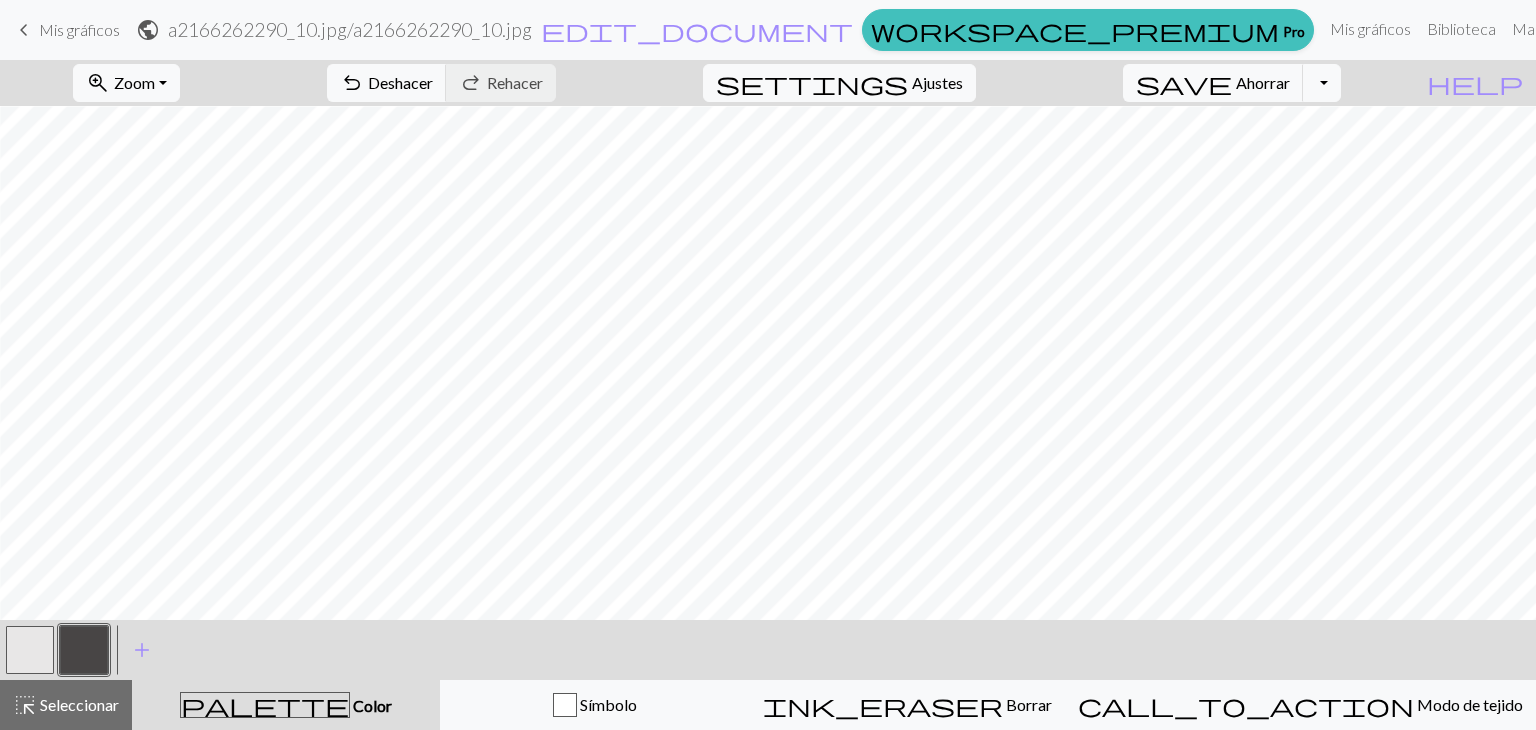 click at bounding box center (30, 650) 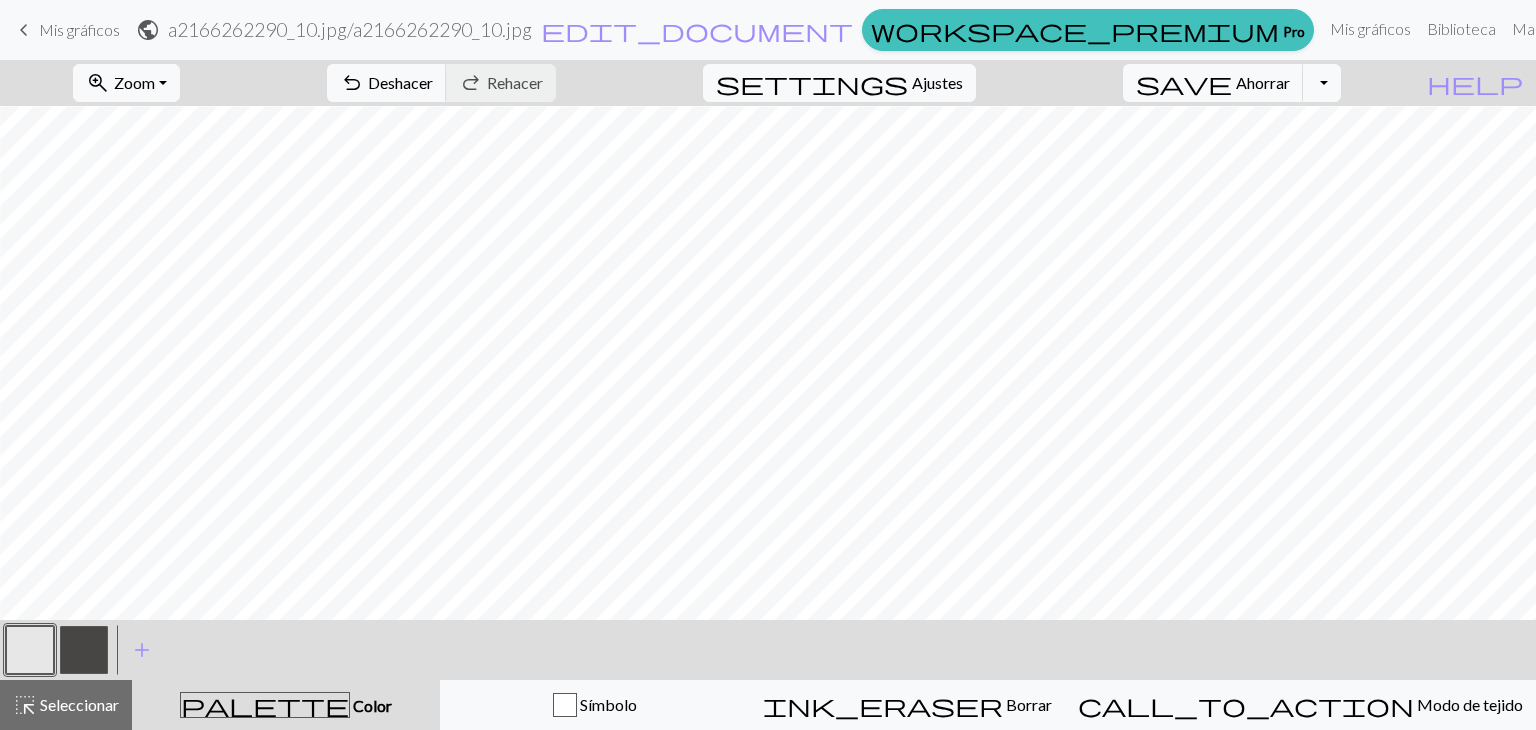 click at bounding box center [84, 650] 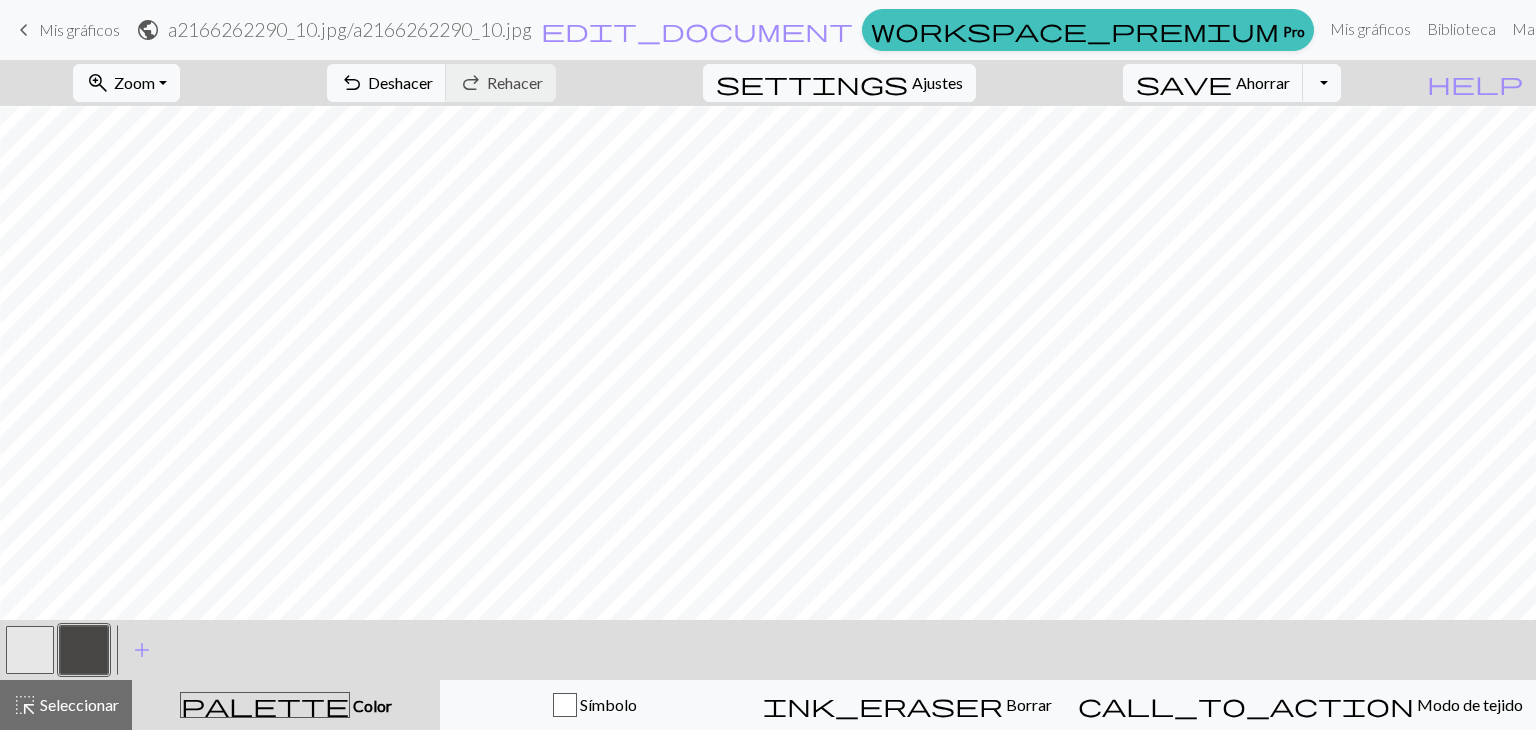 click at bounding box center [84, 650] 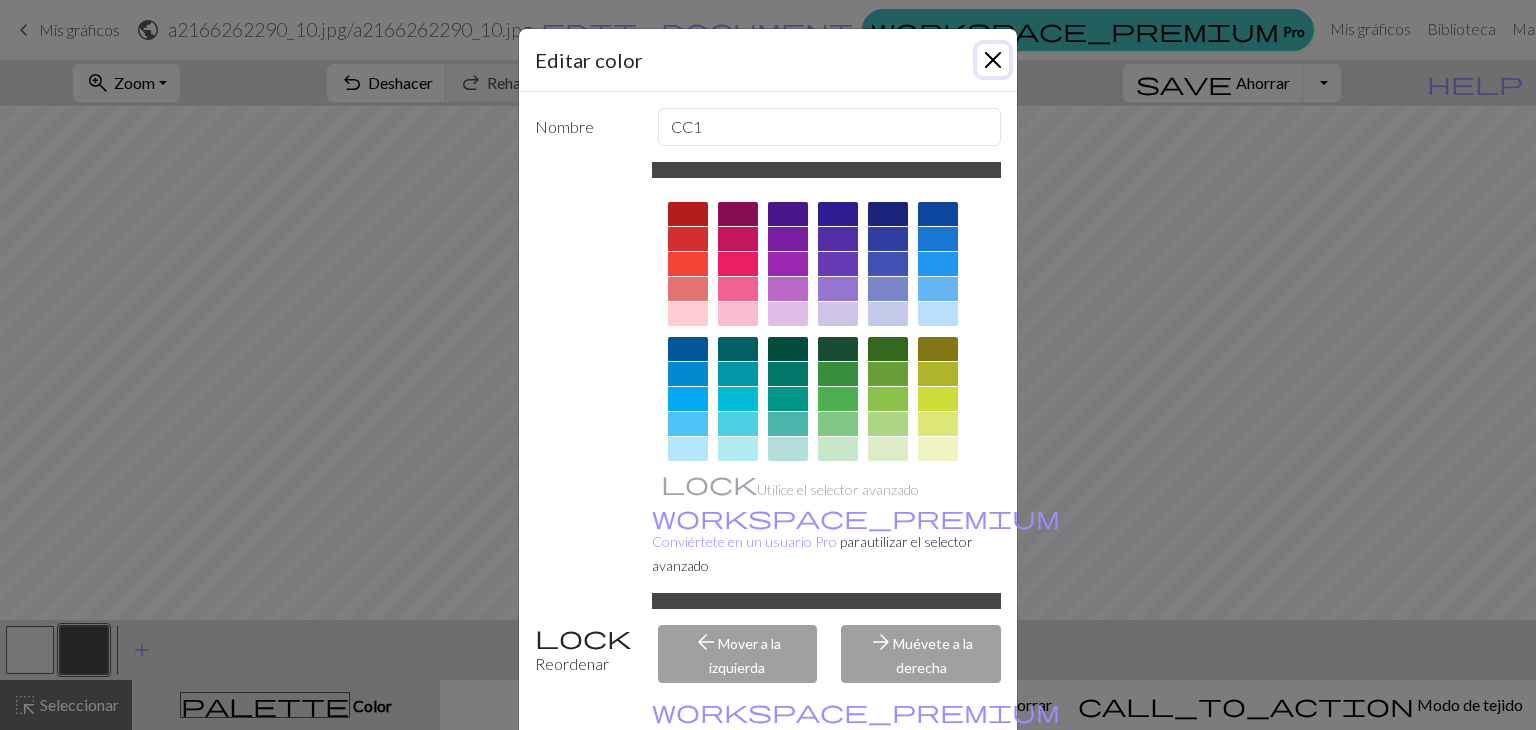 click at bounding box center [993, 60] 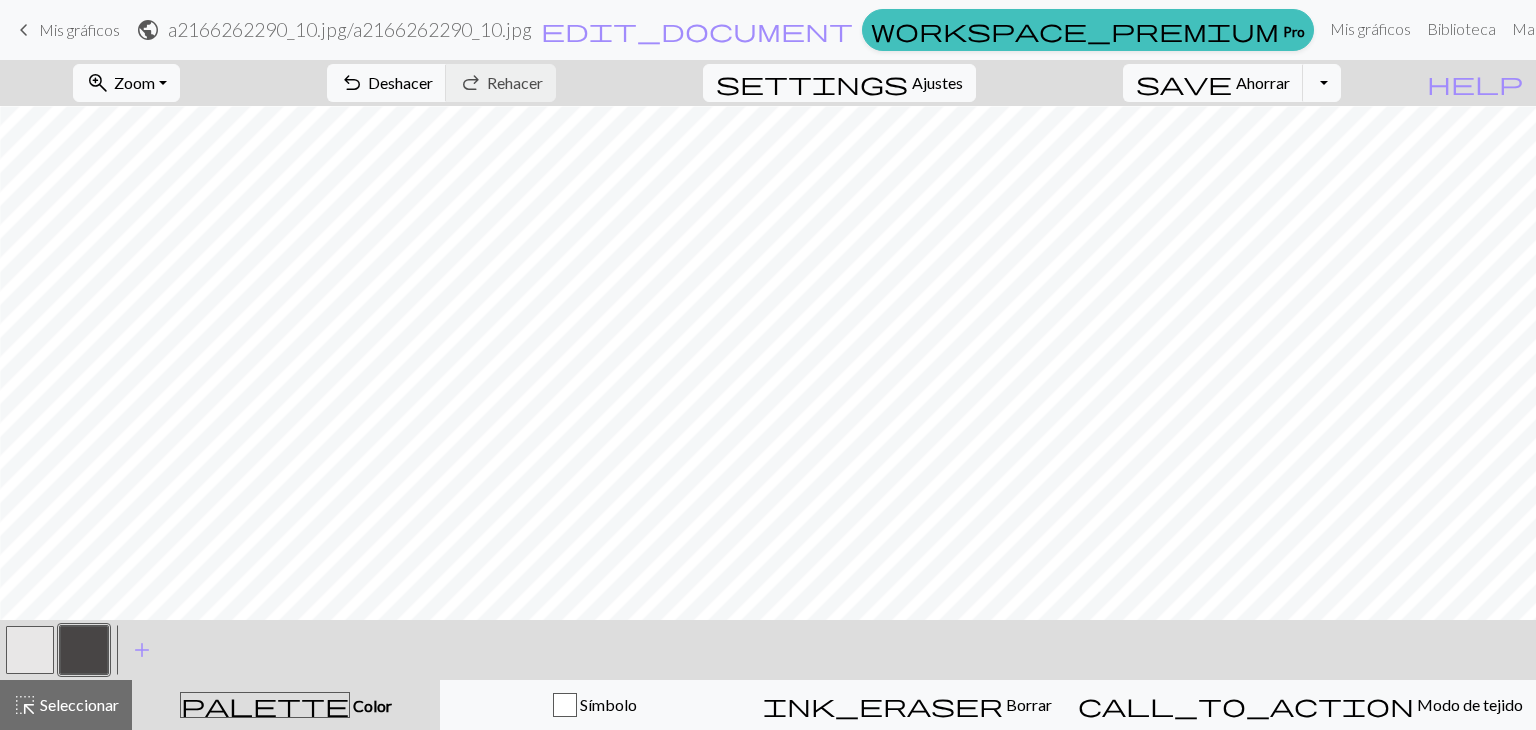 click at bounding box center (30, 650) 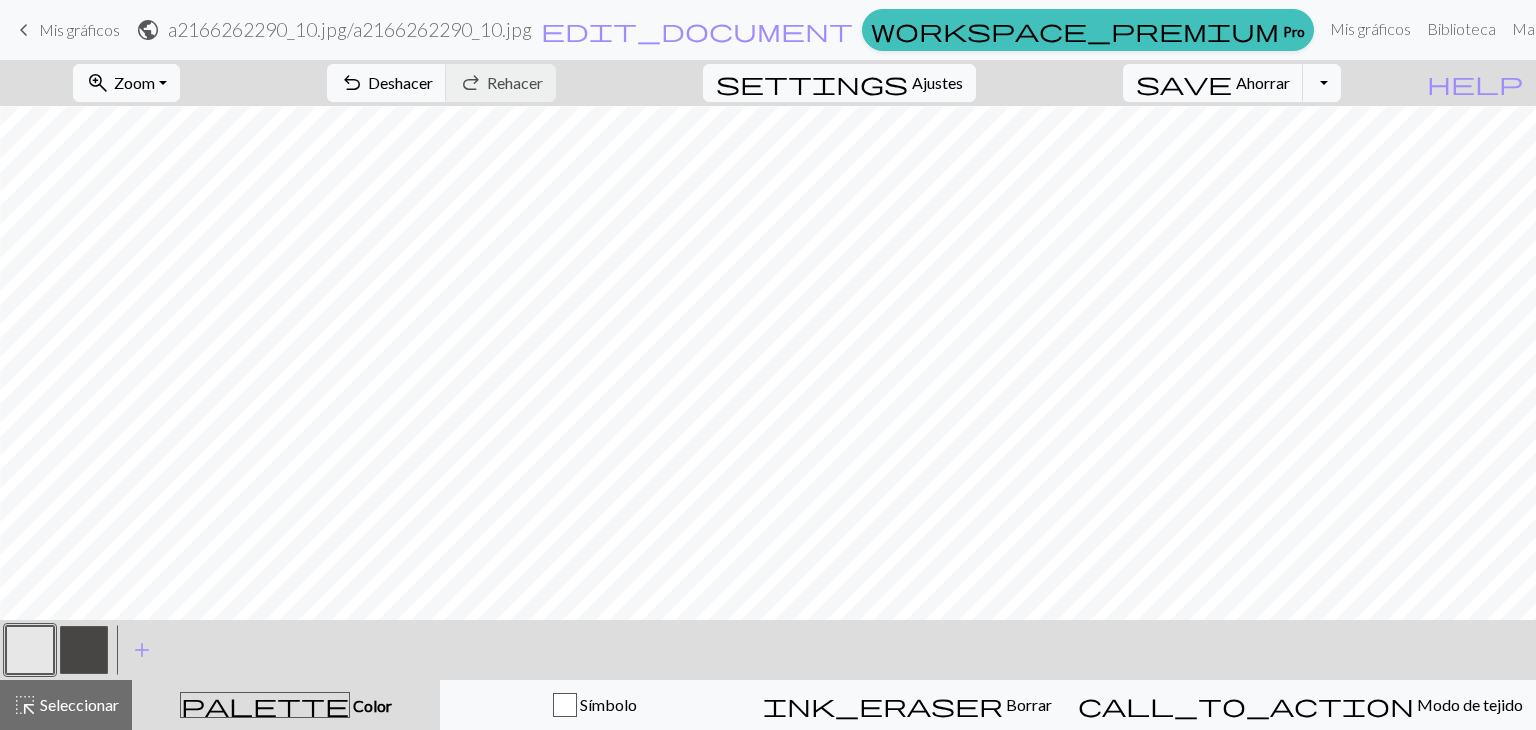 click at bounding box center [84, 650] 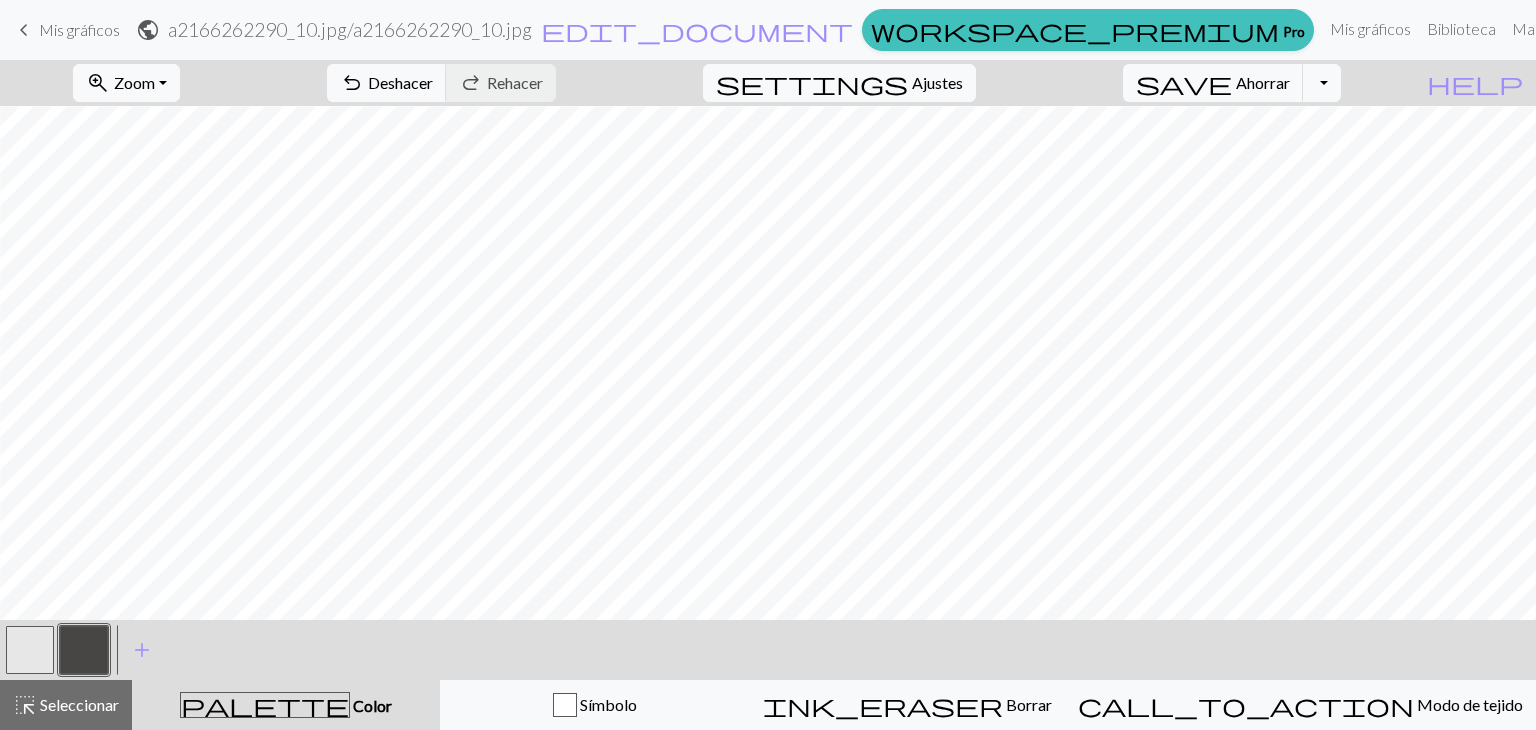 click at bounding box center (30, 650) 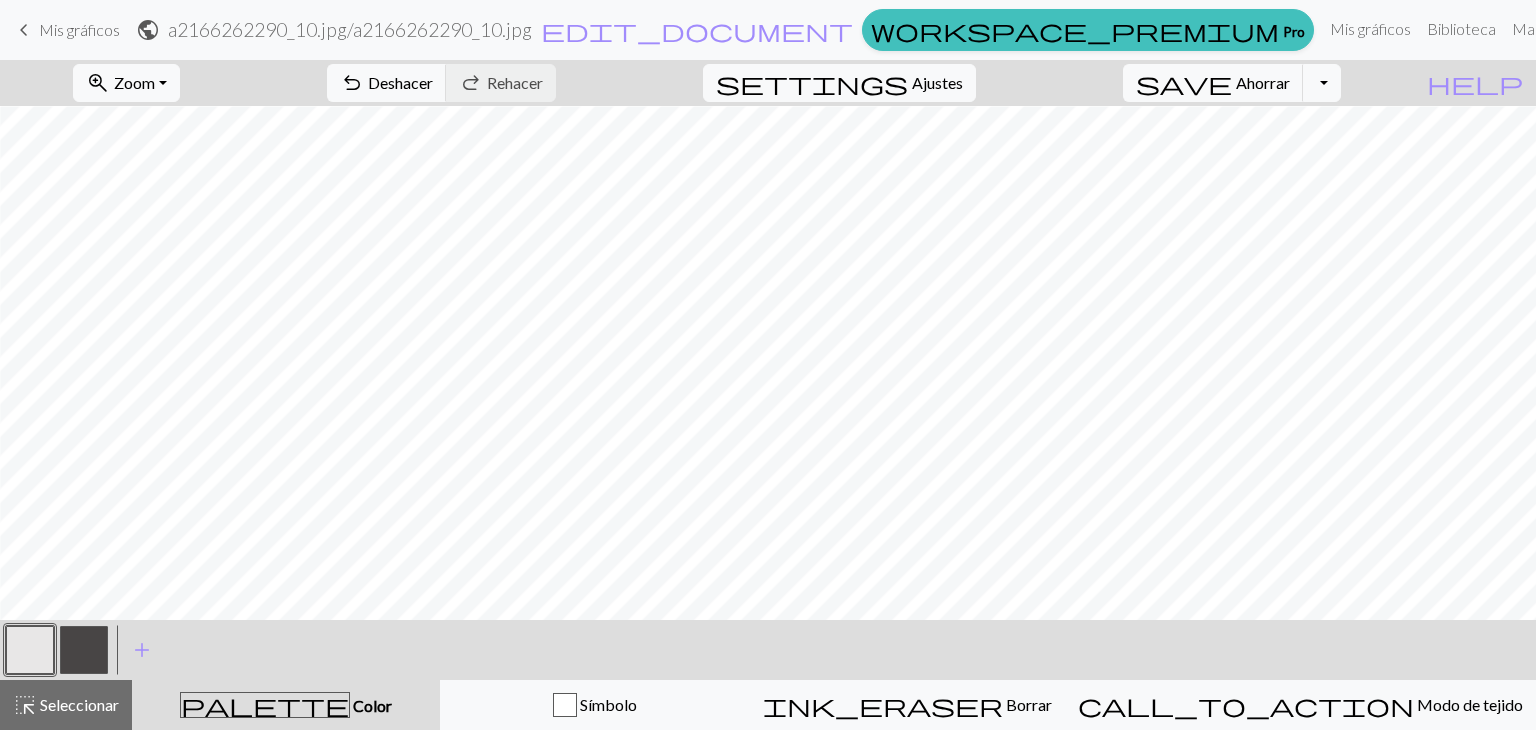 click at bounding box center (84, 650) 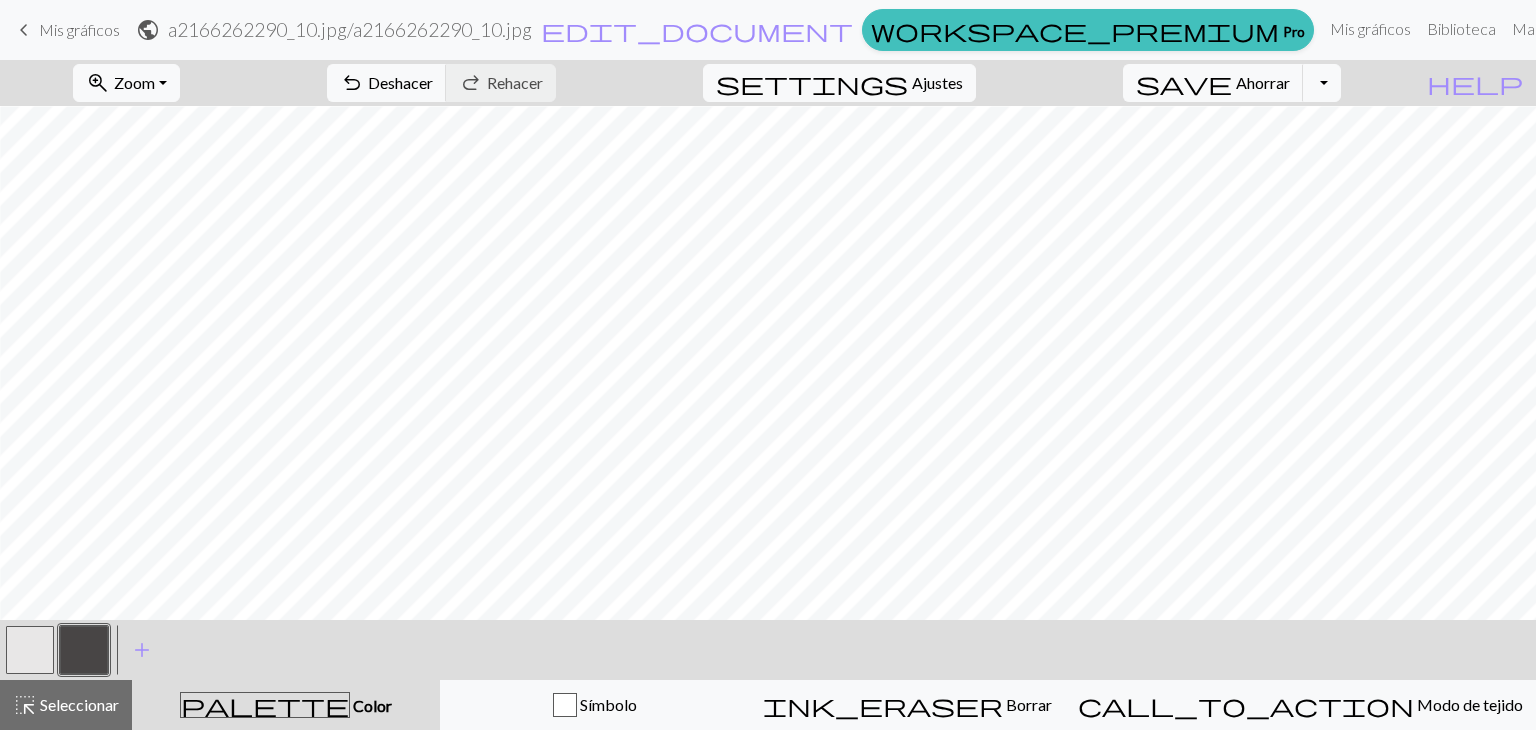 click at bounding box center [30, 650] 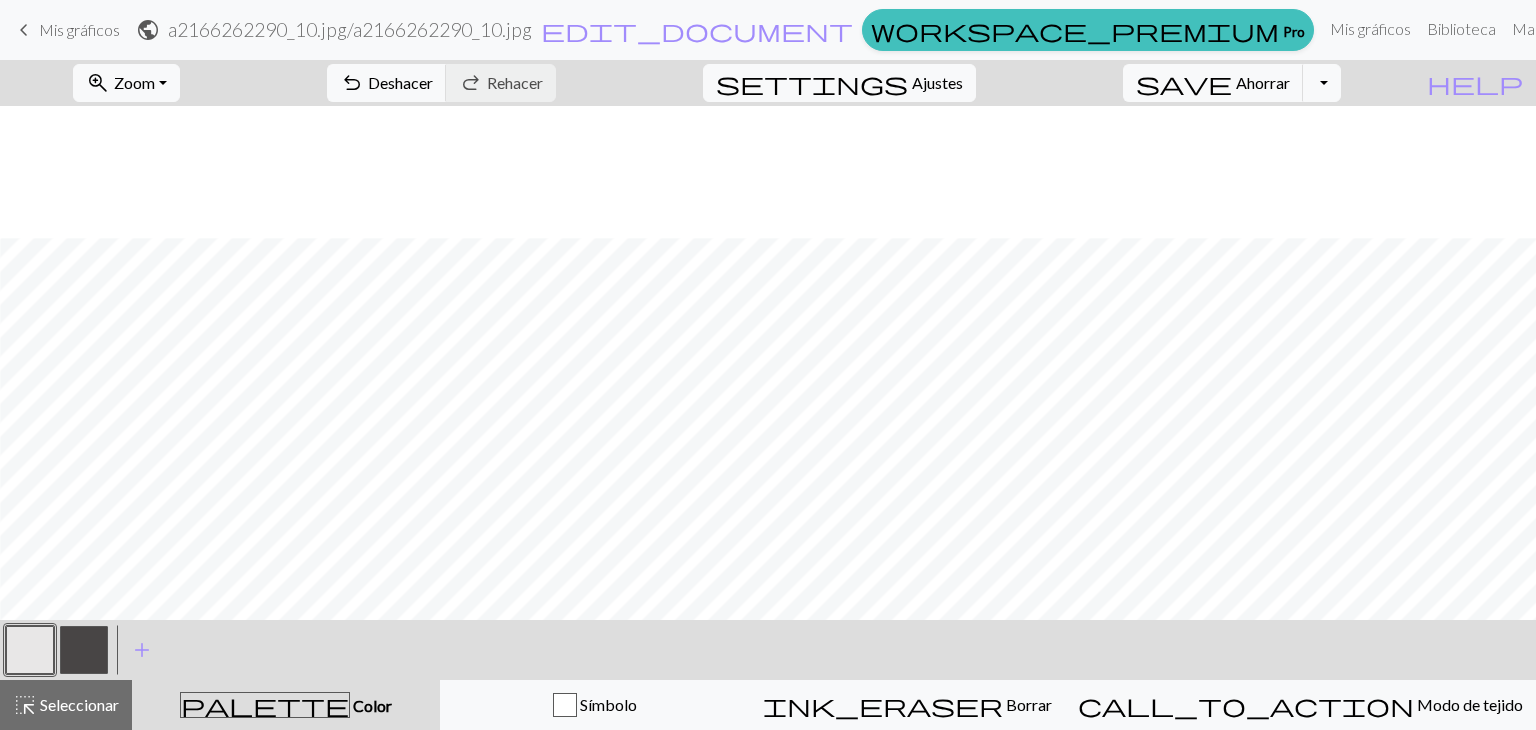 scroll, scrollTop: 1314, scrollLeft: 410, axis: both 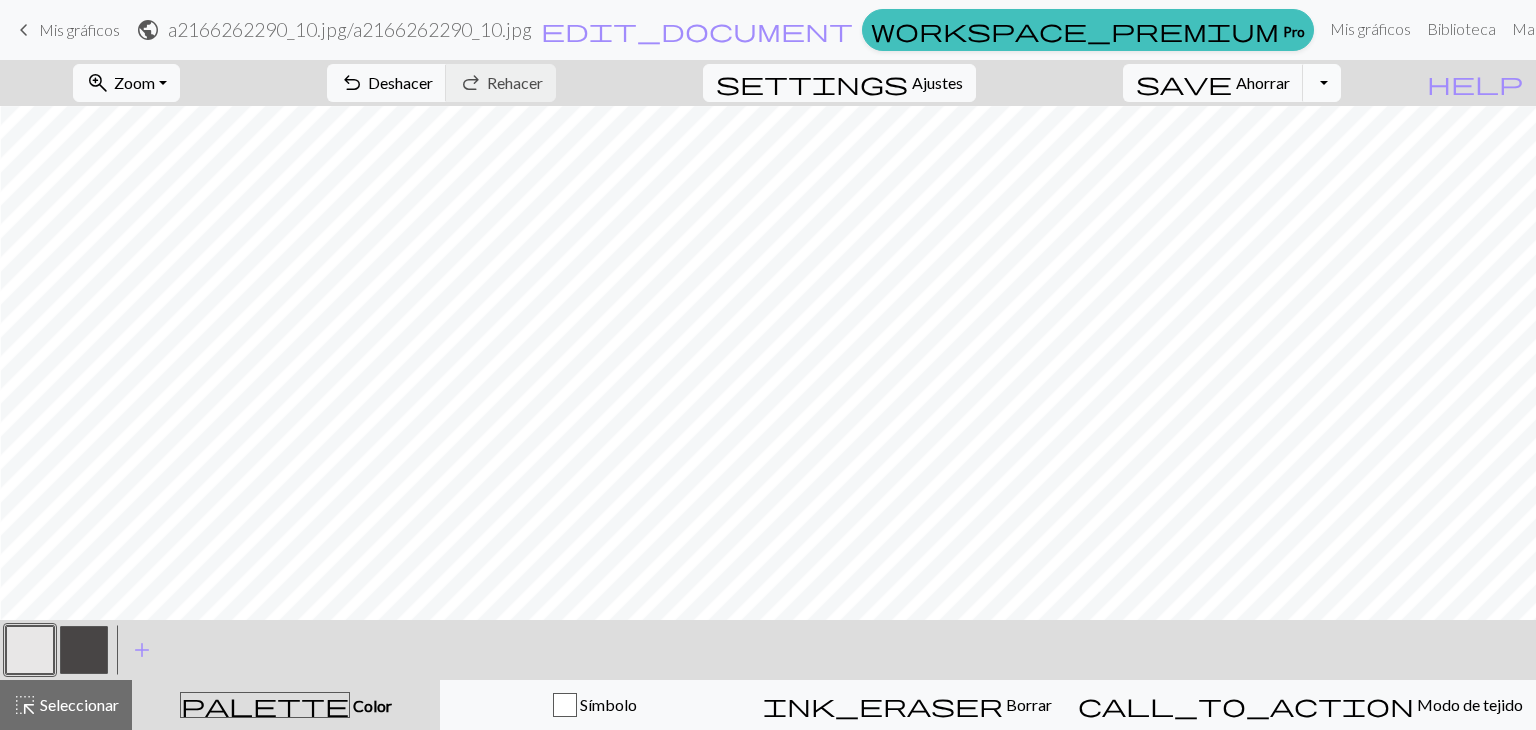 click on "Alternar menú desplegable" at bounding box center (1322, 83) 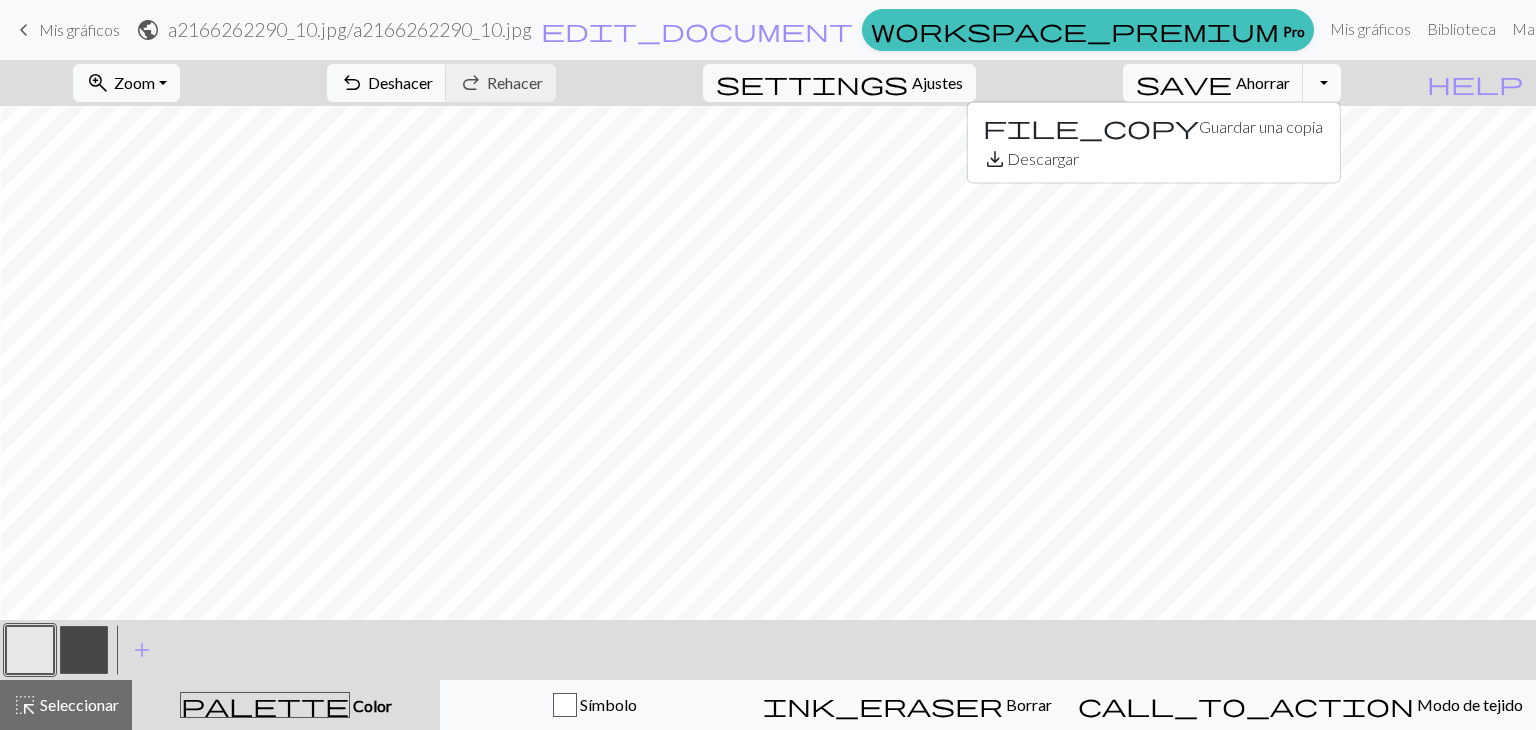 click on "Alternar menú desplegable" at bounding box center (1322, 83) 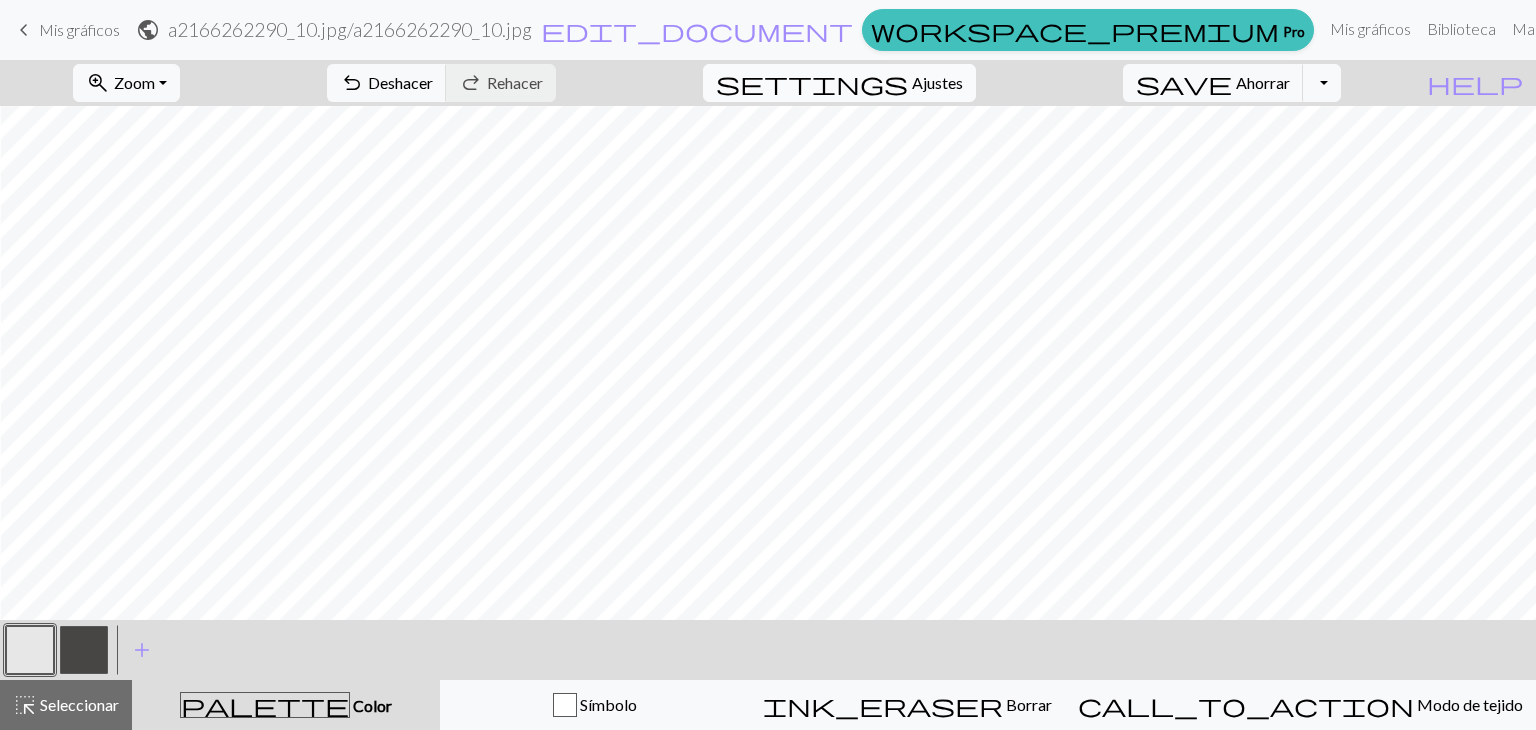 click on "Ajustes" at bounding box center [937, 82] 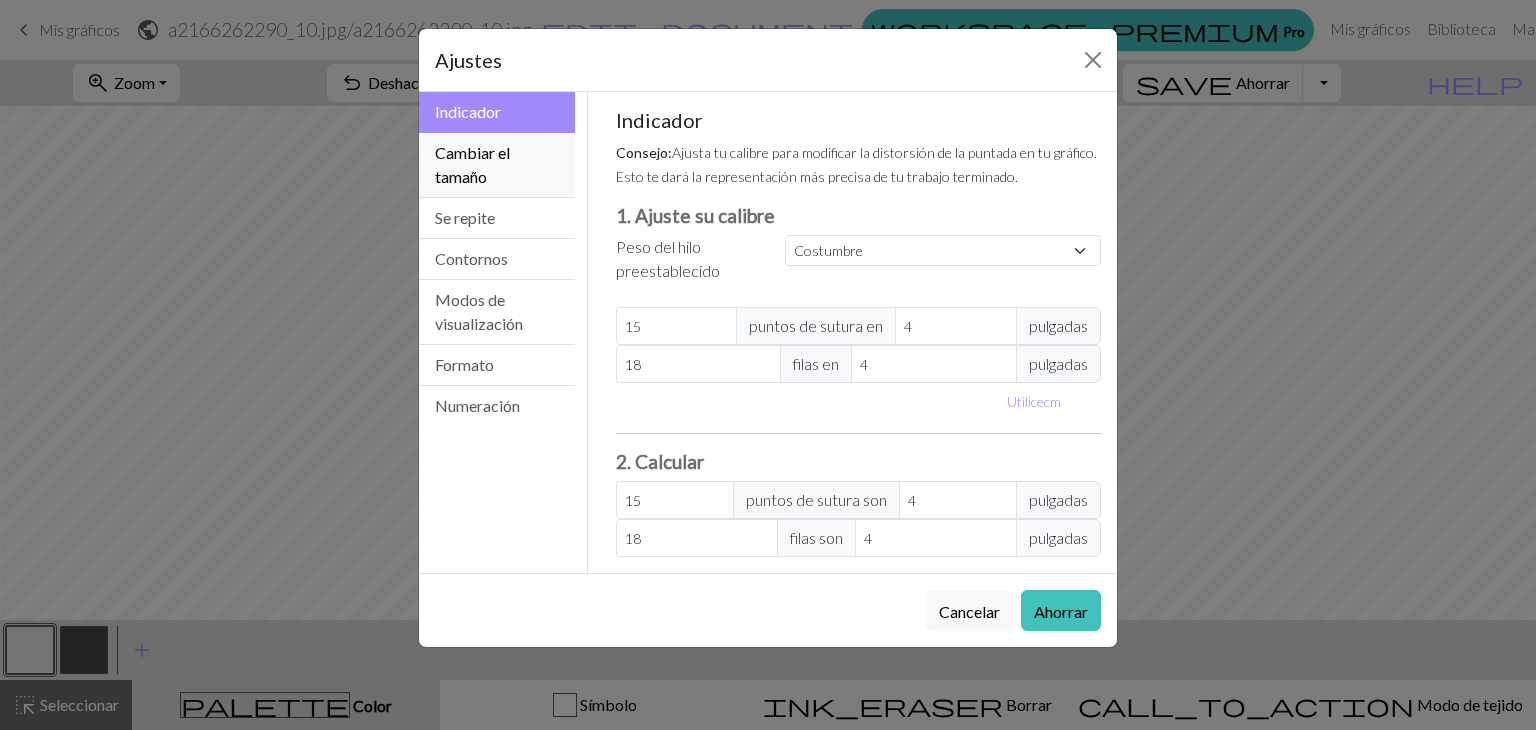 click on "Cambiar el tamaño" at bounding box center [497, 165] 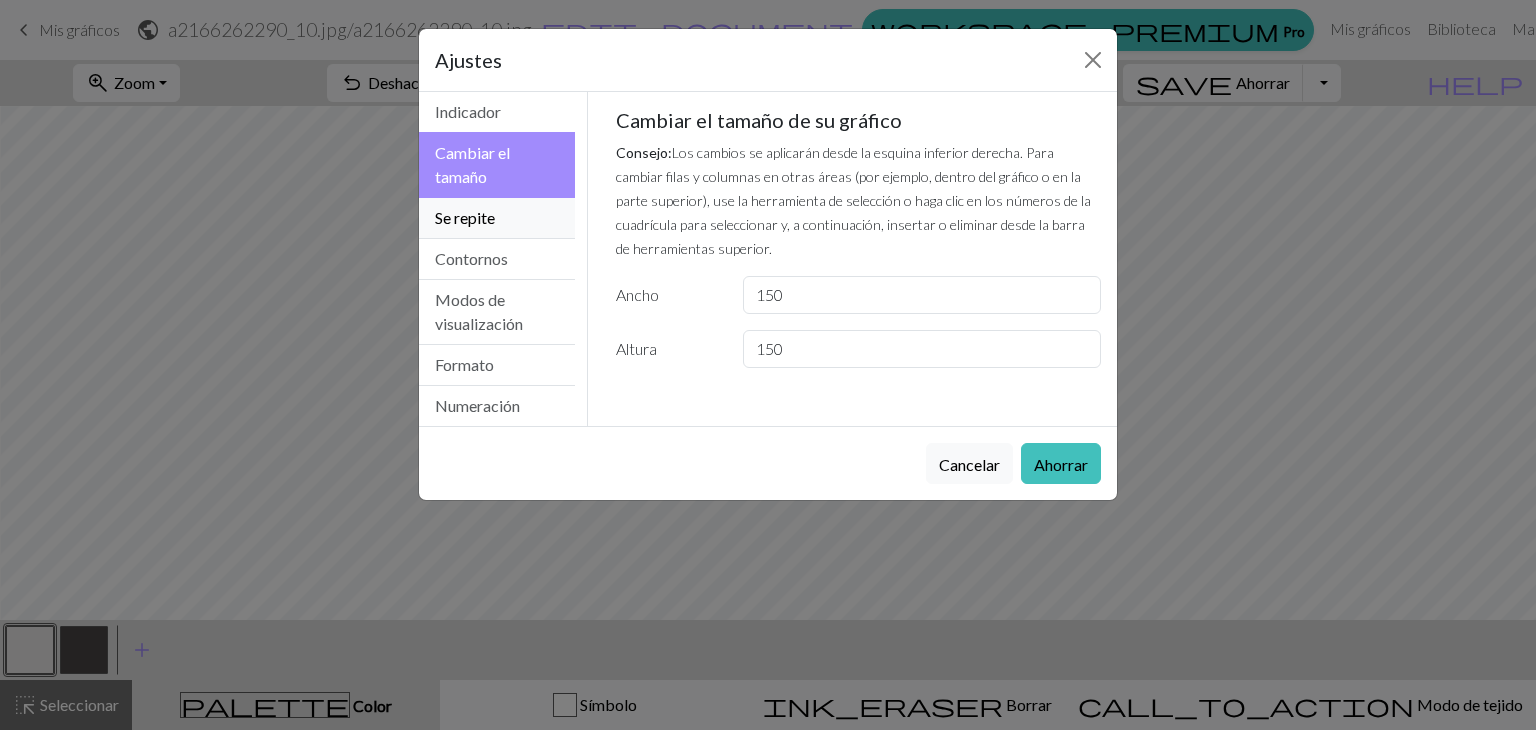 click on "Se repite" at bounding box center [497, 218] 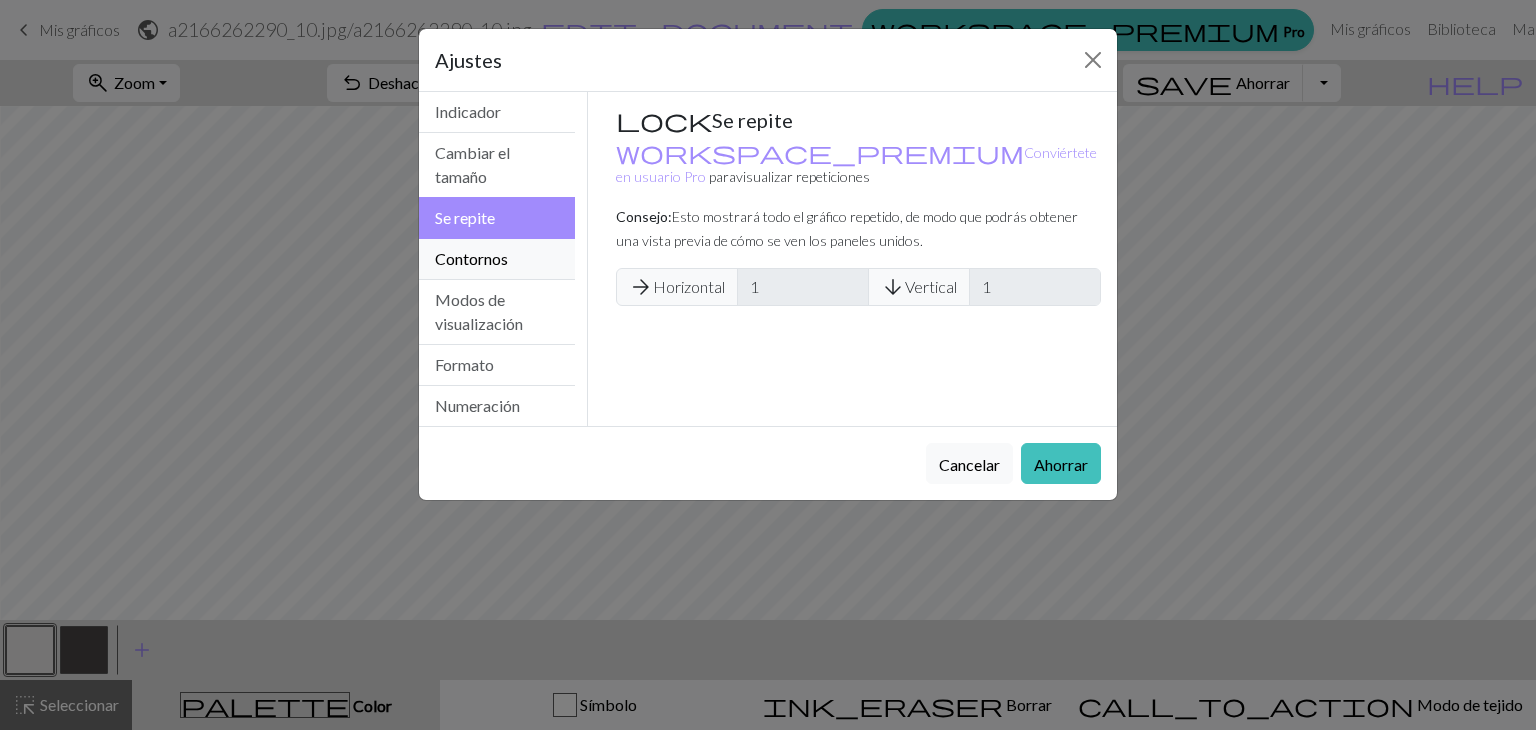 click on "Contornos" at bounding box center (497, 259) 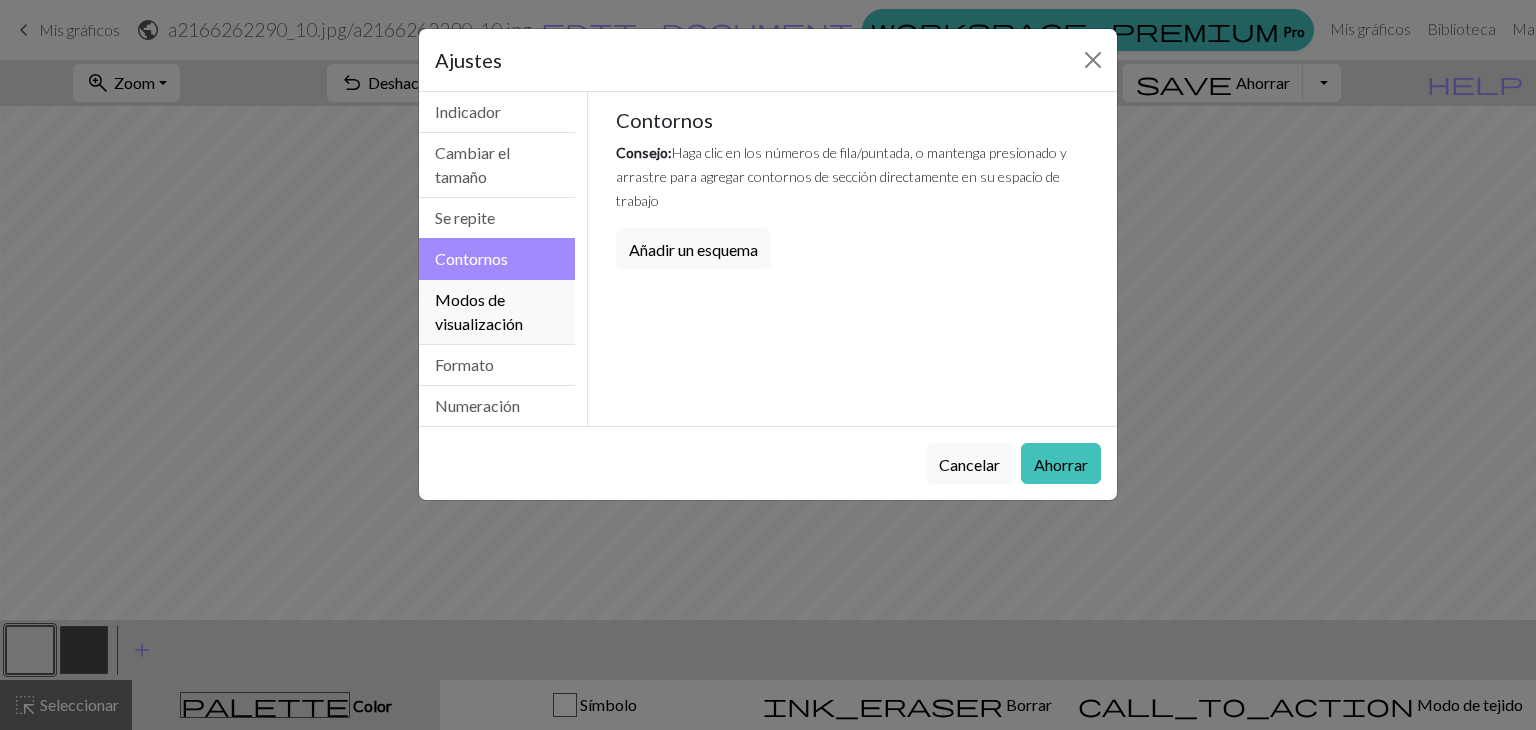 click on "Modos de visualización" at bounding box center (497, 312) 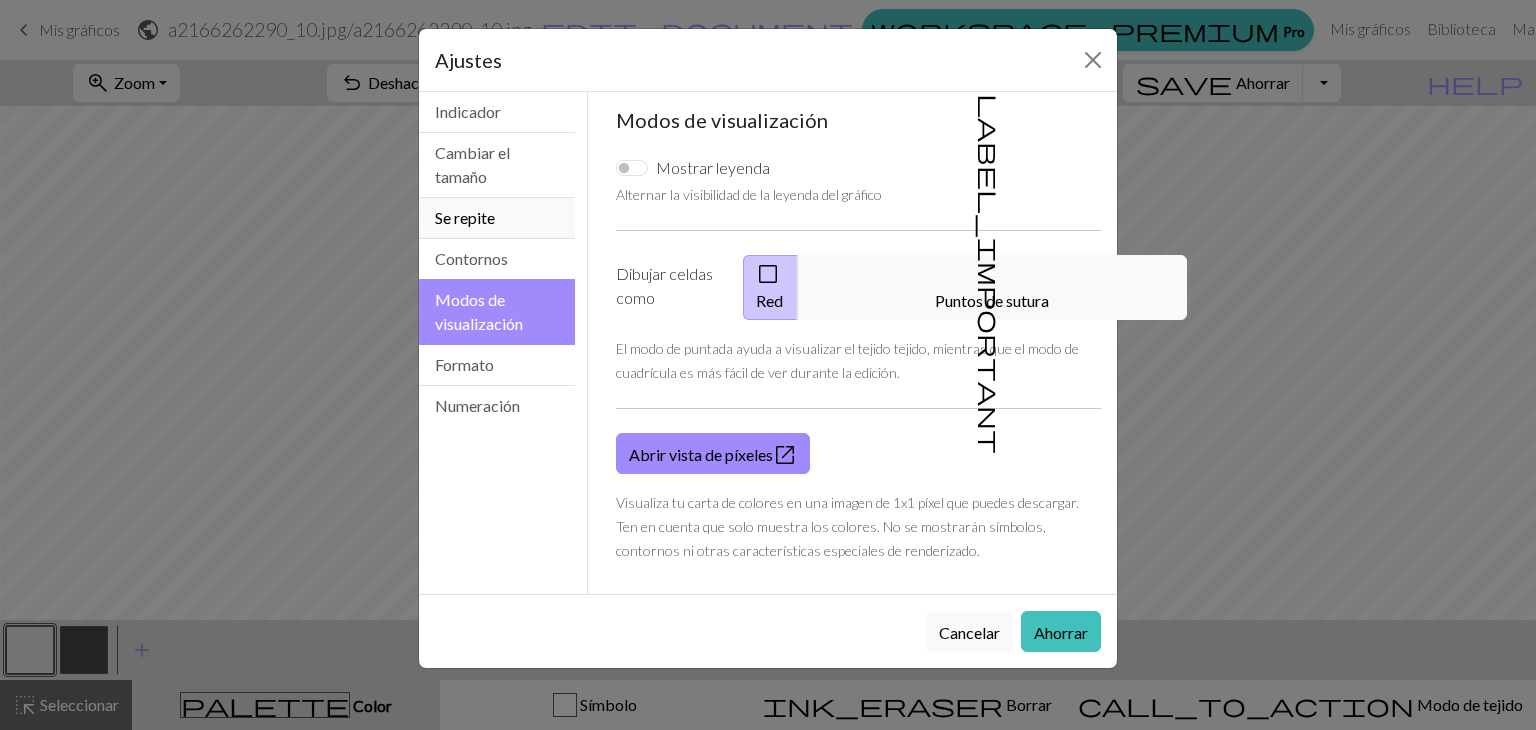 click on "Se repite" at bounding box center (497, 218) 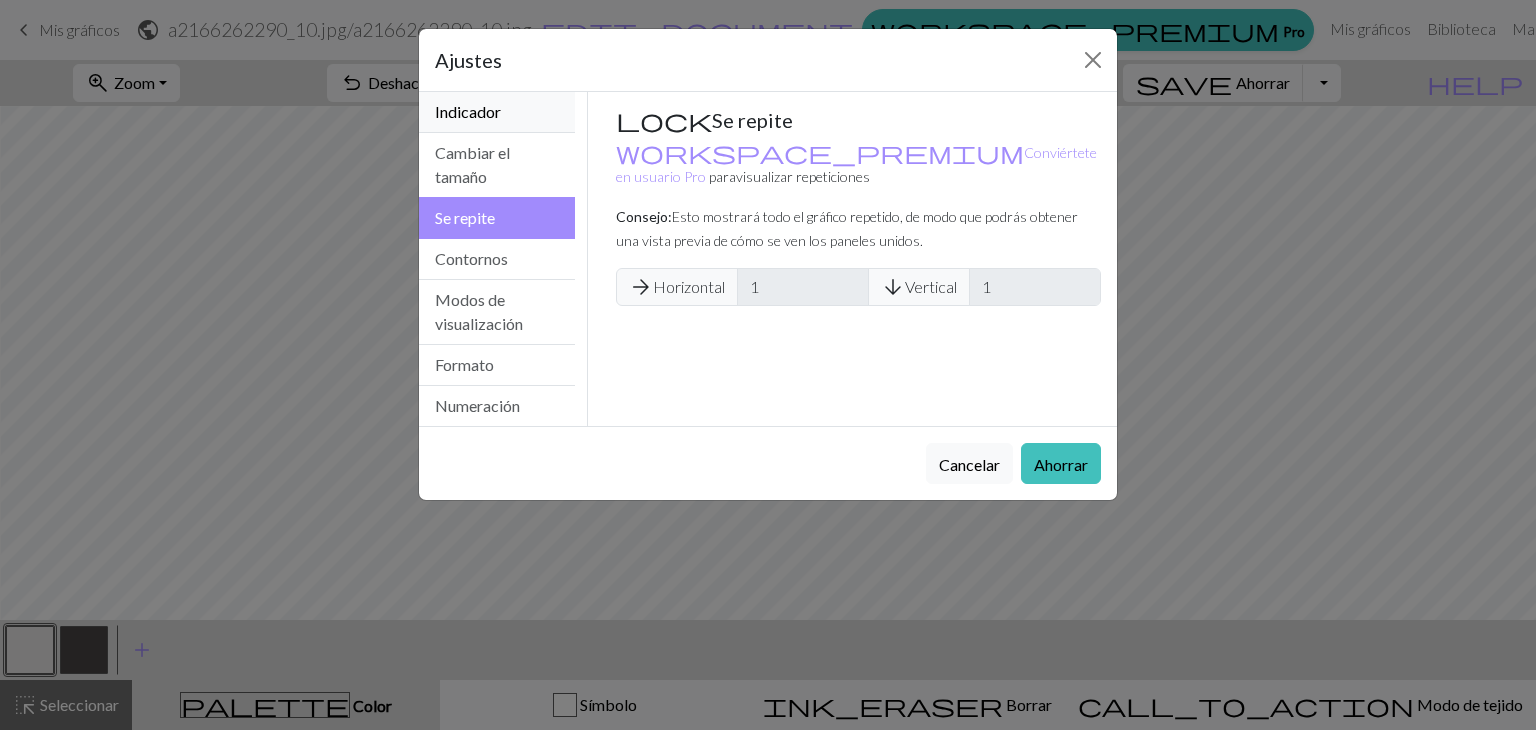 click on "Indicador" at bounding box center [497, 112] 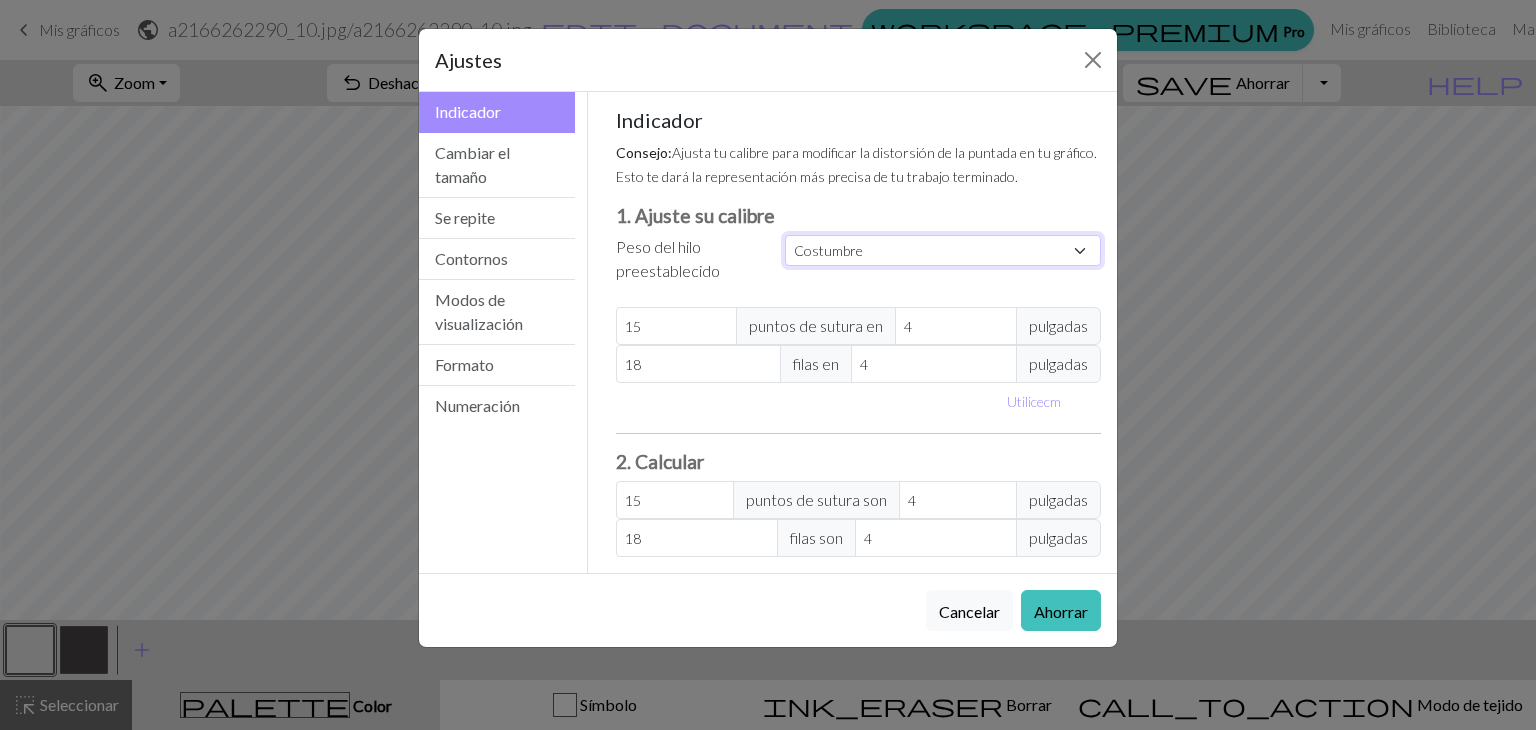 click on "Costumbre Cuadrado Cordón Digitación ligera Digitación Deporte Doble punto Estambre Arán Voluminoso Súper voluminoso" at bounding box center (943, 250) 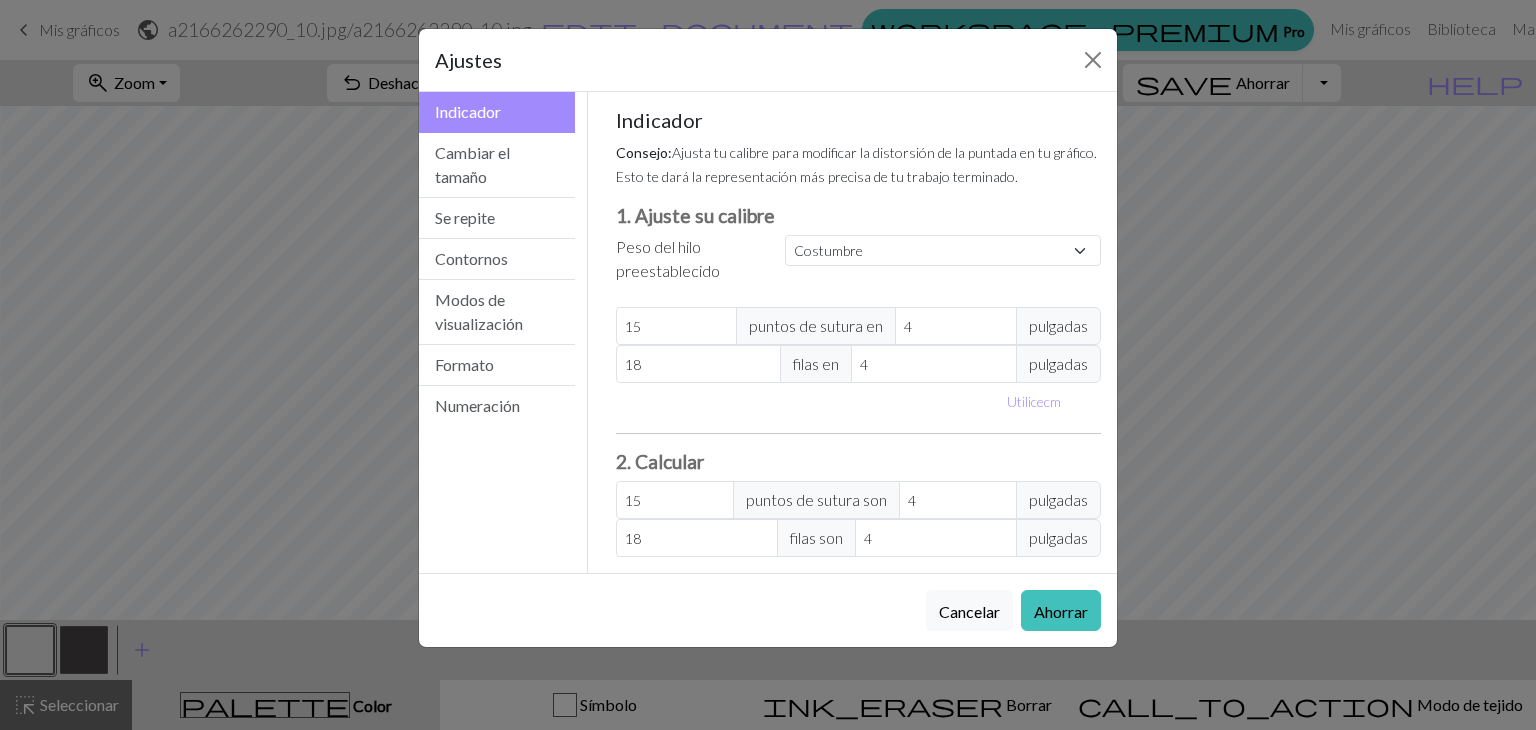 click on "pulgadas" at bounding box center [1058, 325] 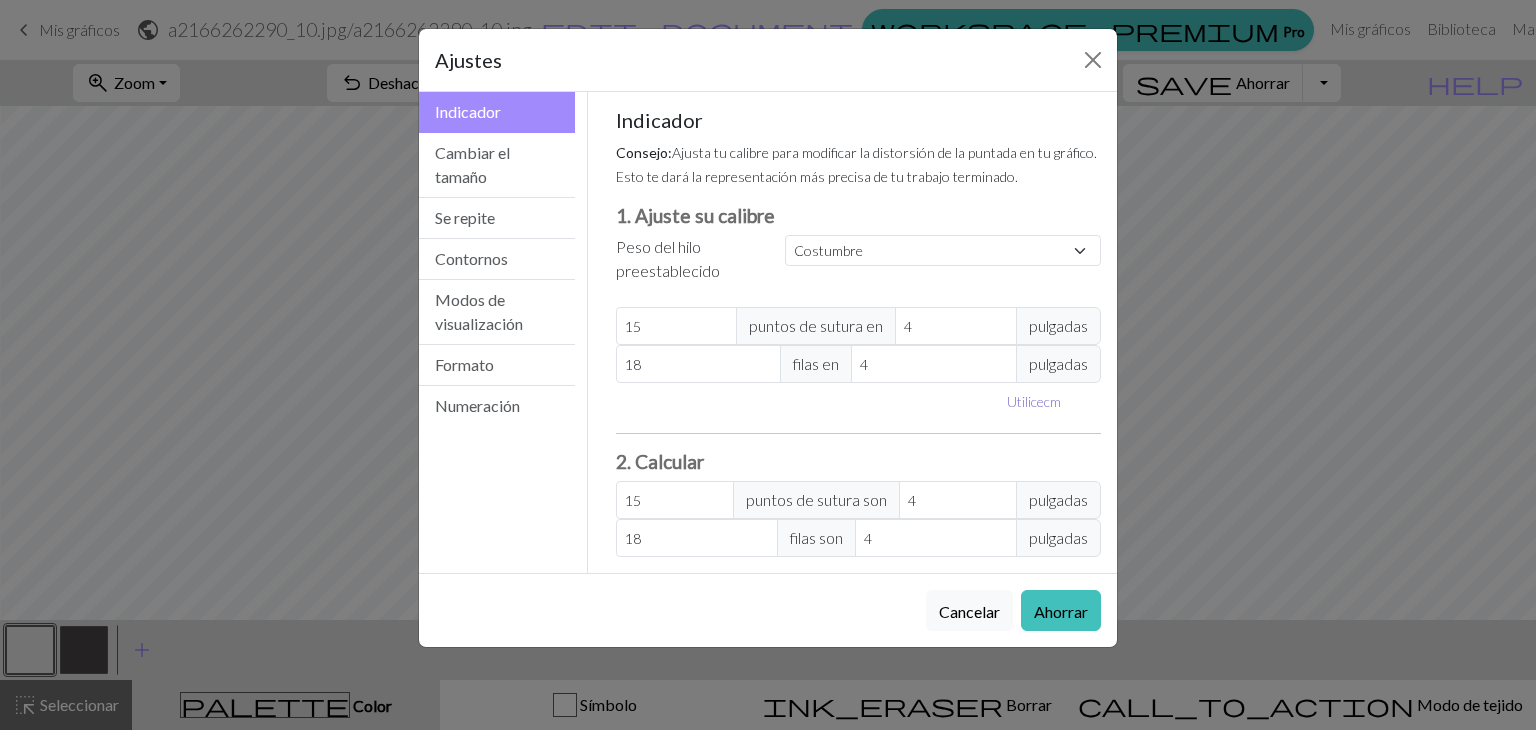 click on "Utilice  cm" at bounding box center (1034, 400) 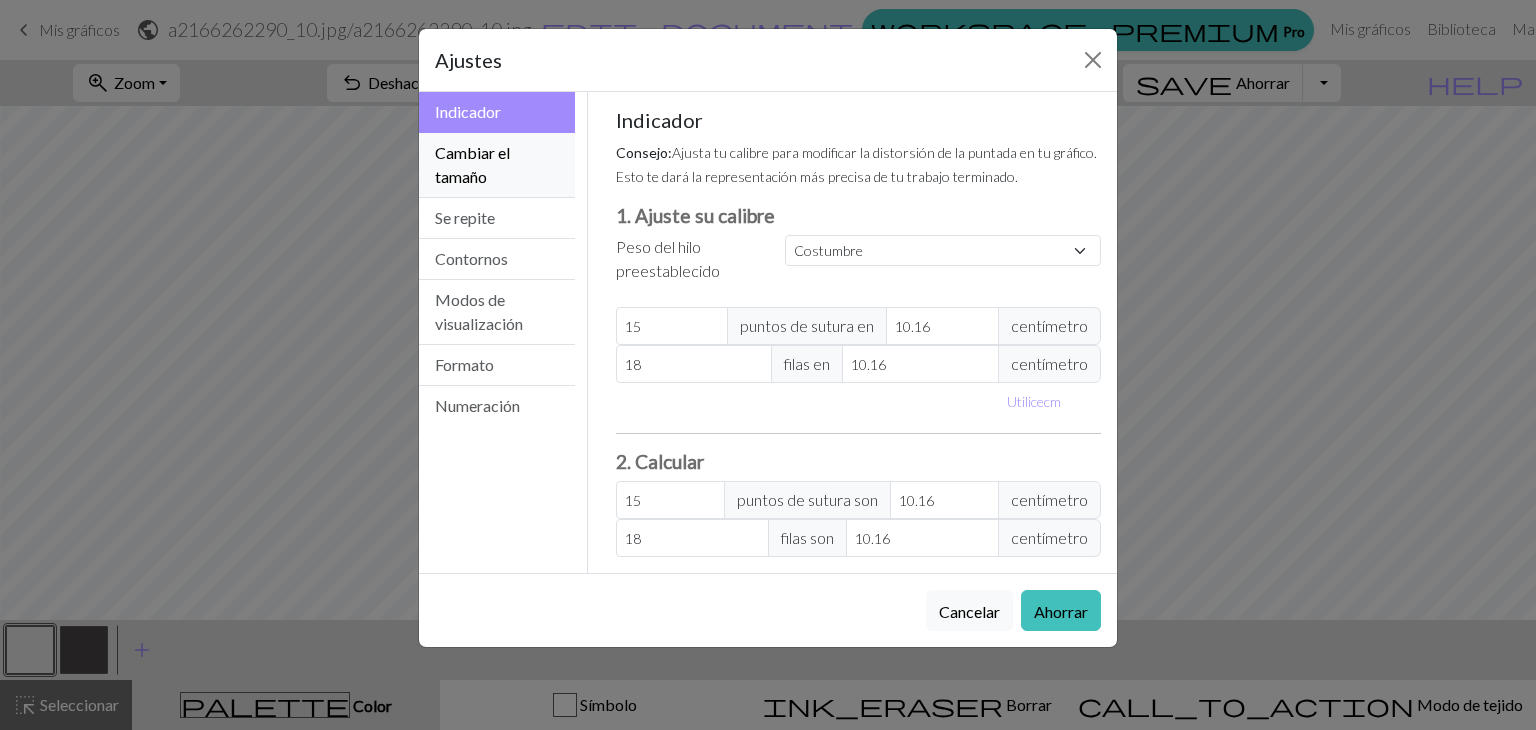 click on "Cambiar el tamaño" at bounding box center [497, 165] 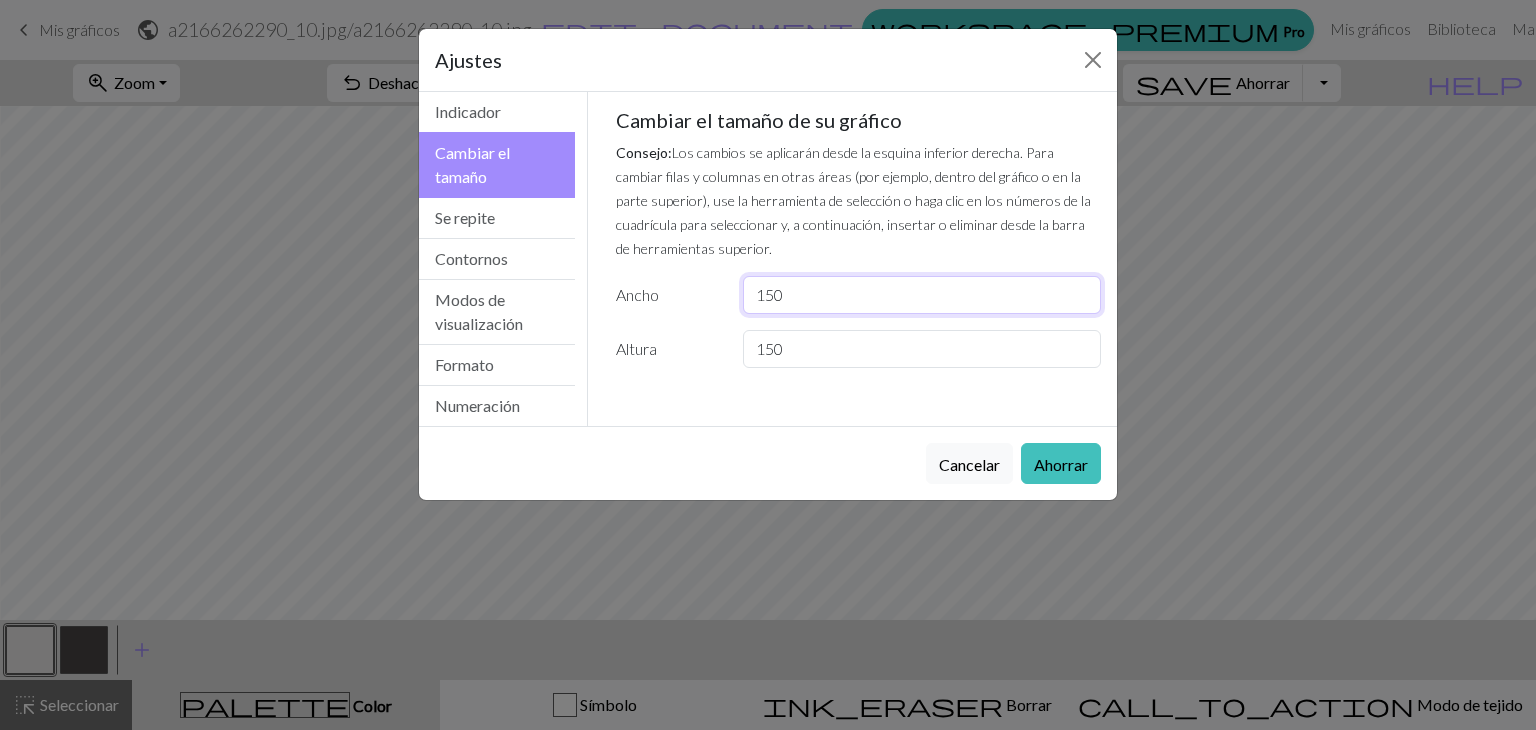 drag, startPoint x: 839, startPoint y: 289, endPoint x: 722, endPoint y: 292, distance: 117.03845 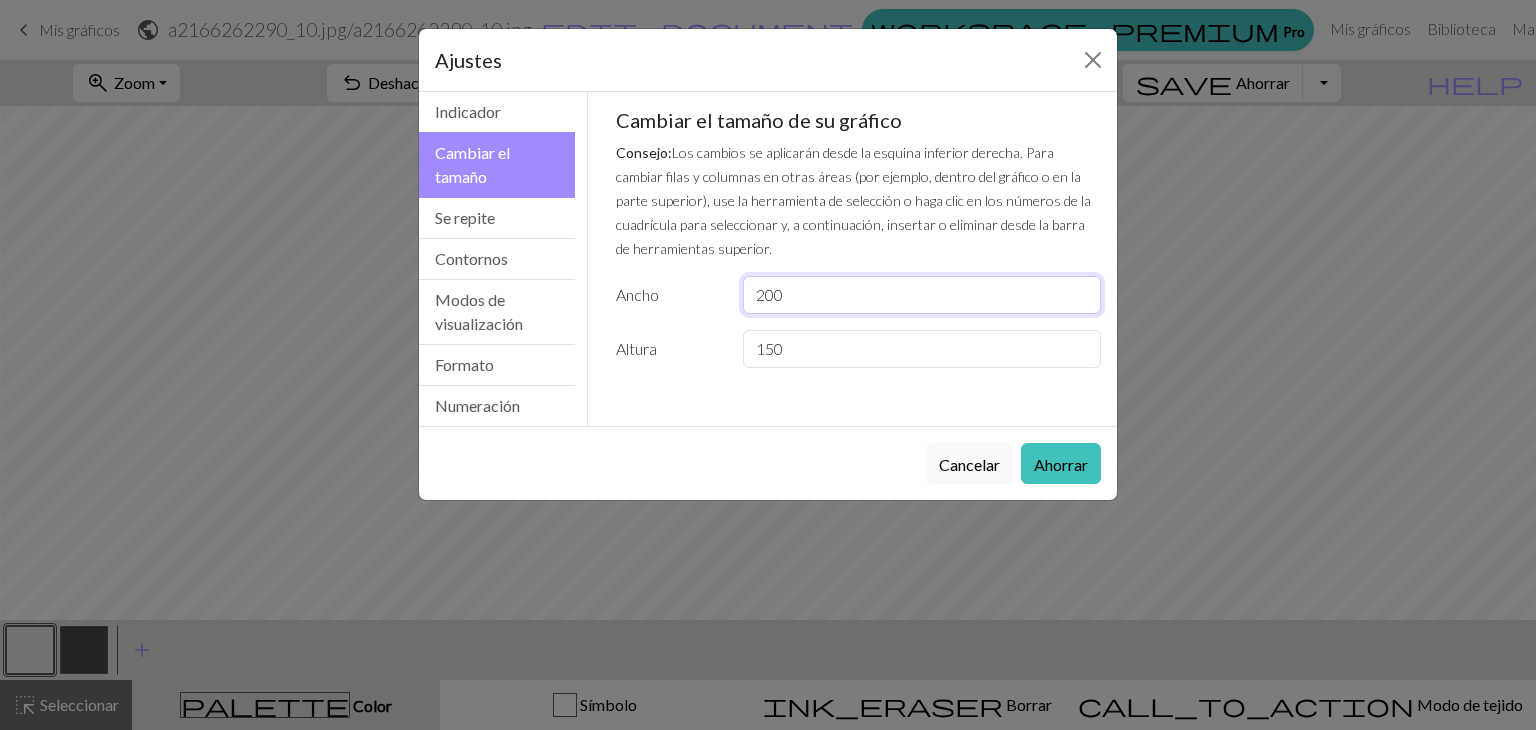 type on "200" 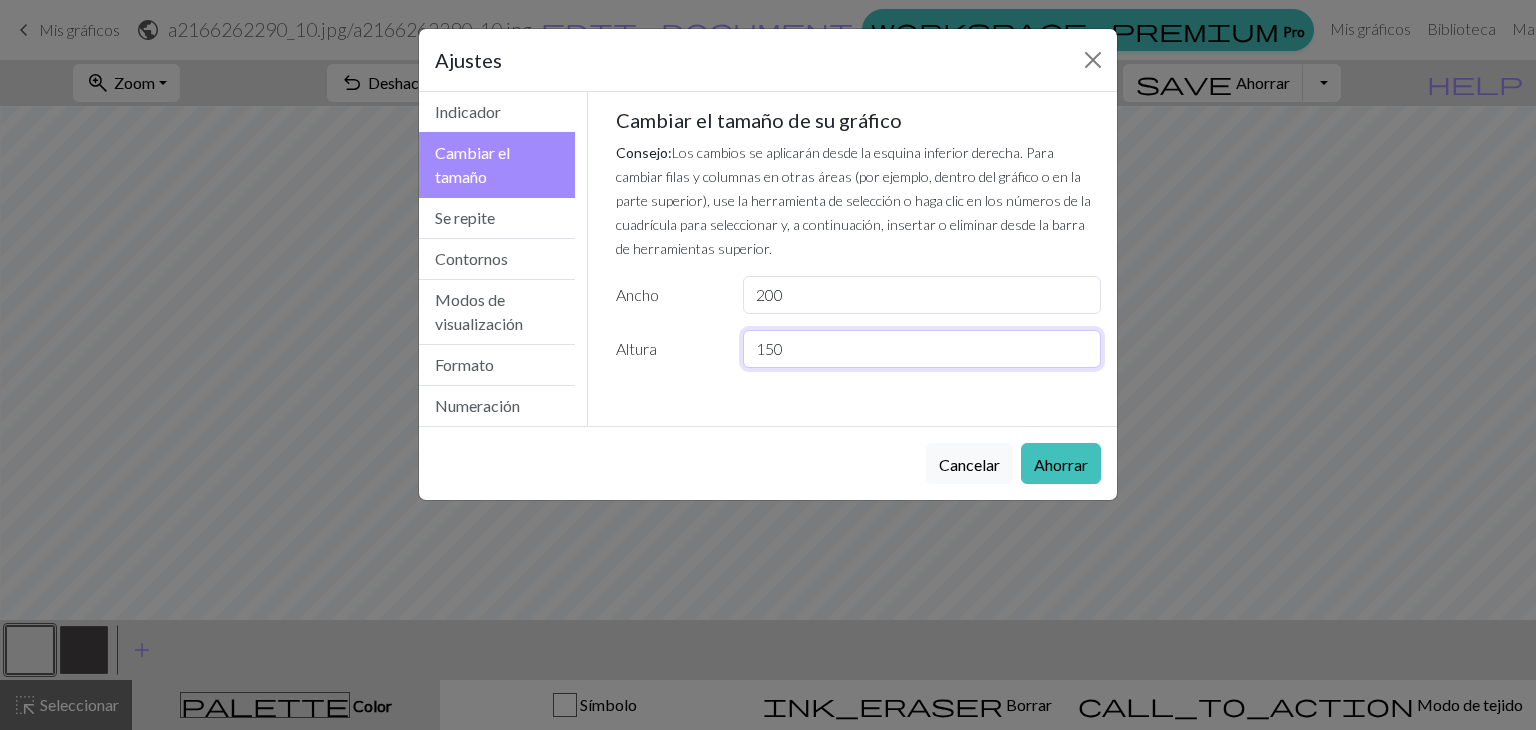 drag, startPoint x: 812, startPoint y: 353, endPoint x: 652, endPoint y: 334, distance: 161.12418 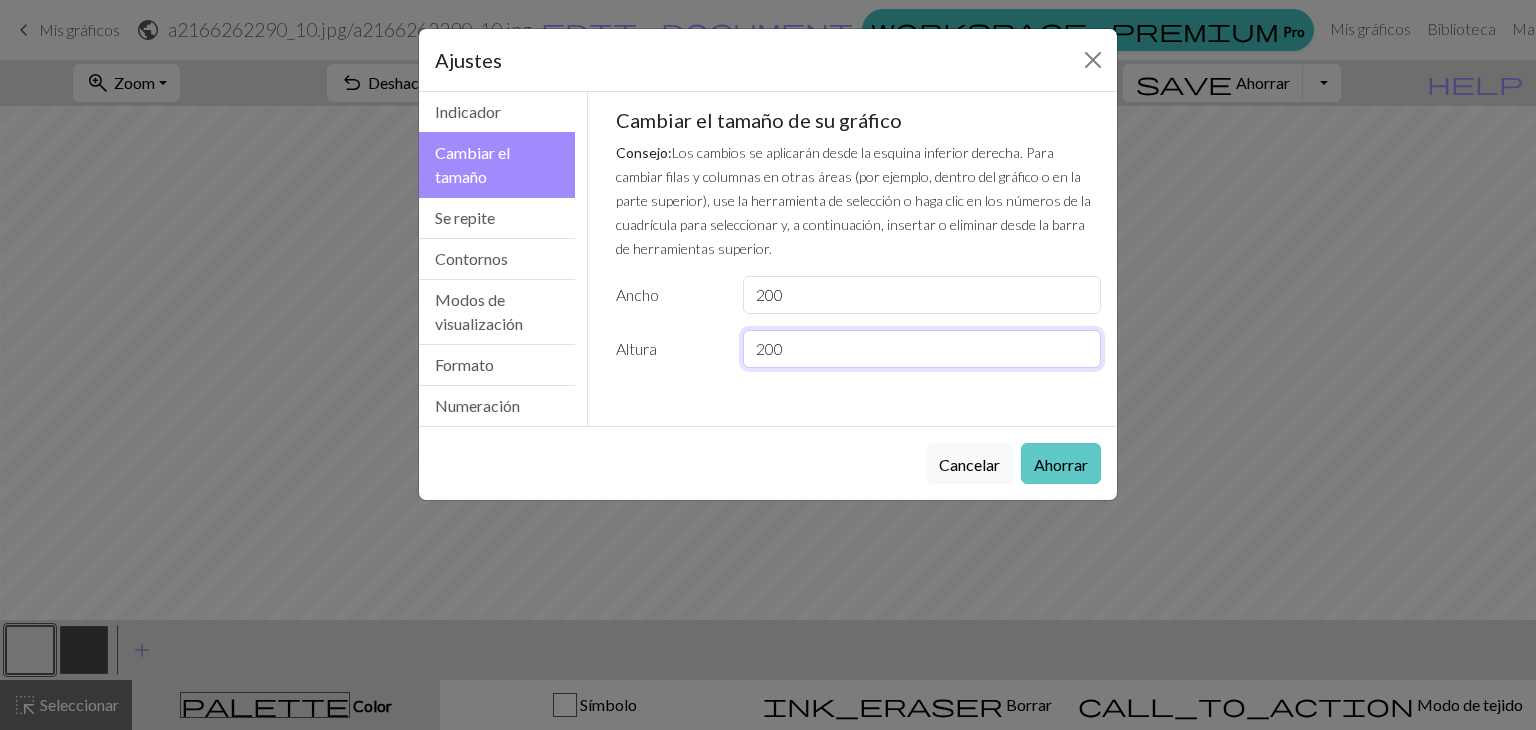type on "200" 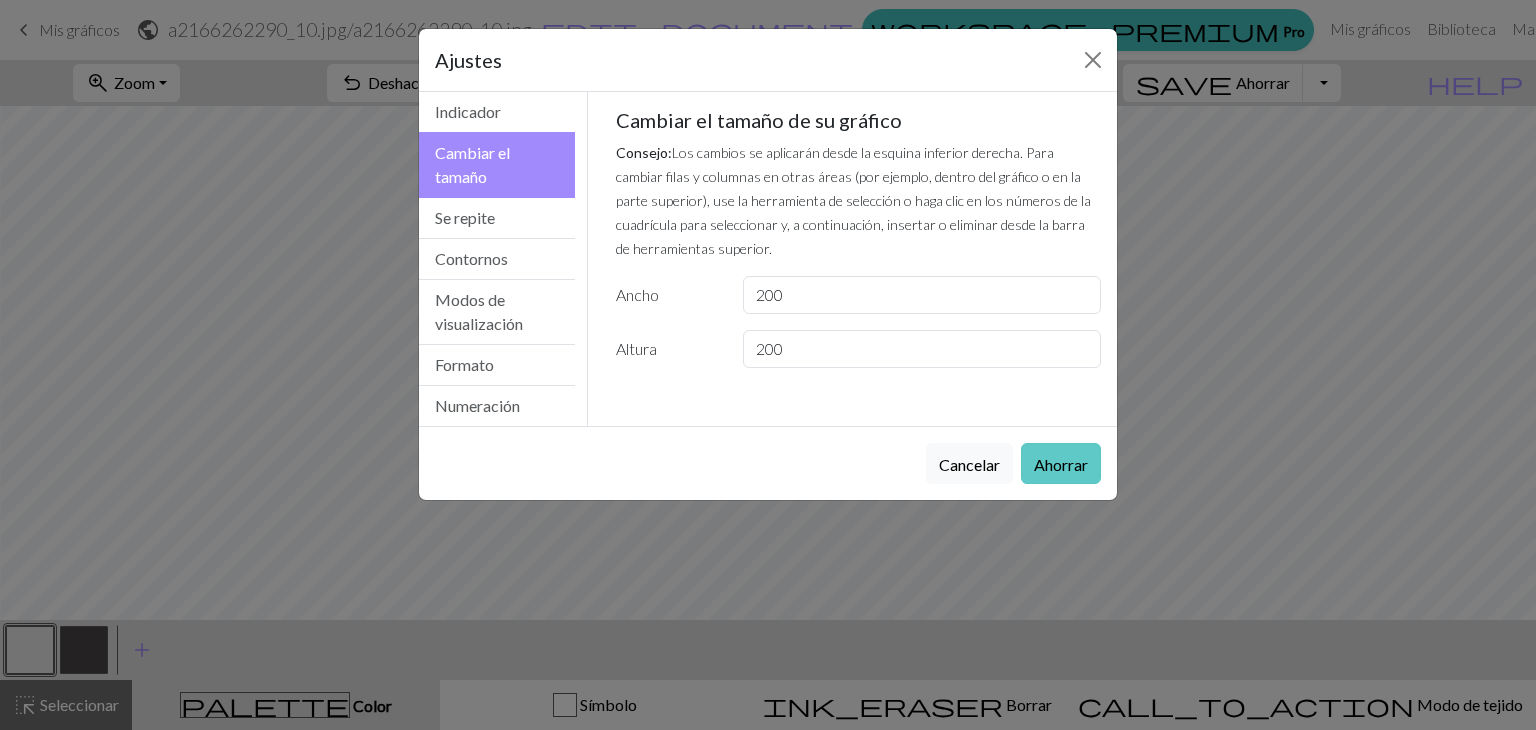 click on "Ahorrar" at bounding box center (1061, 464) 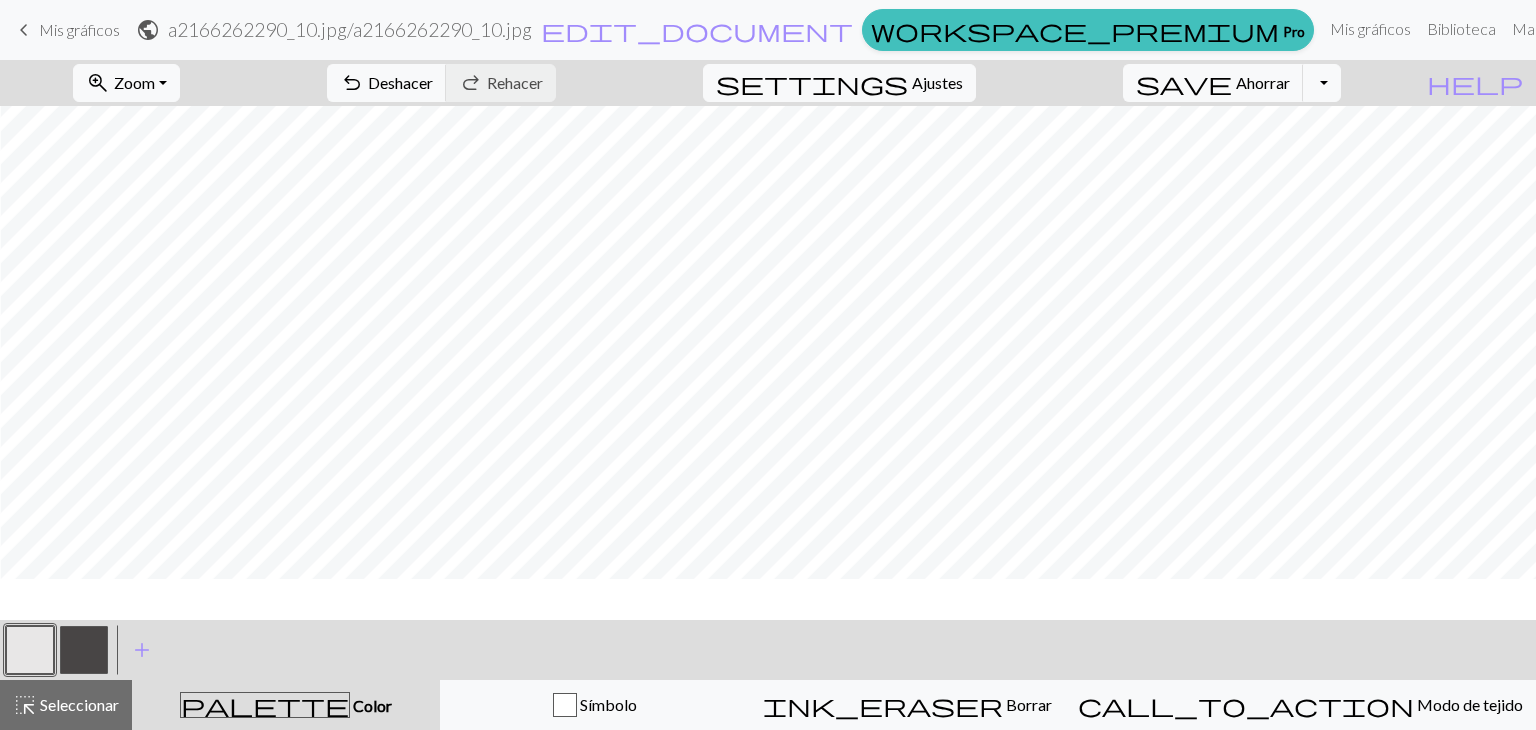 scroll, scrollTop: 1100, scrollLeft: 276, axis: both 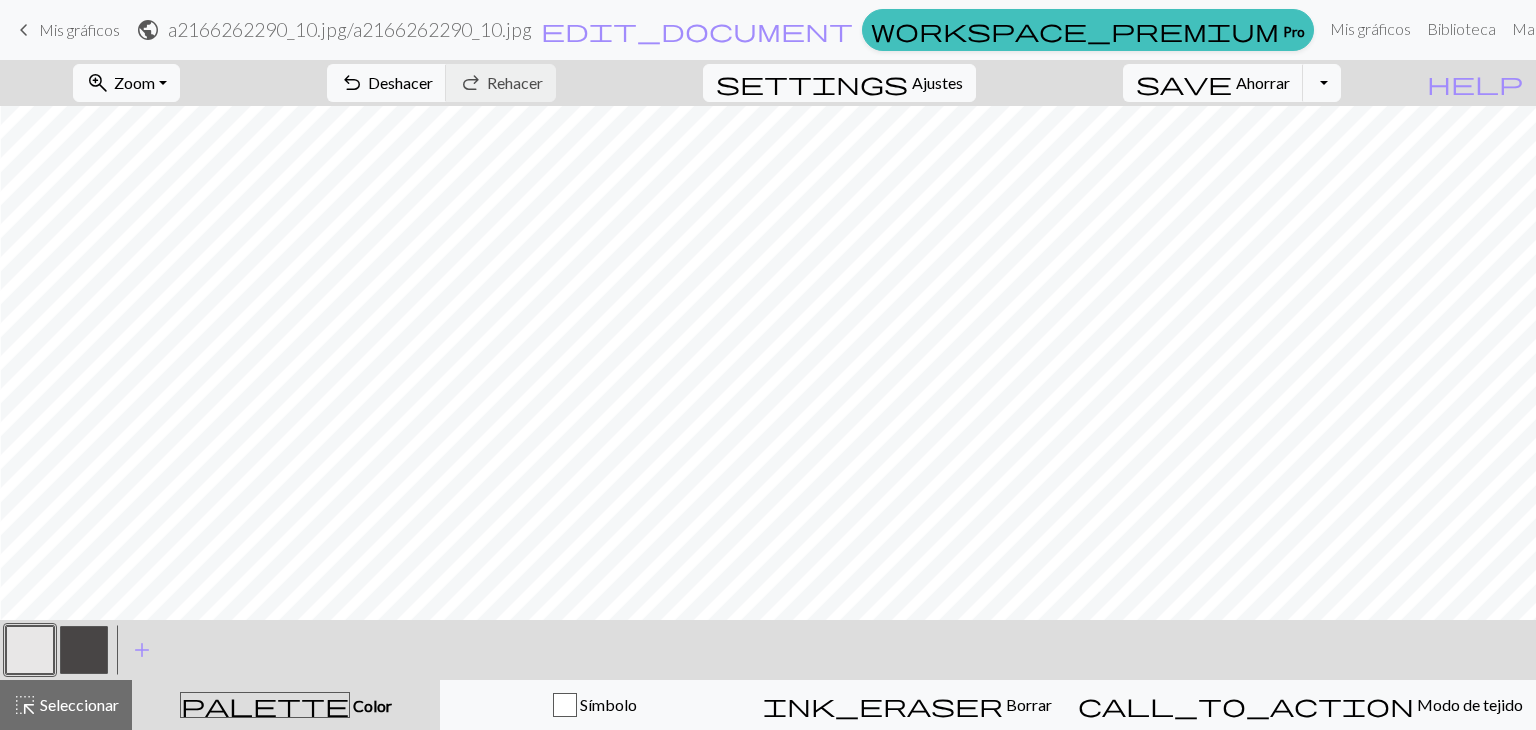 click at bounding box center [84, 650] 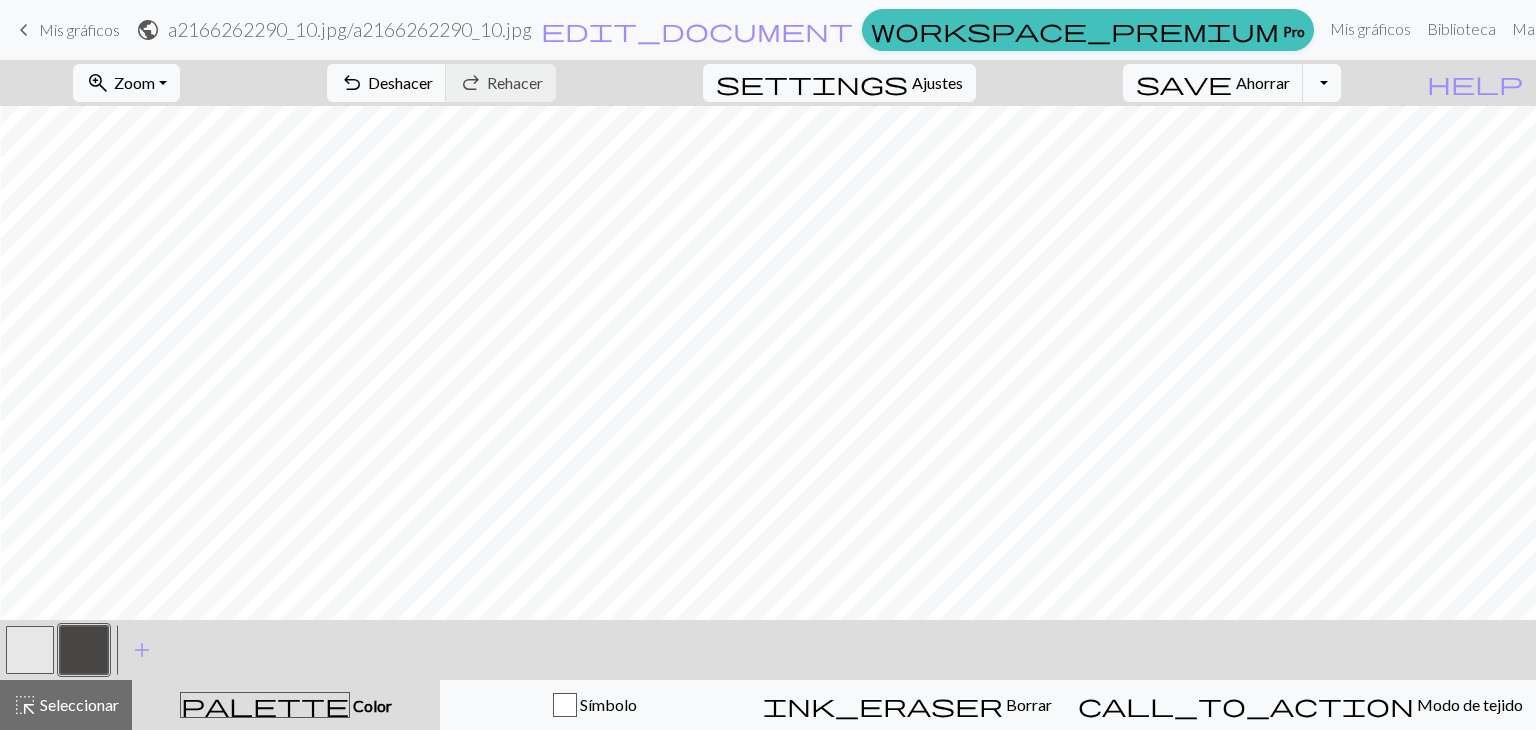 click at bounding box center [30, 650] 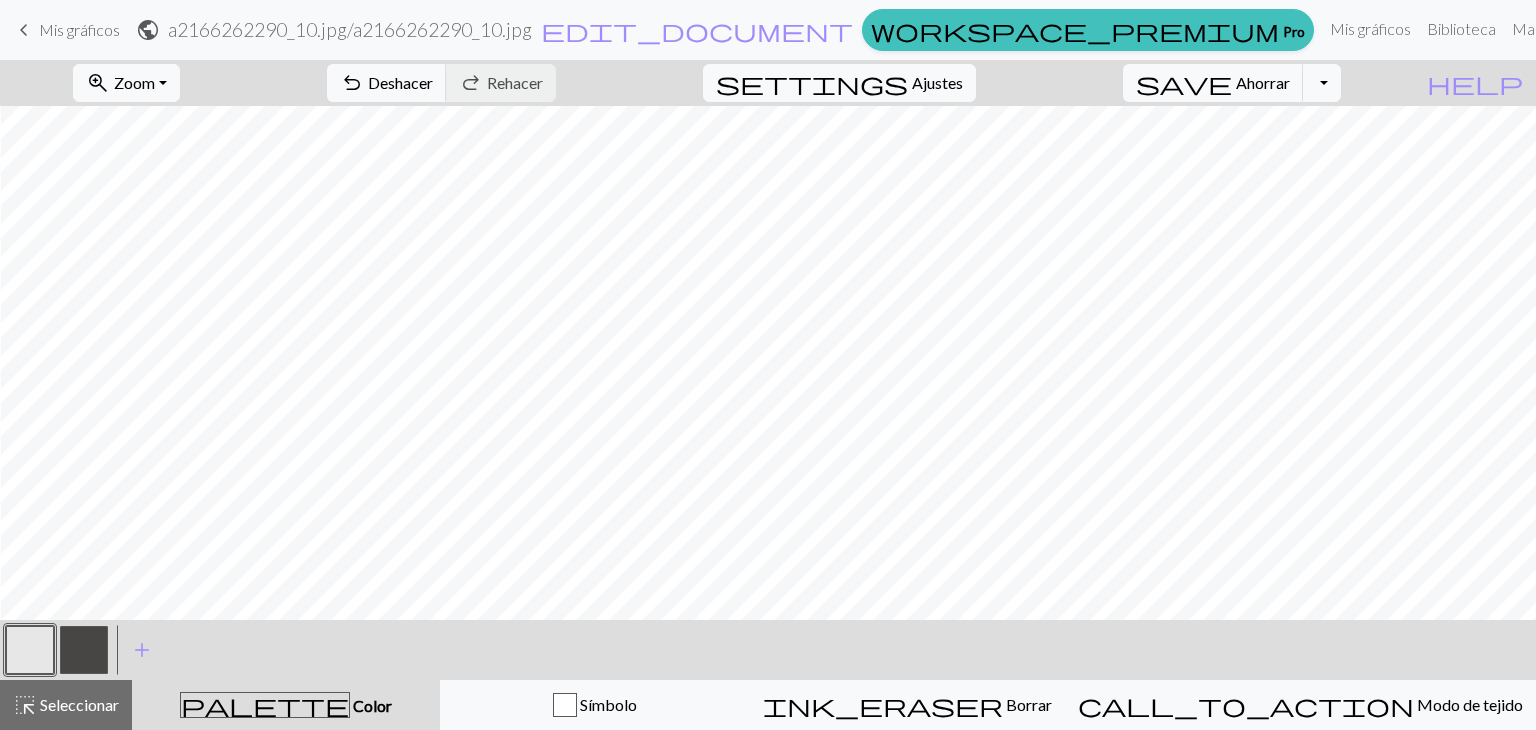 click at bounding box center (84, 650) 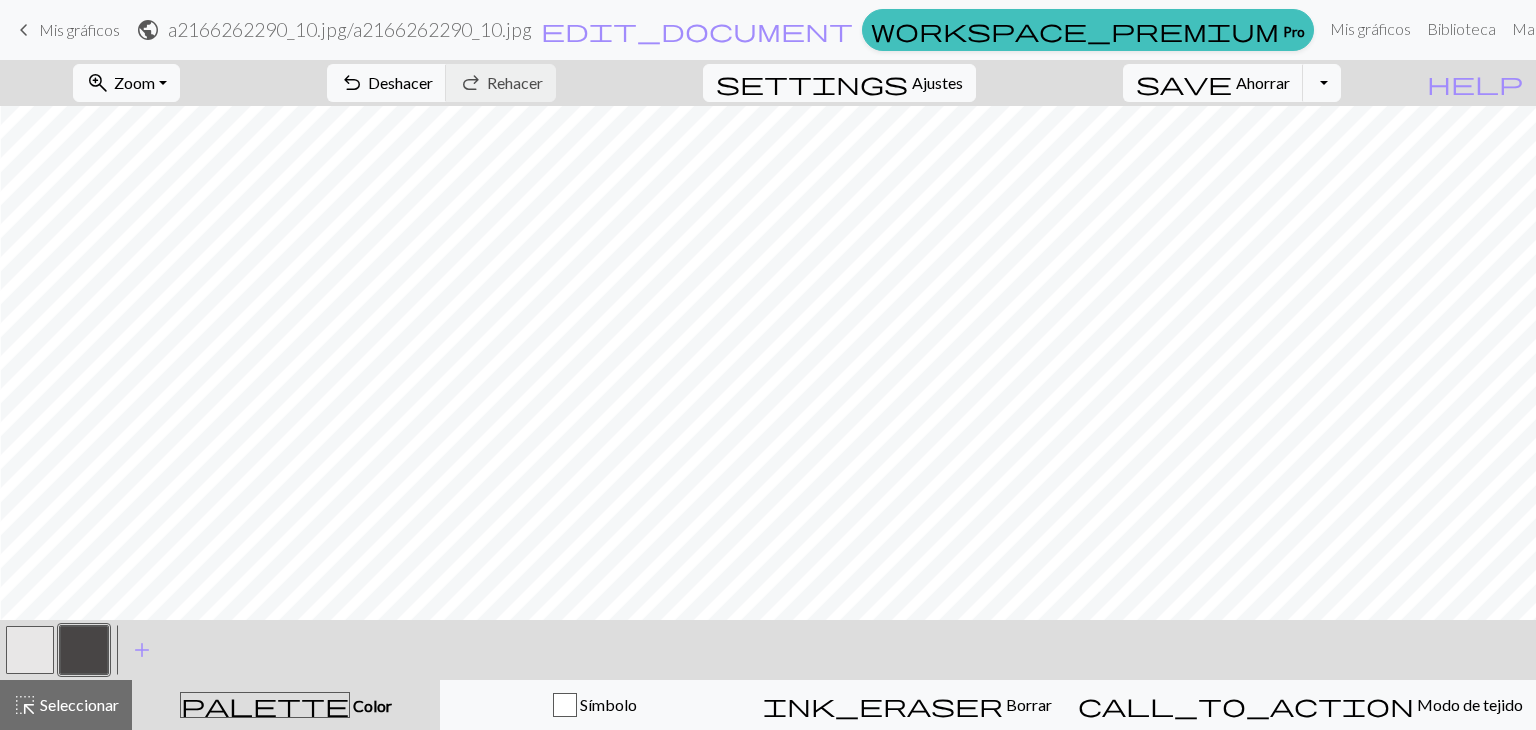 click at bounding box center [30, 650] 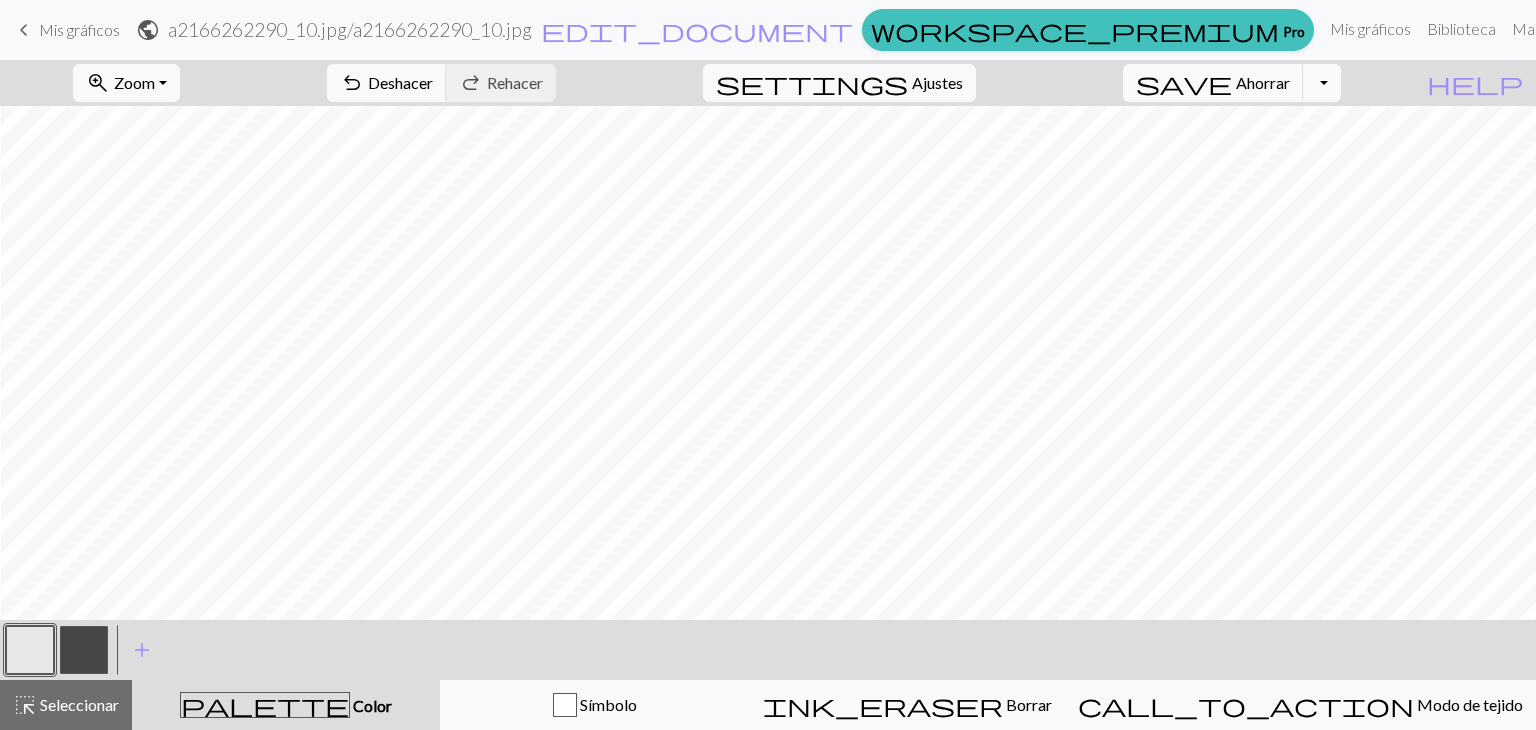 click at bounding box center (84, 650) 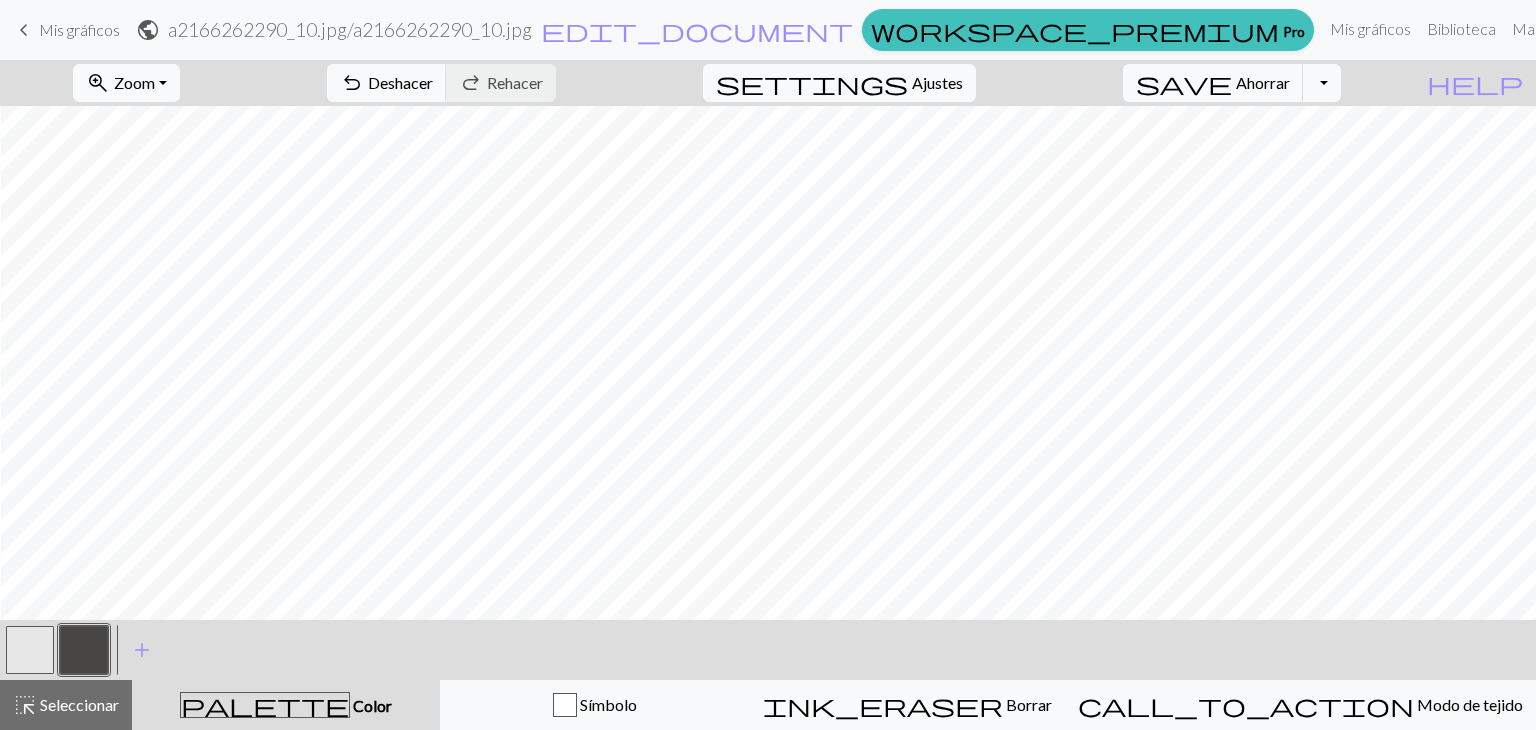 click at bounding box center [30, 650] 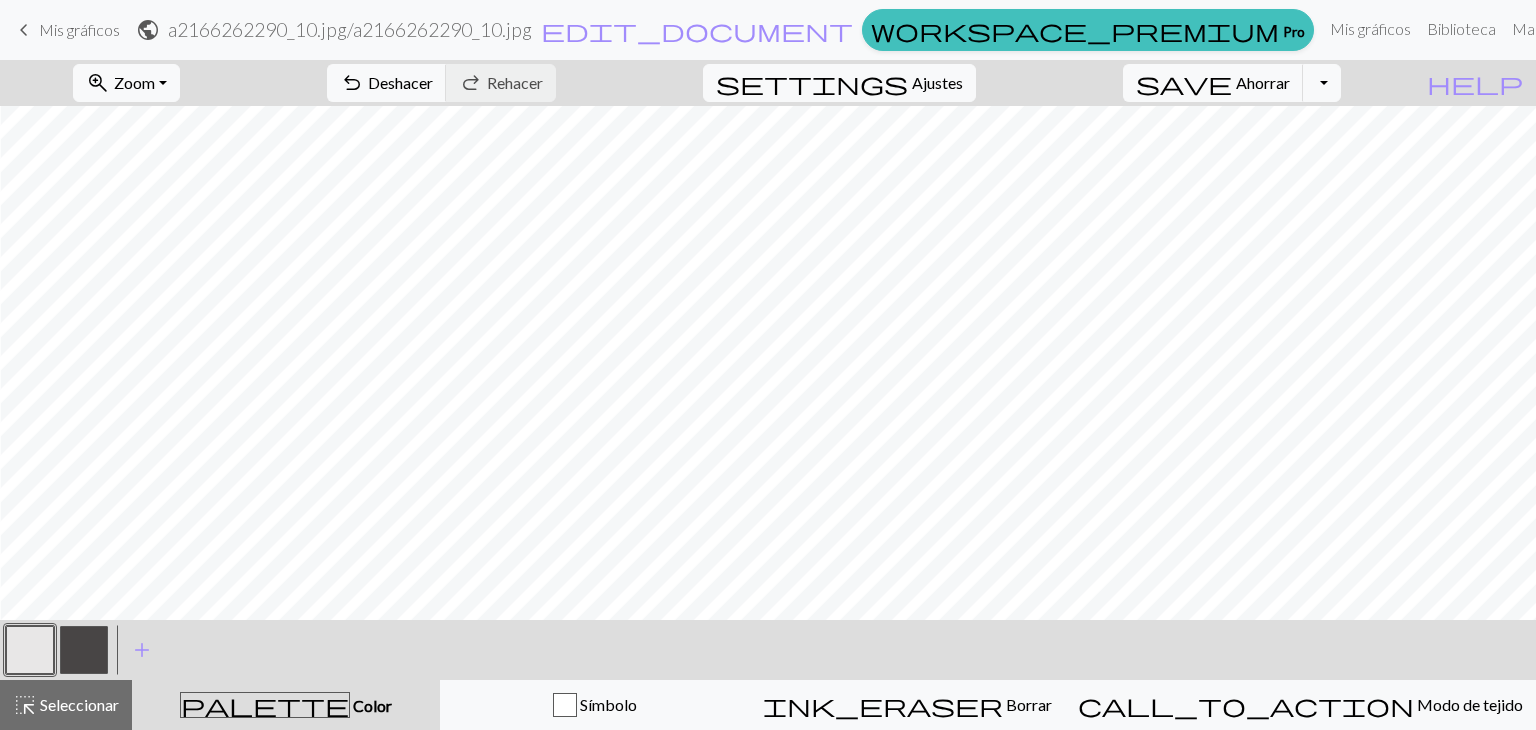 click at bounding box center (84, 650) 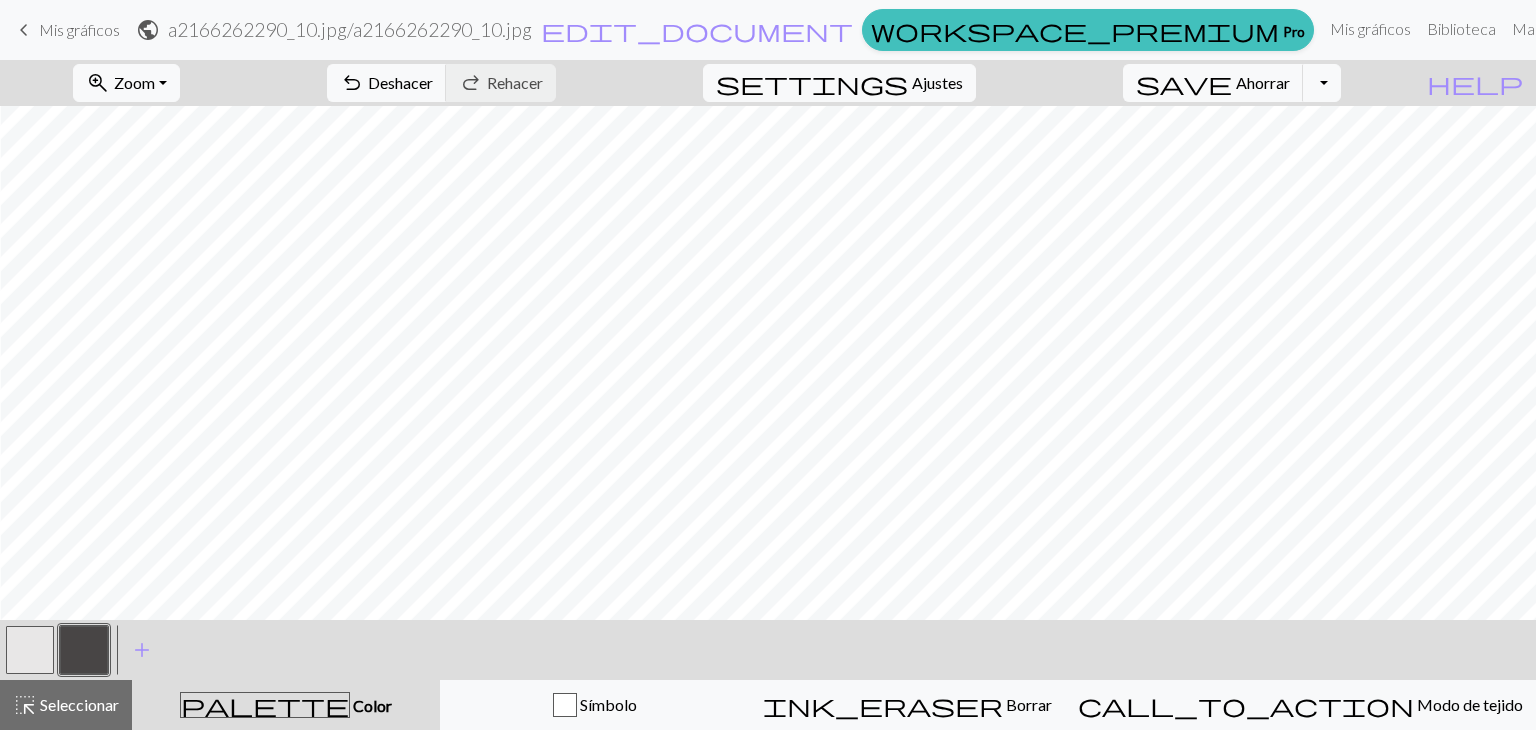 click at bounding box center (84, 650) 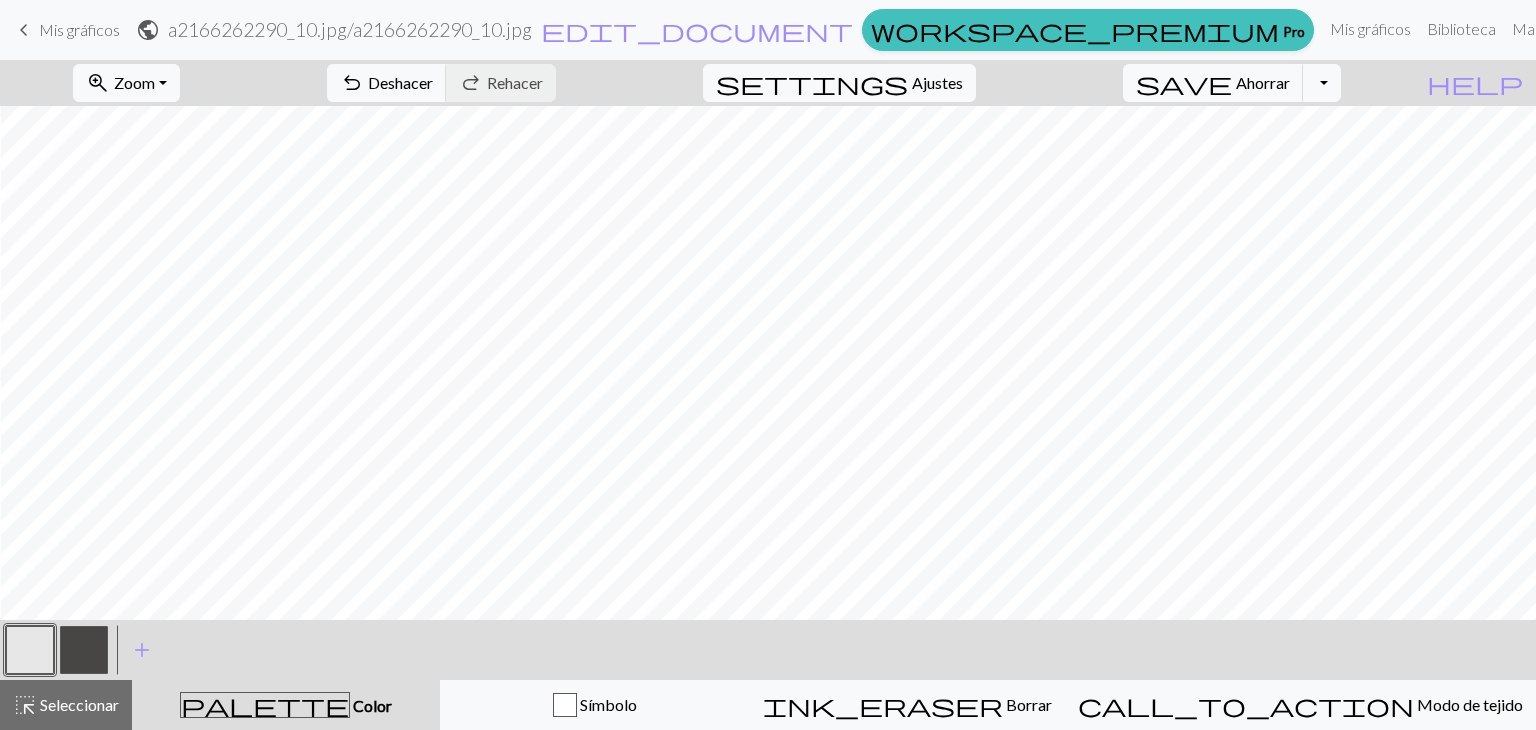 click at bounding box center [30, 650] 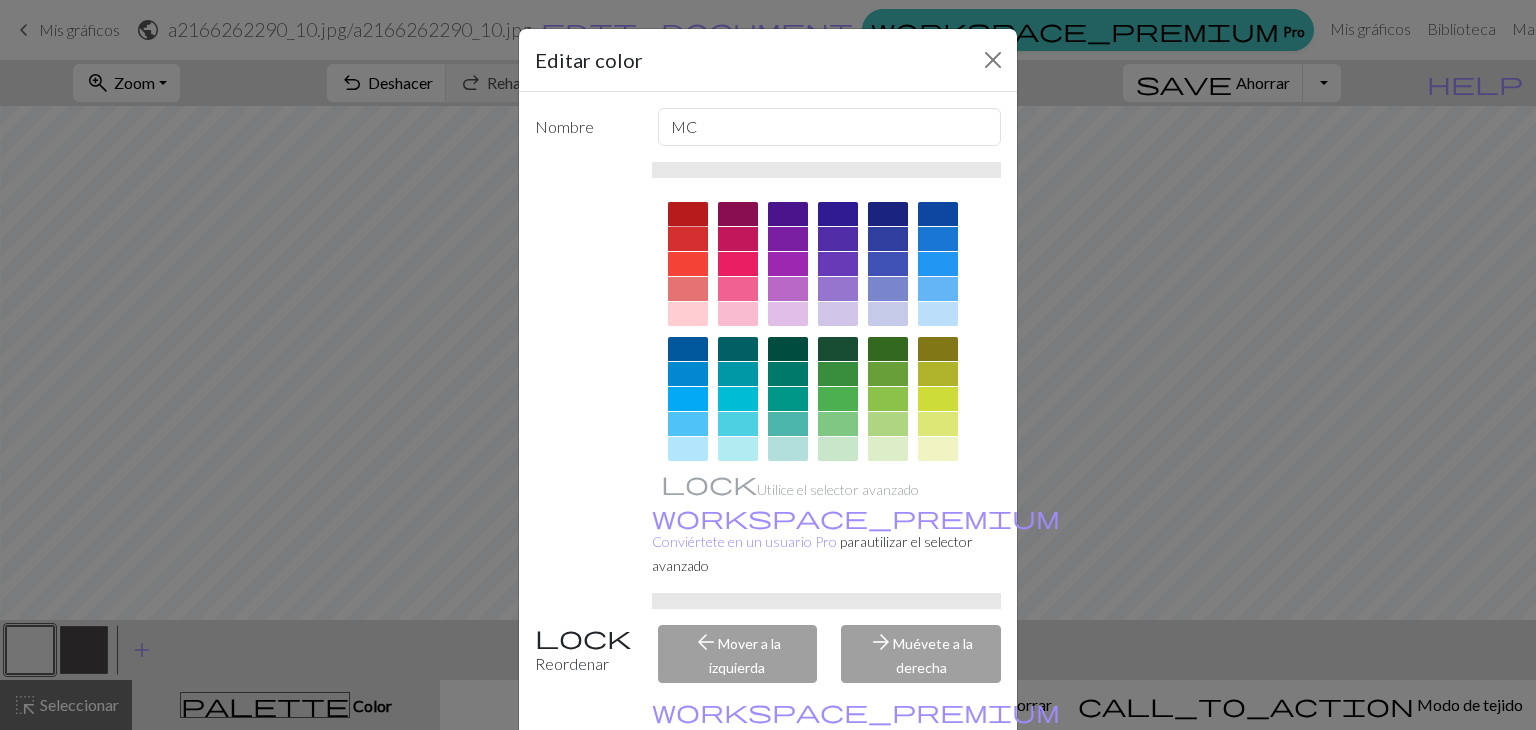 click at bounding box center (688, 214) 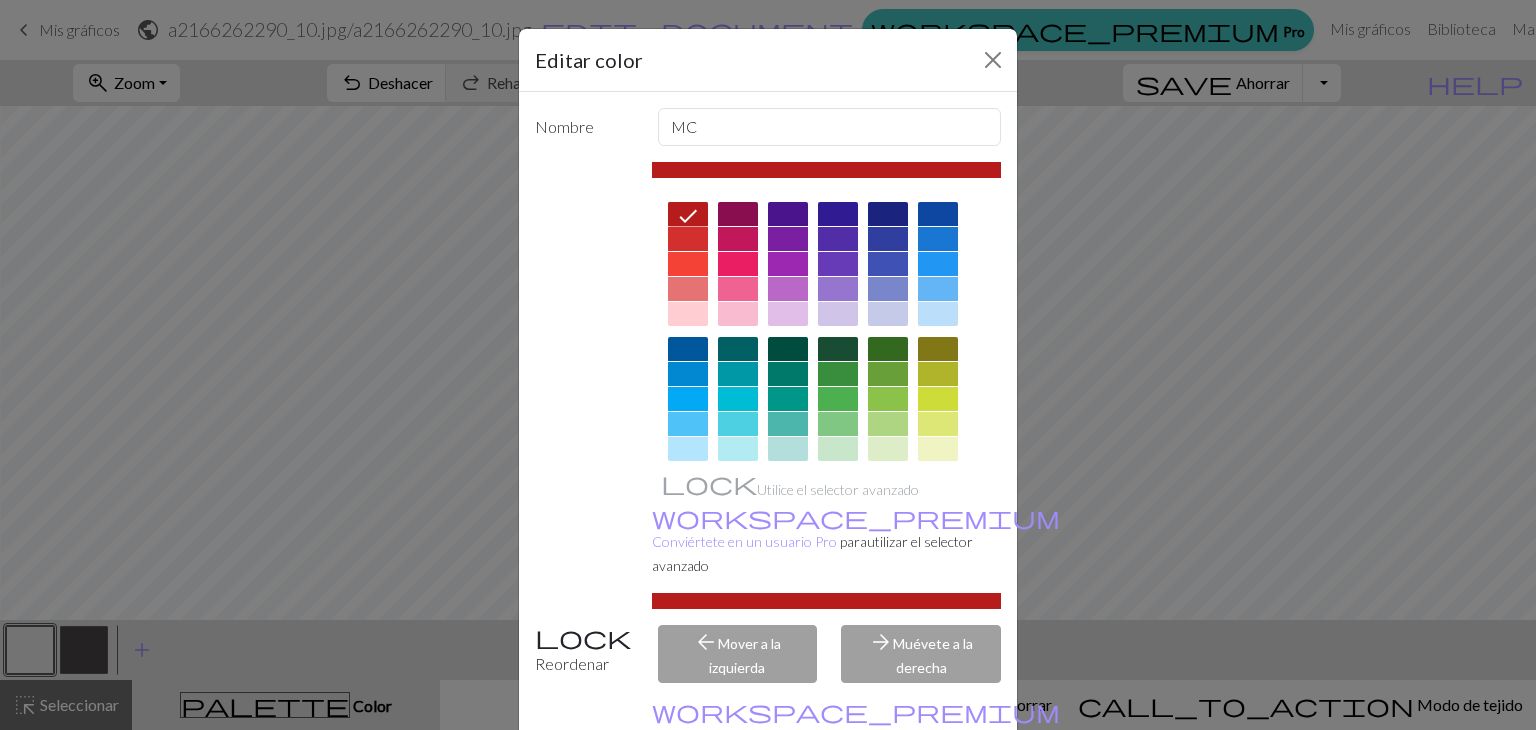 click 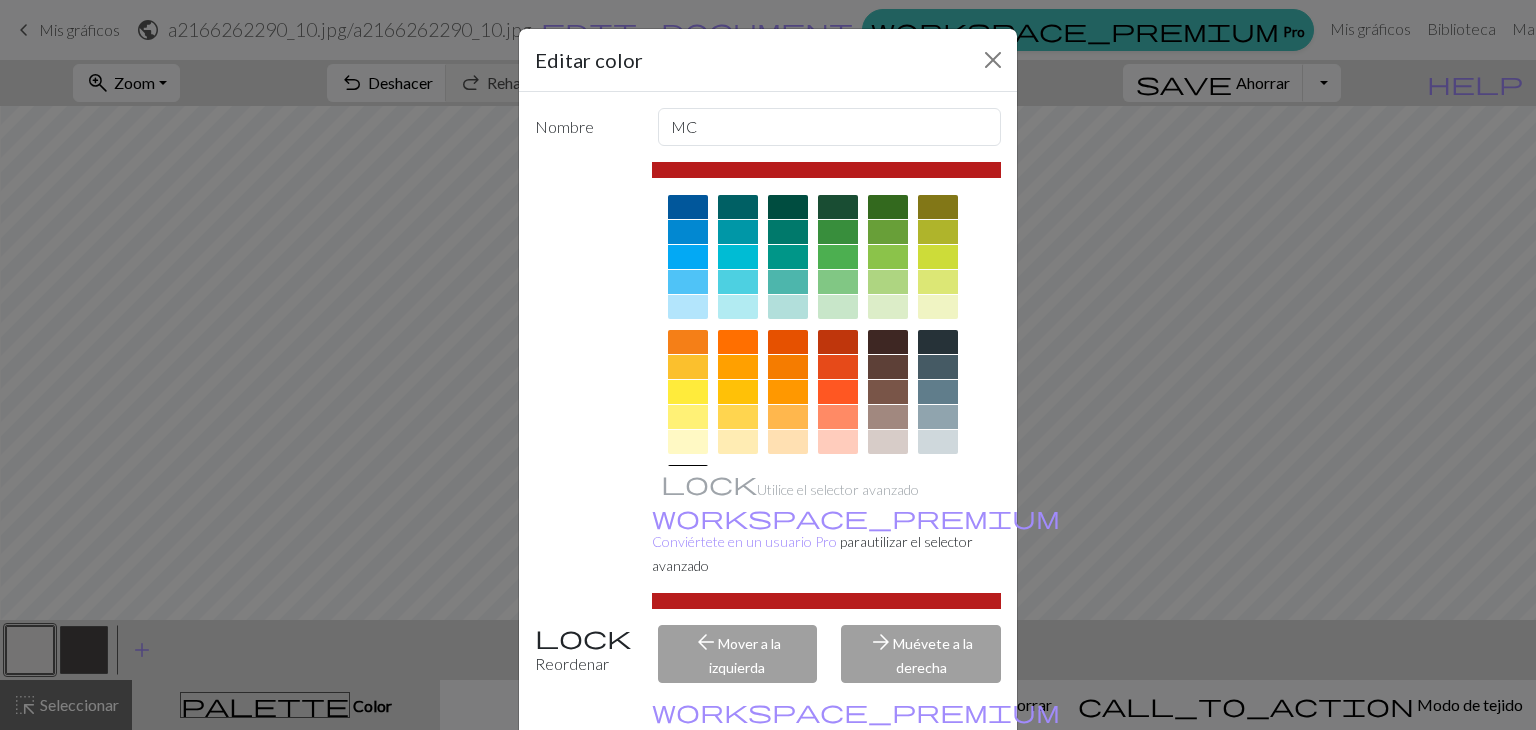 scroll, scrollTop: 0, scrollLeft: 0, axis: both 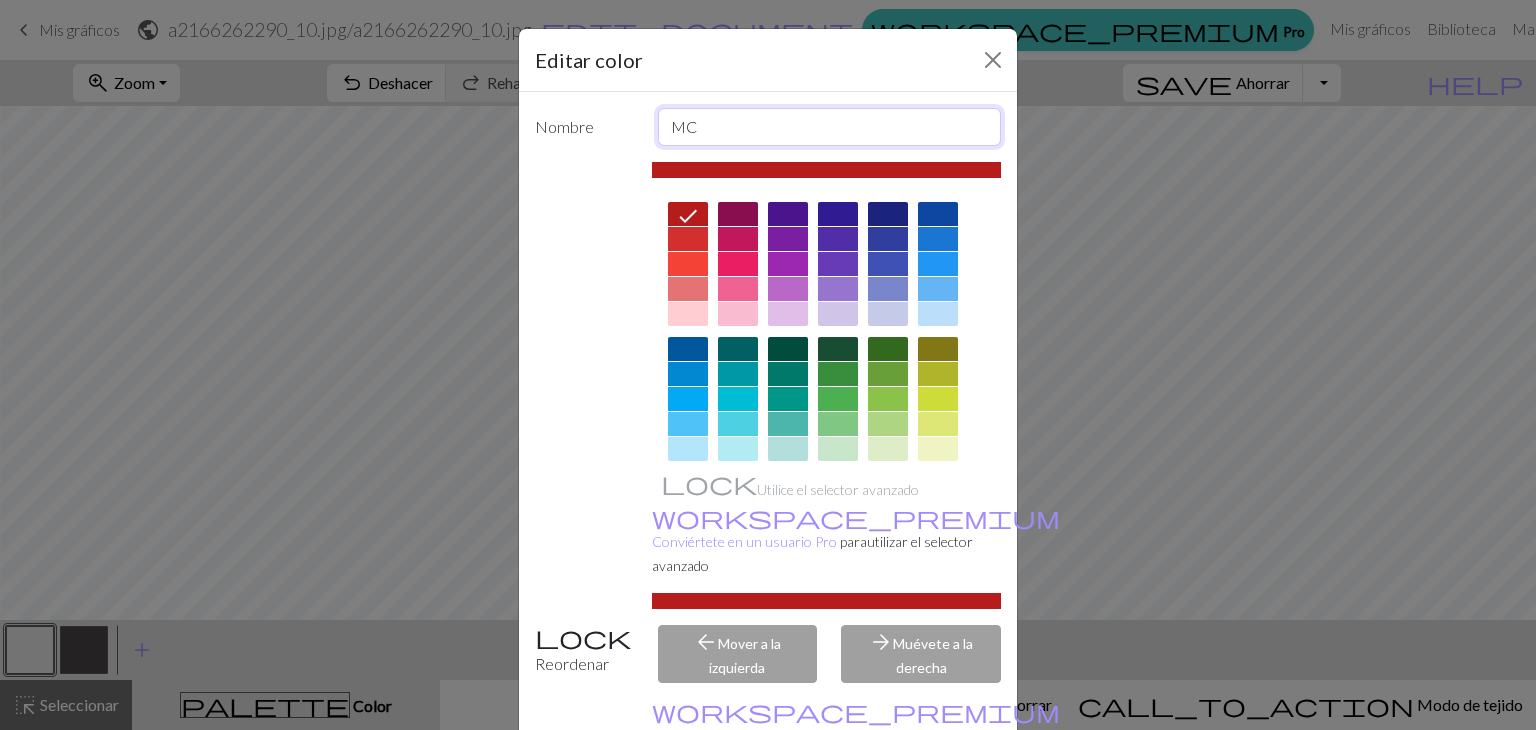 click on "MC" at bounding box center [830, 127] 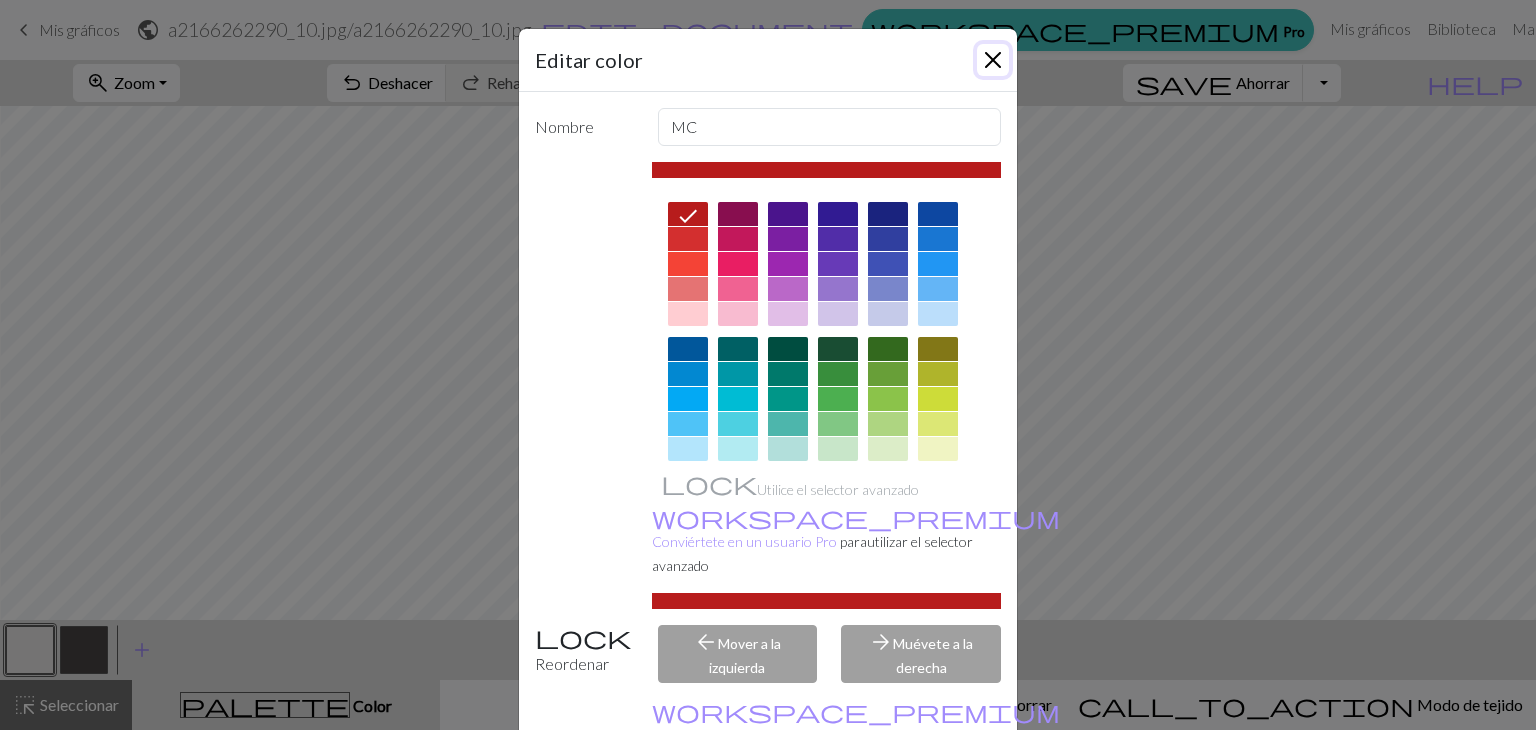 click at bounding box center (993, 60) 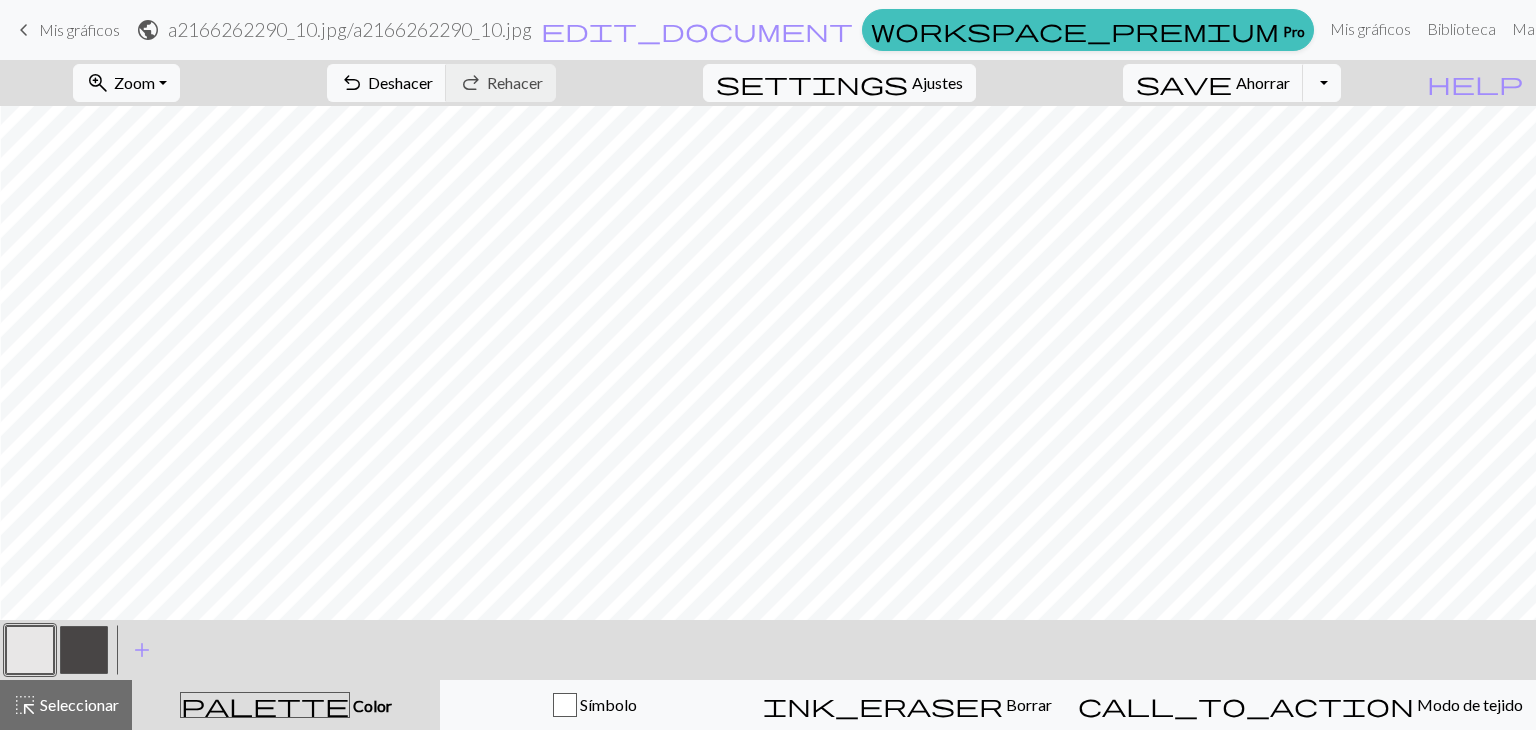click at bounding box center (30, 650) 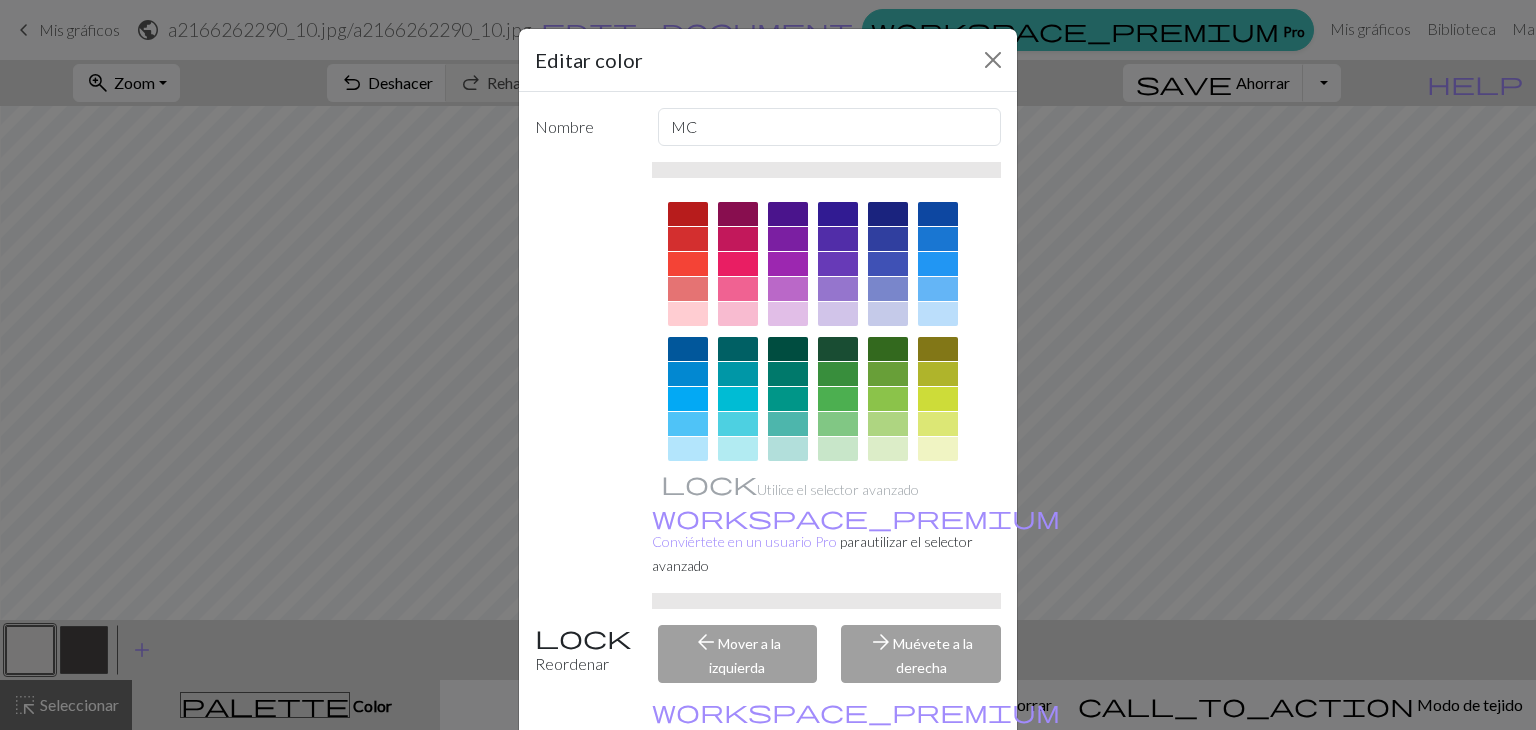 click at bounding box center (688, 214) 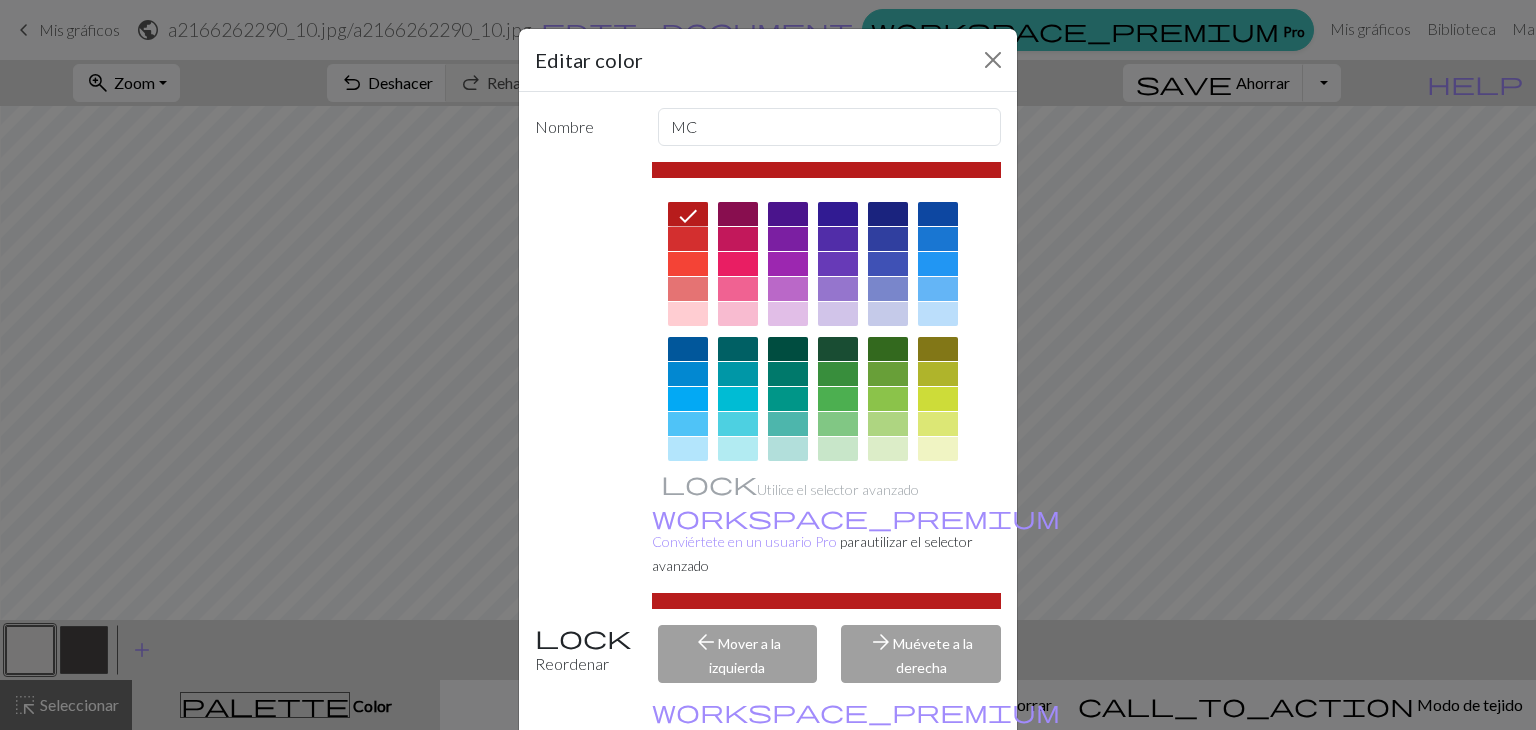click on "arrow_forward Muévete a la derecha" at bounding box center [921, 654] 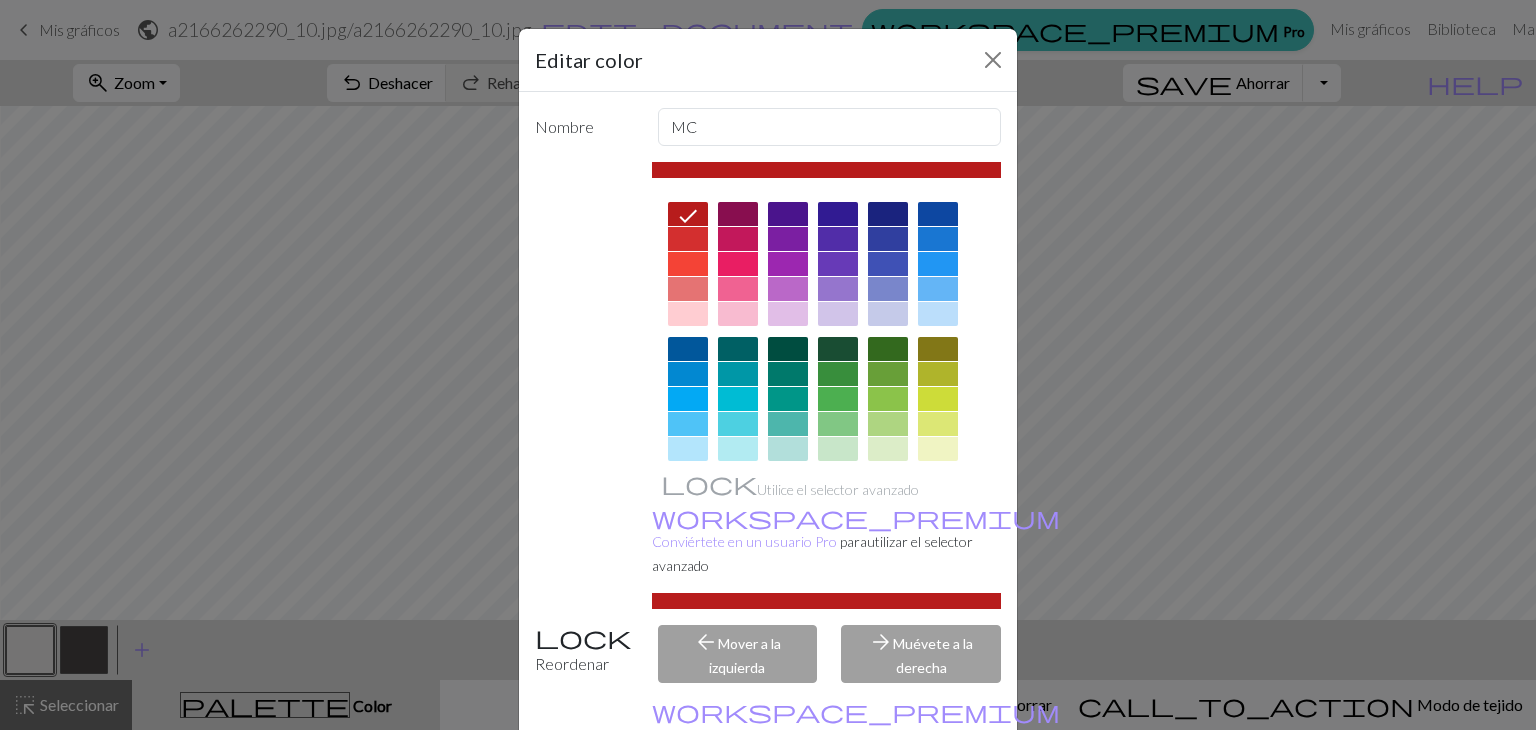 click on "arrow_back Mover a la izquierda" at bounding box center (738, 654) 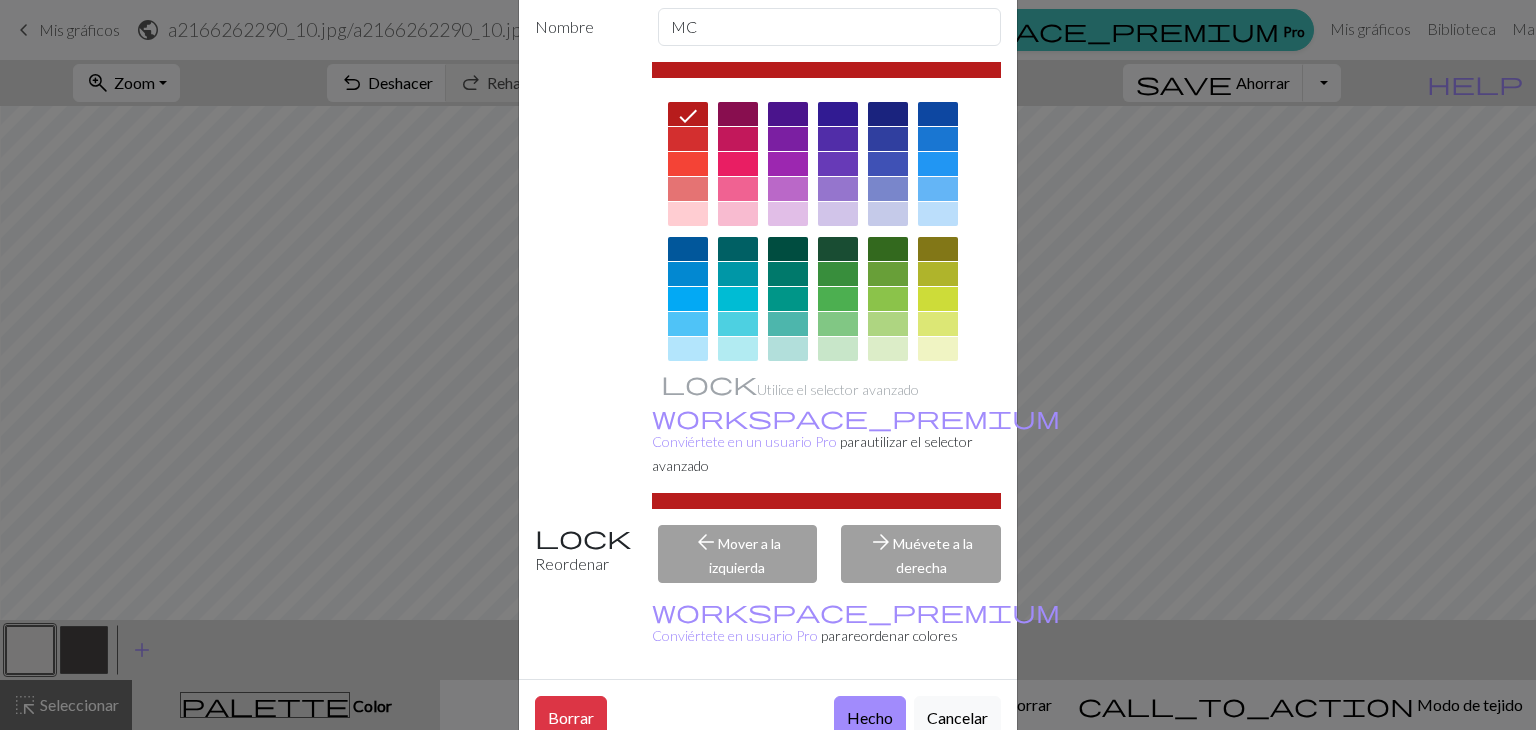 scroll, scrollTop: 101, scrollLeft: 0, axis: vertical 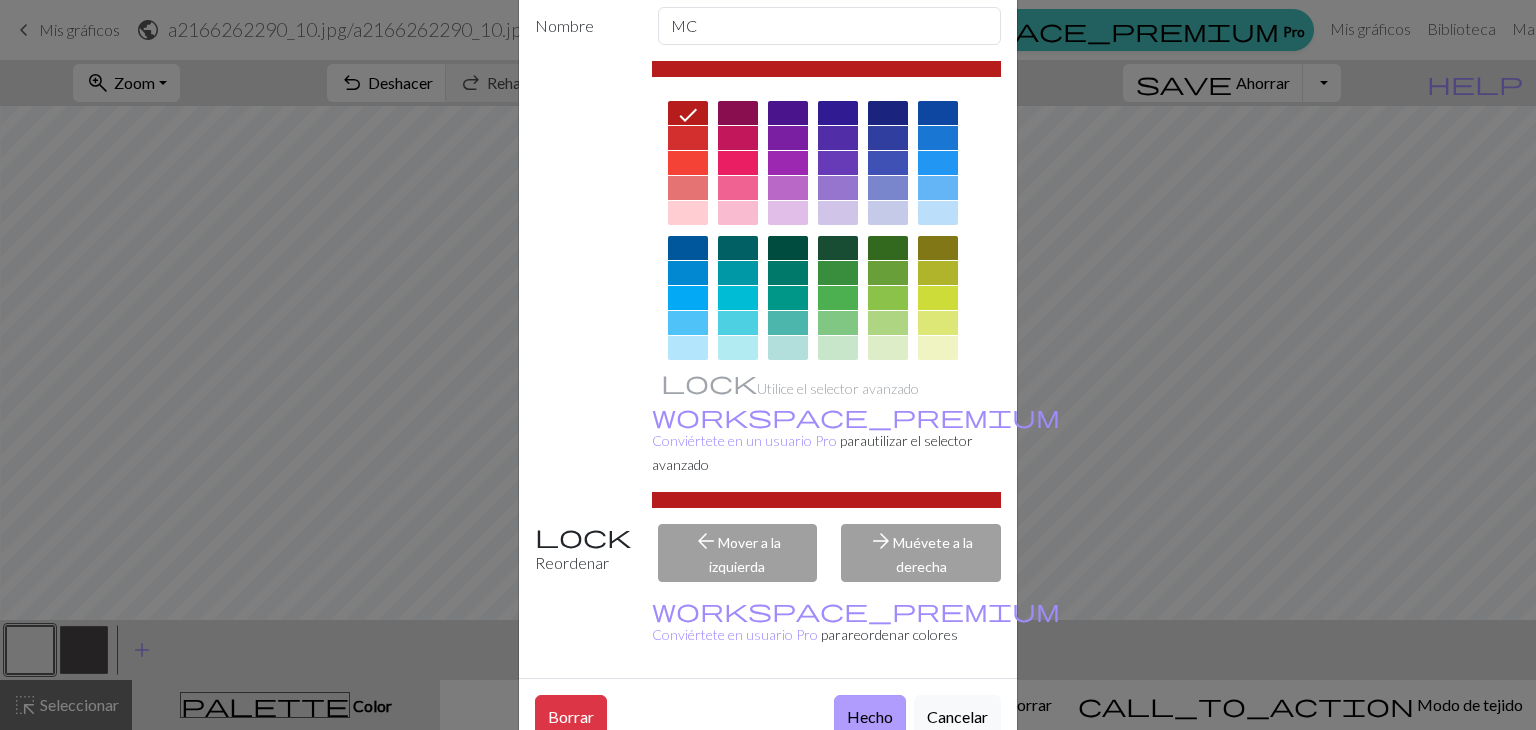 click on "Hecho" at bounding box center (870, 716) 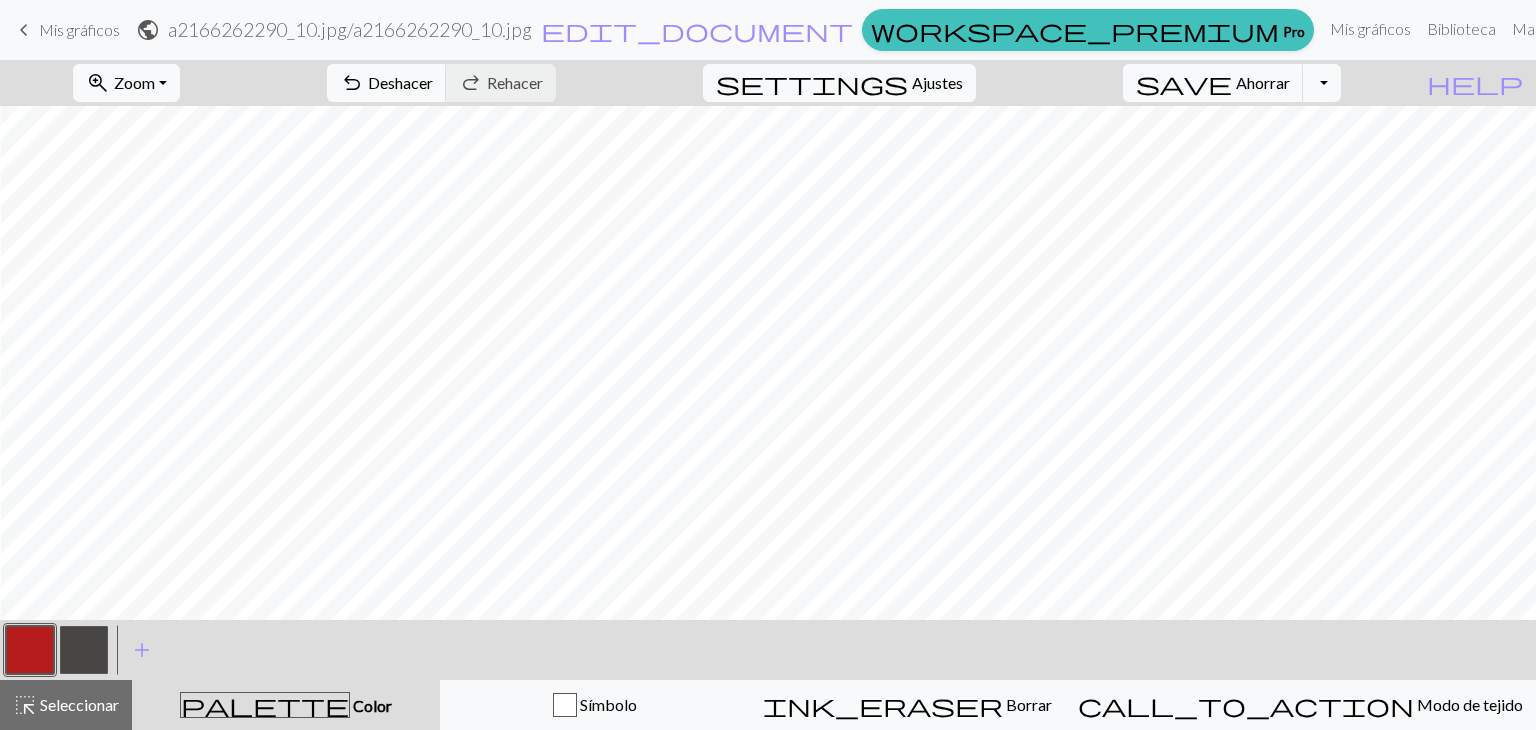 click at bounding box center (84, 650) 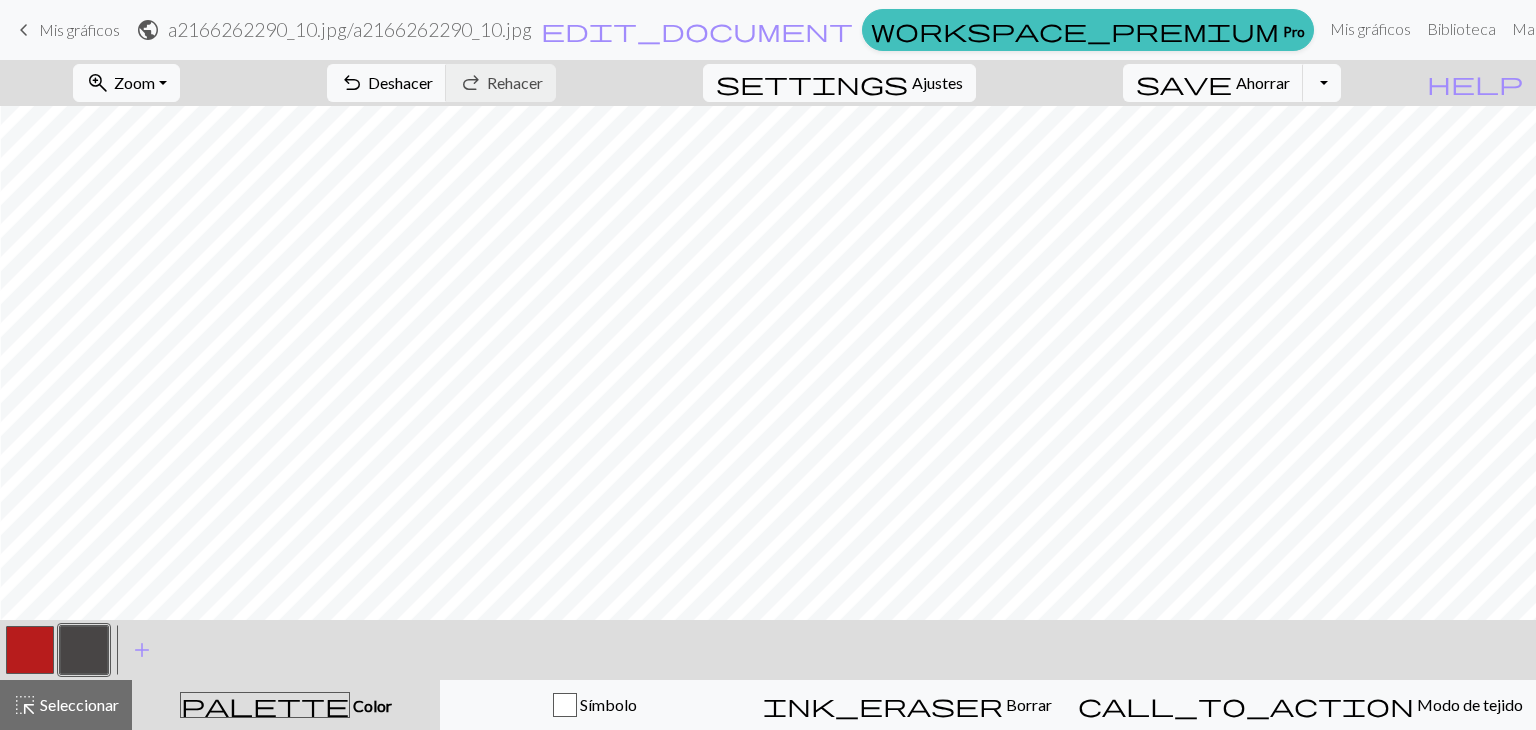 click at bounding box center [84, 650] 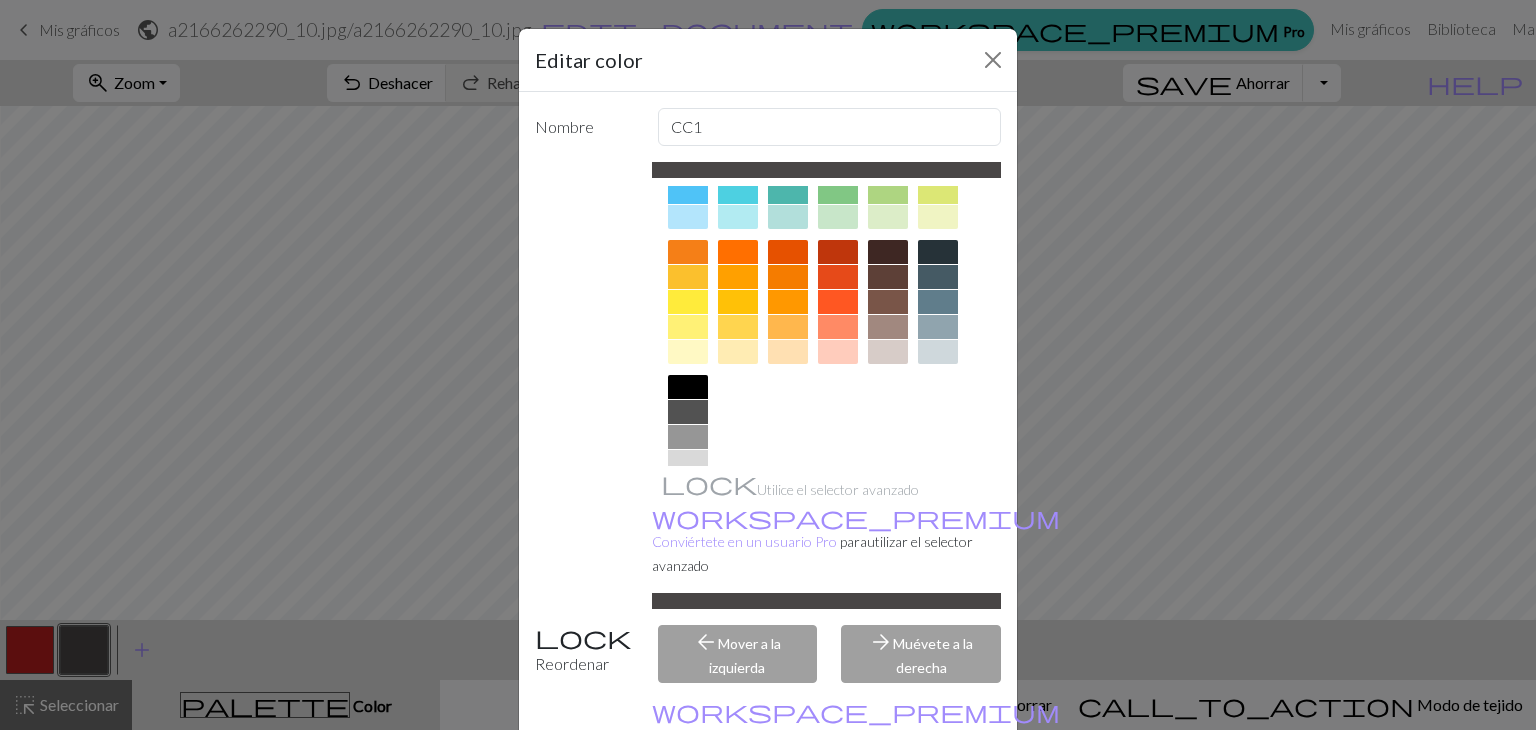 scroll, scrollTop: 288, scrollLeft: 0, axis: vertical 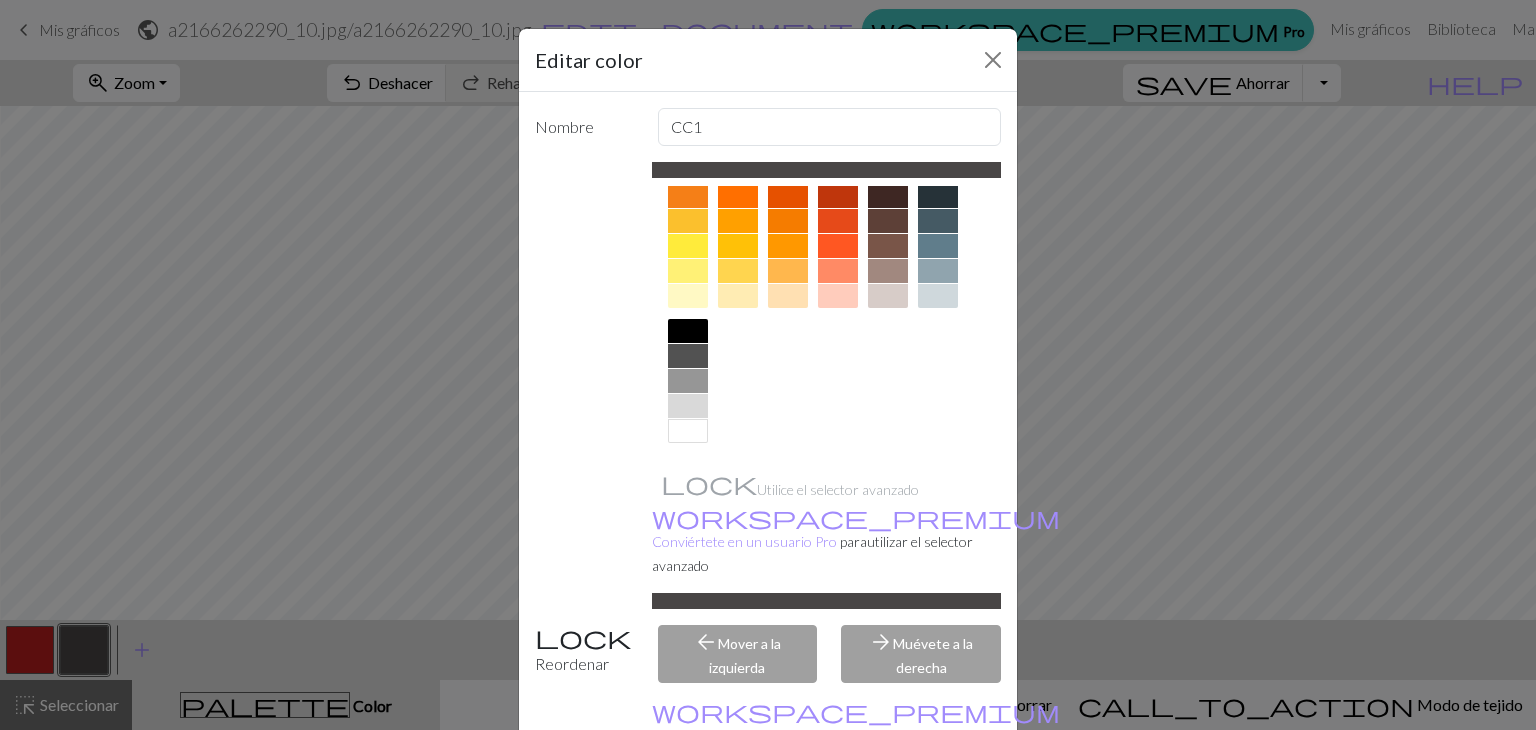 click at bounding box center (688, 431) 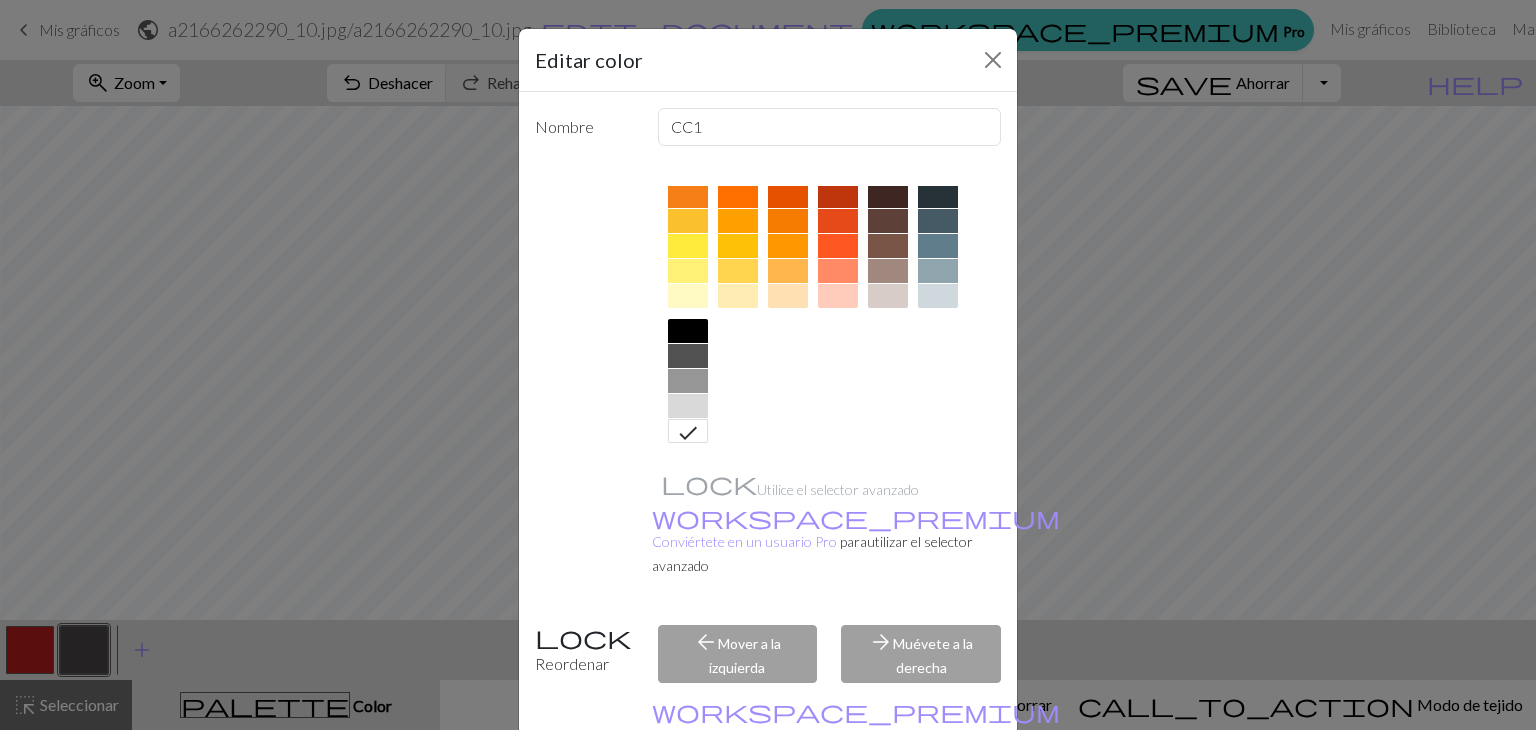scroll, scrollTop: 101, scrollLeft: 0, axis: vertical 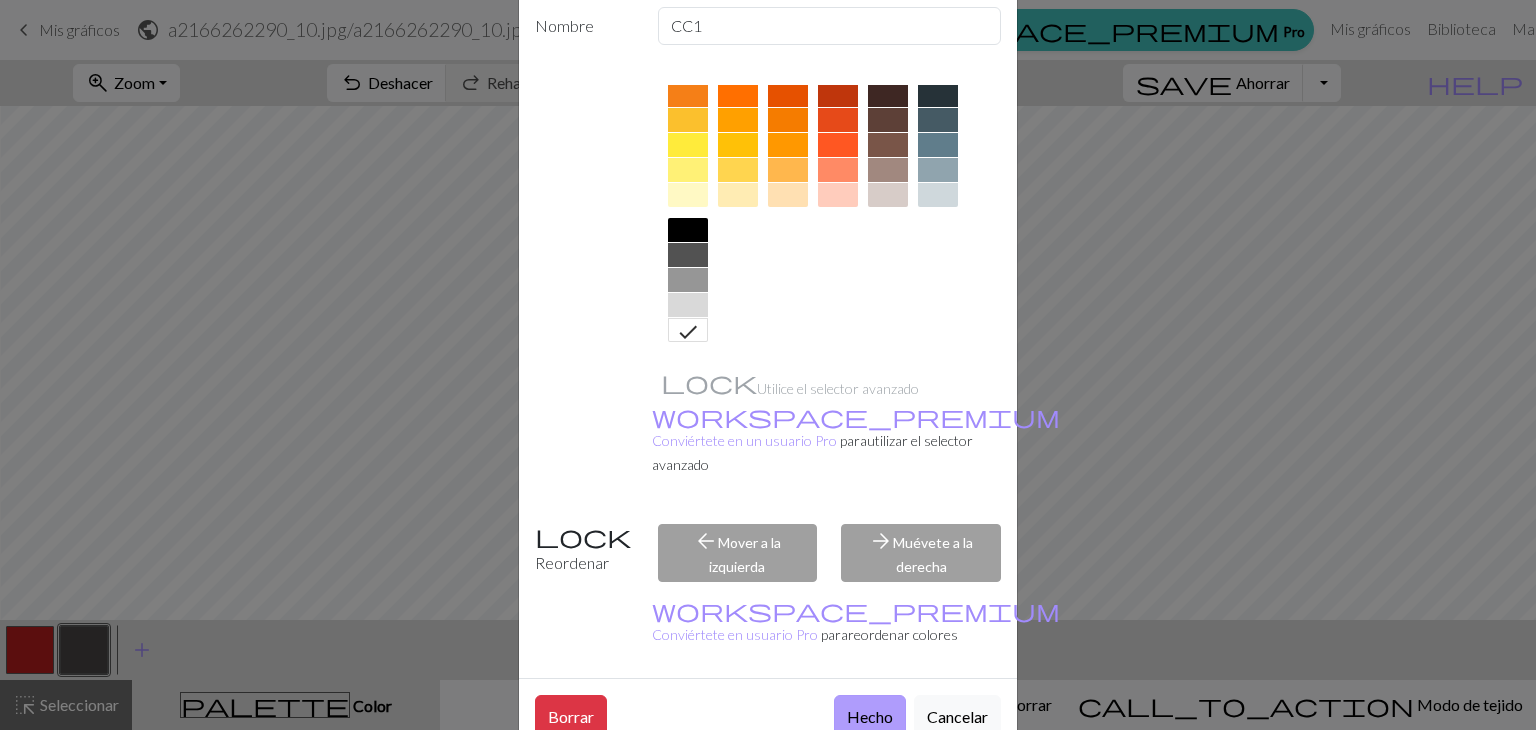 click on "Hecho" at bounding box center [870, 715] 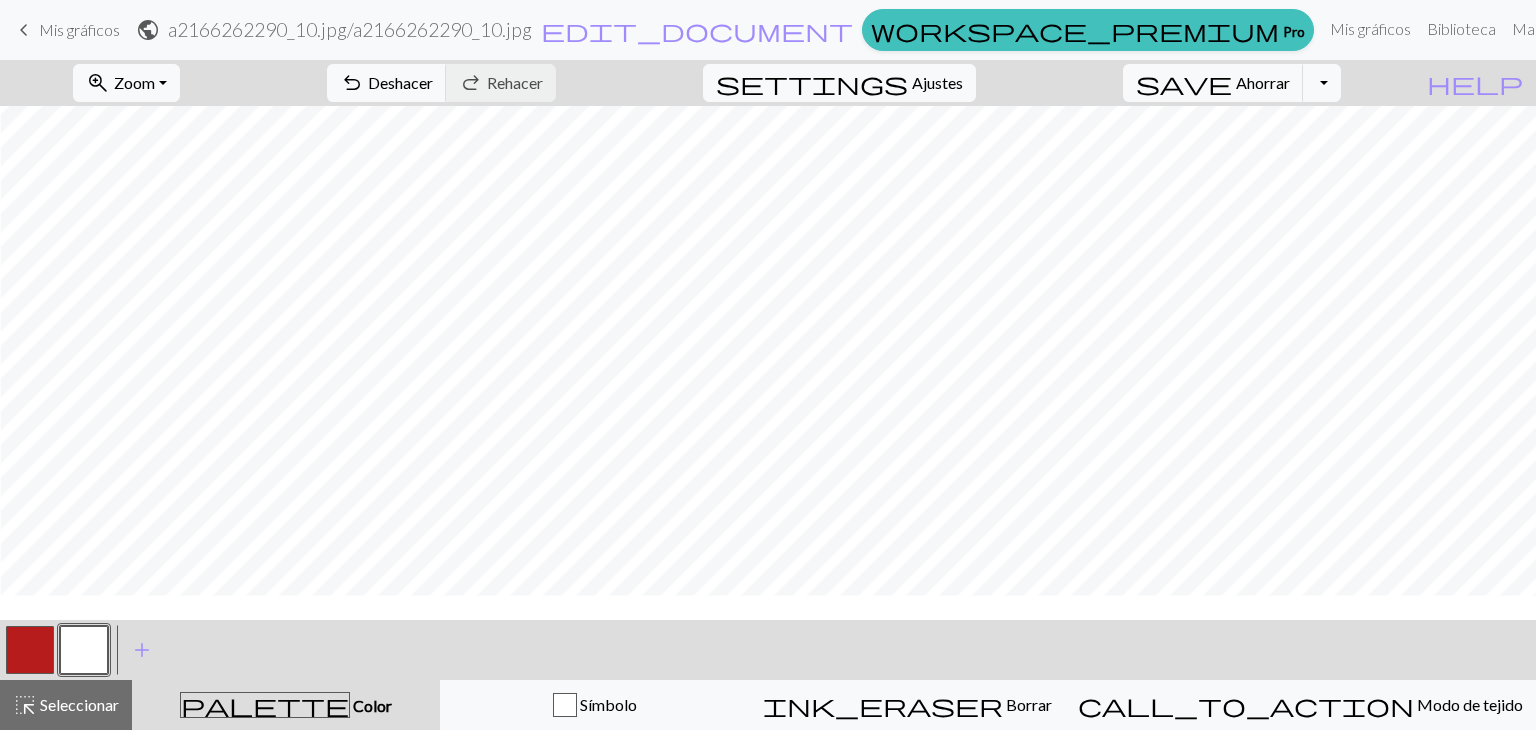 scroll, scrollTop: 518, scrollLeft: 276, axis: both 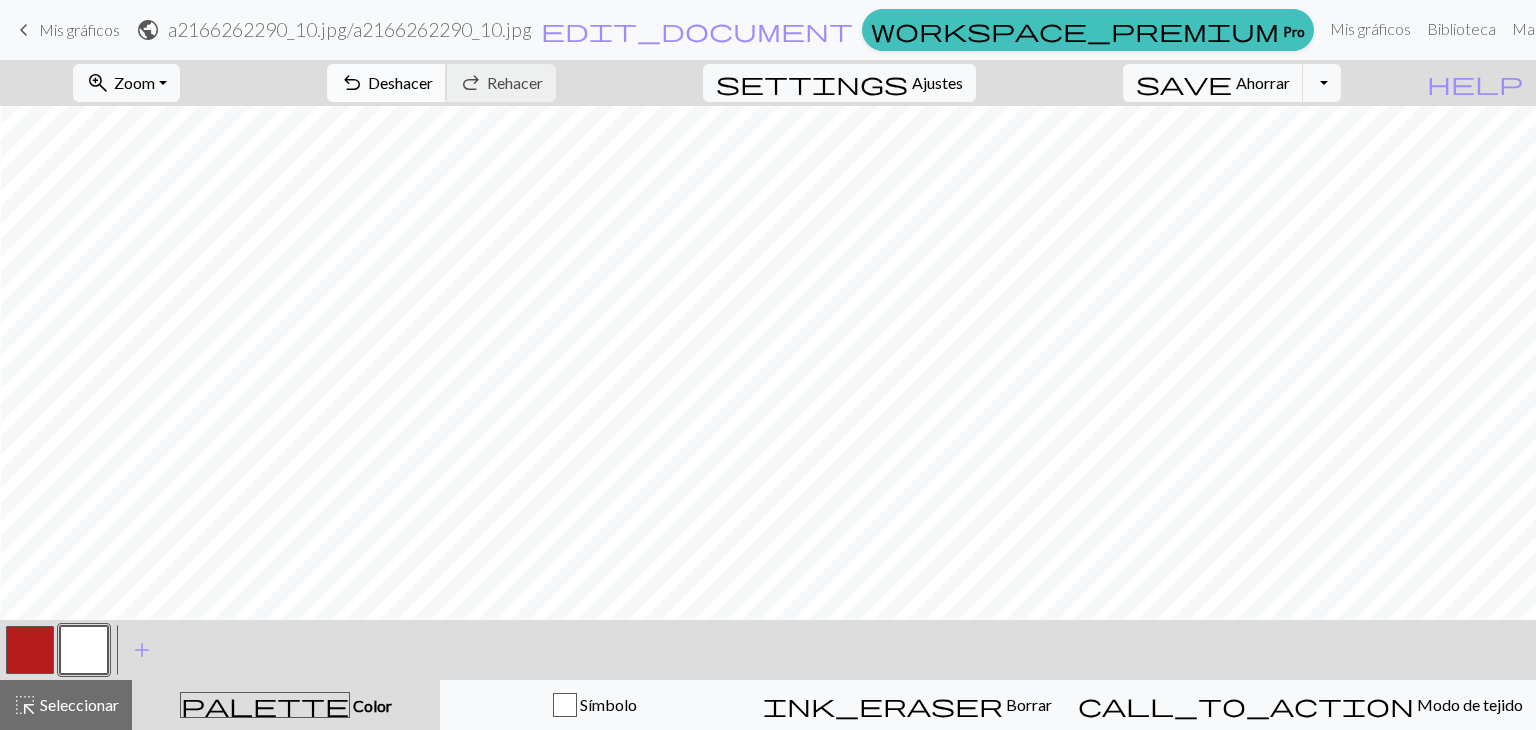 click on "Deshacer" at bounding box center [400, 82] 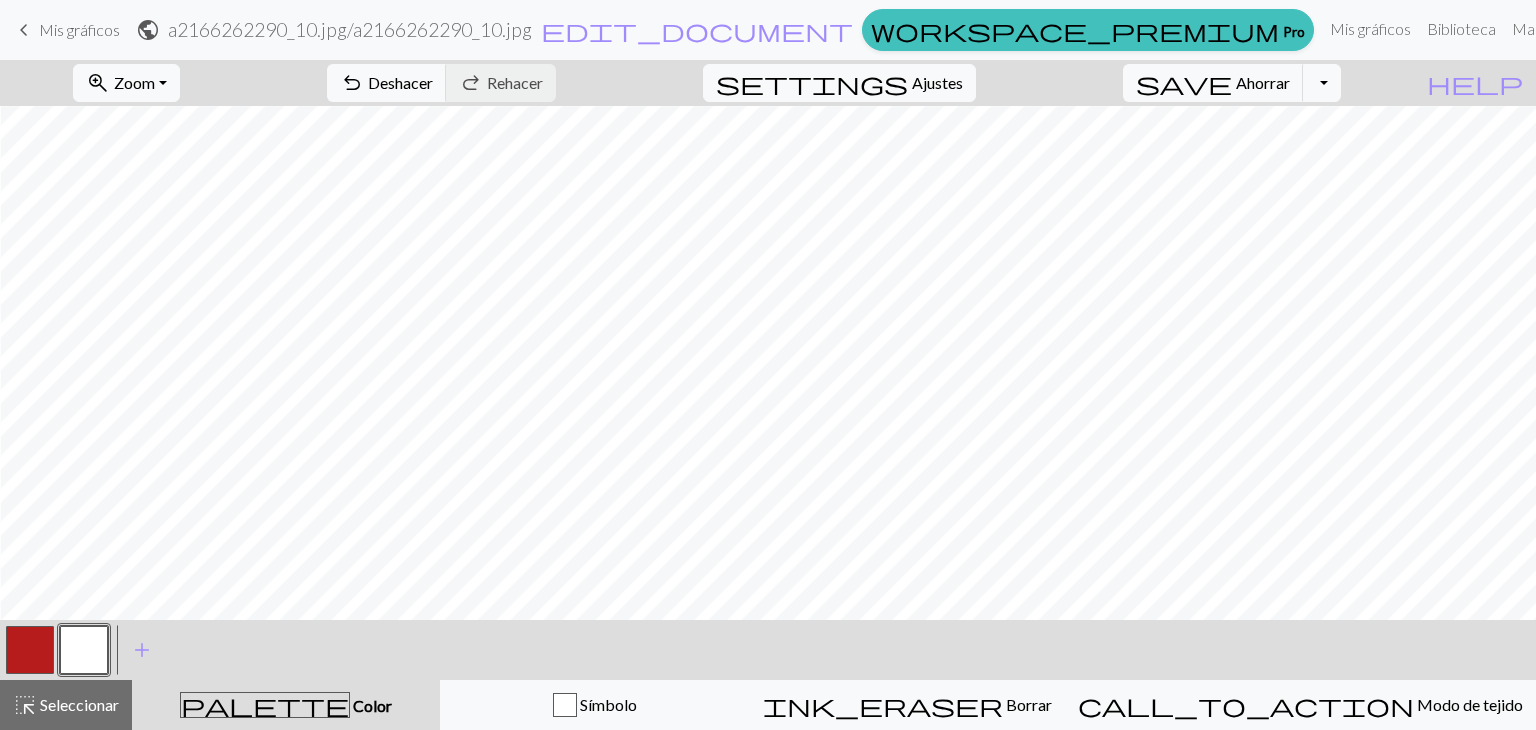 click at bounding box center (30, 650) 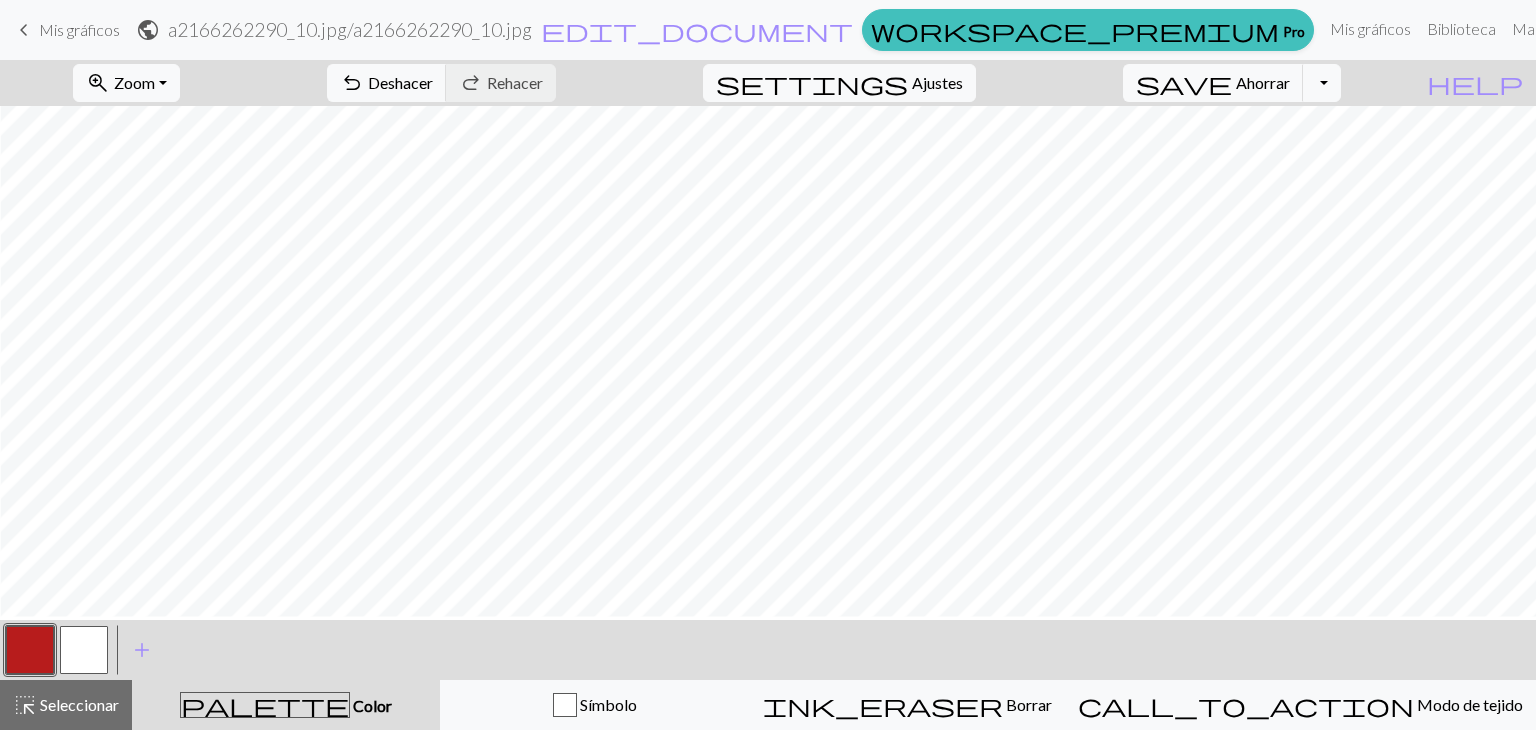 scroll, scrollTop: 774, scrollLeft: 276, axis: both 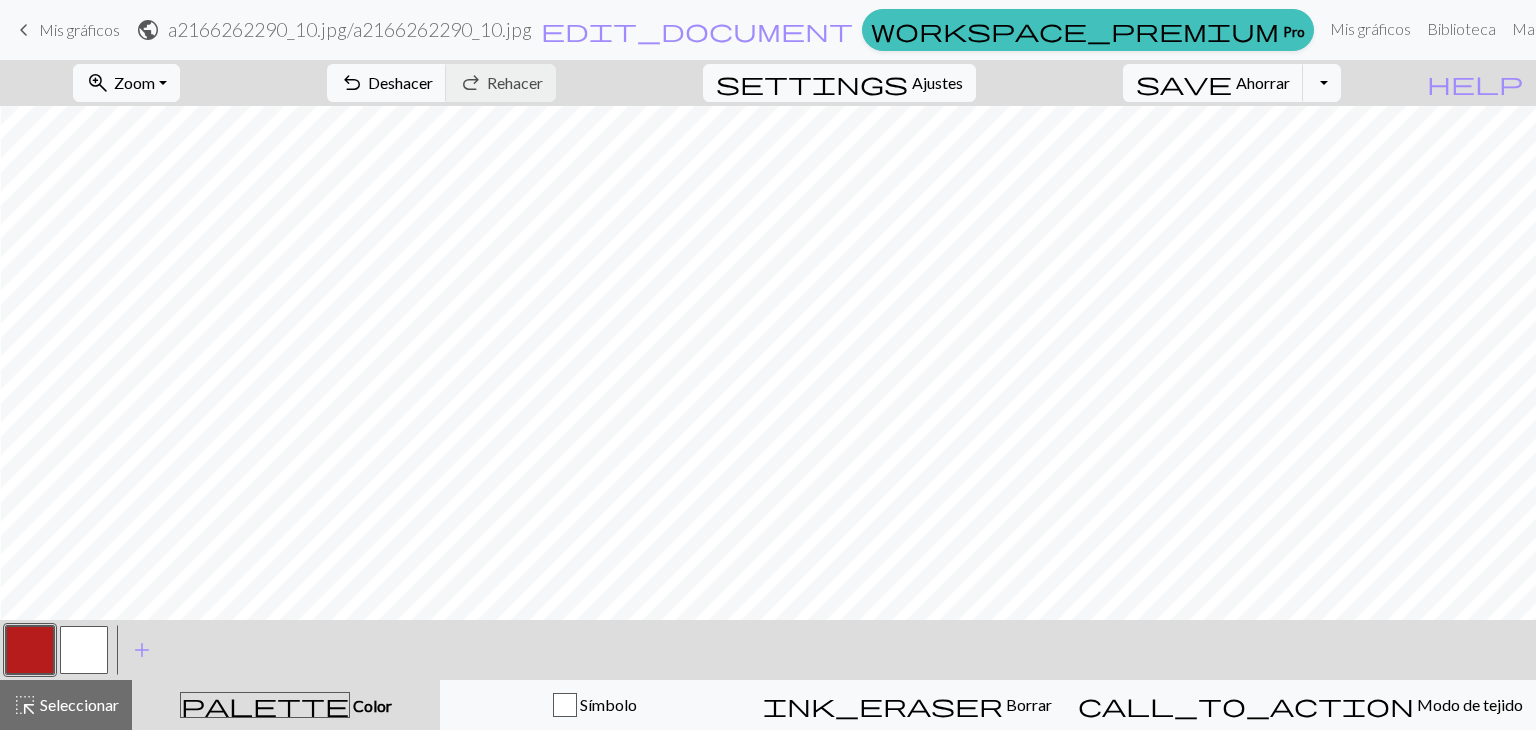 click at bounding box center (84, 650) 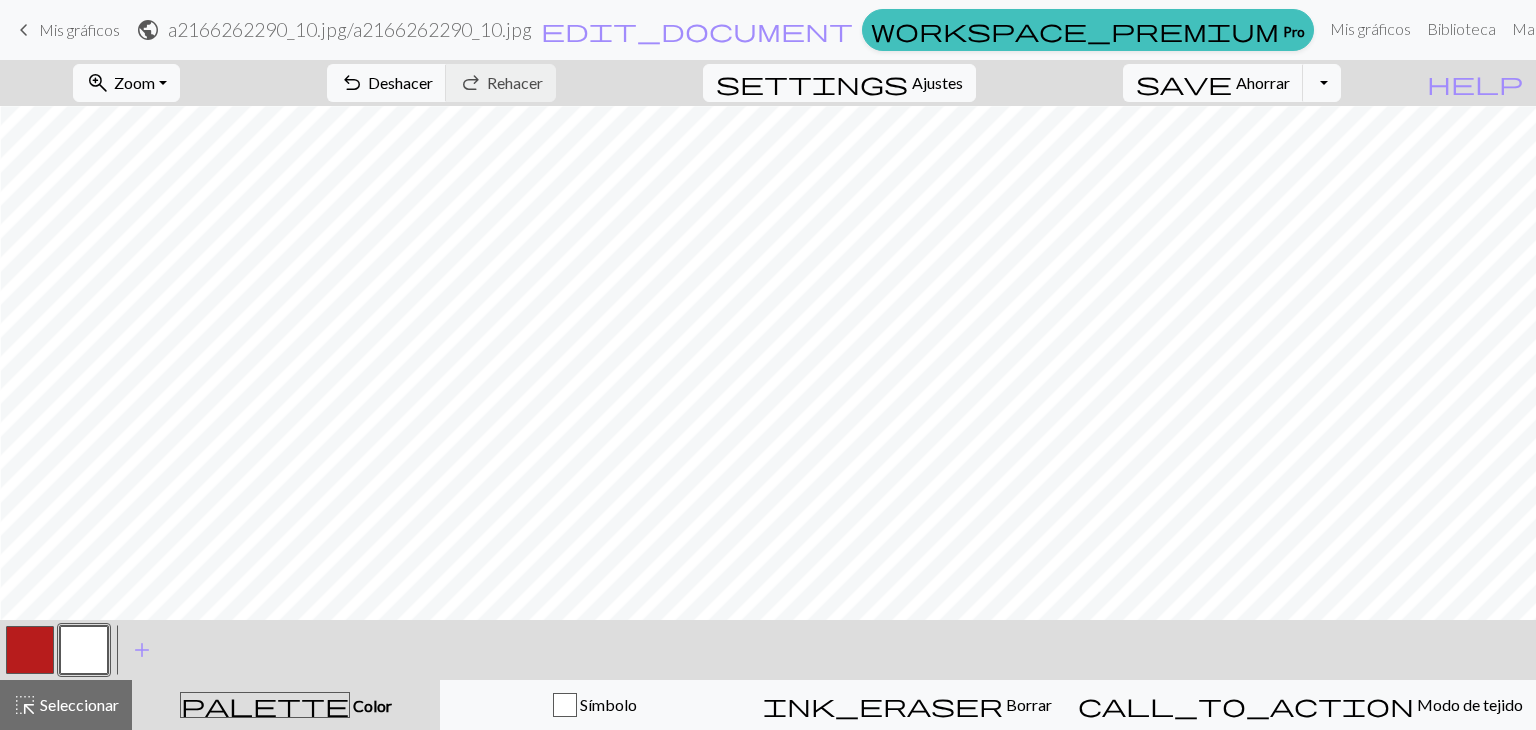 drag, startPoint x: 18, startPoint y: 661, endPoint x: 104, endPoint y: 636, distance: 89.560036 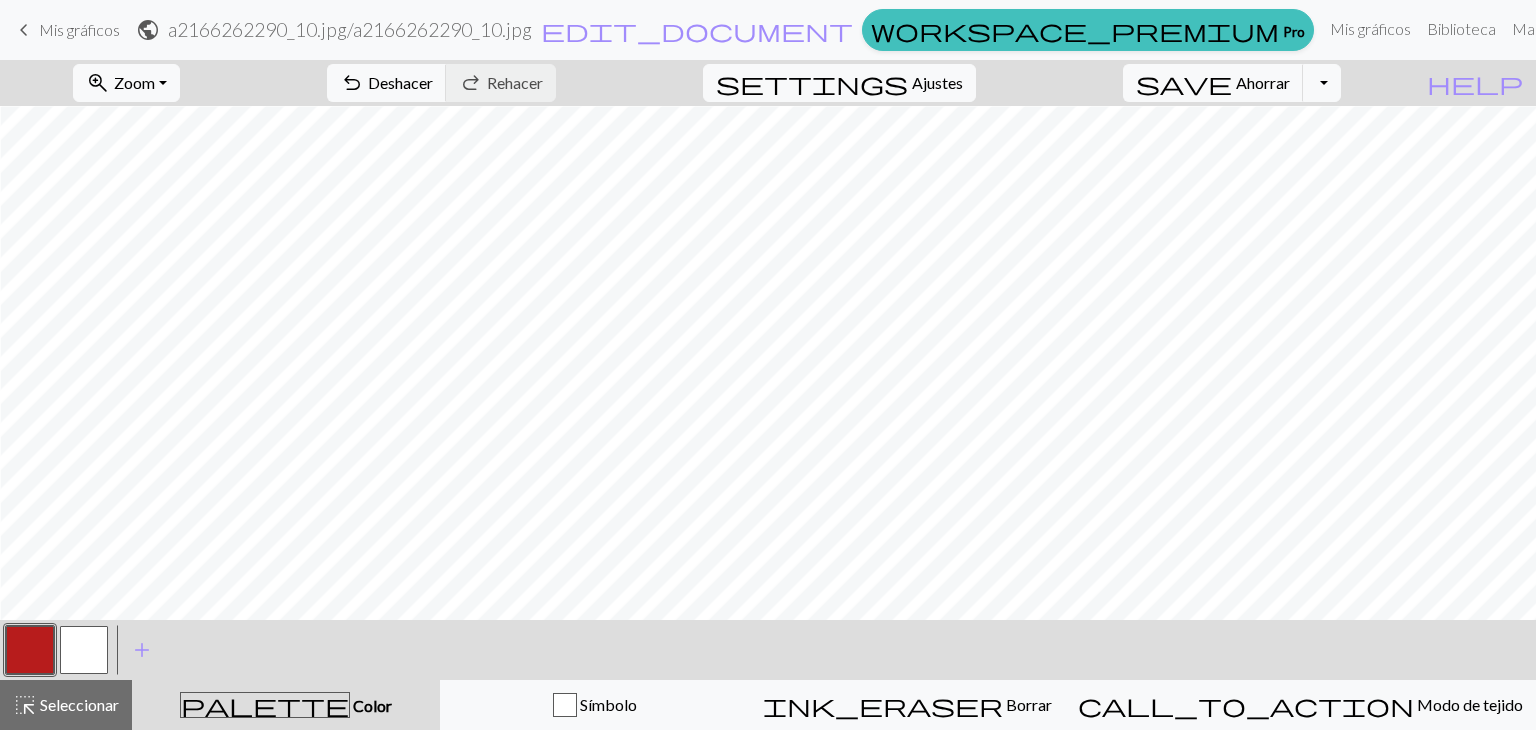 scroll, scrollTop: 693, scrollLeft: 276, axis: both 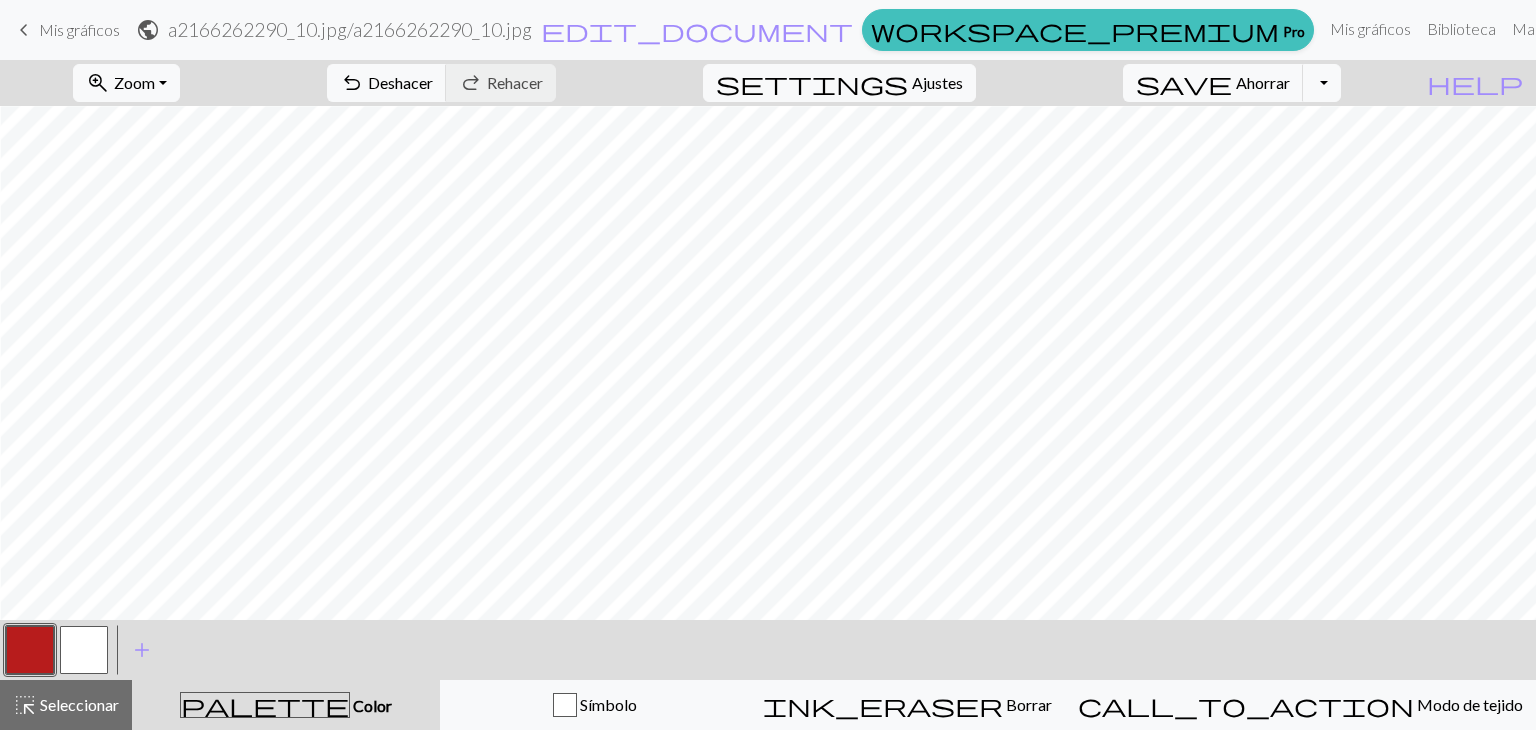 click at bounding box center (84, 650) 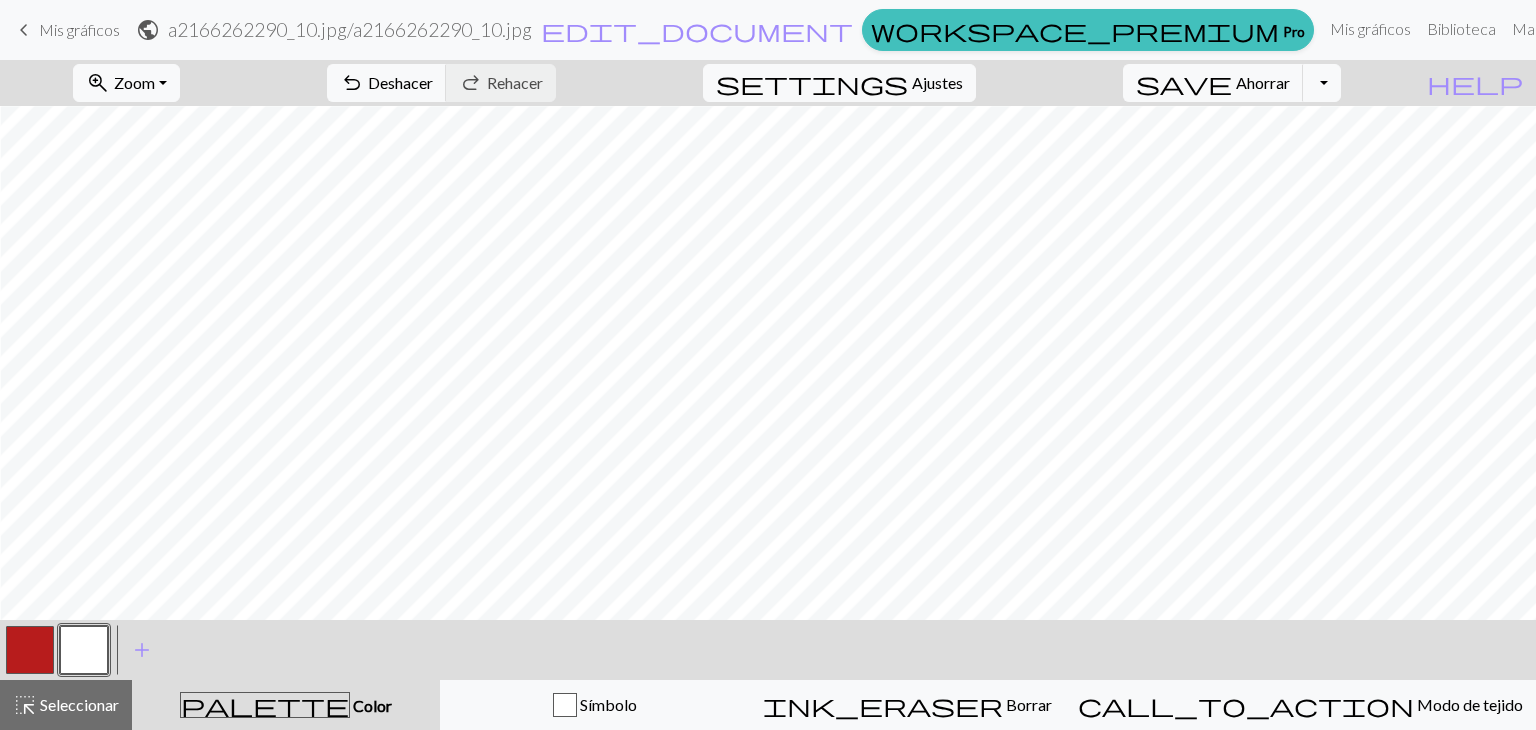 click at bounding box center (30, 650) 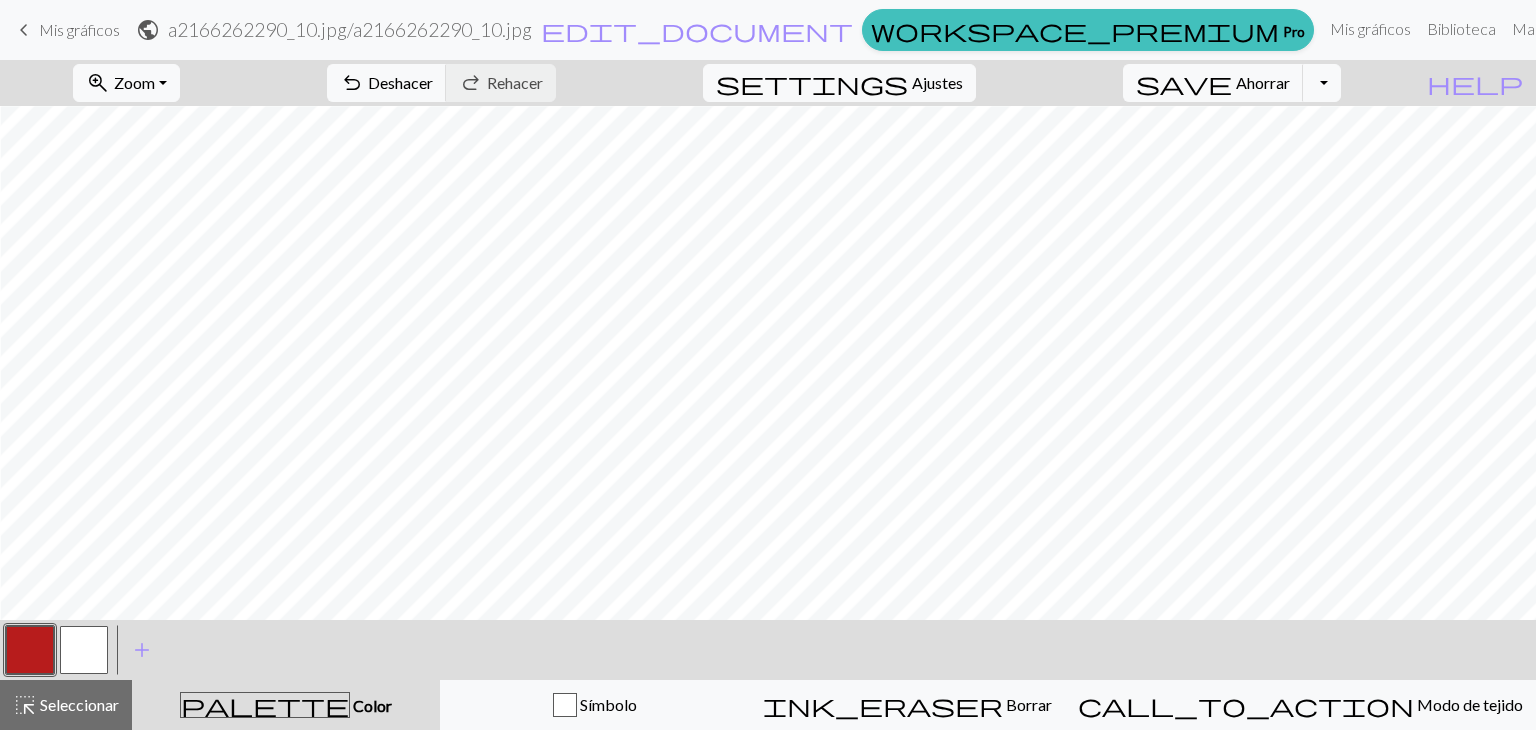 click at bounding box center [84, 650] 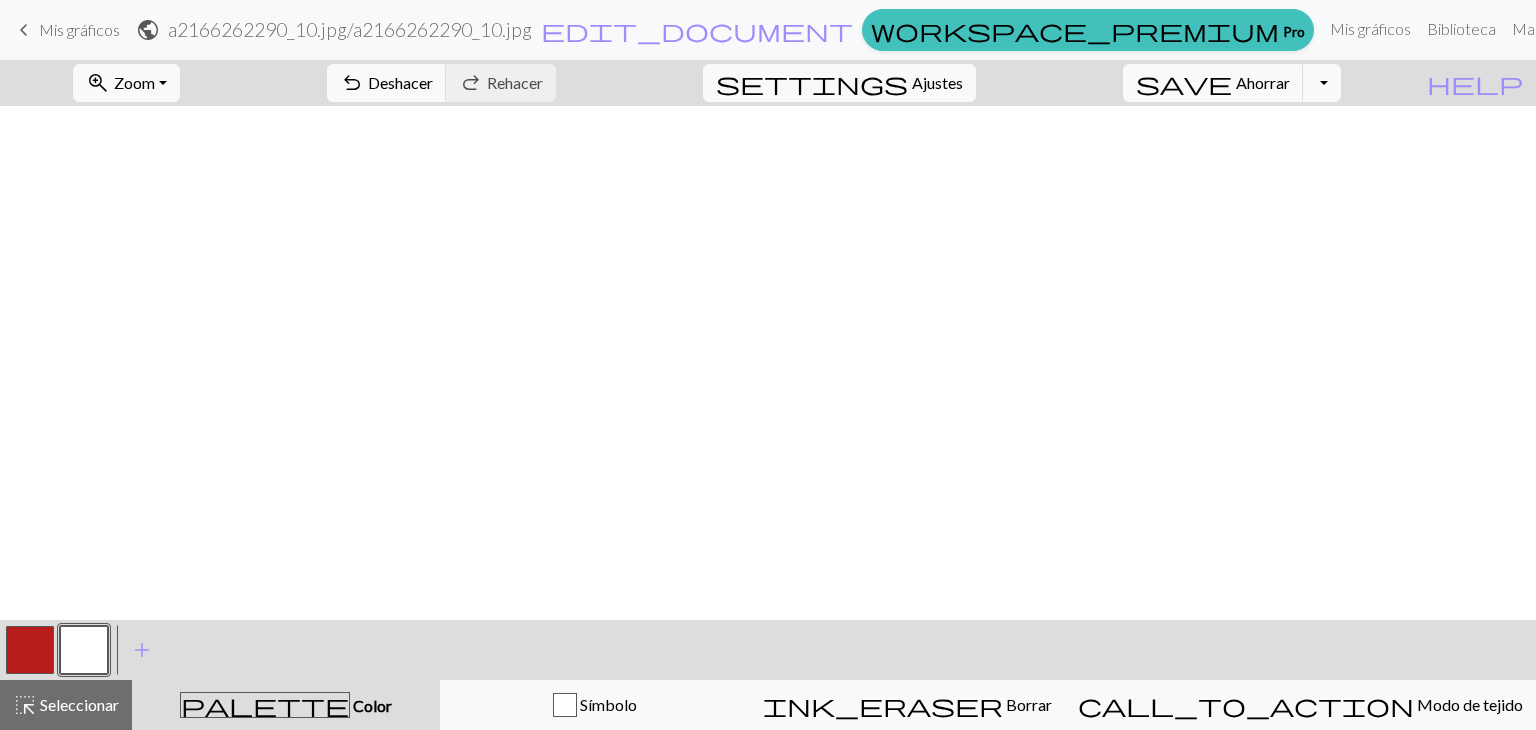 scroll, scrollTop: 632, scrollLeft: 276, axis: both 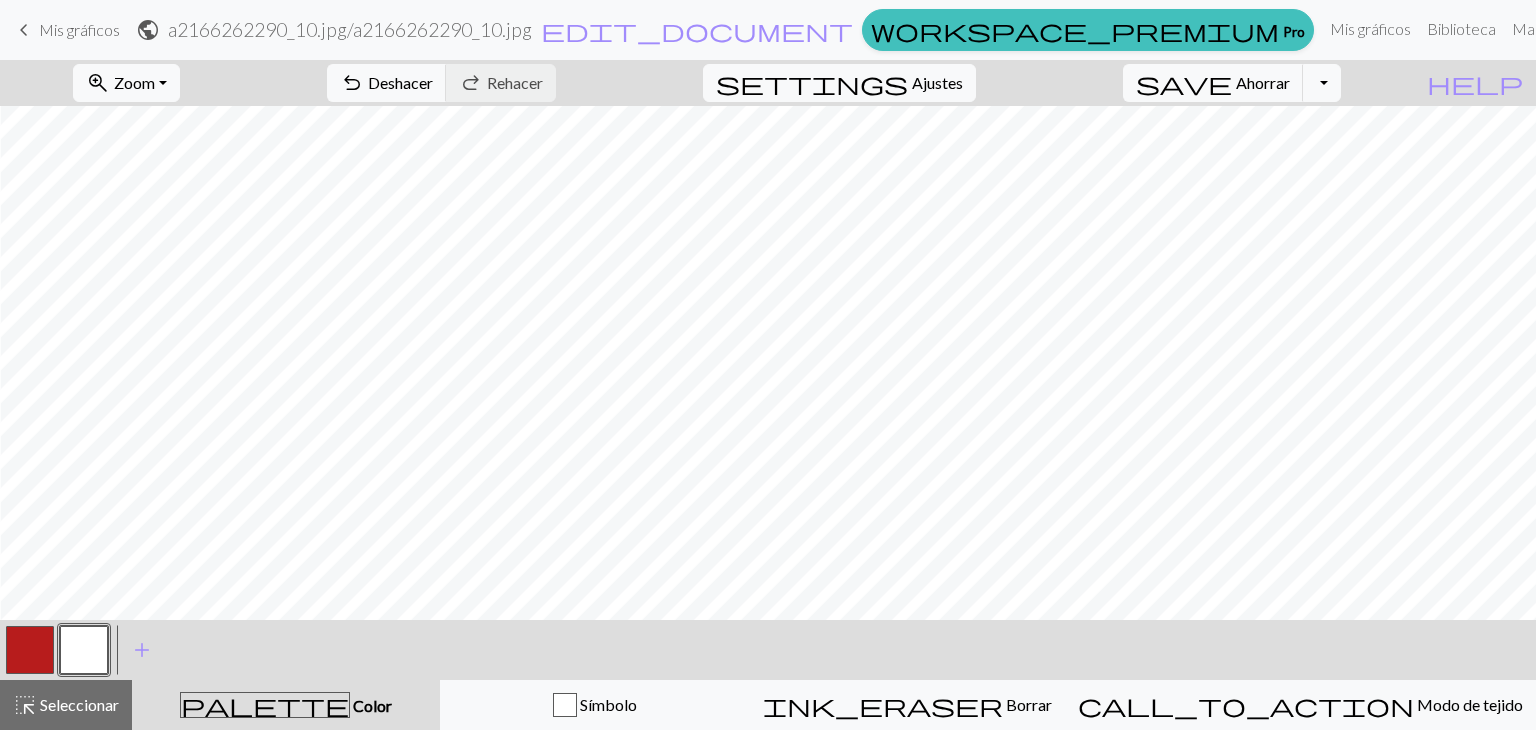 click at bounding box center [30, 650] 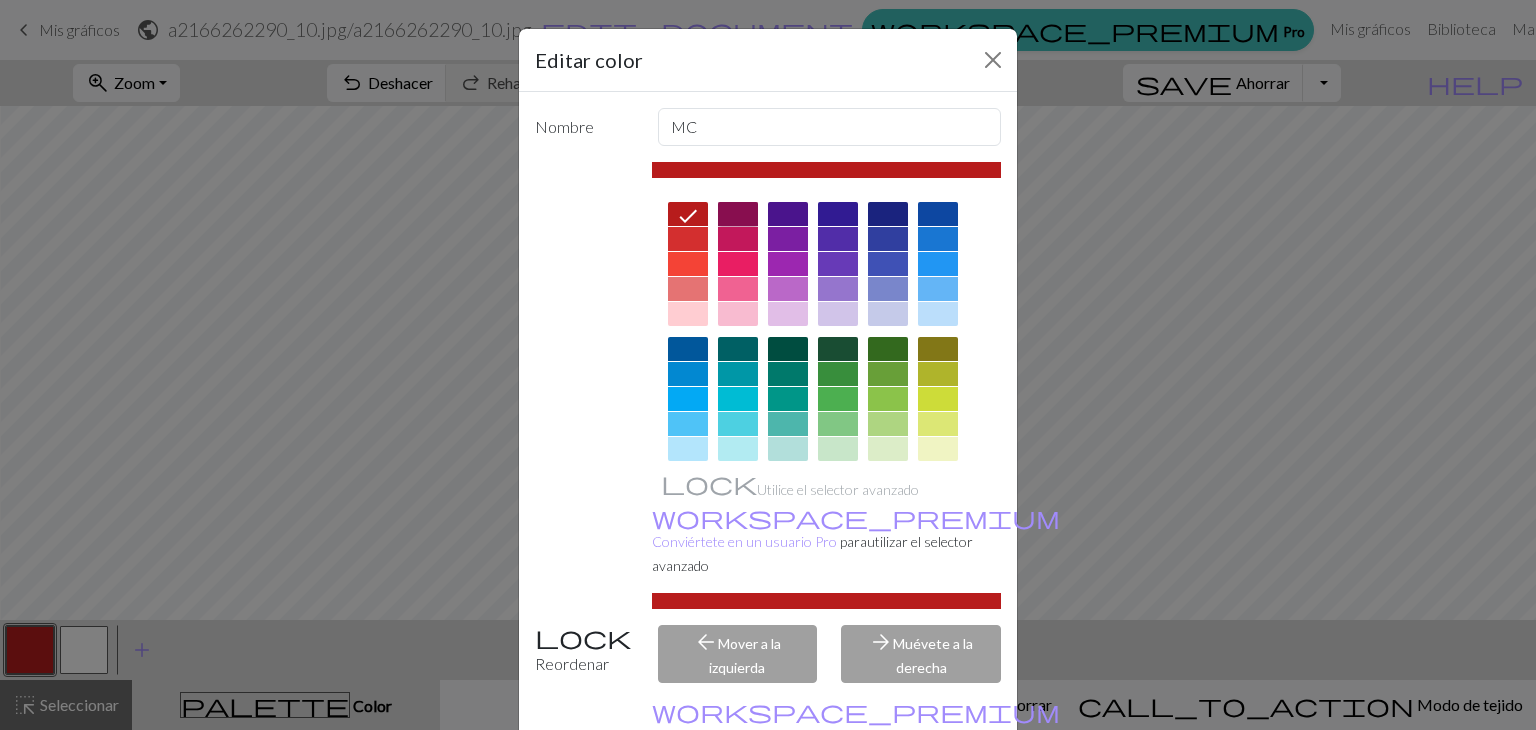 click at bounding box center [738, 214] 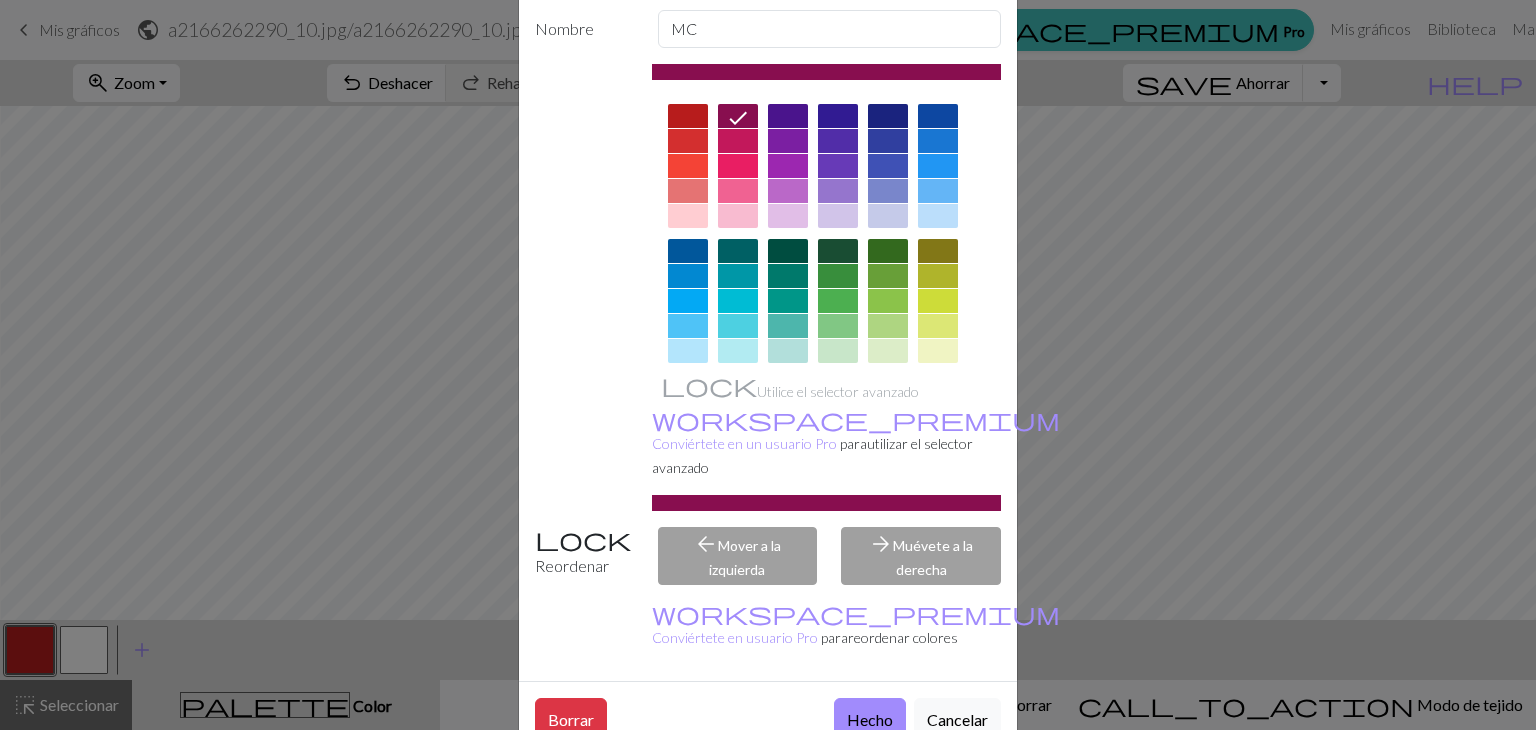 scroll, scrollTop: 101, scrollLeft: 0, axis: vertical 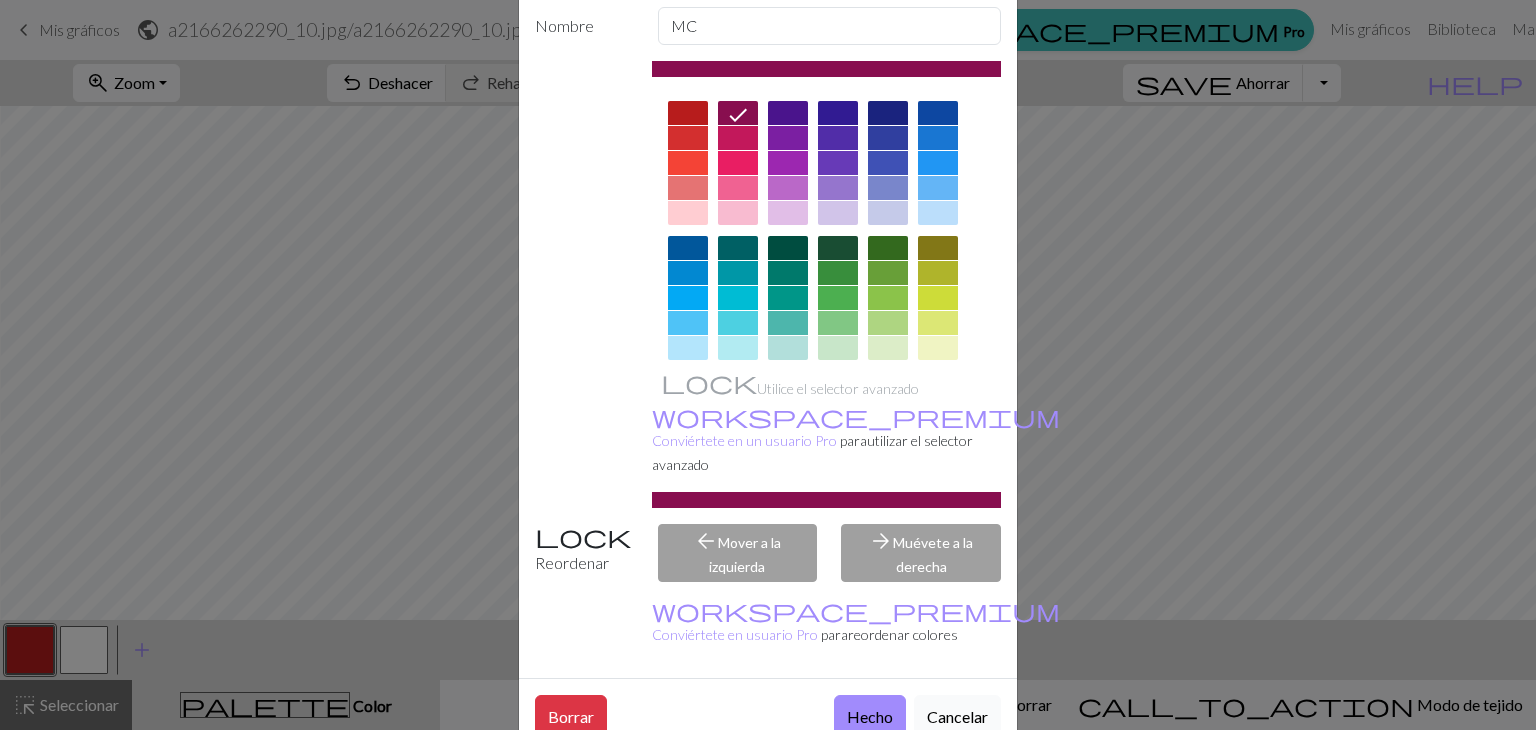 click on "Cancelar" at bounding box center (957, 715) 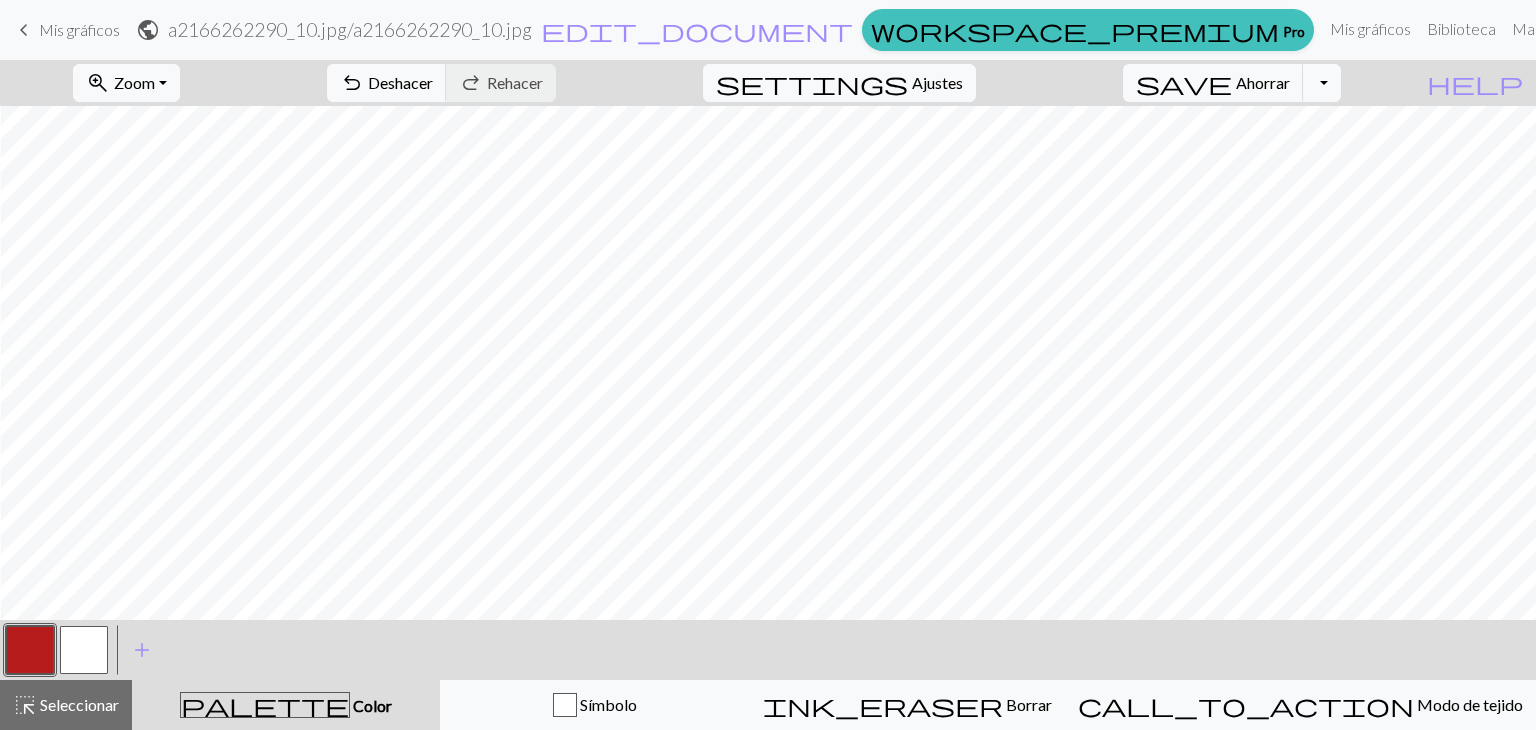 click on "< > add Añade un  color" at bounding box center [768, 650] 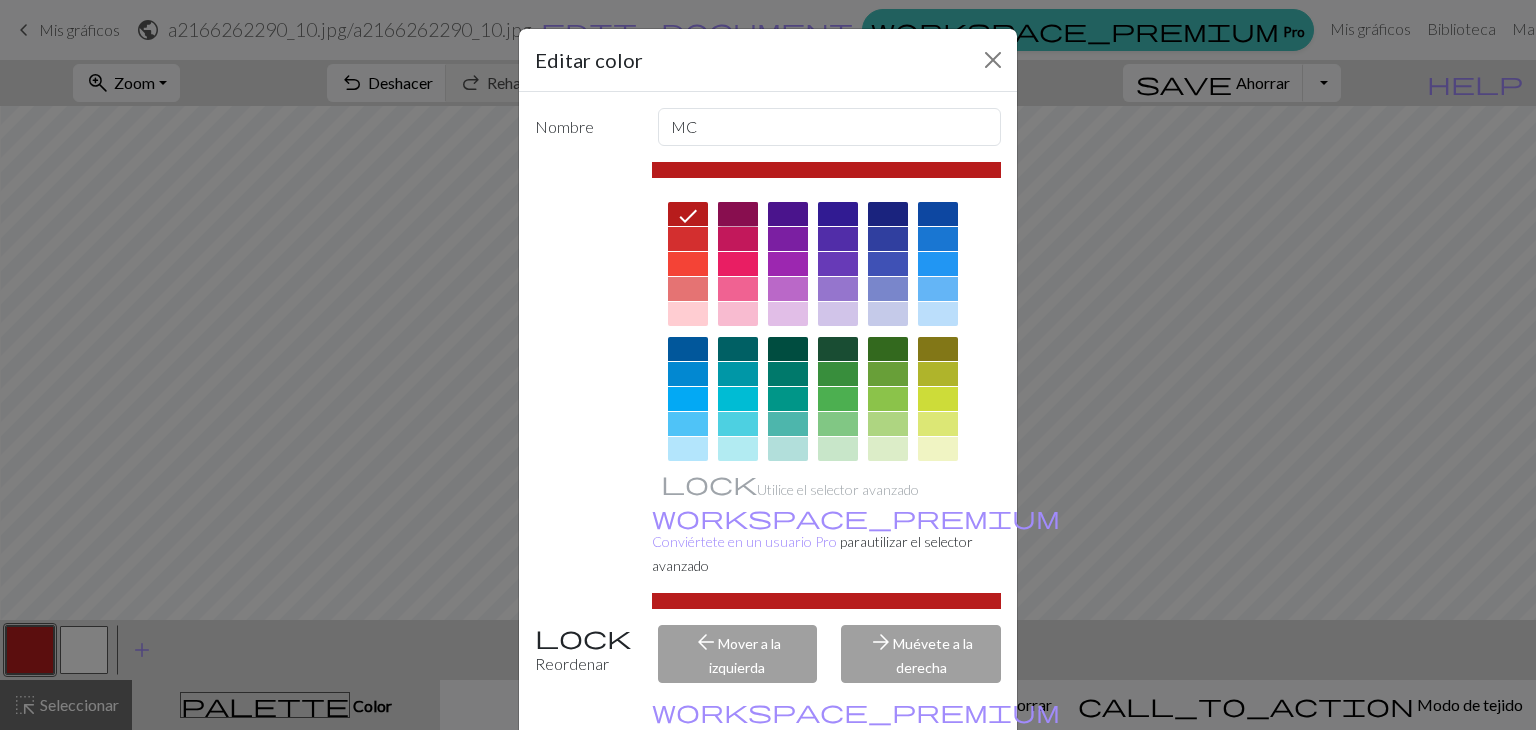 click at bounding box center (738, 214) 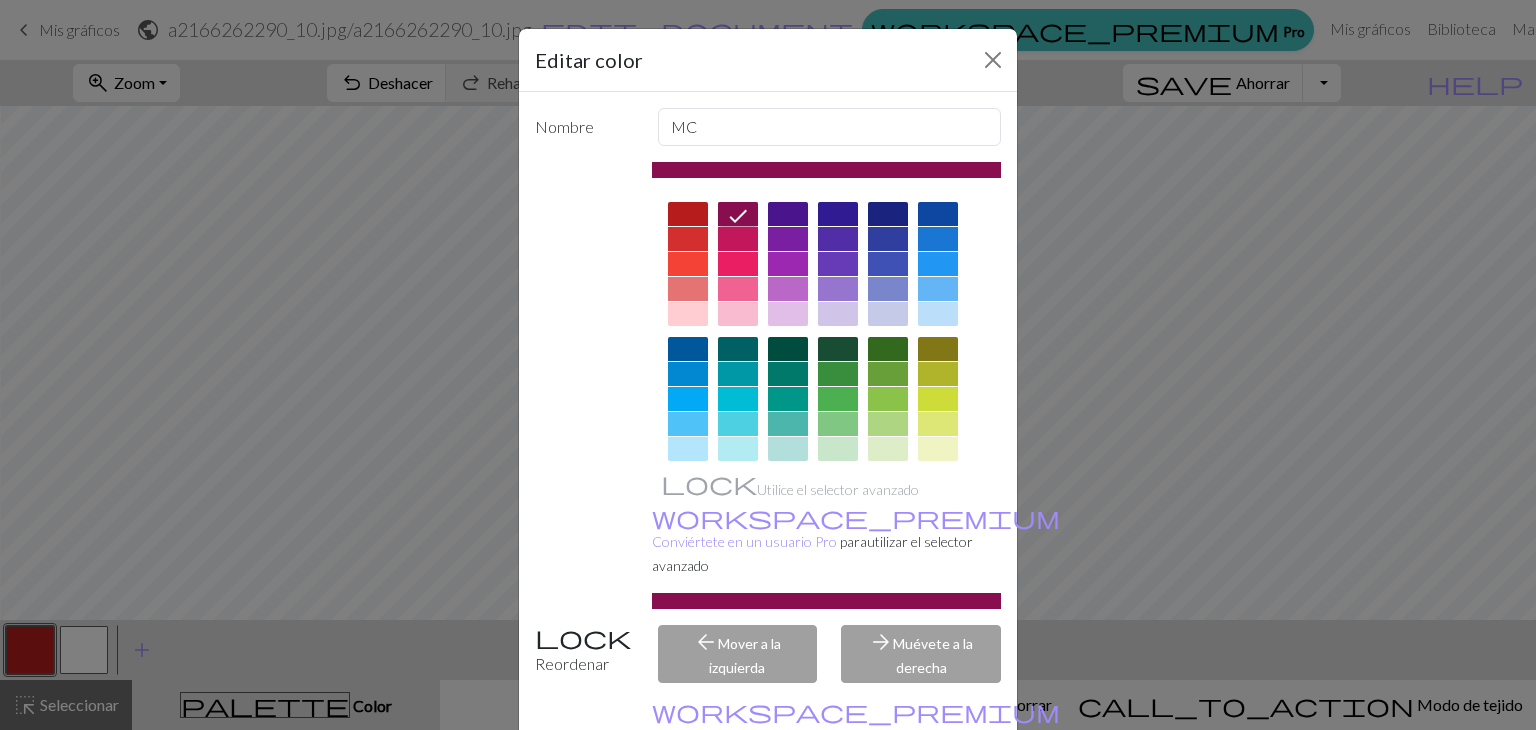 click at bounding box center [688, 214] 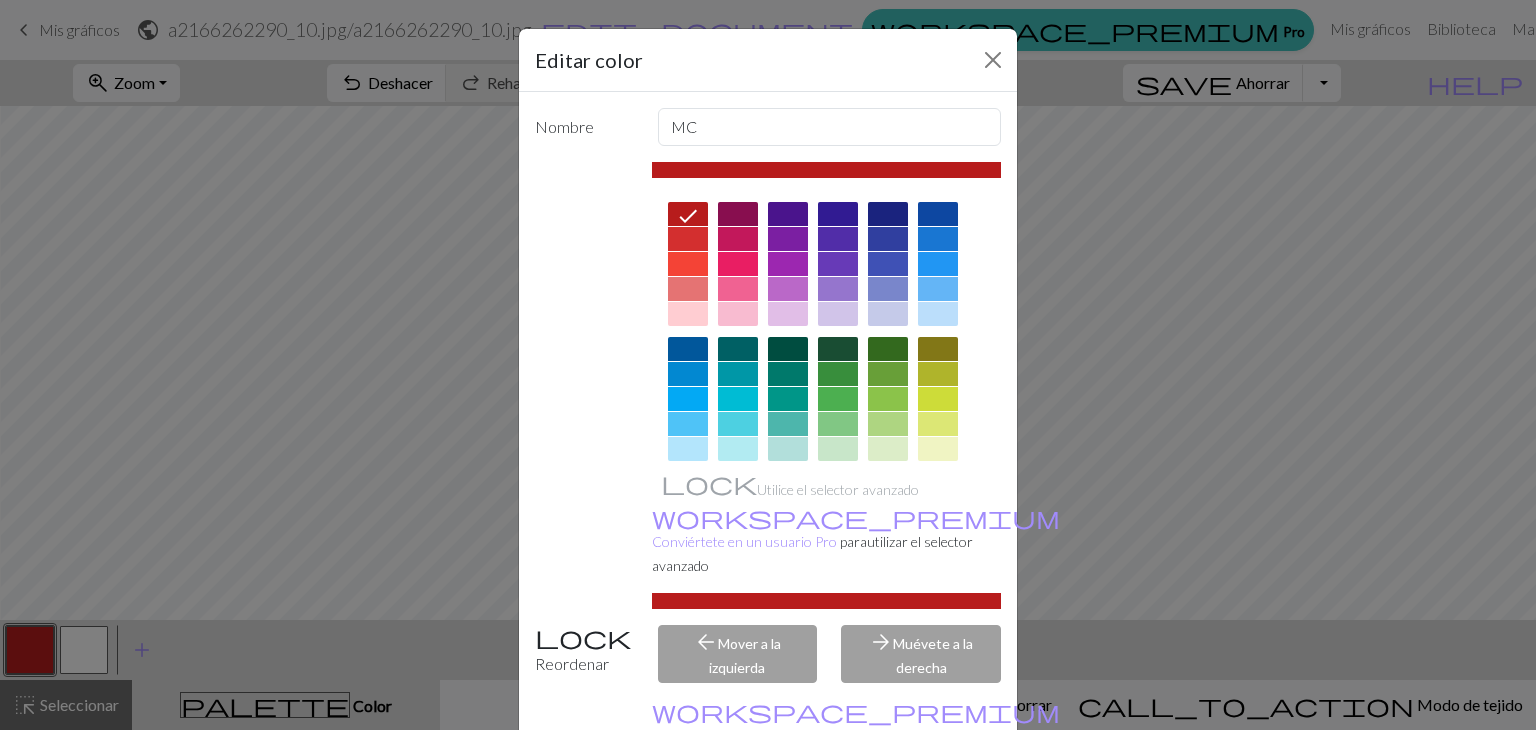 click at bounding box center [827, 170] 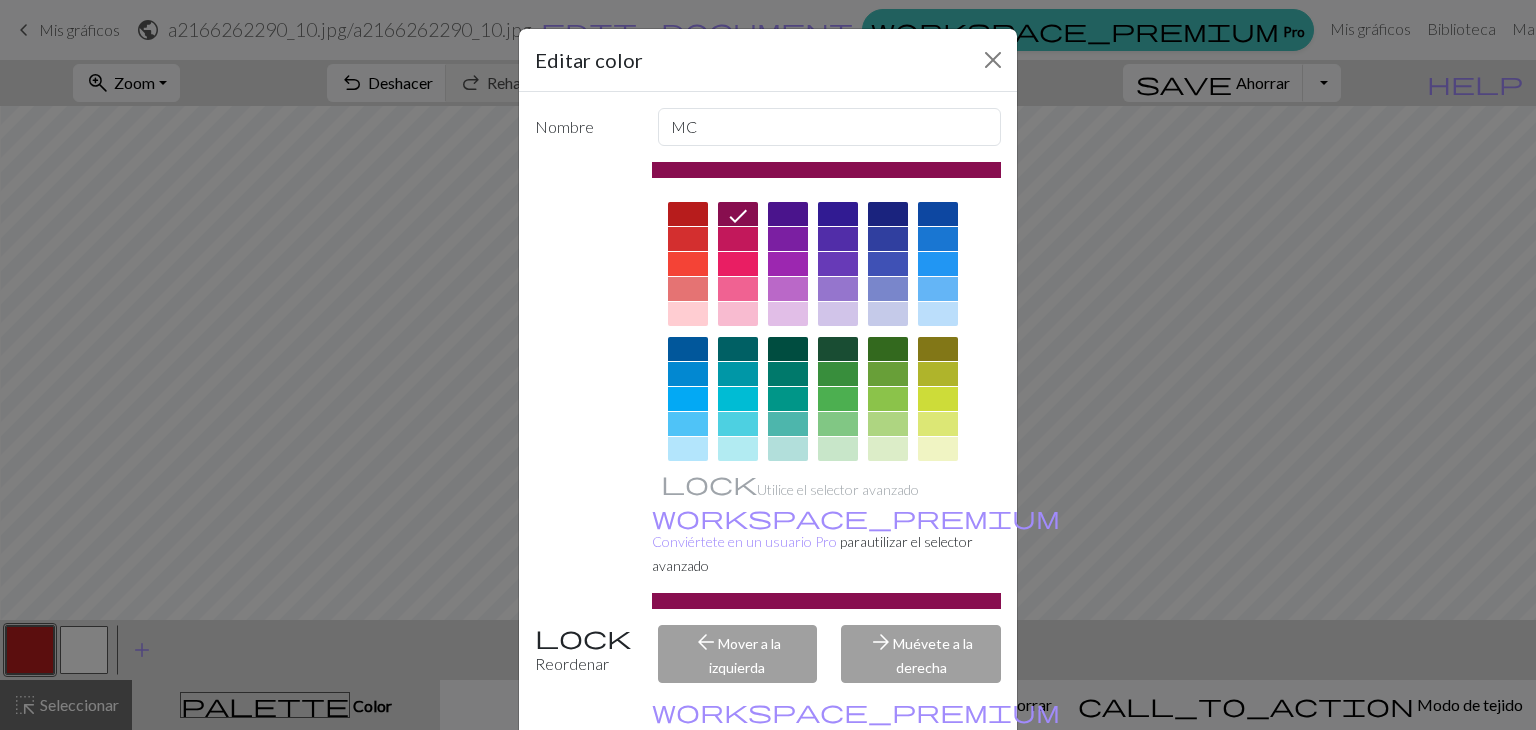 scroll, scrollTop: 101, scrollLeft: 0, axis: vertical 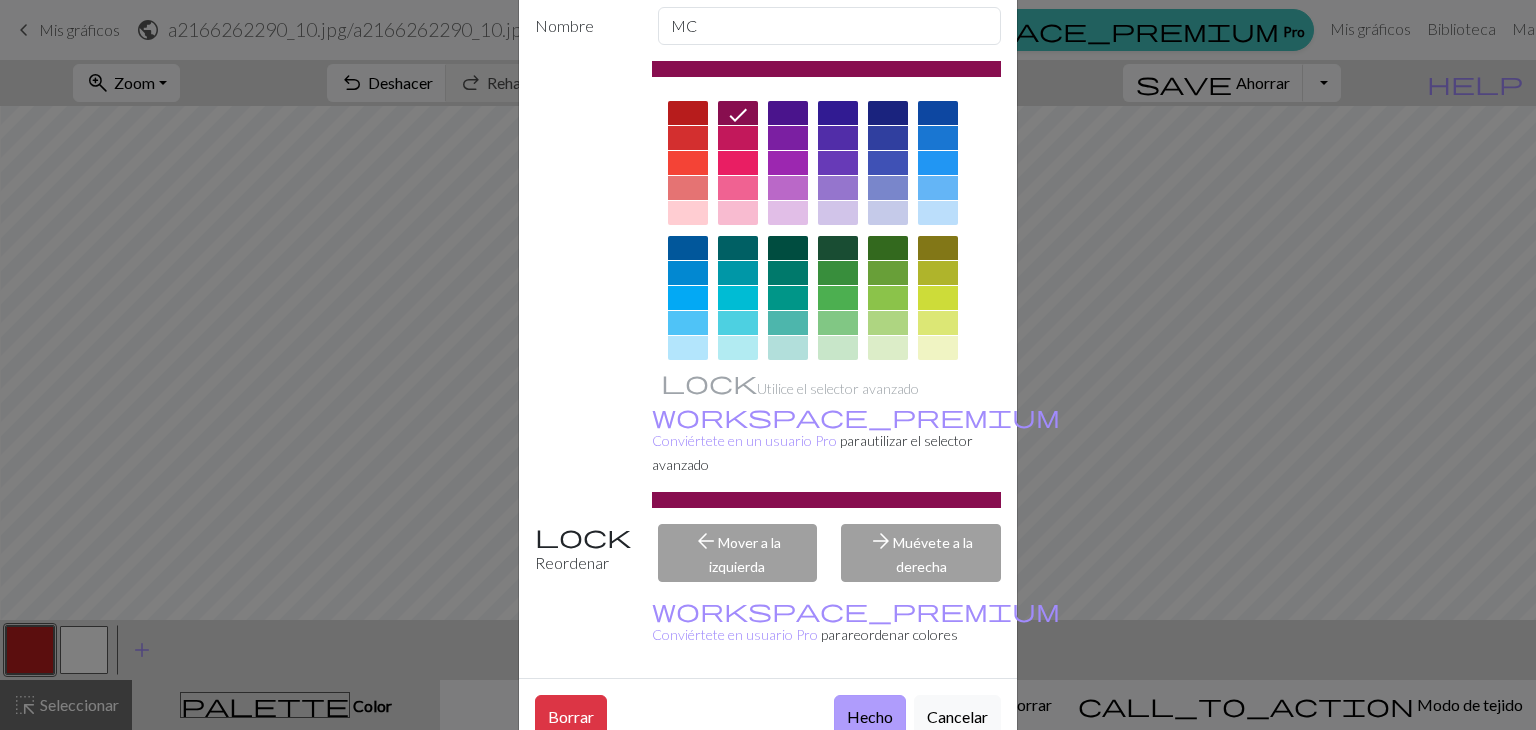 click on "Hecho" at bounding box center [870, 714] 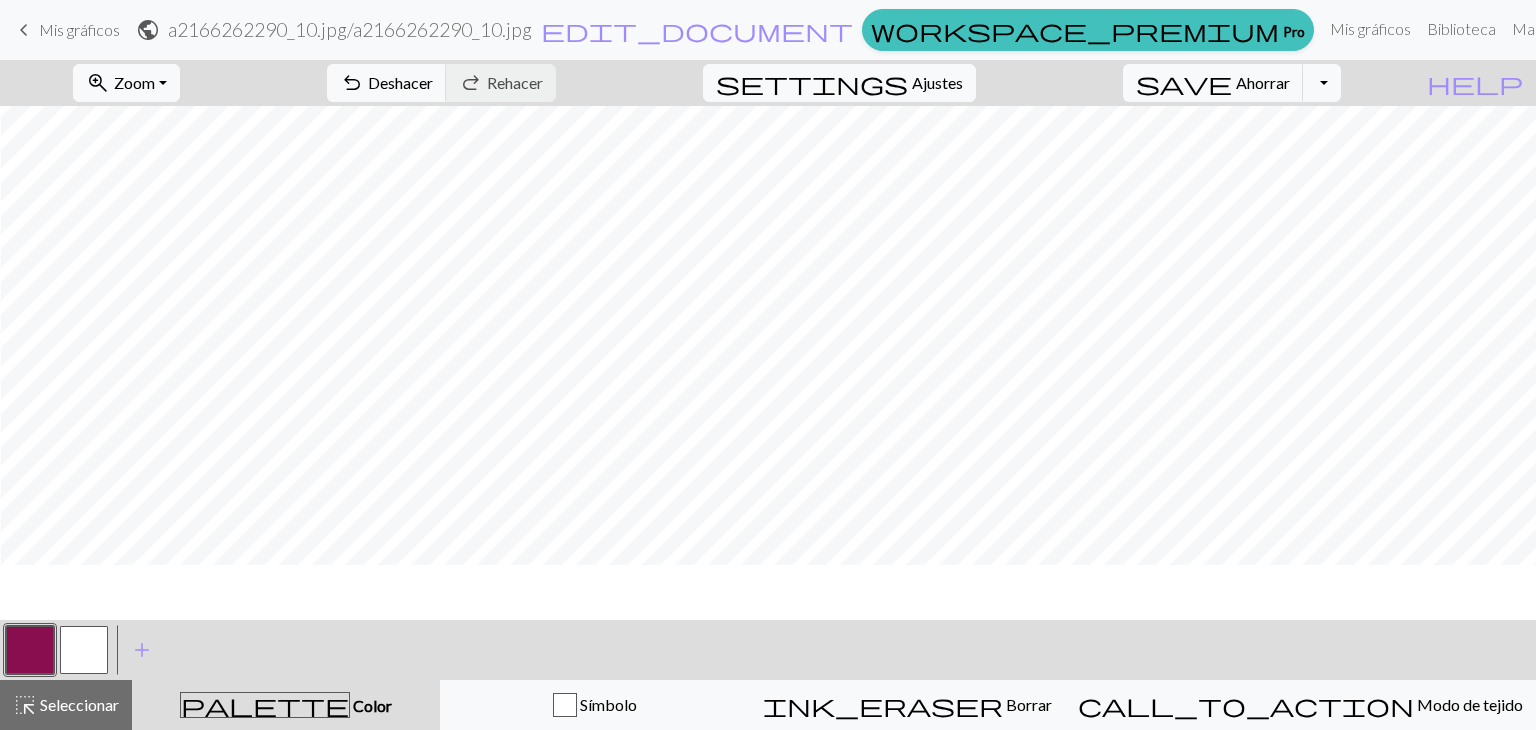scroll, scrollTop: 616, scrollLeft: 276, axis: both 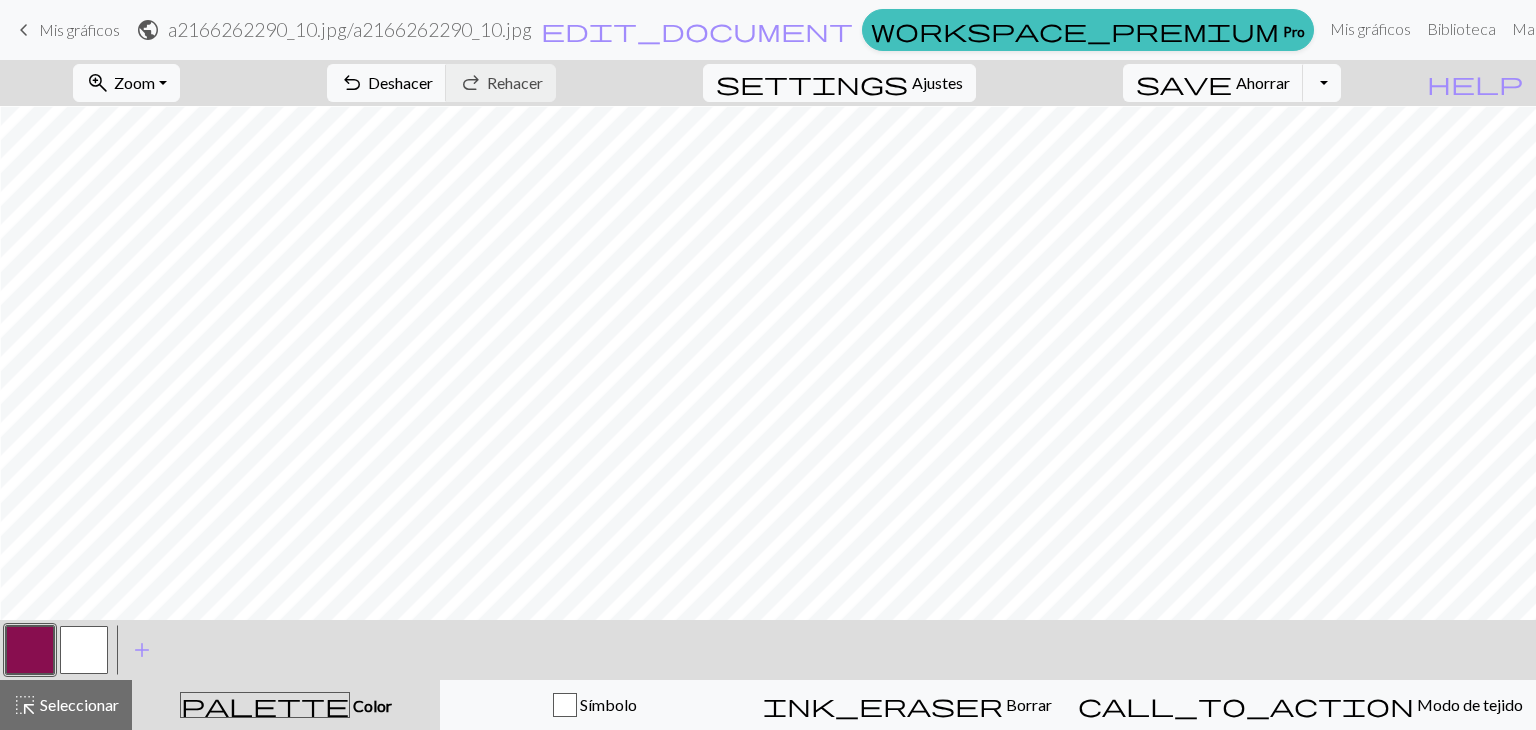 click at bounding box center [30, 650] 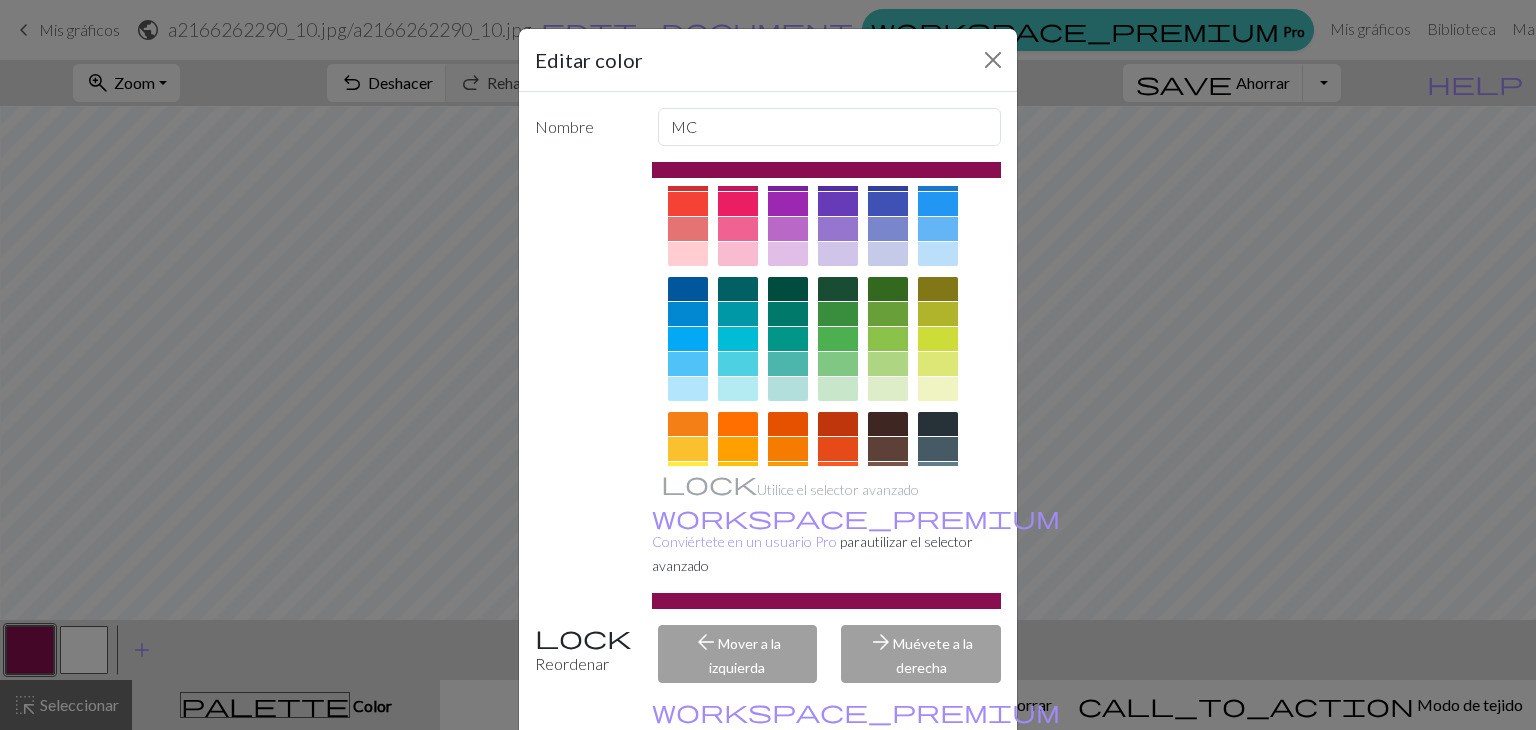 scroll, scrollTop: 0, scrollLeft: 0, axis: both 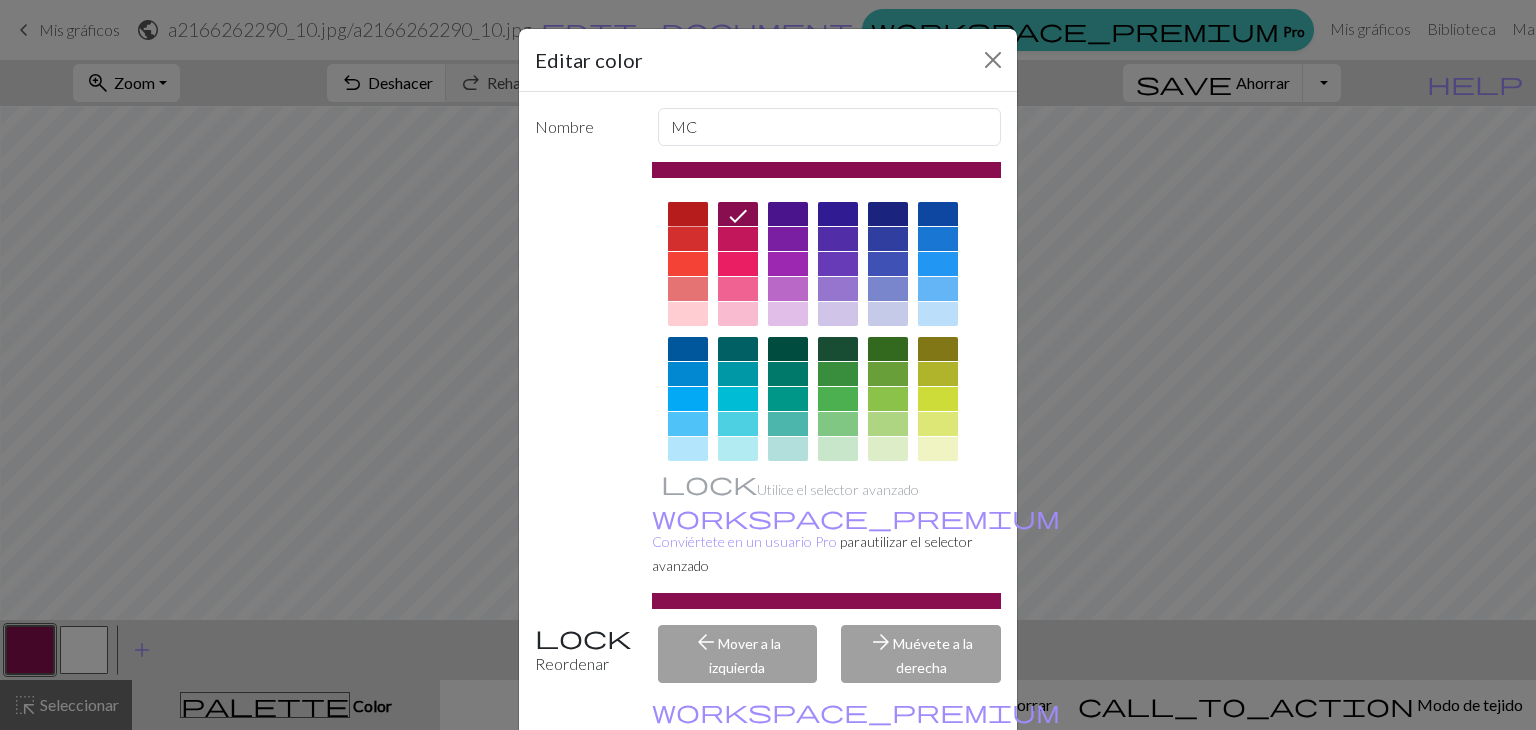 click at bounding box center (688, 214) 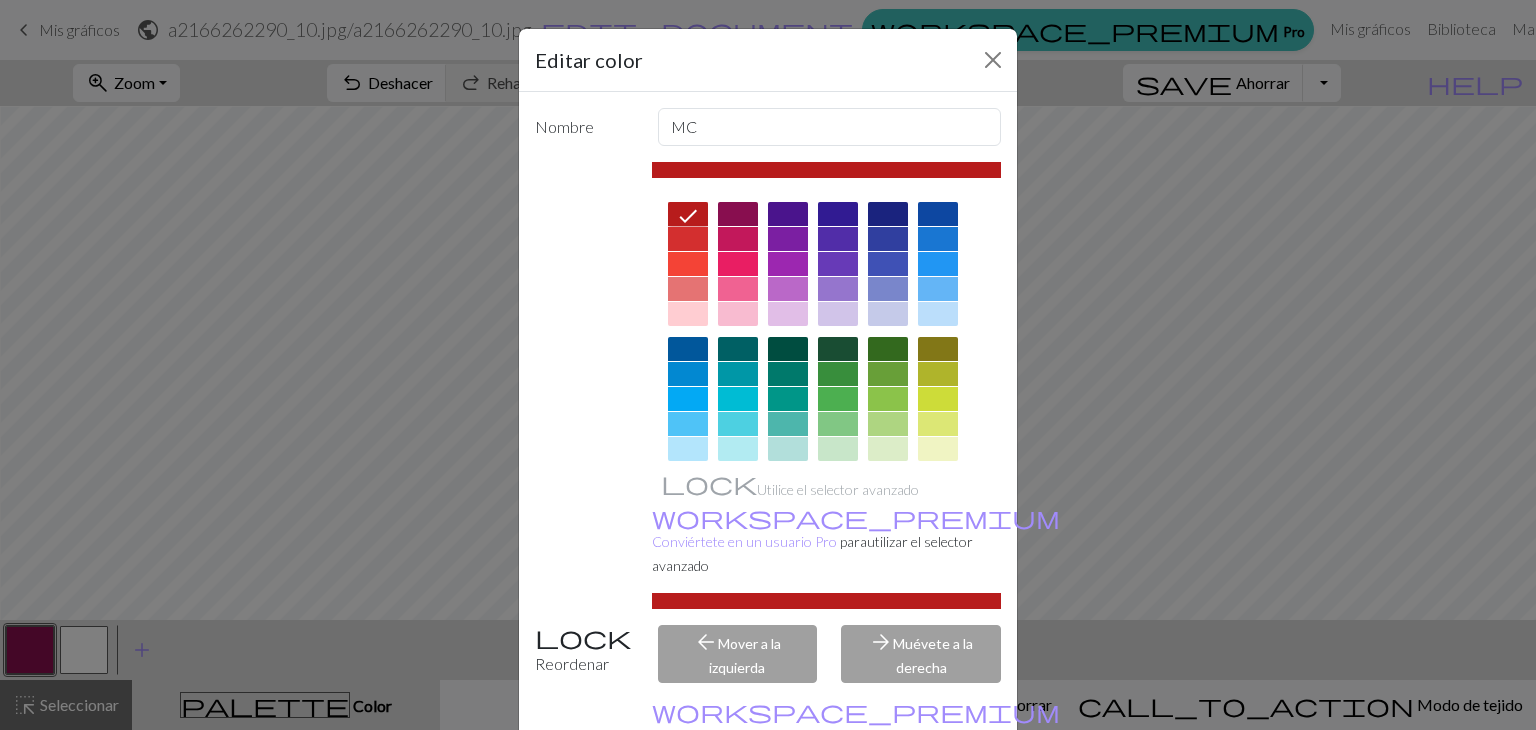 click at bounding box center [827, 170] 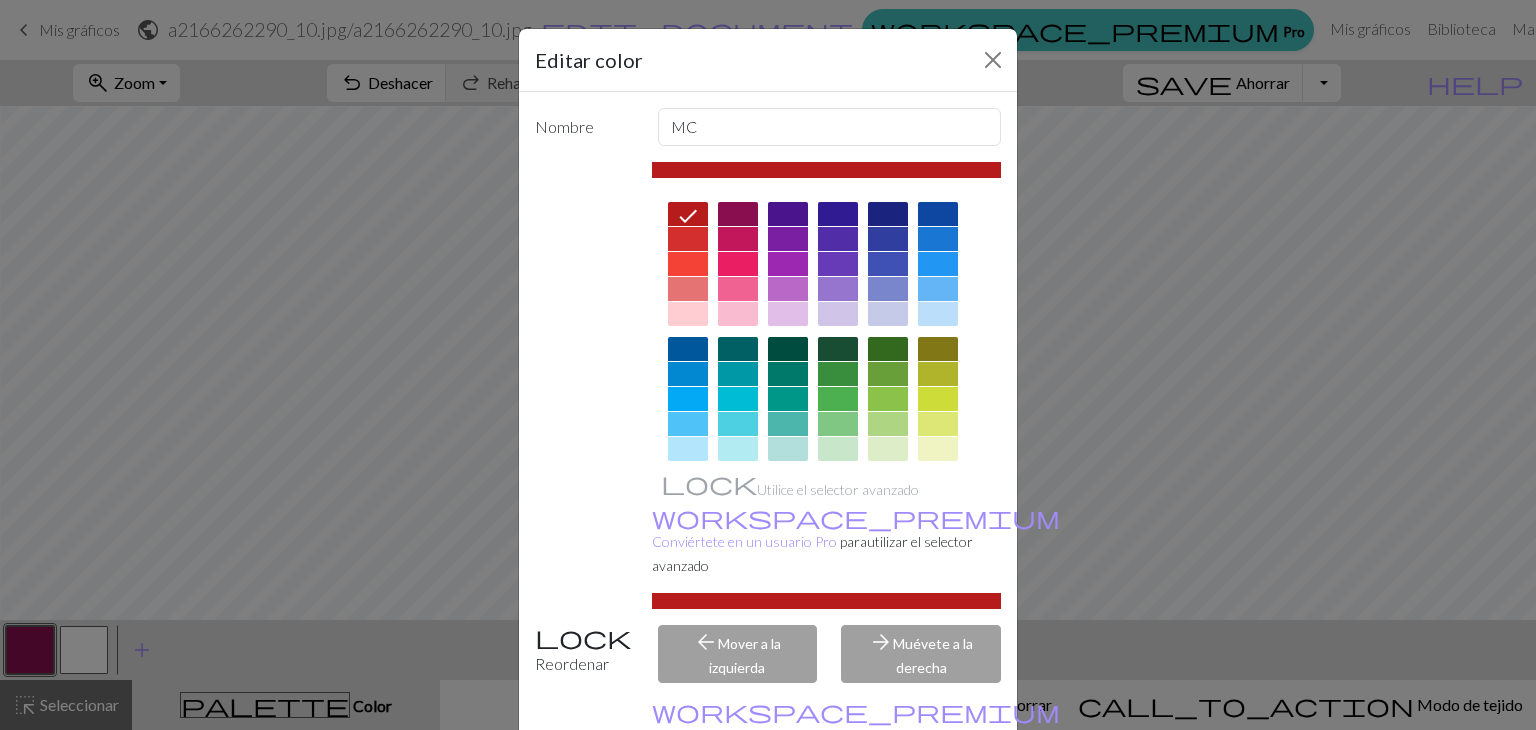 click at bounding box center [827, 170] 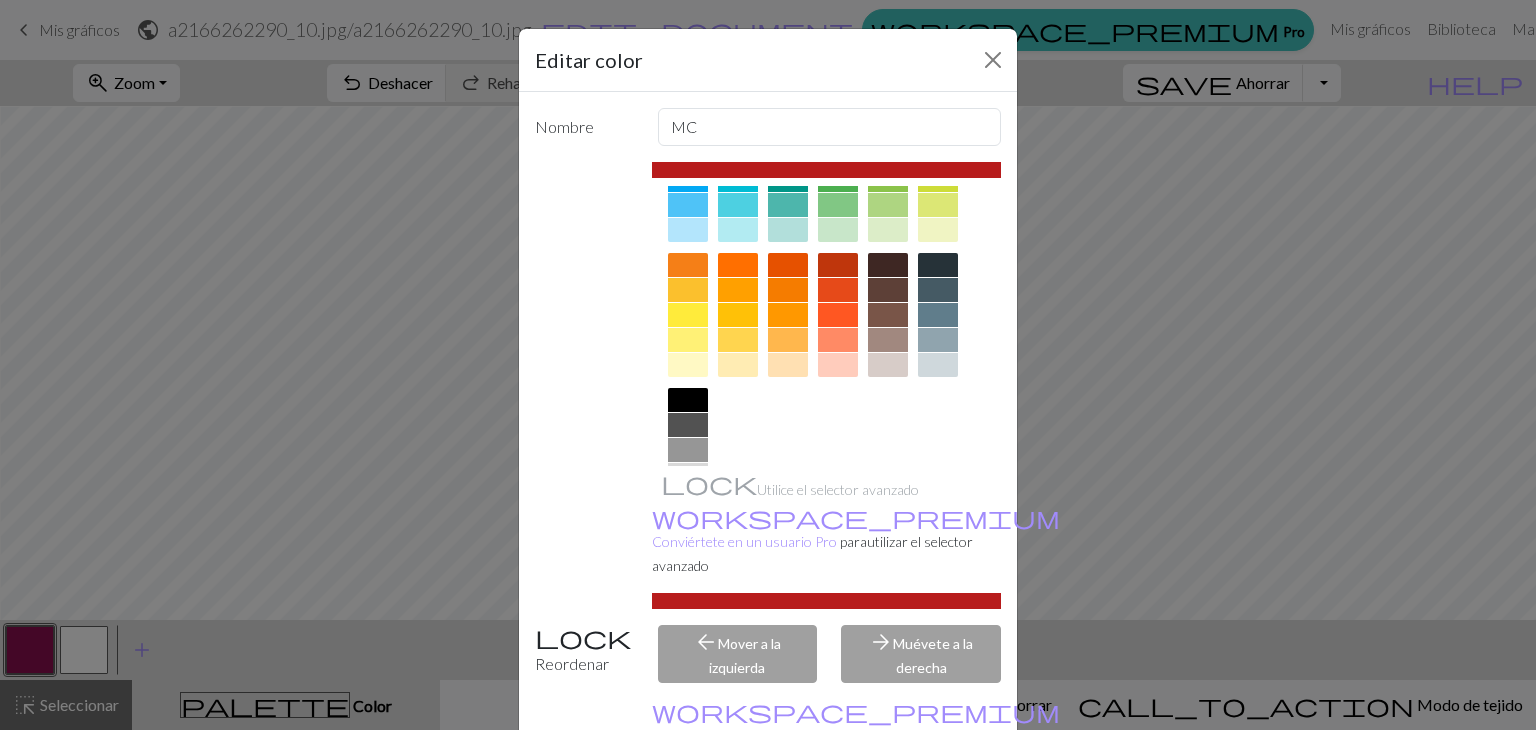 scroll, scrollTop: 288, scrollLeft: 0, axis: vertical 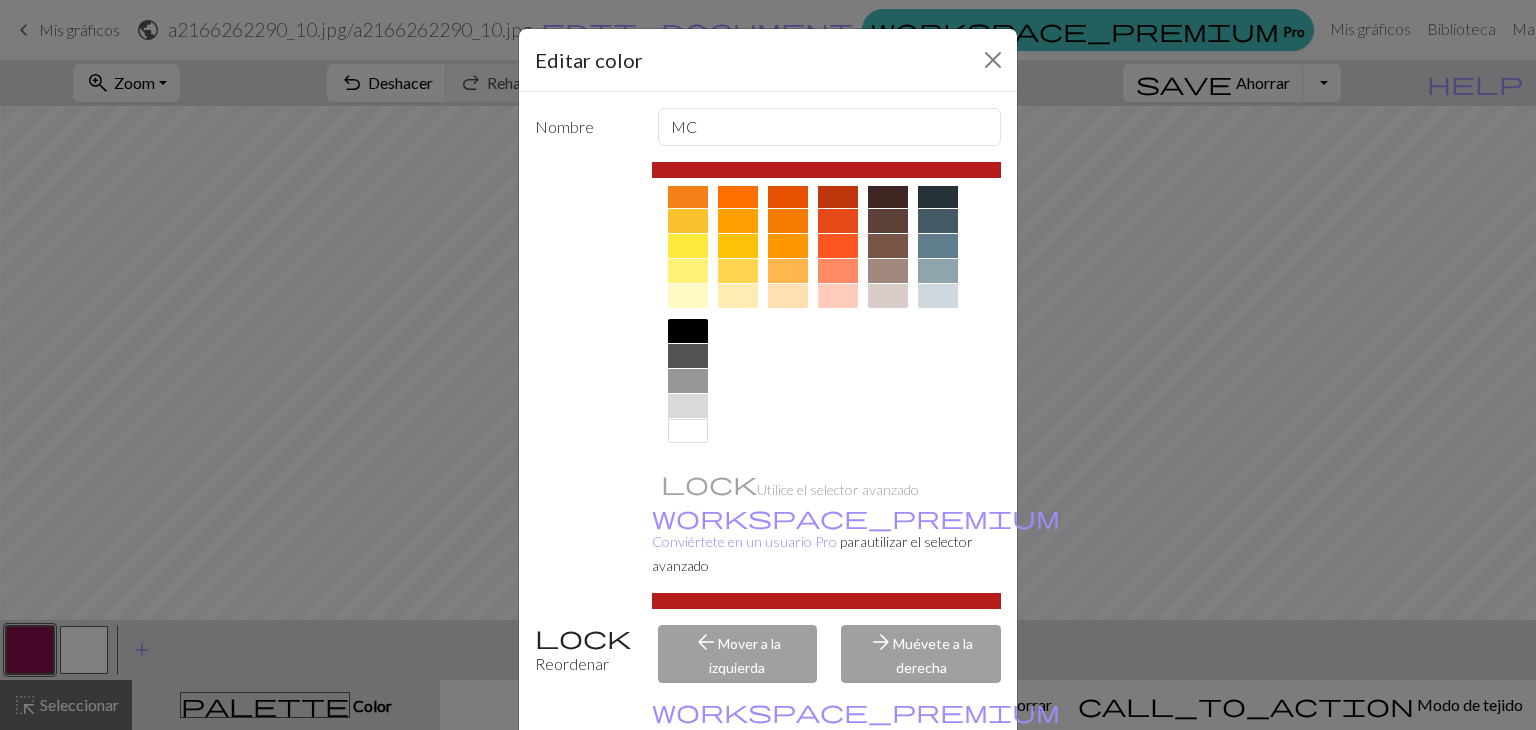click on "Utilice el selector avanzado workspace_premium Conviértete en un usuario Pro    para  utilizar el selector avanzado" at bounding box center (827, 385) 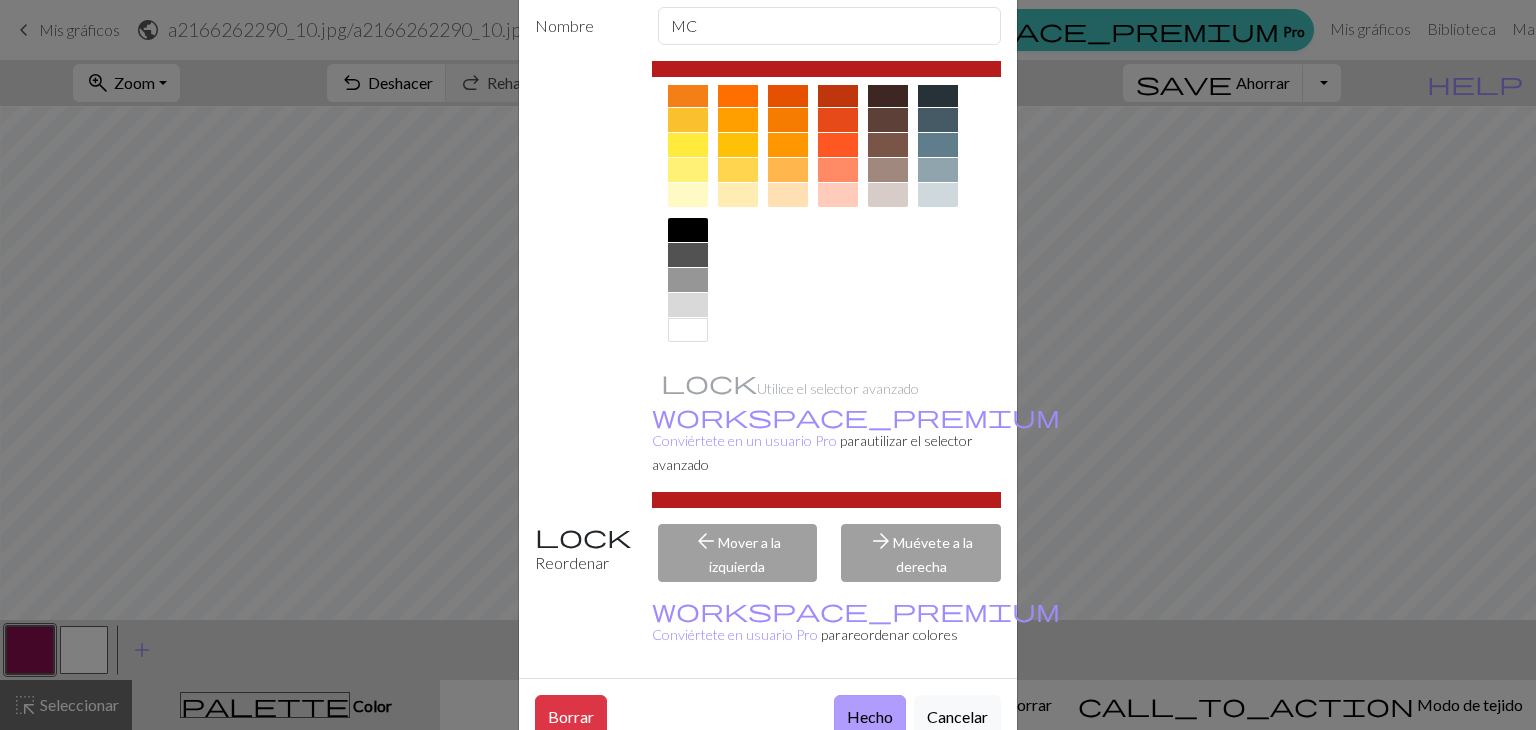 click on "Hecho" at bounding box center (870, 716) 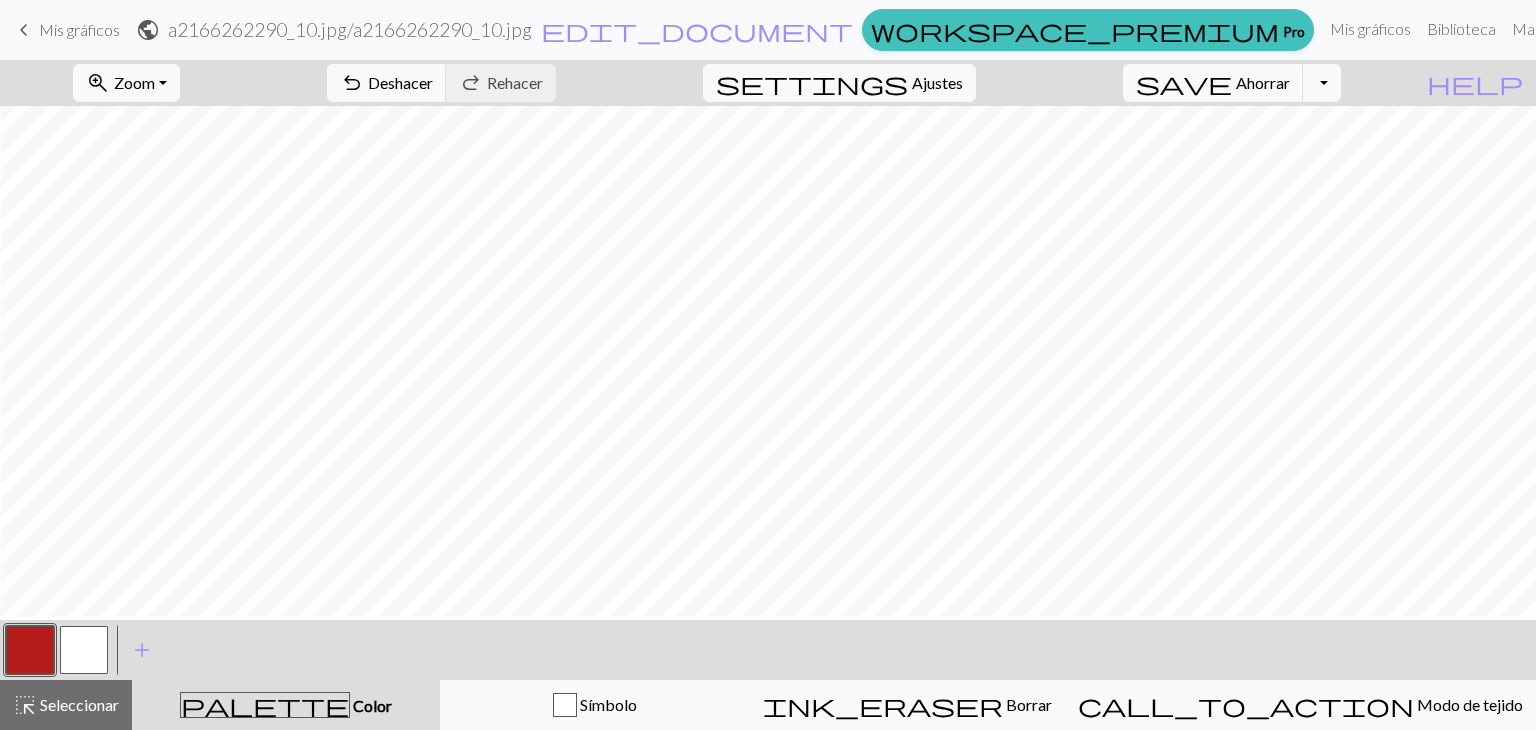 scroll, scrollTop: 765, scrollLeft: 276, axis: both 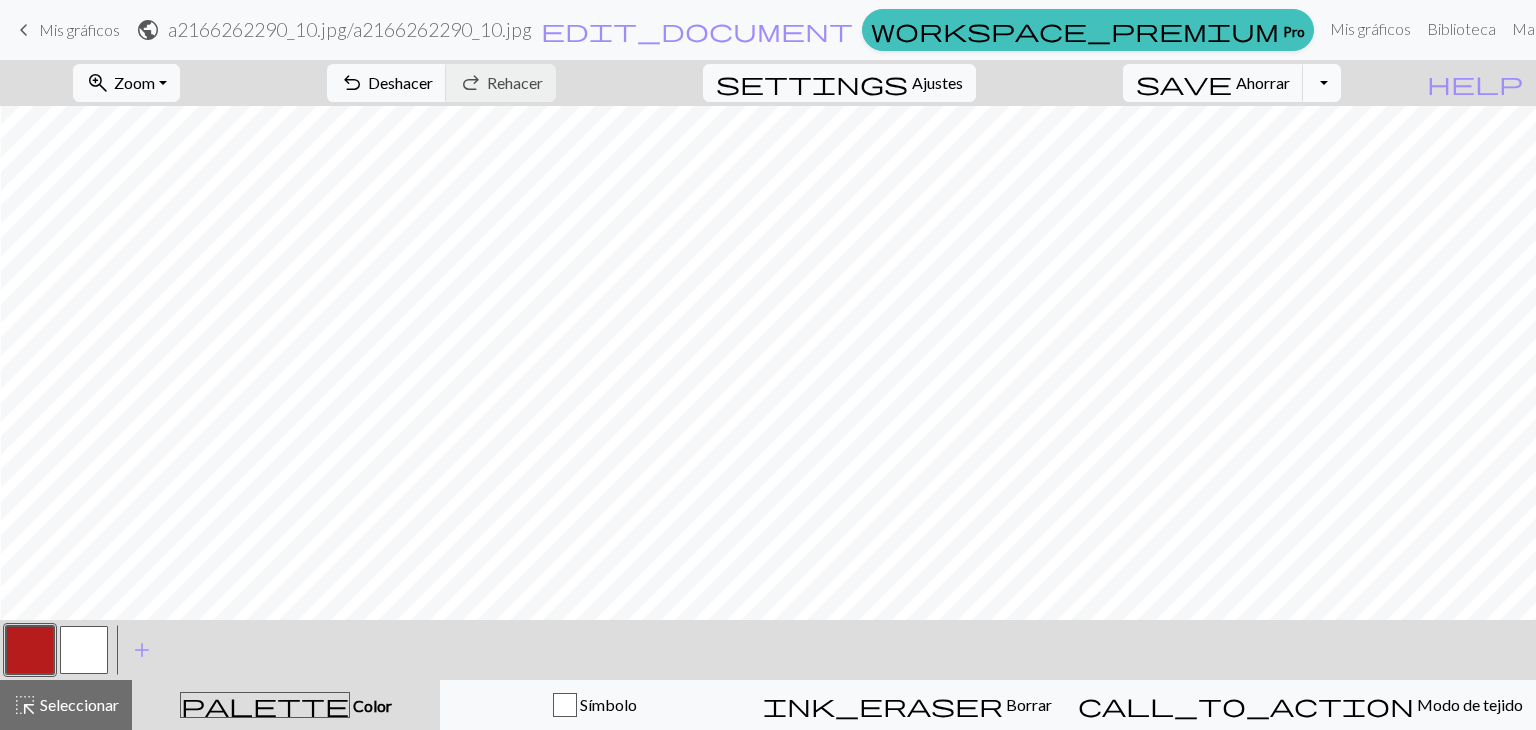 click on "Alternar menú desplegable" at bounding box center (1322, 83) 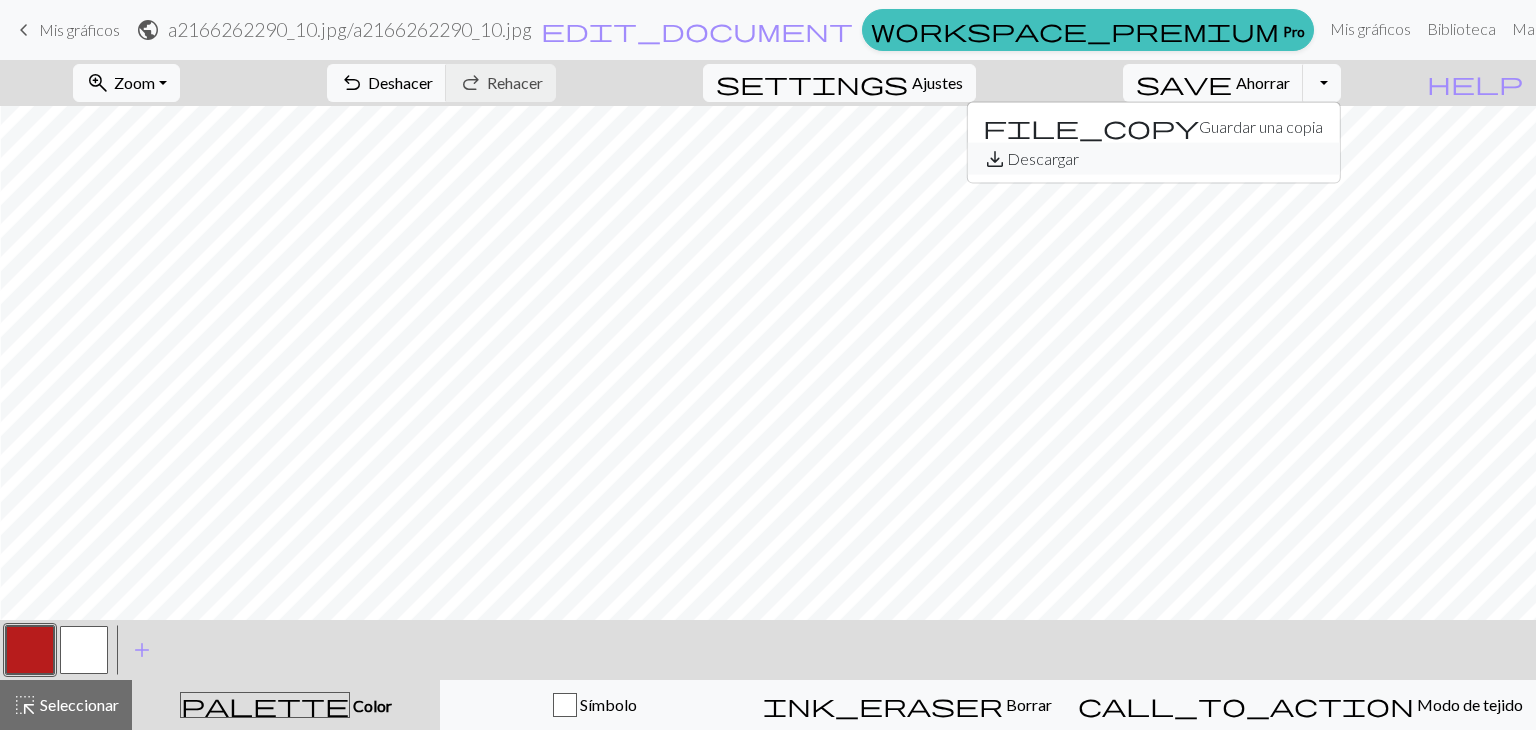 click on "Descargar" at bounding box center (1043, 158) 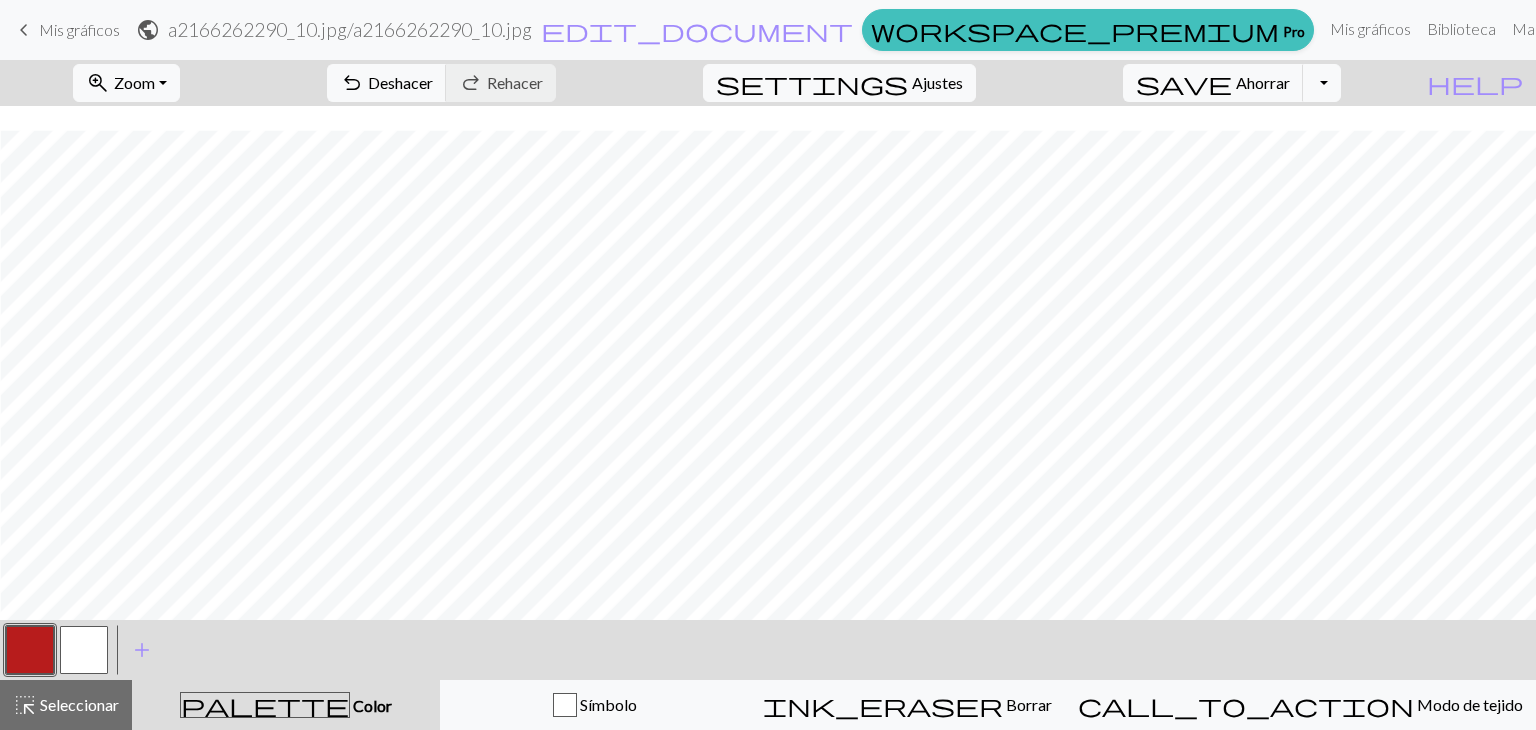 scroll, scrollTop: 608, scrollLeft: 276, axis: both 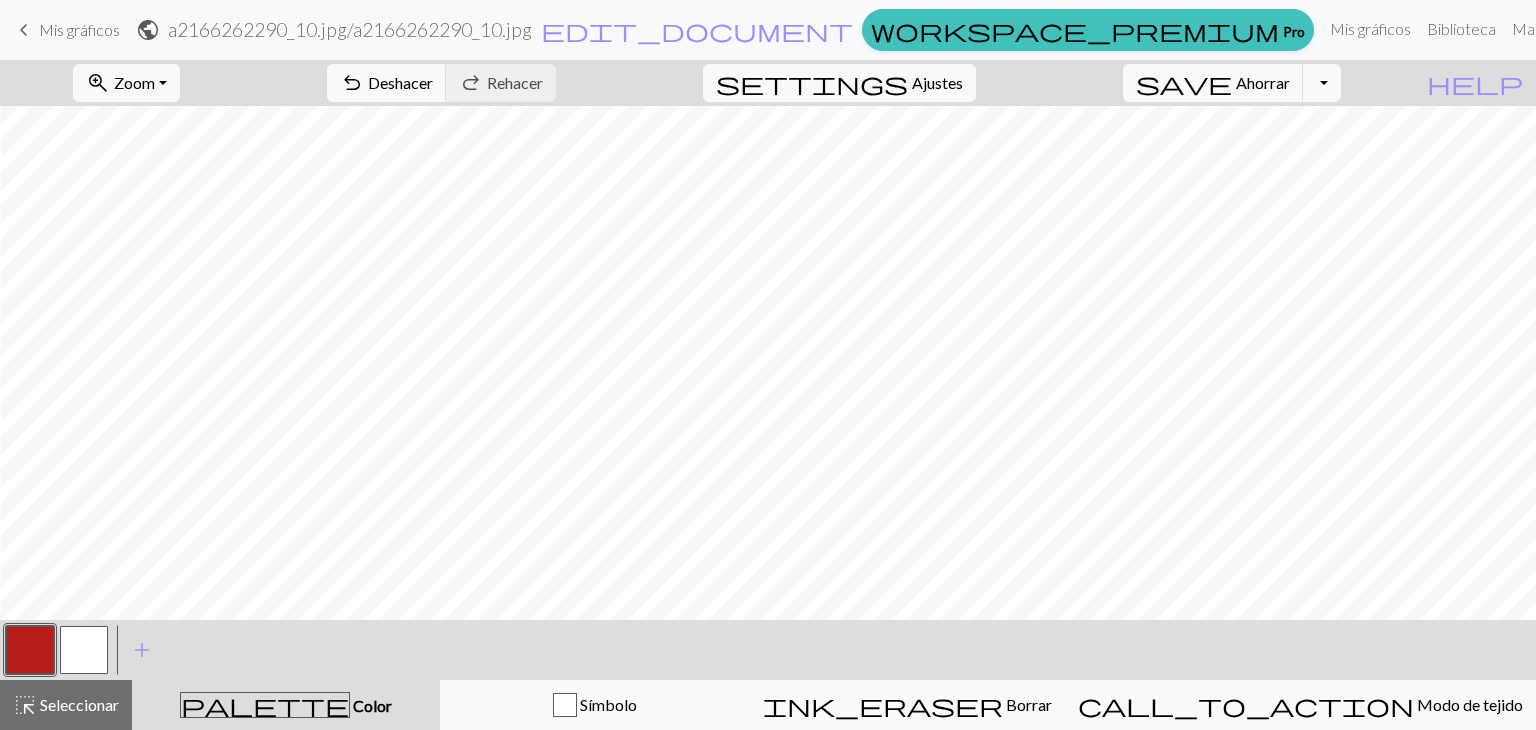 click on "Mis gráficos" at bounding box center [79, 29] 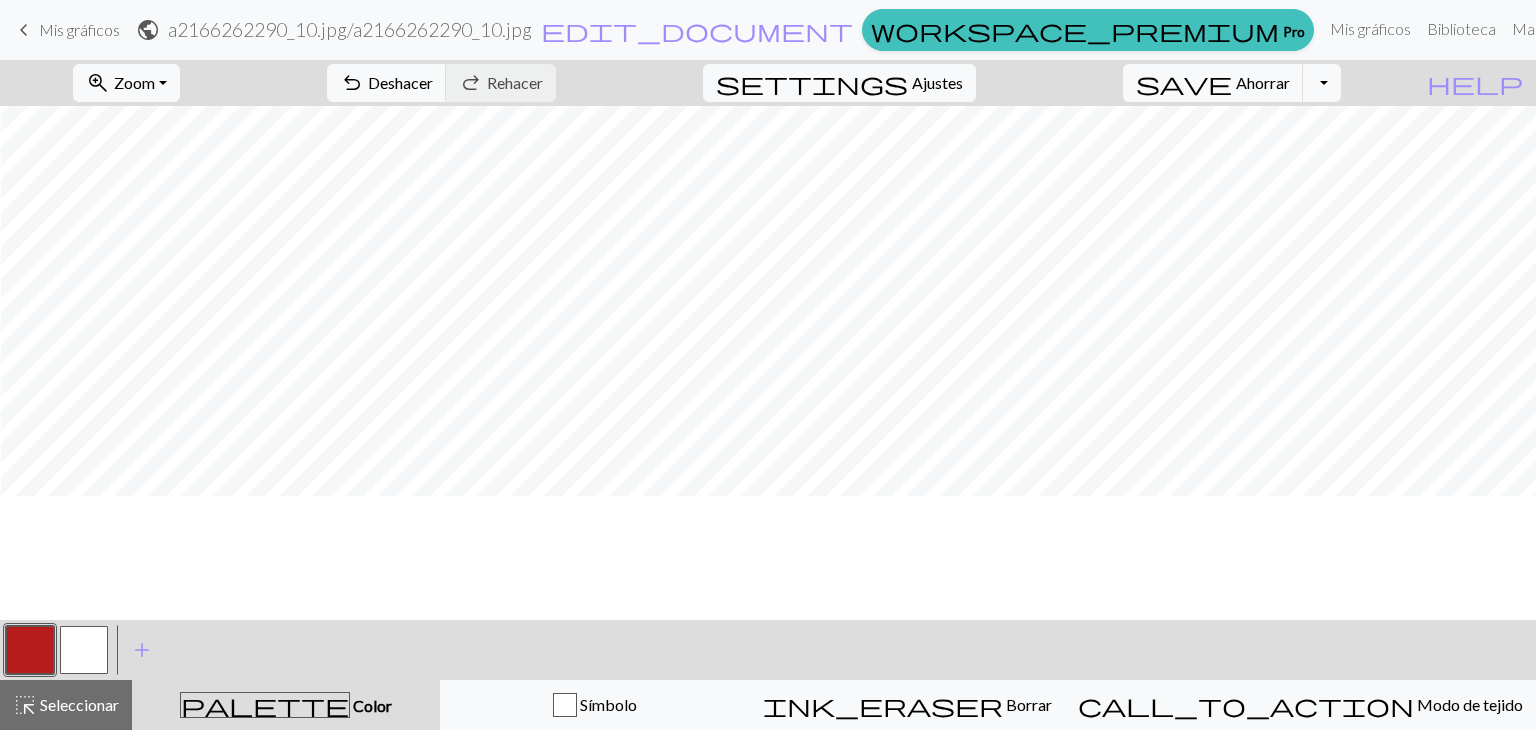 scroll, scrollTop: 0, scrollLeft: 276, axis: horizontal 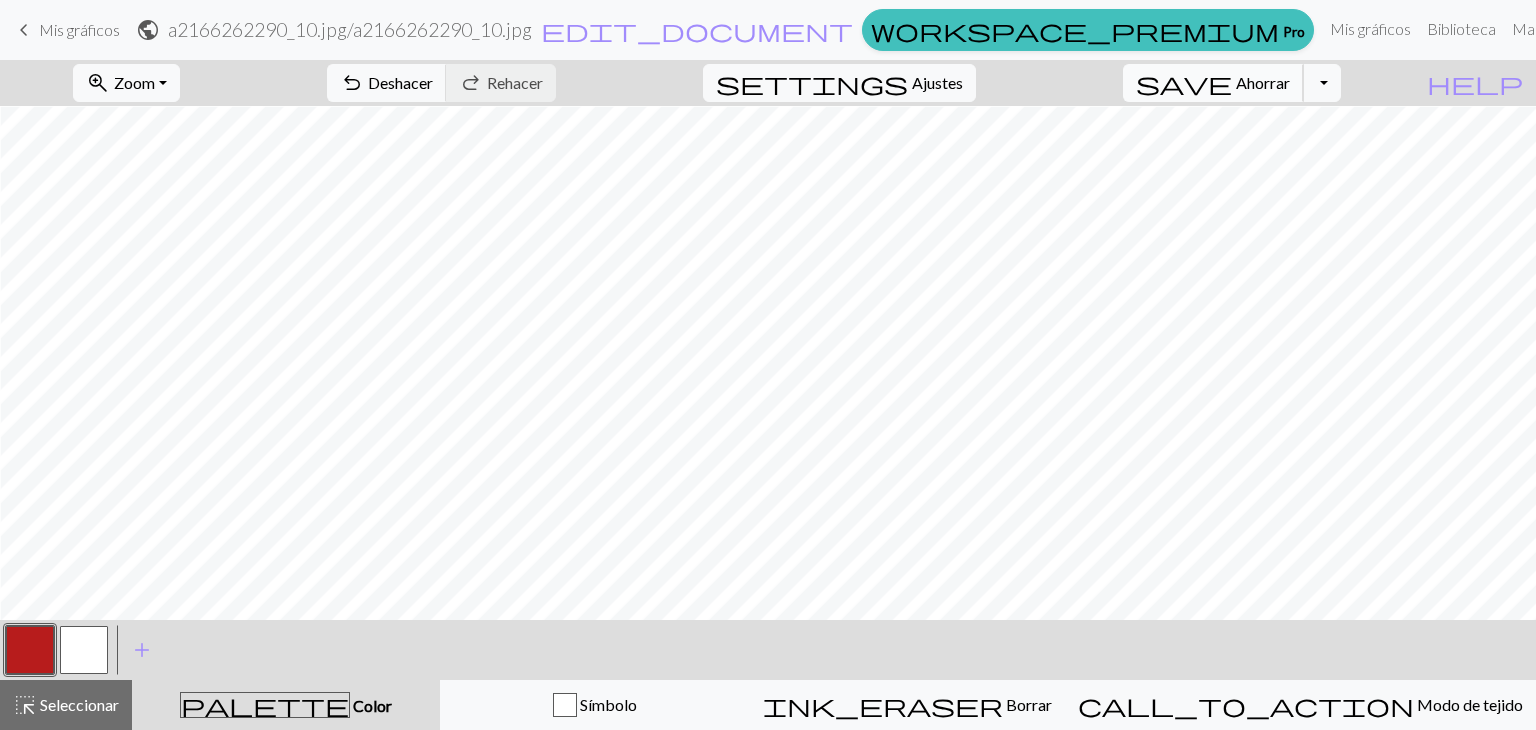 click on "Ahorrar" at bounding box center (1263, 82) 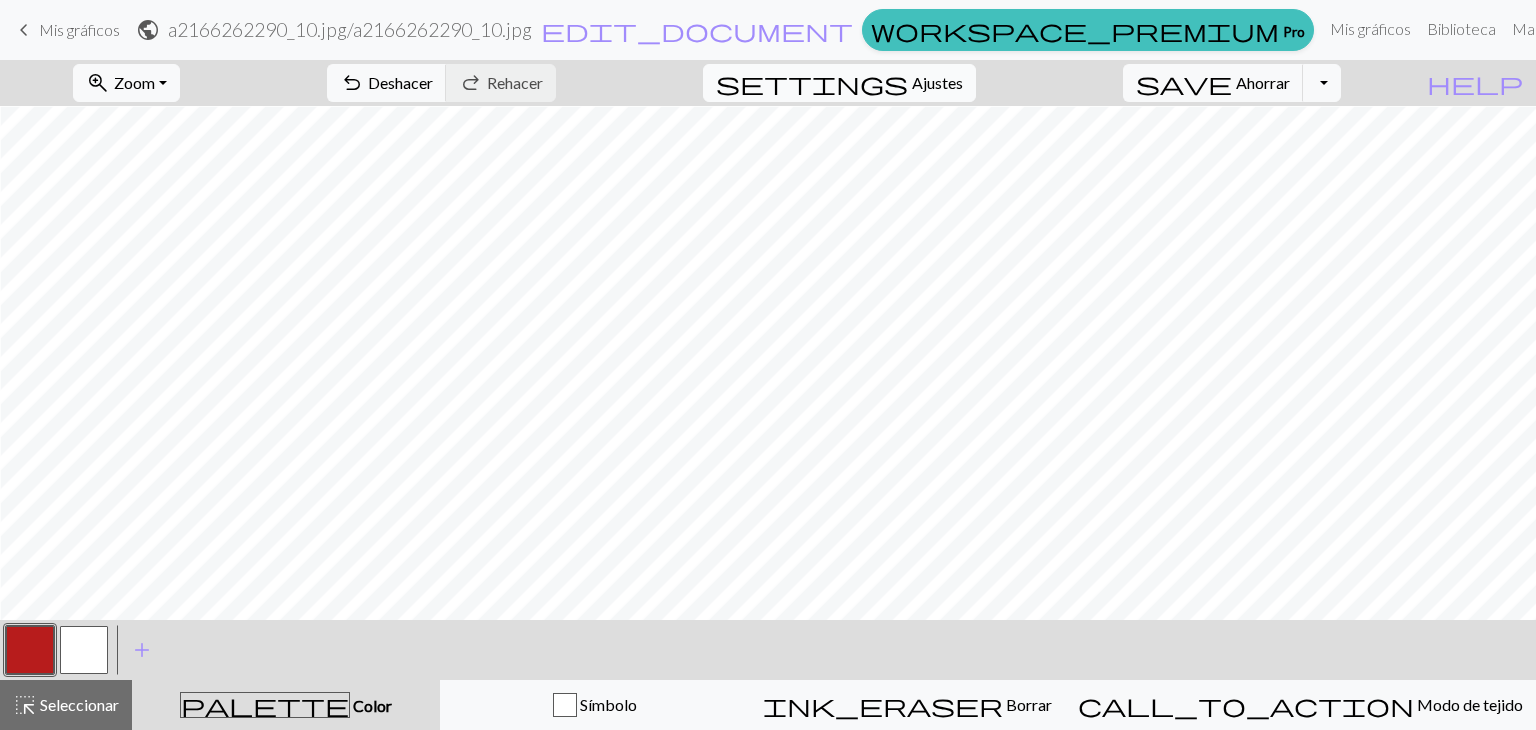 click on "Ajustes" at bounding box center (937, 82) 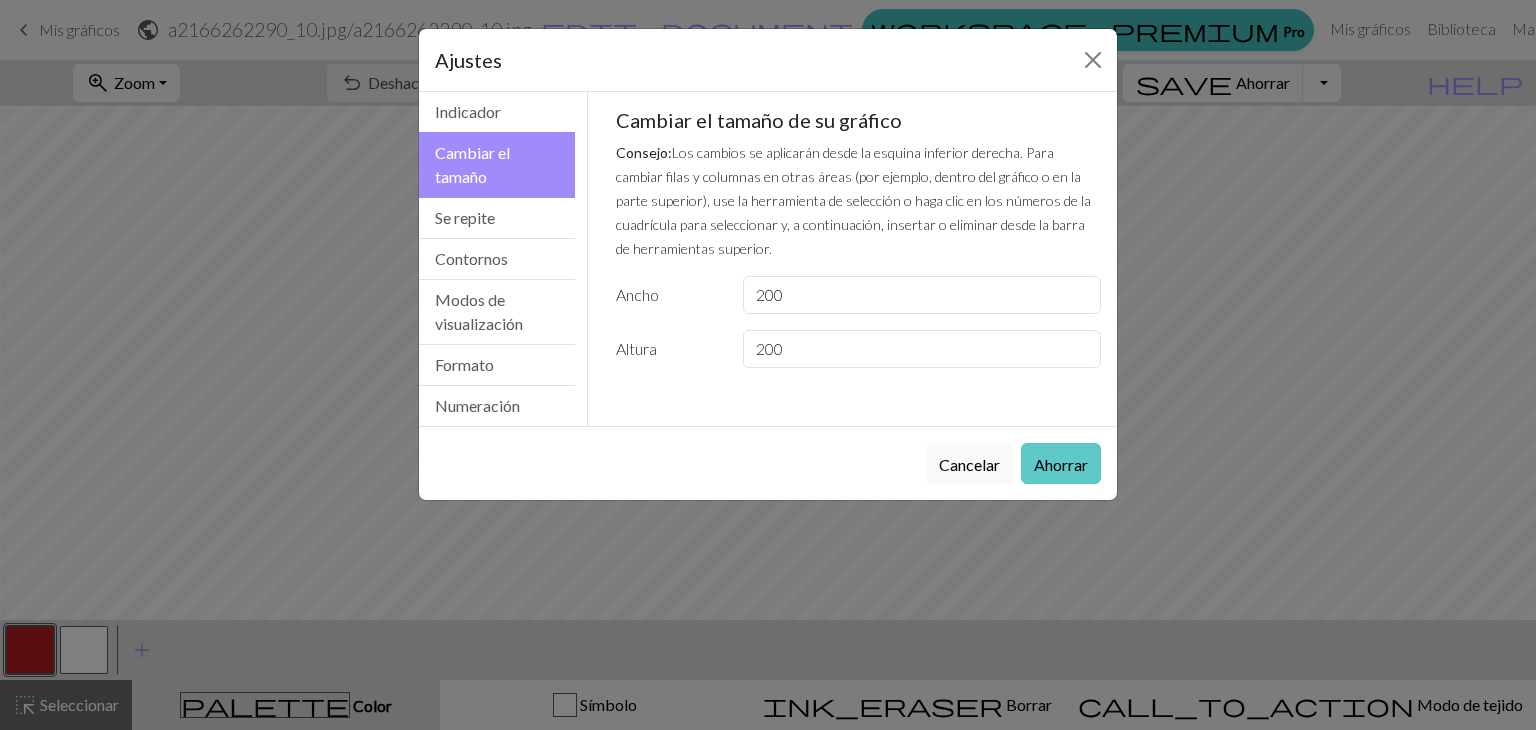 click on "Ahorrar" at bounding box center (1061, 462) 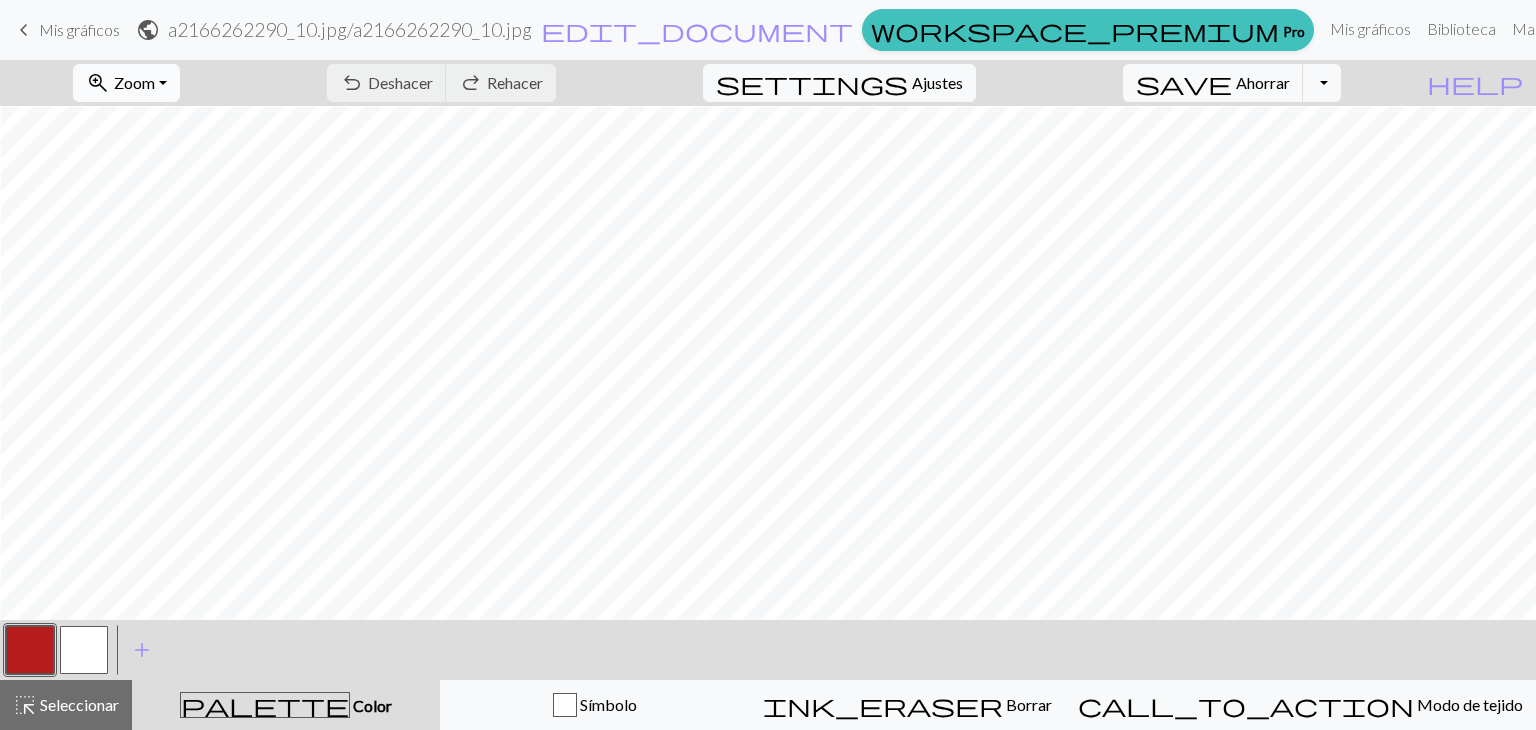 click on "zoom_in Zoom Zoom" at bounding box center [126, 83] 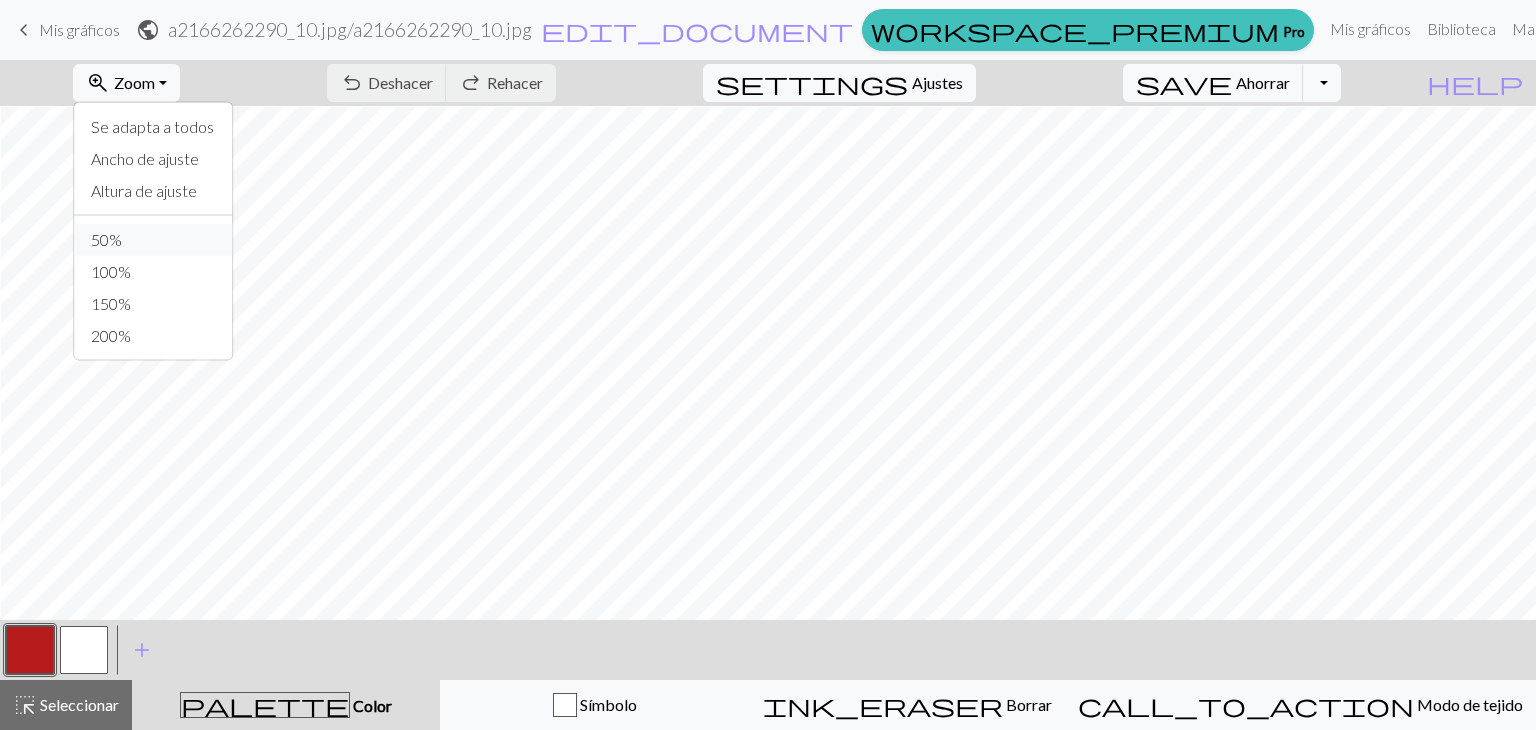 click on "50%" at bounding box center [154, 240] 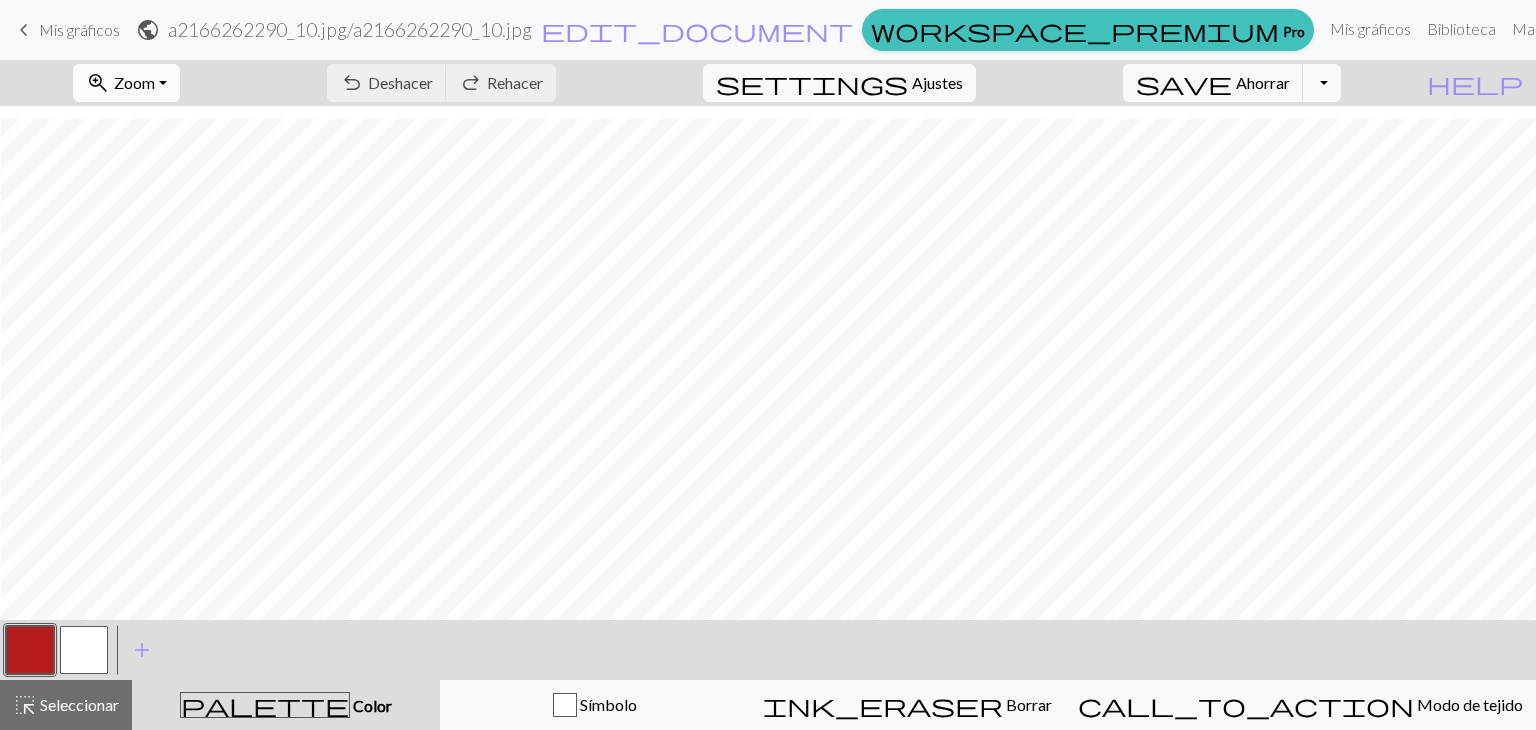 click on "Zoom" at bounding box center [134, 82] 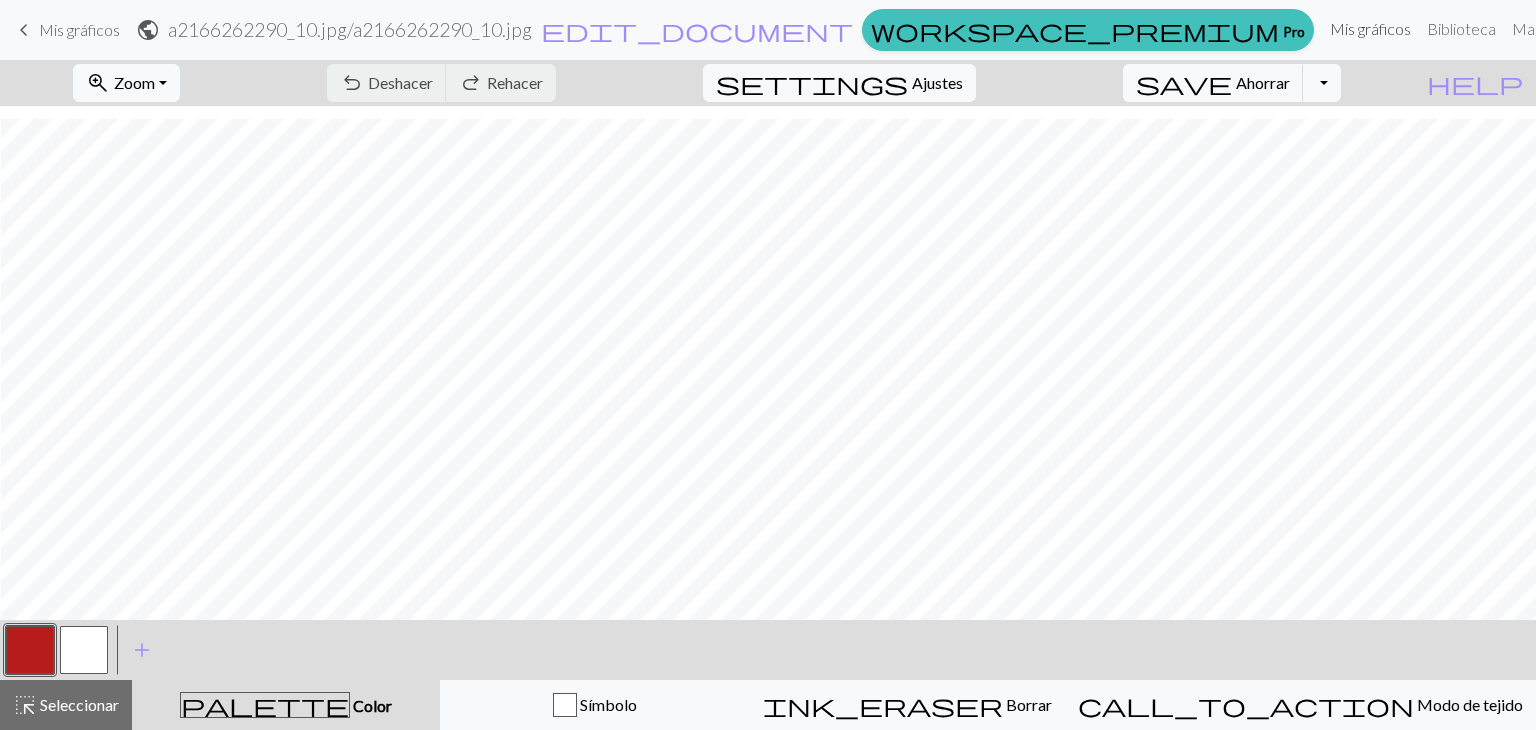 click on "Mis gráficos" at bounding box center (1370, 28) 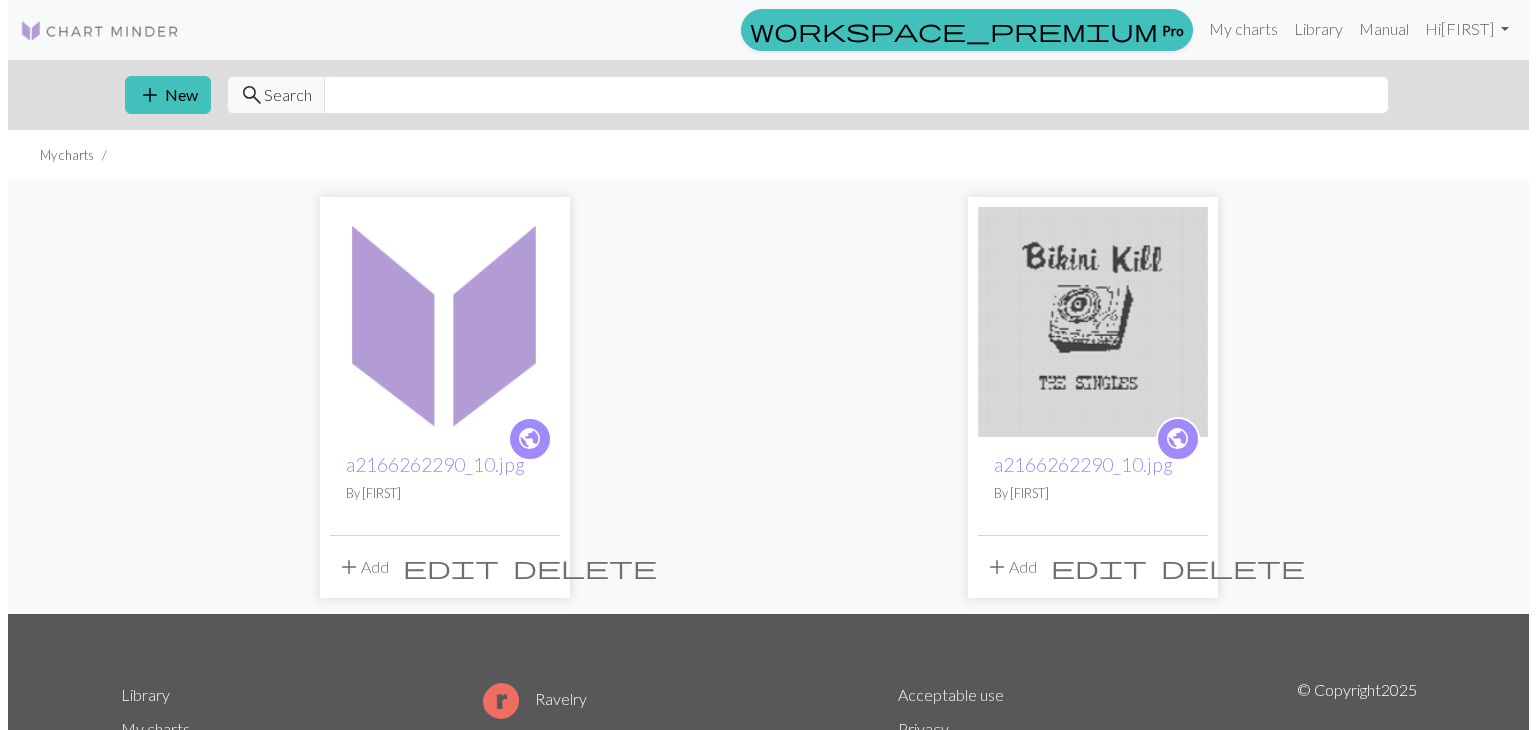 scroll, scrollTop: 0, scrollLeft: 0, axis: both 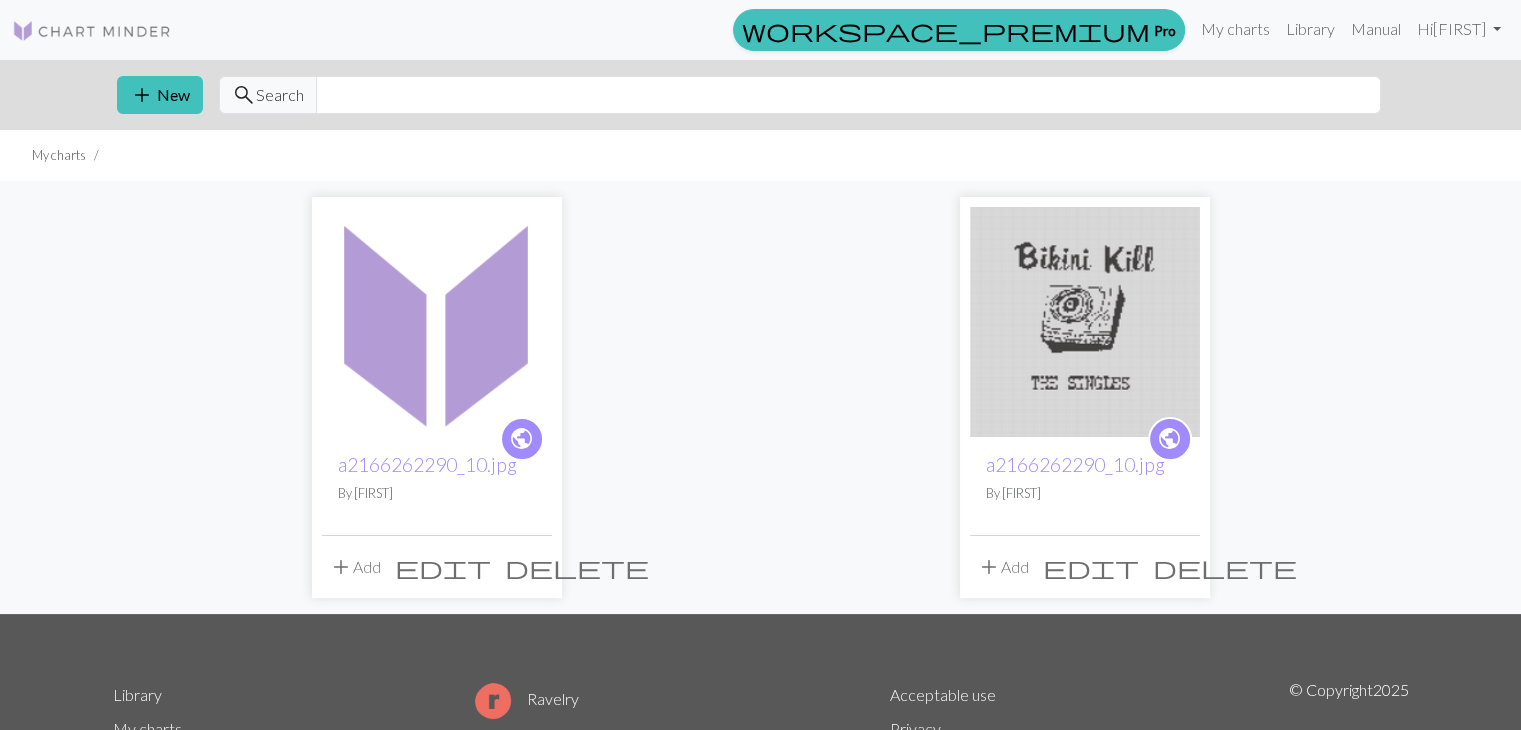 click on "add" at bounding box center [341, 567] 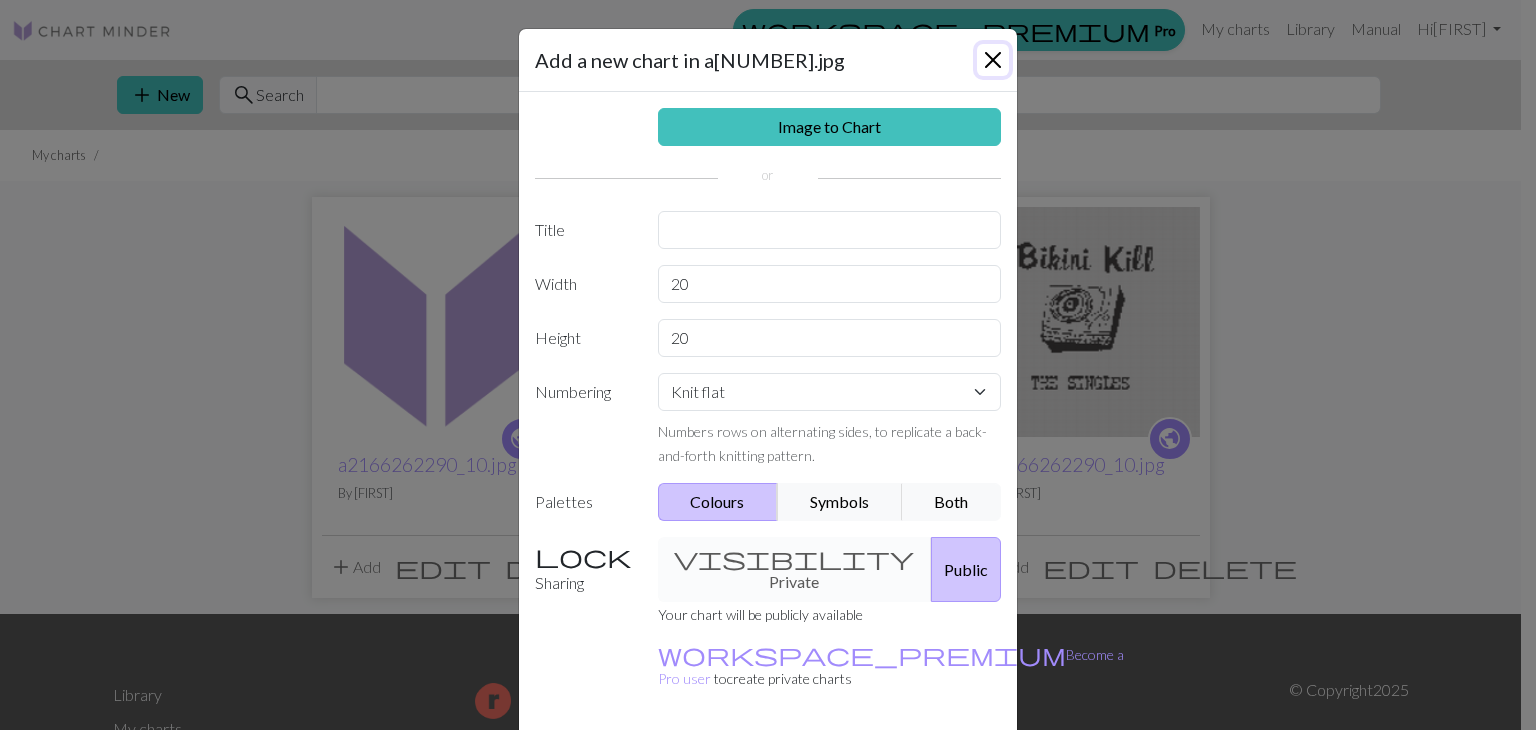click at bounding box center [993, 60] 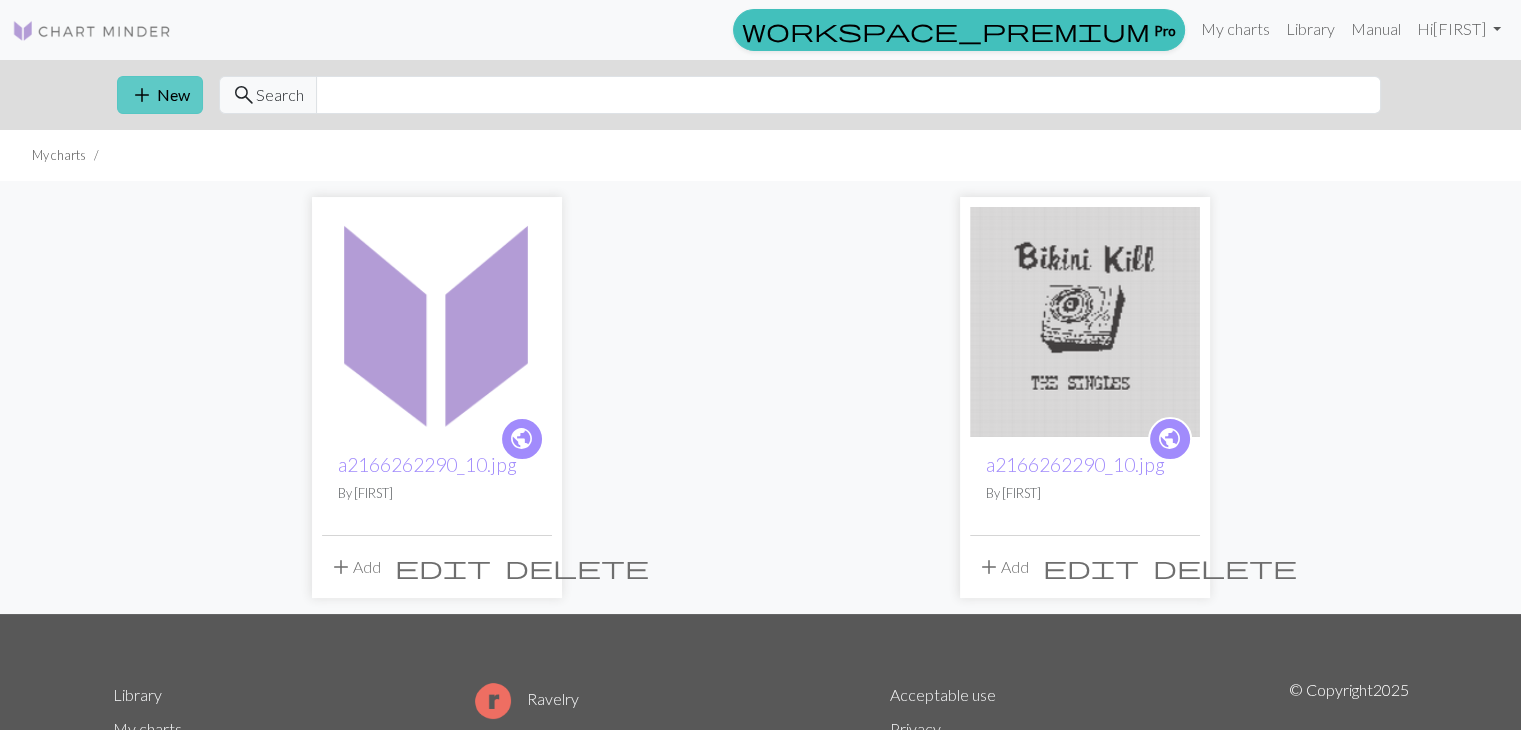 click on "add" at bounding box center [142, 95] 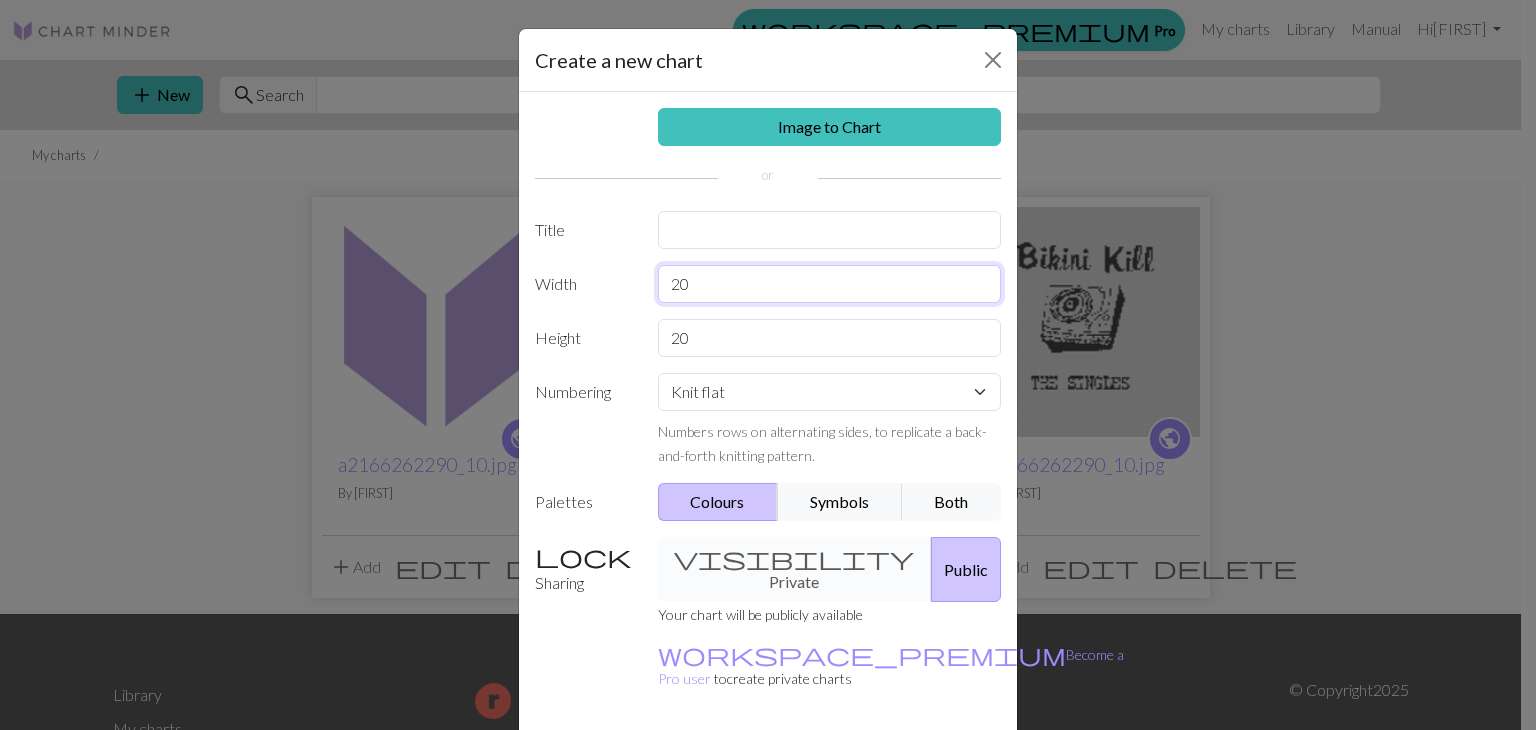 click on "20" at bounding box center (830, 284) 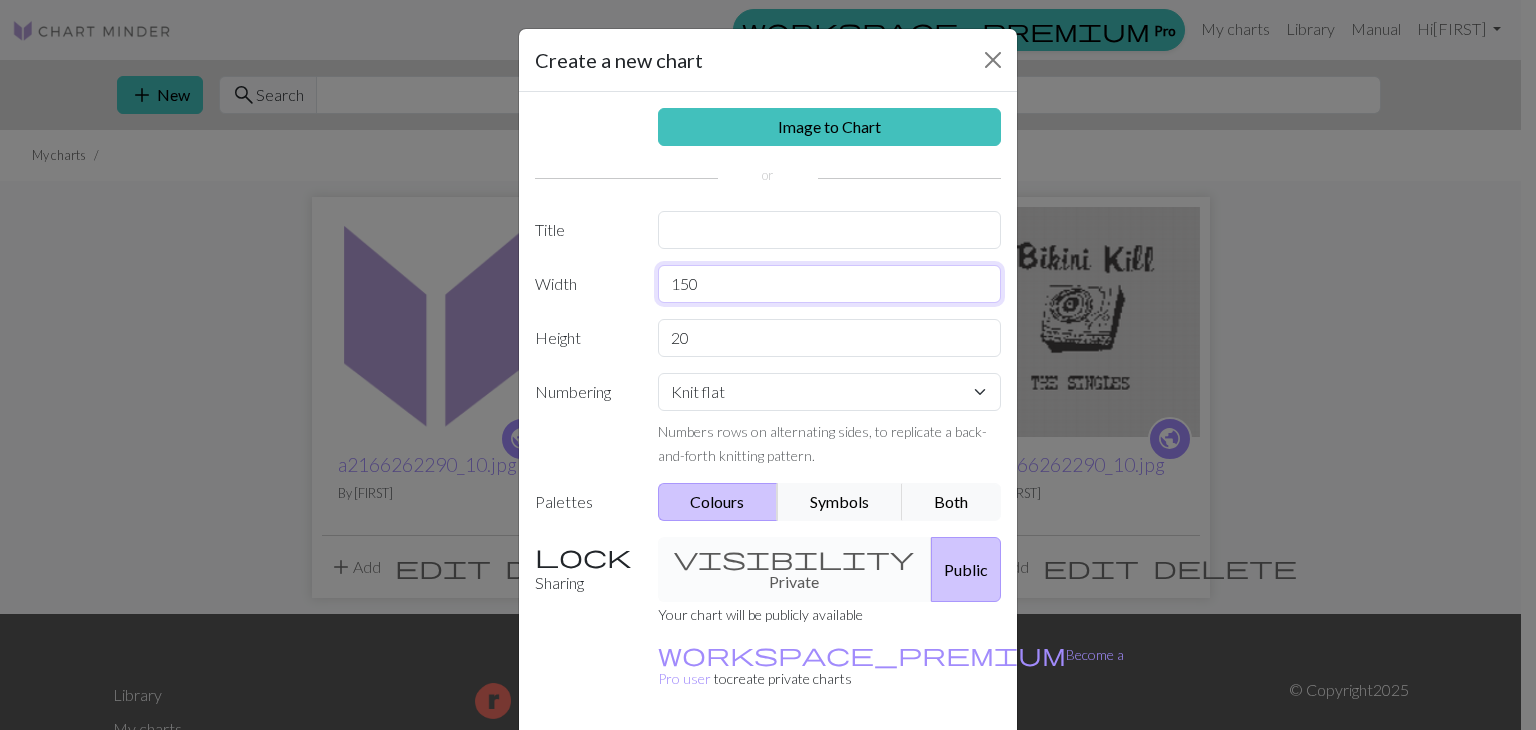 type on "150" 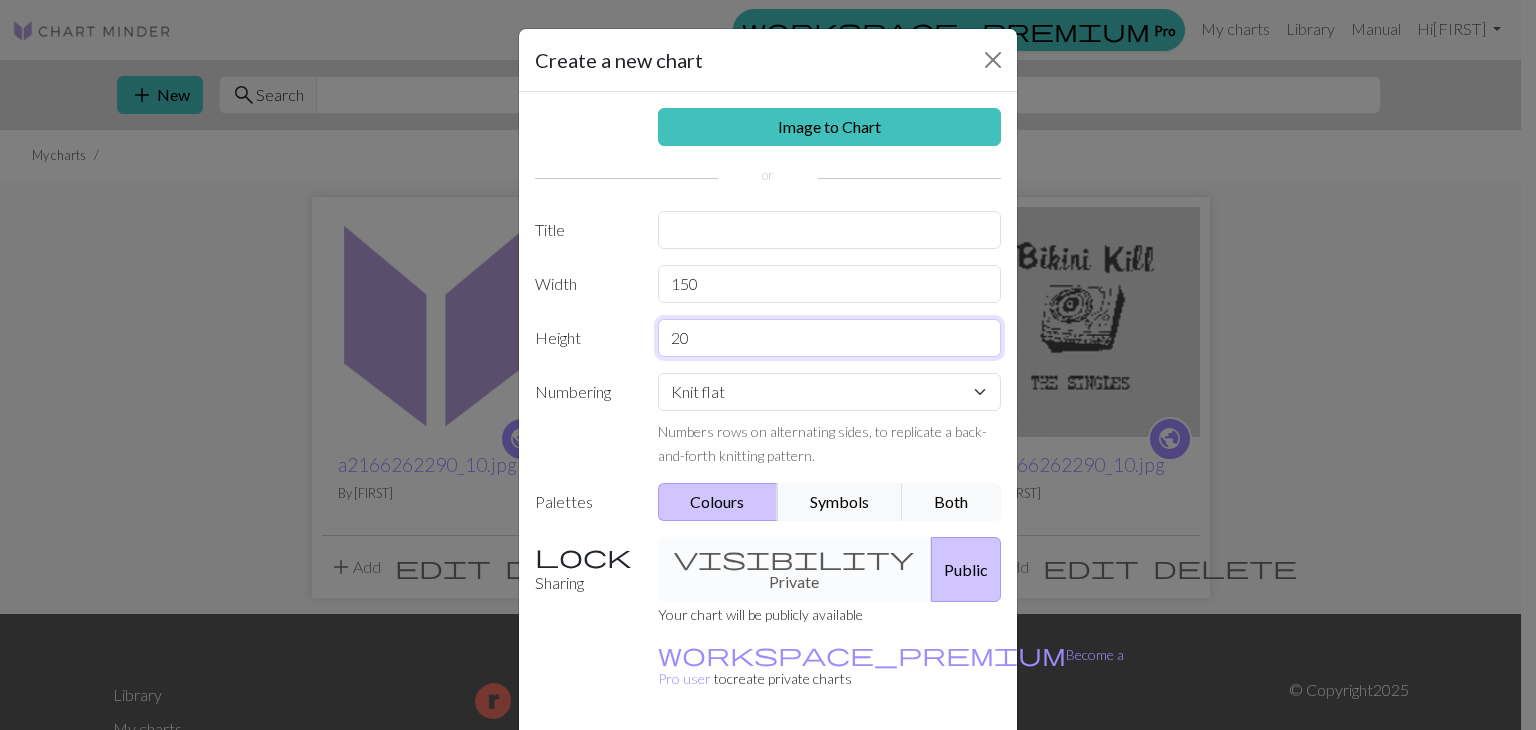 click on "20" at bounding box center (830, 338) 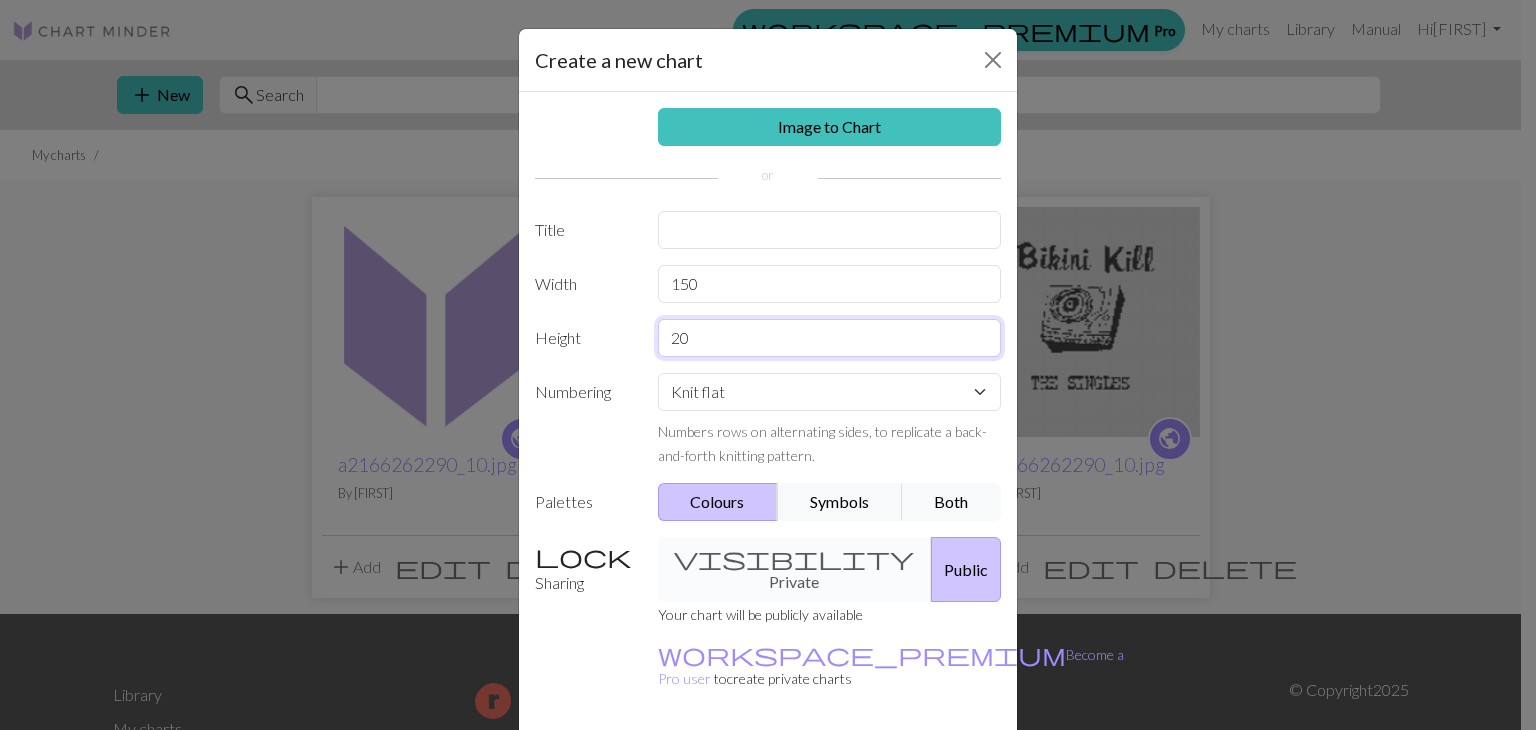 type on "2" 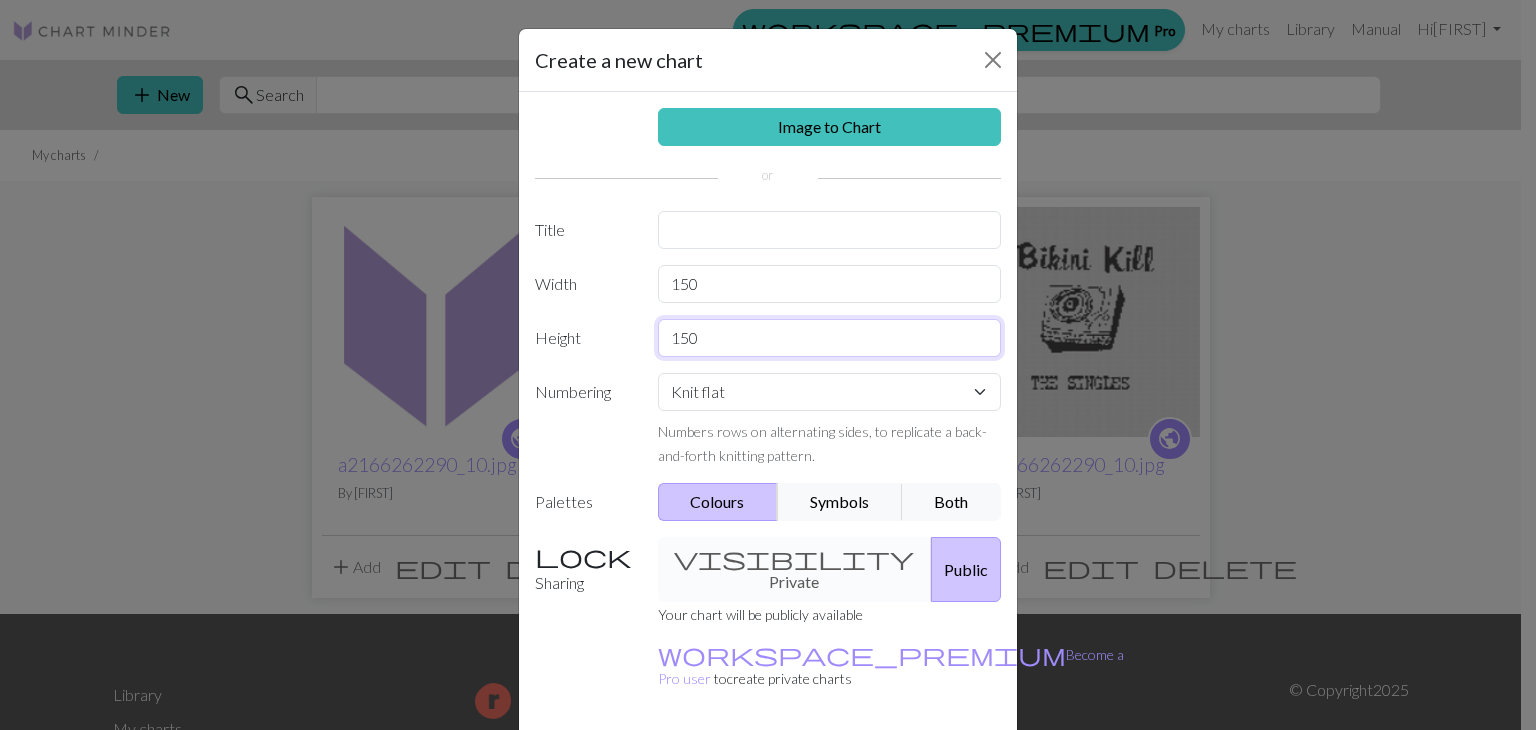 type on "150" 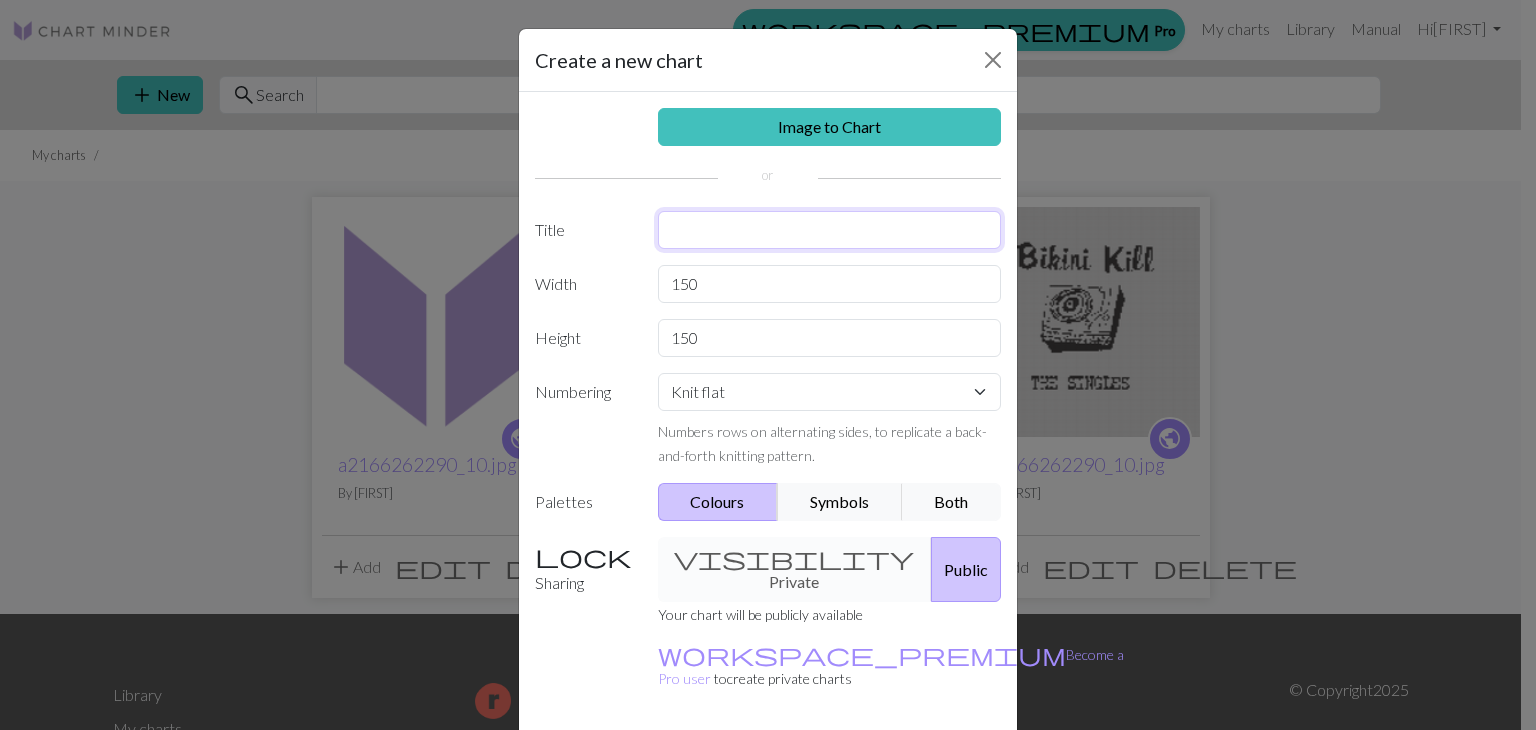 click at bounding box center [830, 230] 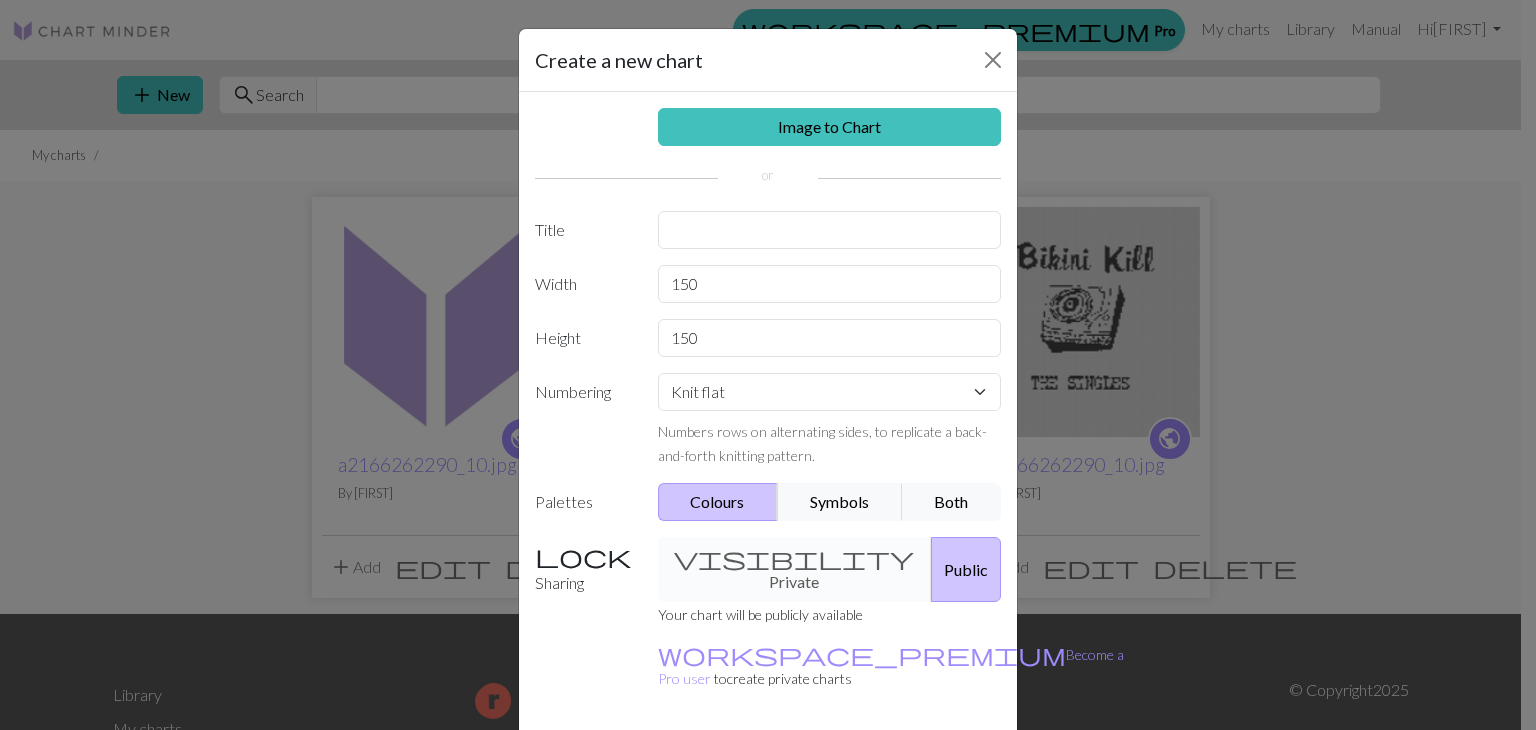 click on "Knit flat Knit in the round Lace knitting Cross stitch Numbers rows on alternating sides, to replicate a back-and-forth knitting pattern." at bounding box center (830, 420) 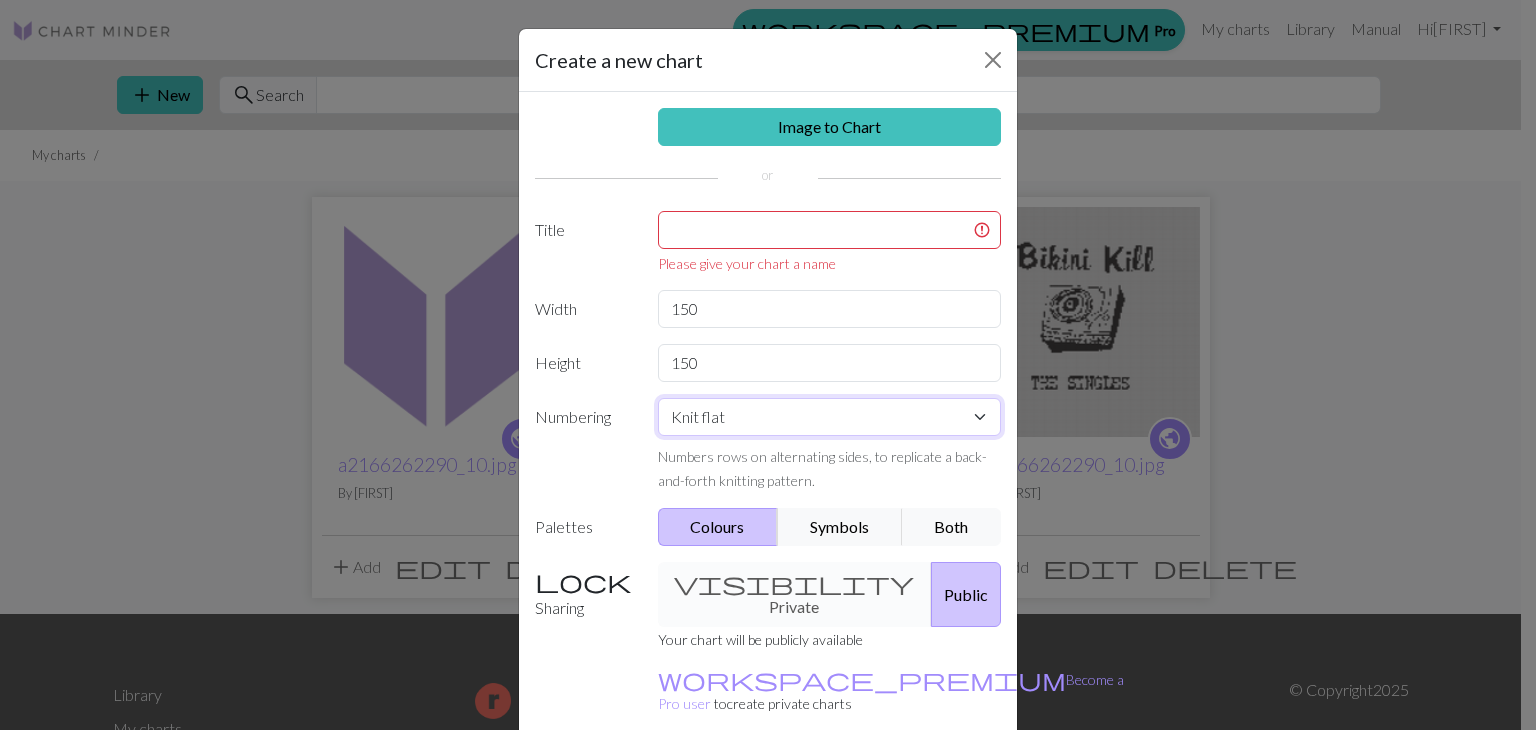 click on "Knit flat Knit in the round Lace knitting Cross stitch" at bounding box center (830, 417) 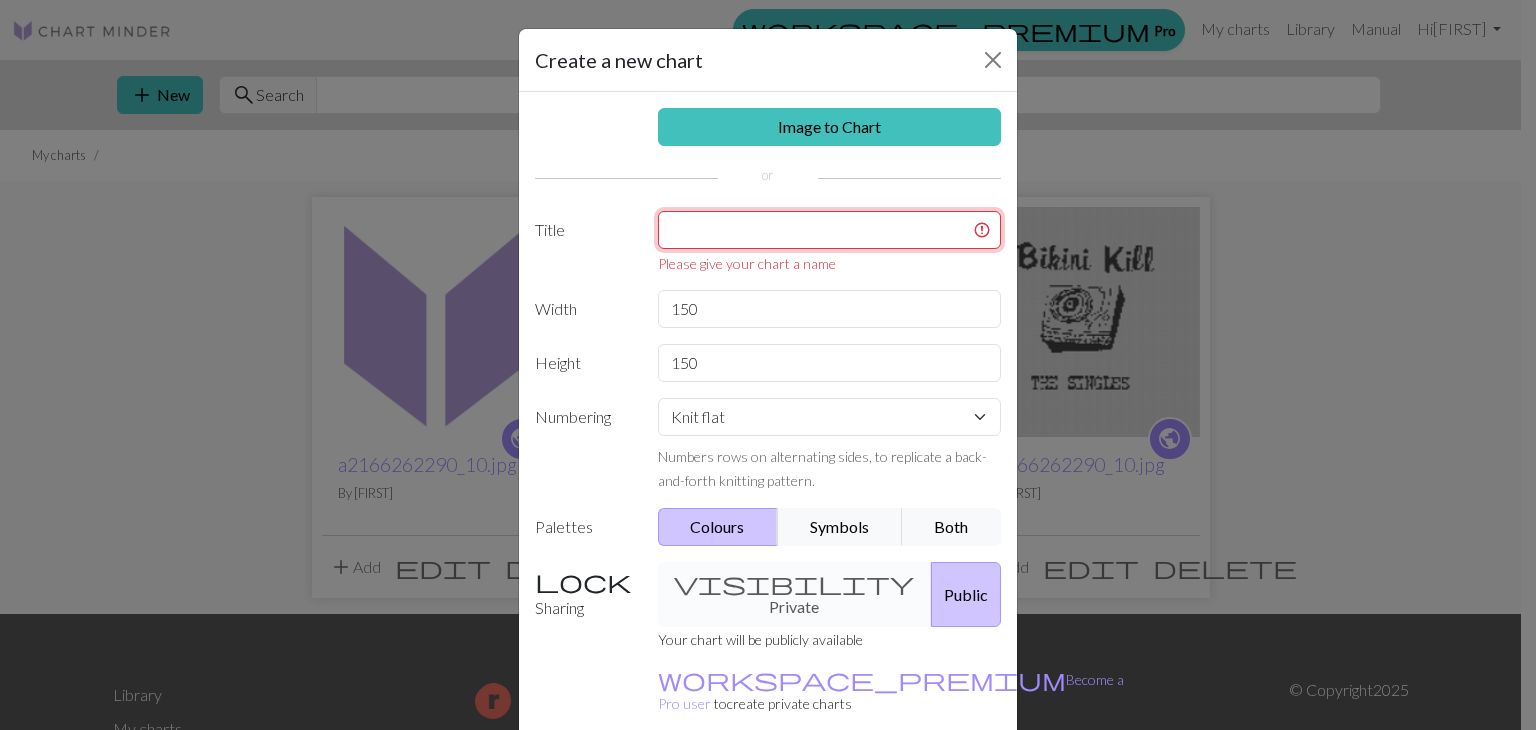 click at bounding box center [830, 230] 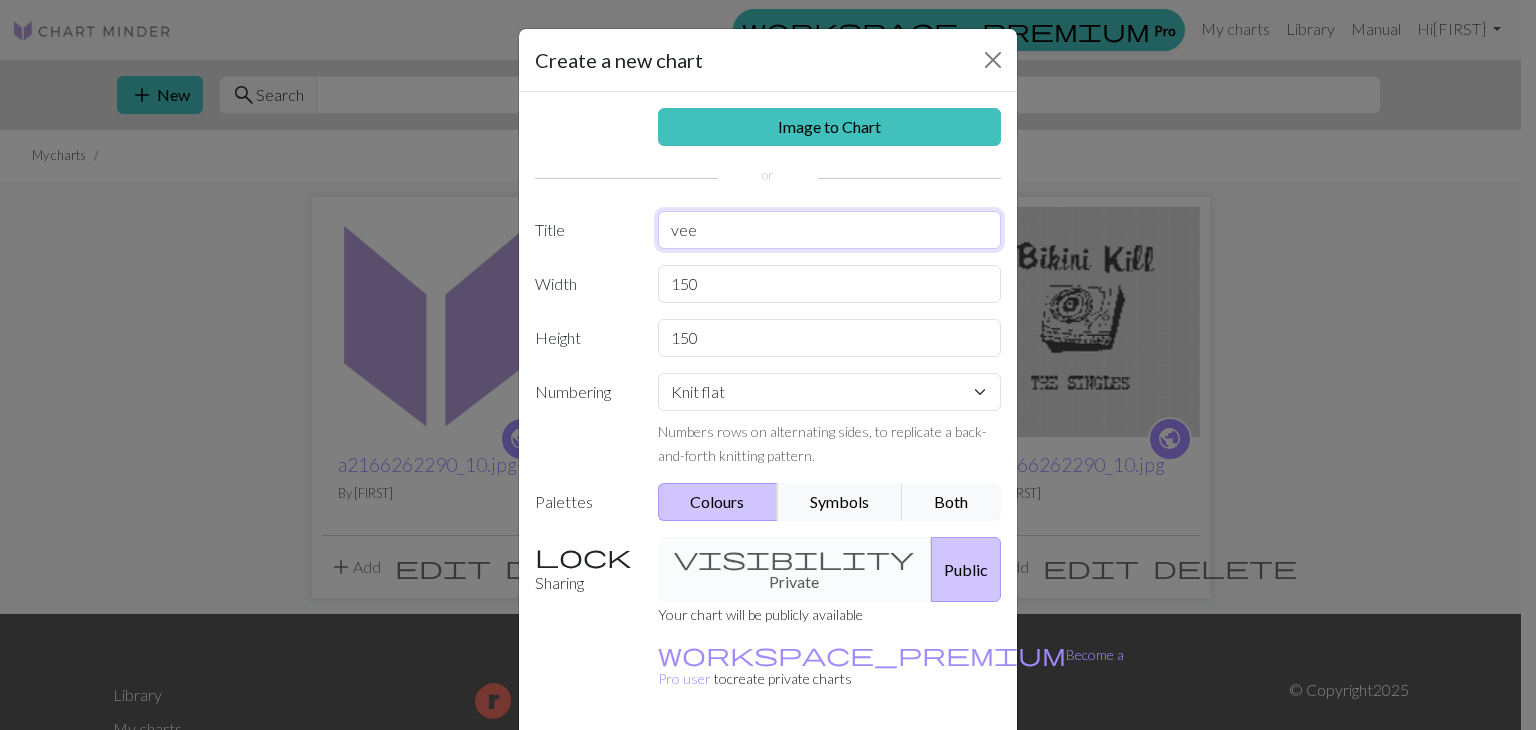 type on "vee" 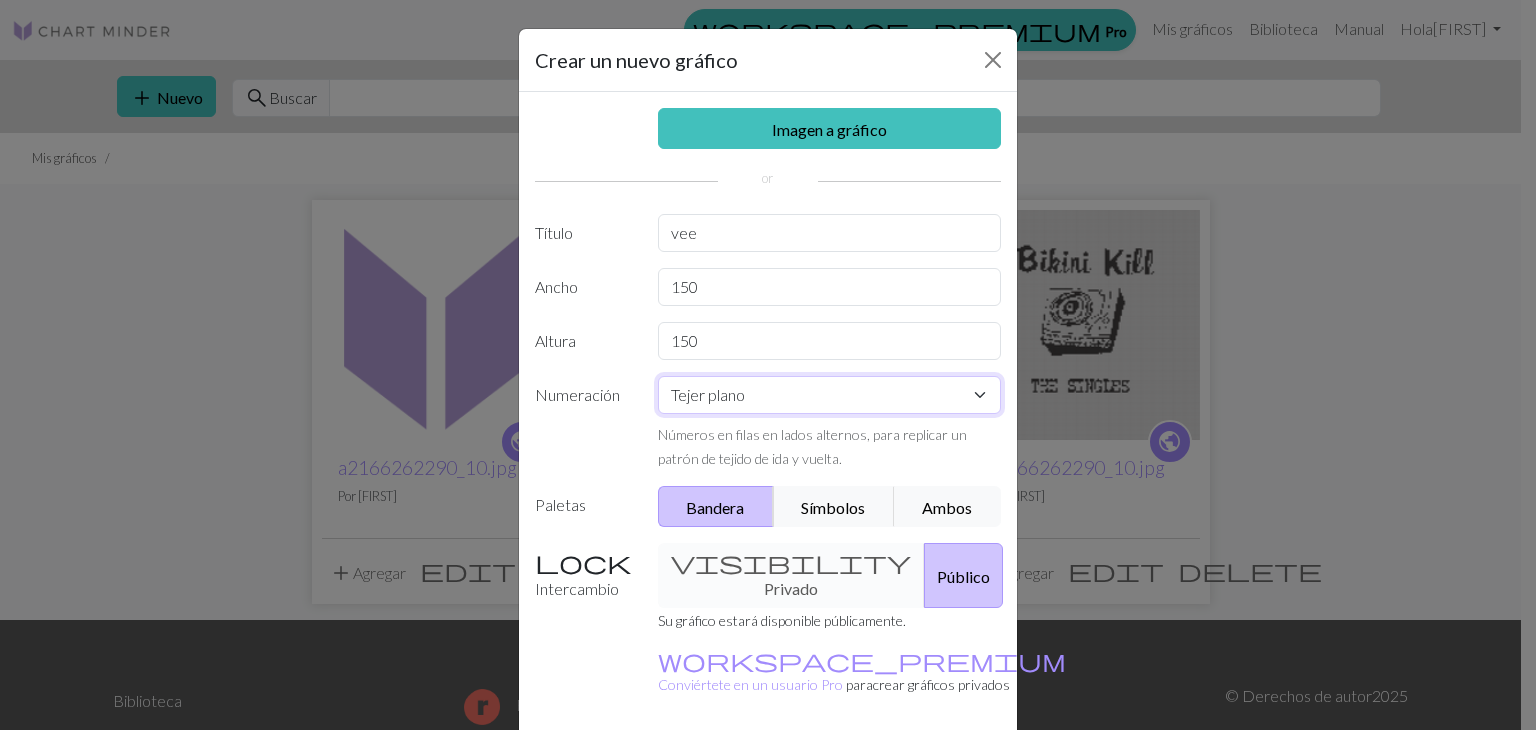 click on "Tejer plano Tejer en redondo Tejido de encaje Punto de cruz" at bounding box center (830, 395) 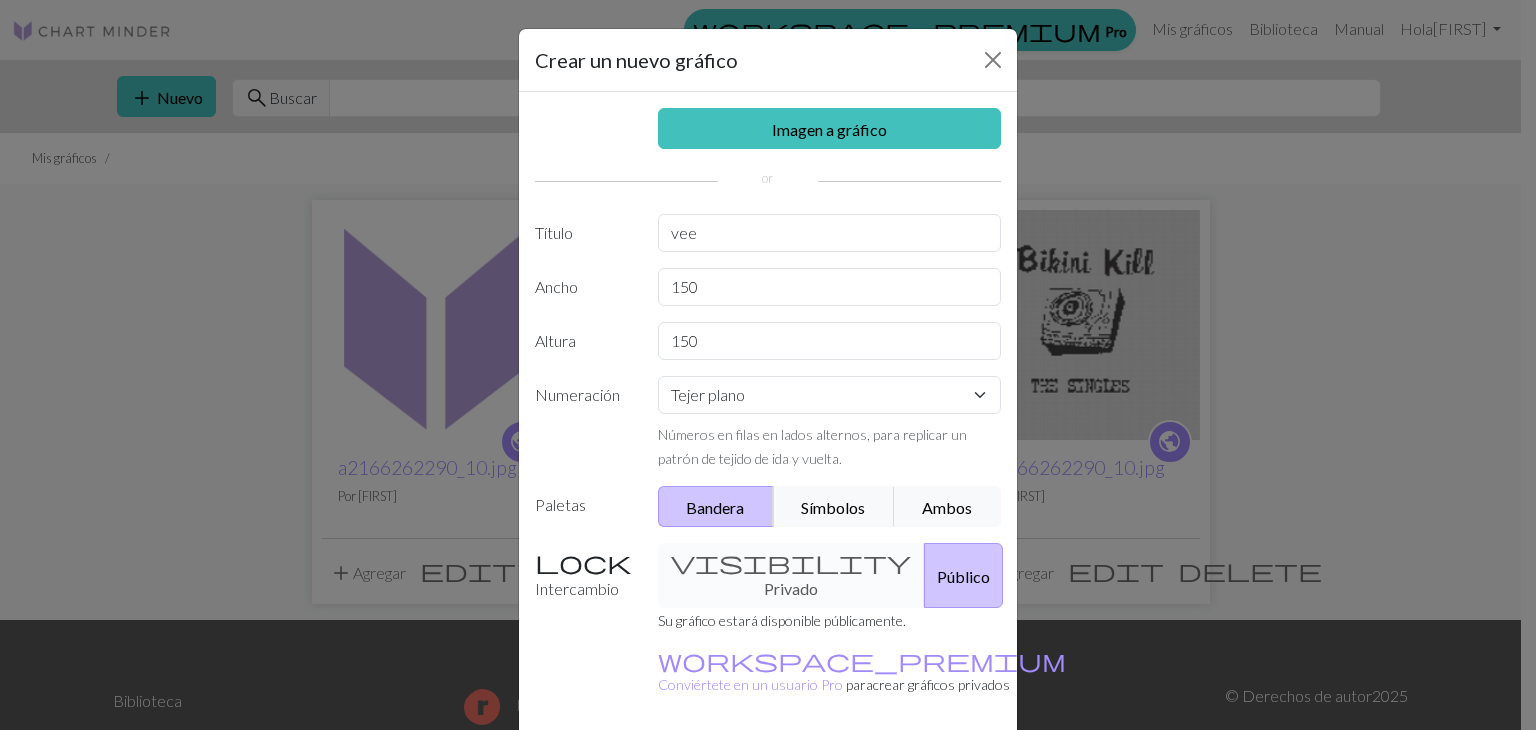 click on "visibility Privado Público" at bounding box center (830, 575) 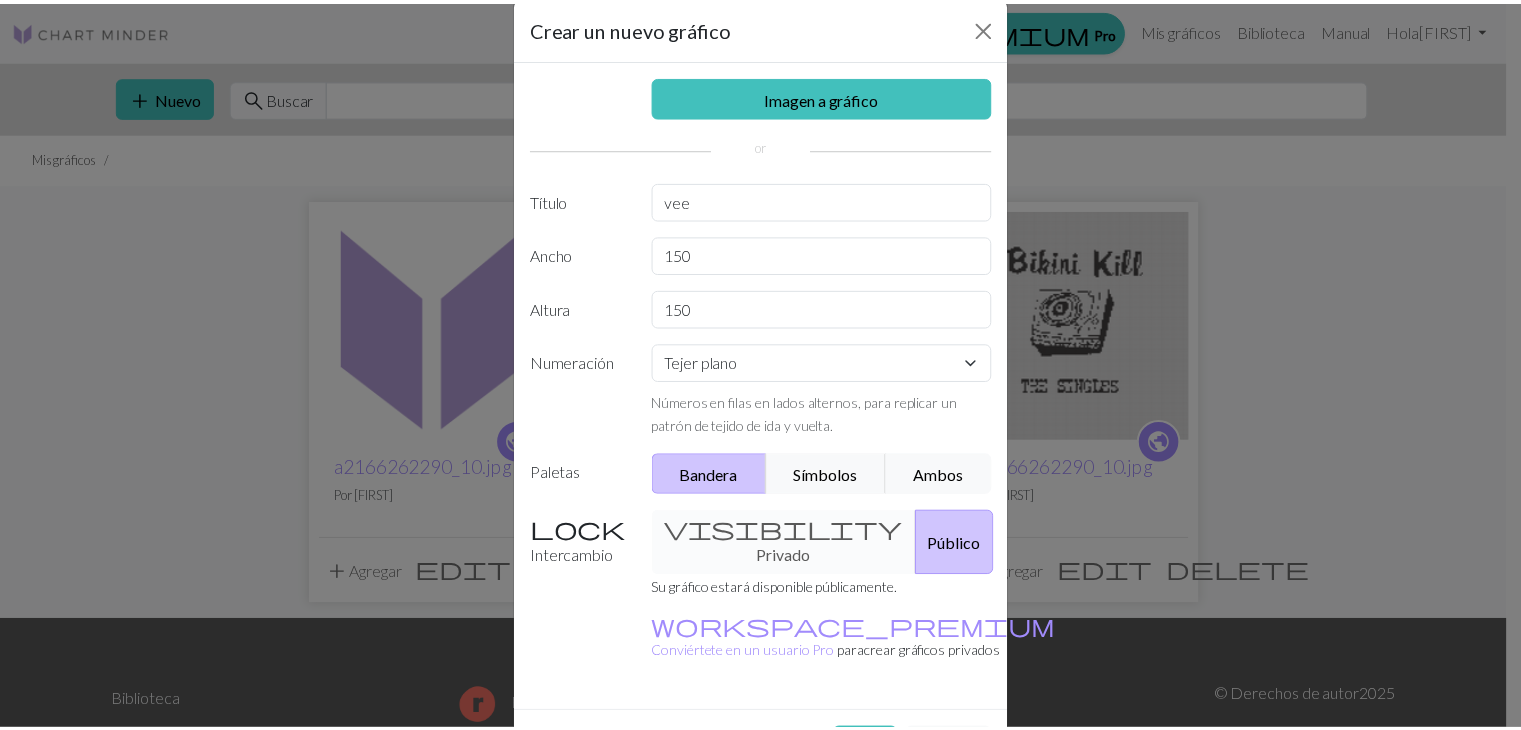 scroll, scrollTop: 92, scrollLeft: 0, axis: vertical 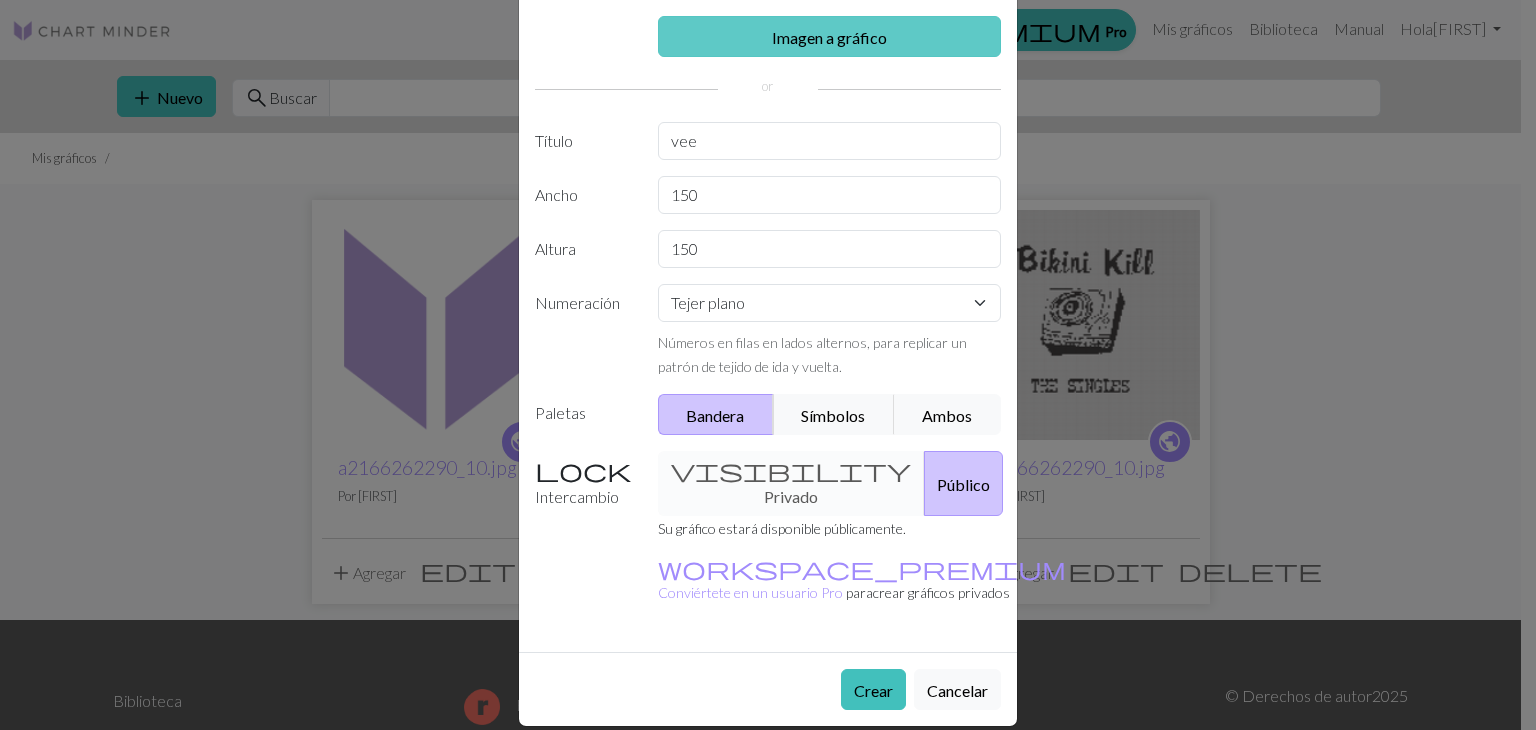click on "Imagen a gráfico" at bounding box center [830, 36] 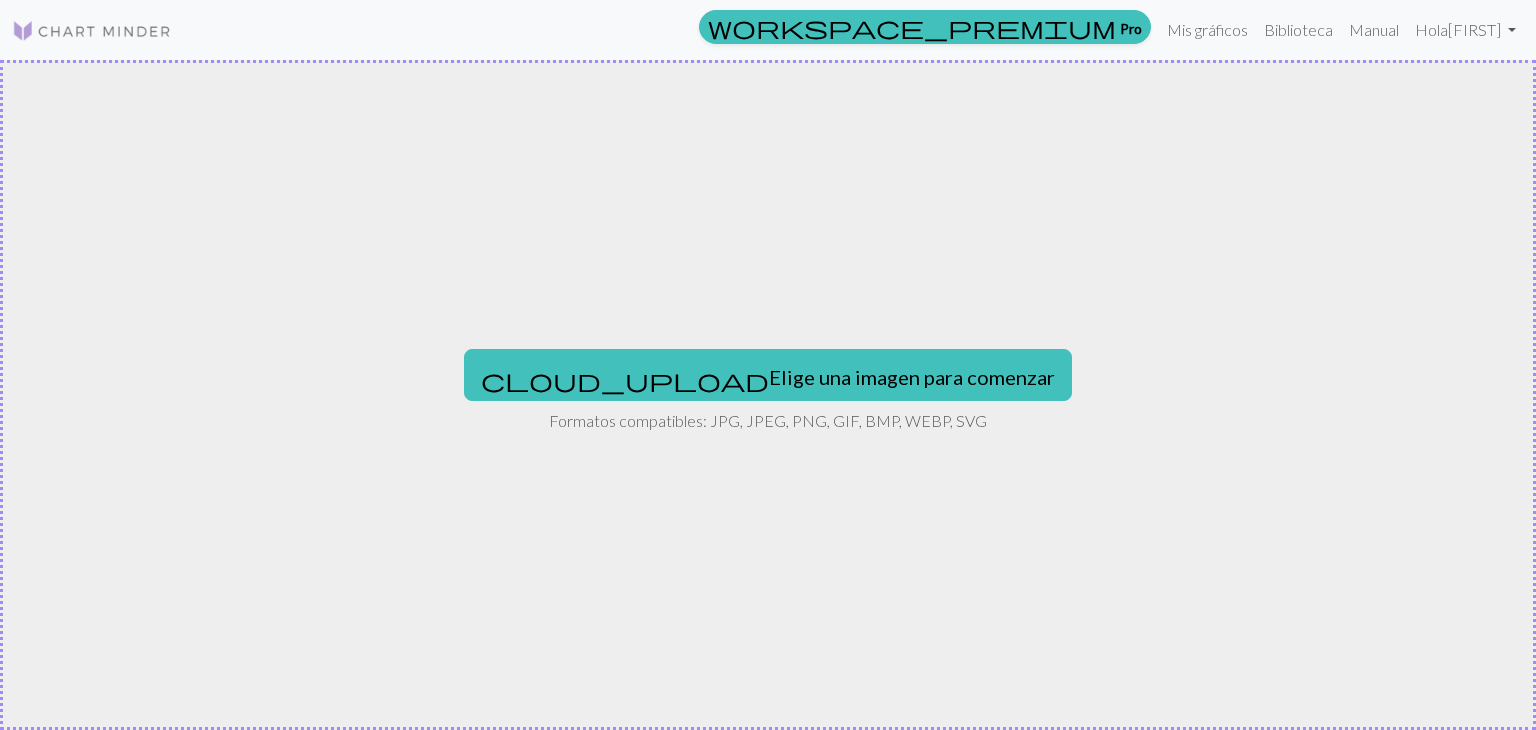 click on "cloud_upload Elige una imagen para comenzar Formatos compatibles: JPG, JPEG, PNG, GIF, BMP, WEBP, SVG" at bounding box center [768, 395] 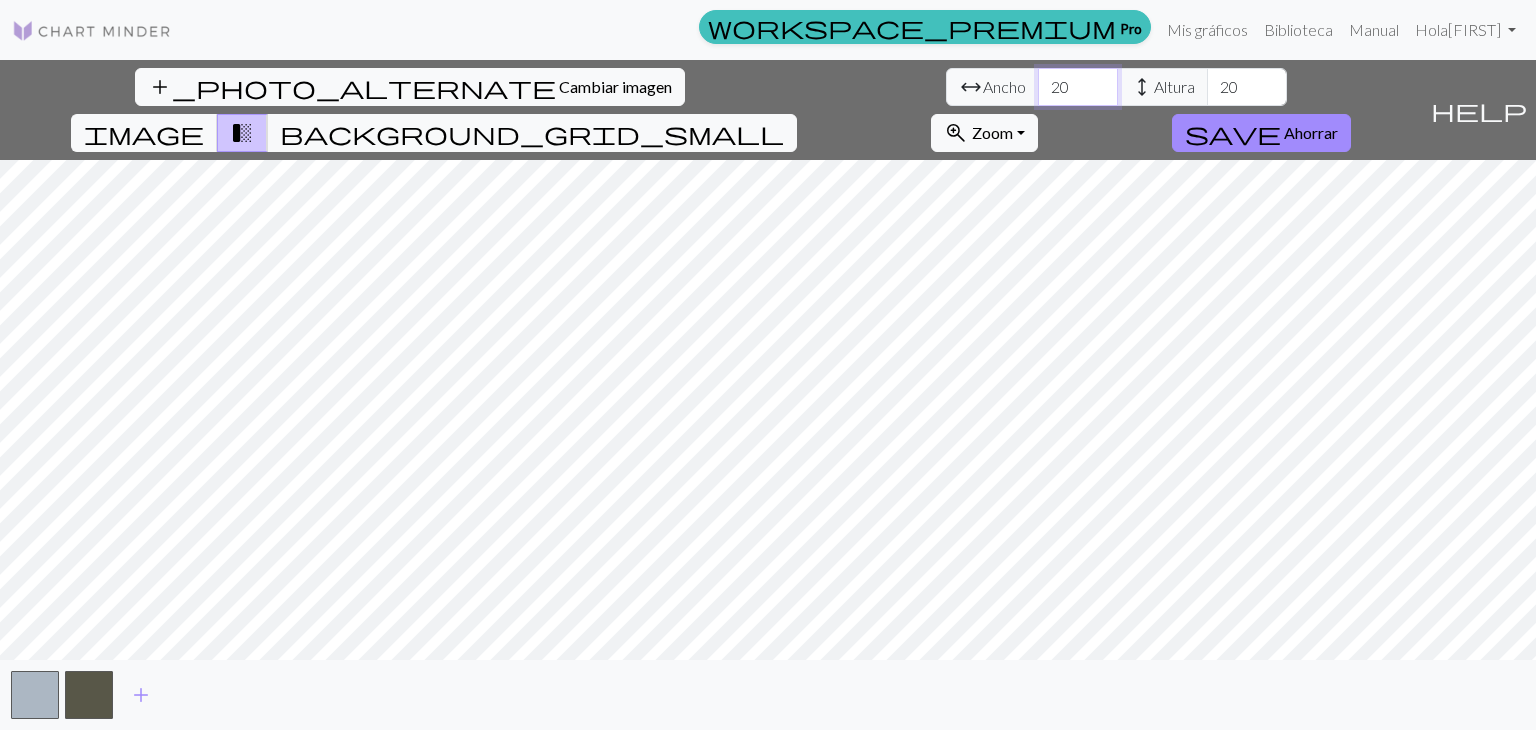 drag, startPoint x: 480, startPoint y: 85, endPoint x: 431, endPoint y: 84, distance: 49.010204 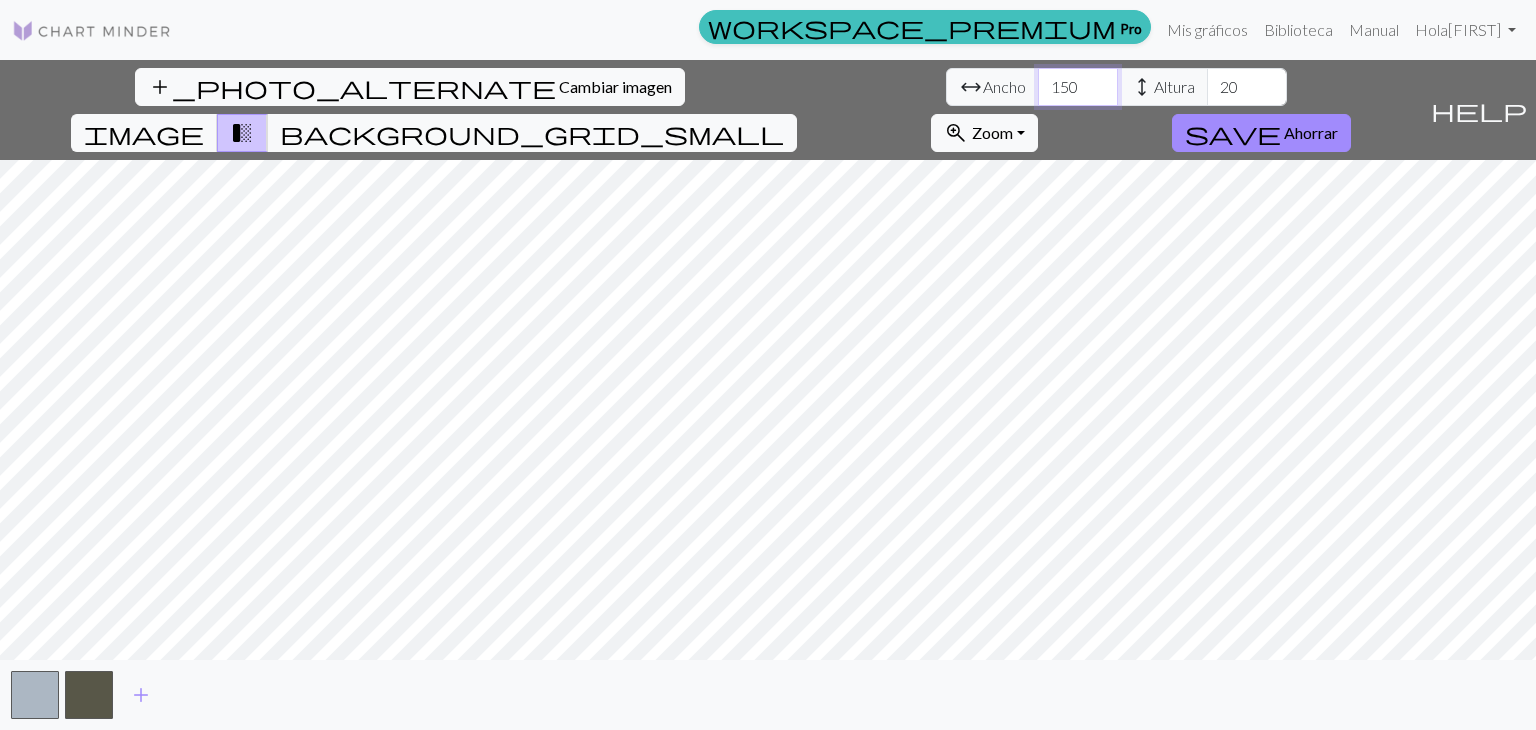 type on "150" 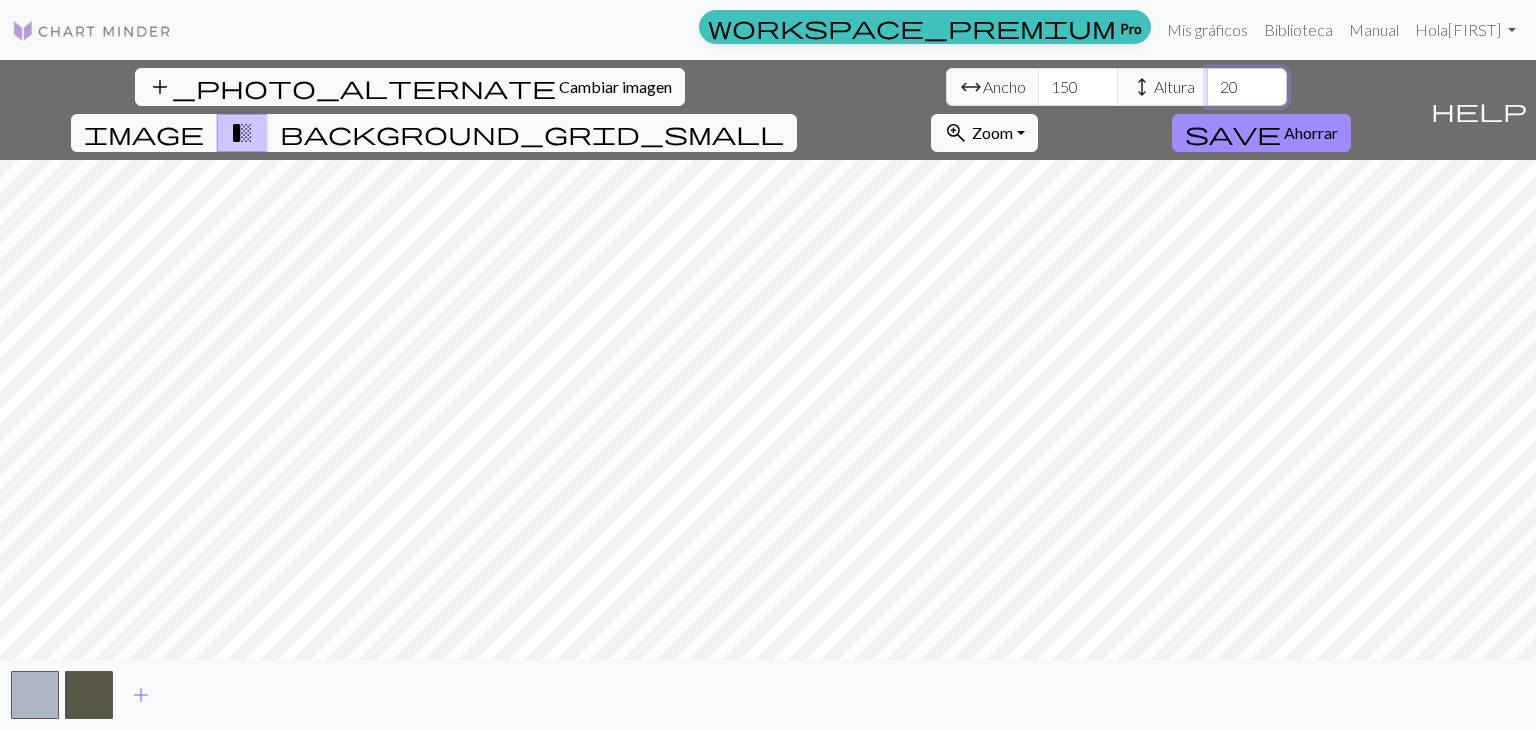 click on "20" at bounding box center (1247, 87) 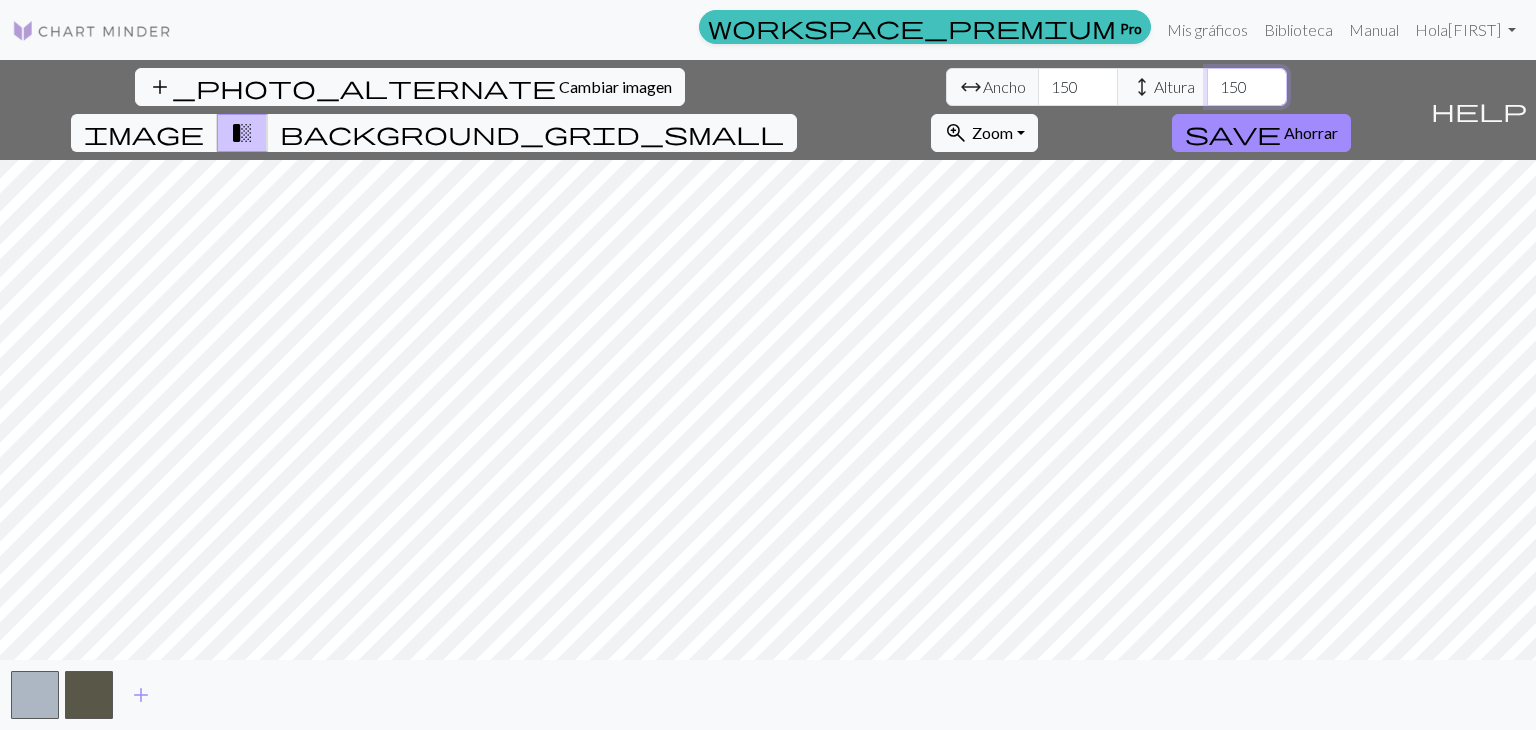 type on "150" 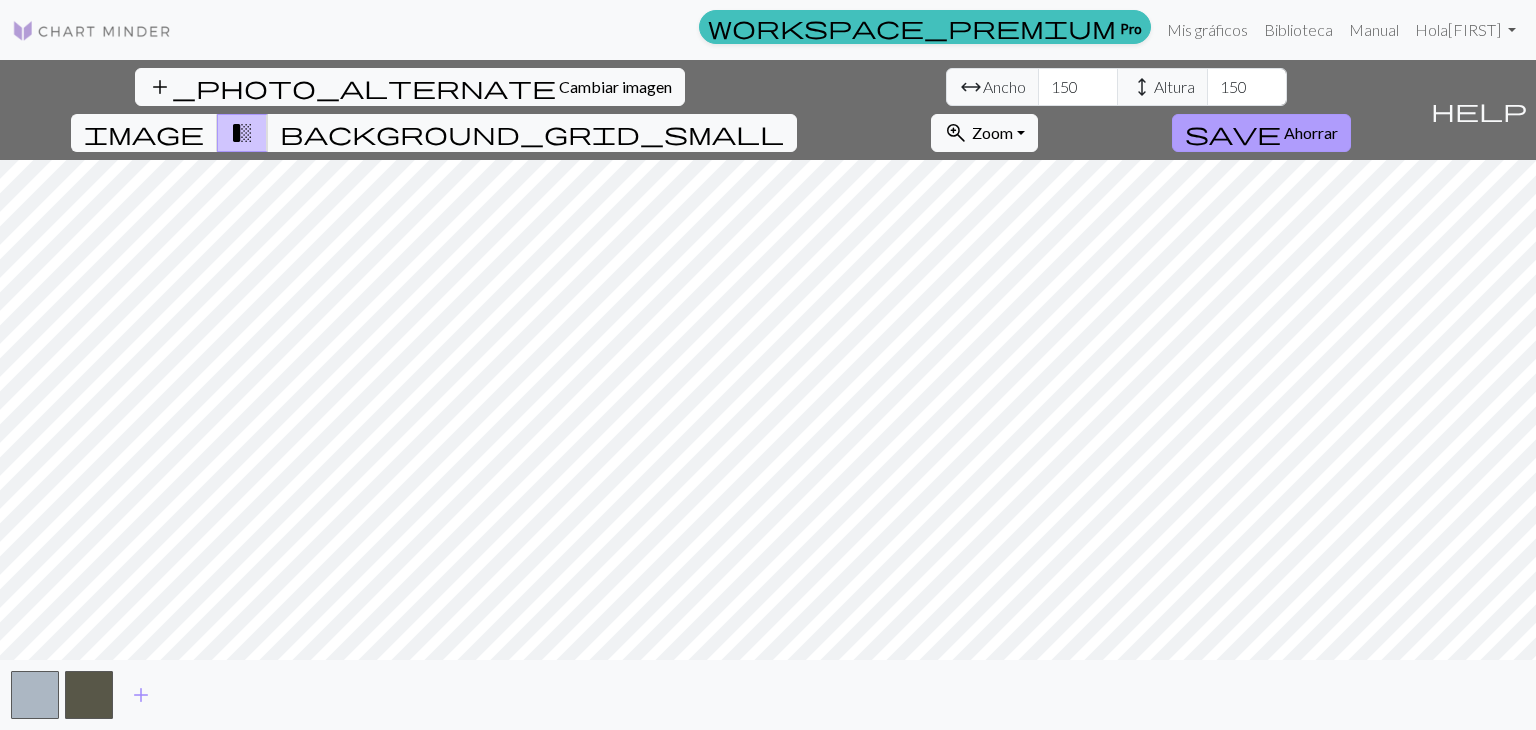 click on "save   Ahorrar" at bounding box center [1261, 133] 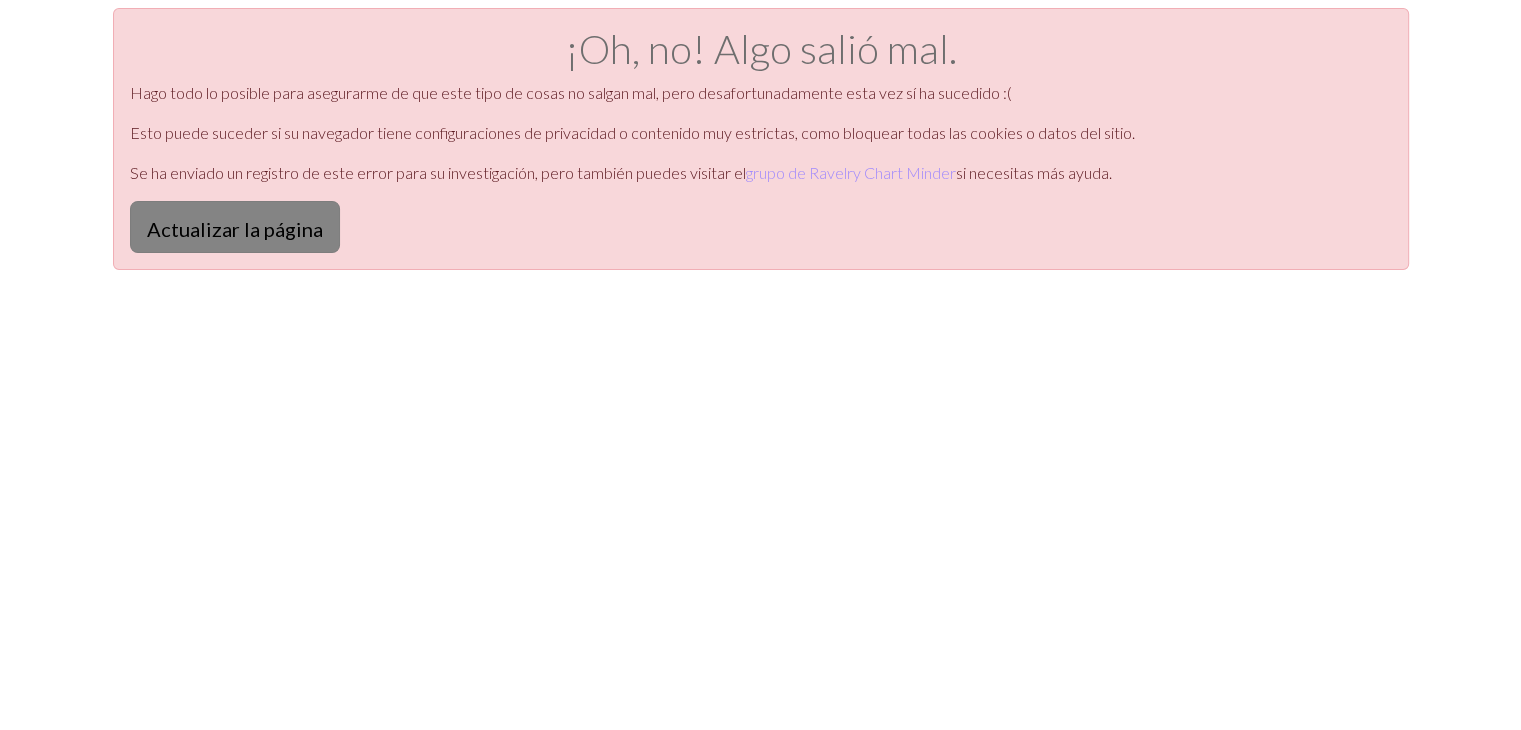 click on "Actualizar la página" at bounding box center [235, 227] 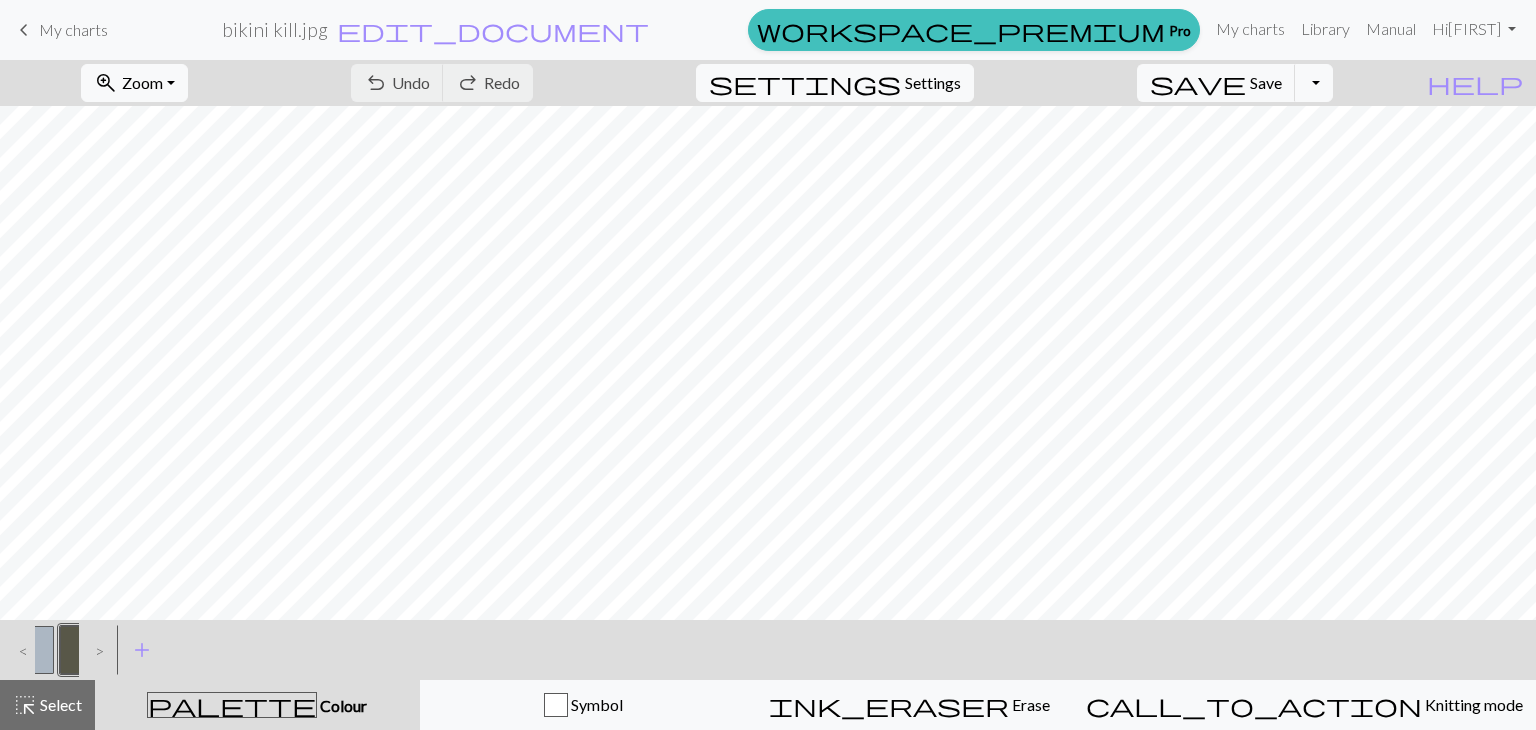 scroll, scrollTop: 0, scrollLeft: 0, axis: both 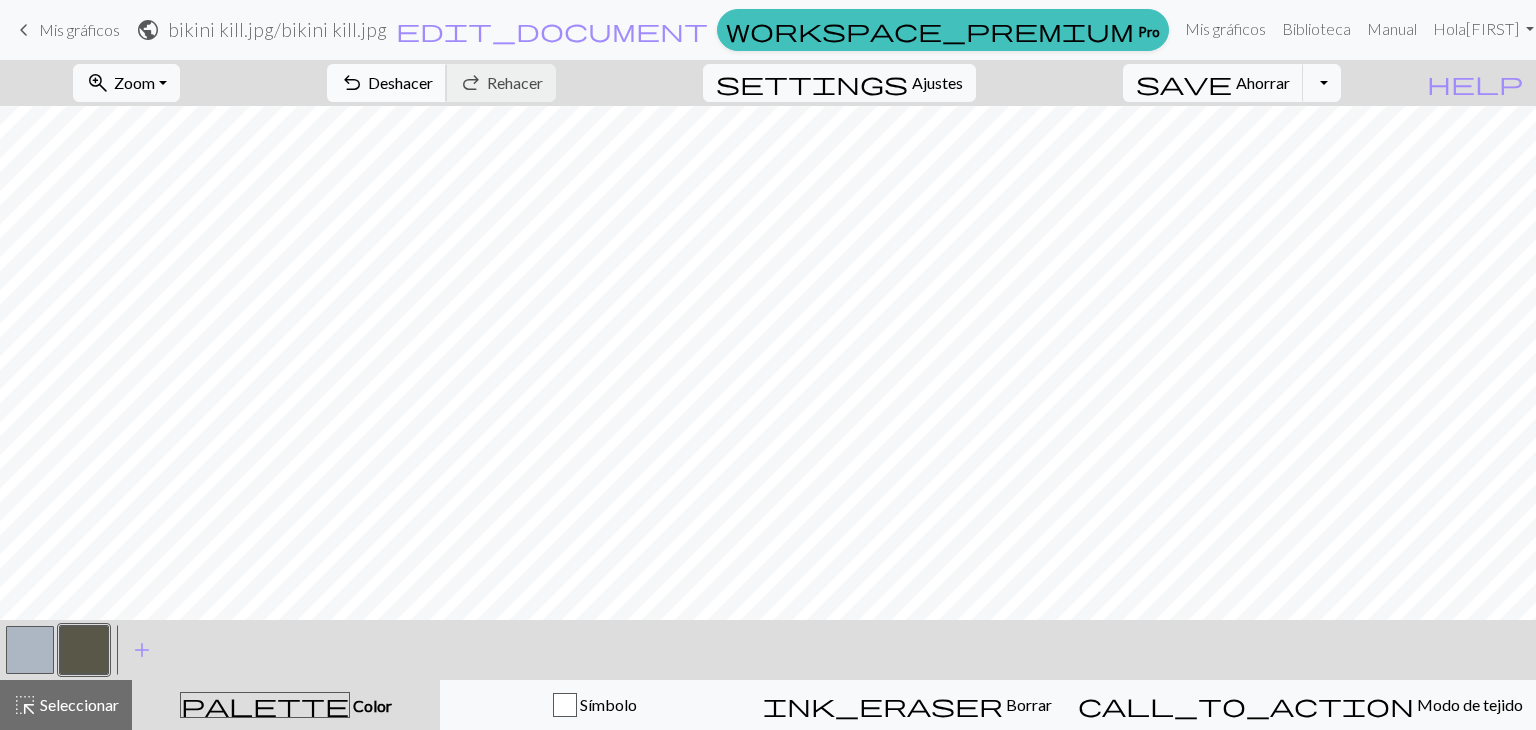click on "Deshacer" at bounding box center [400, 82] 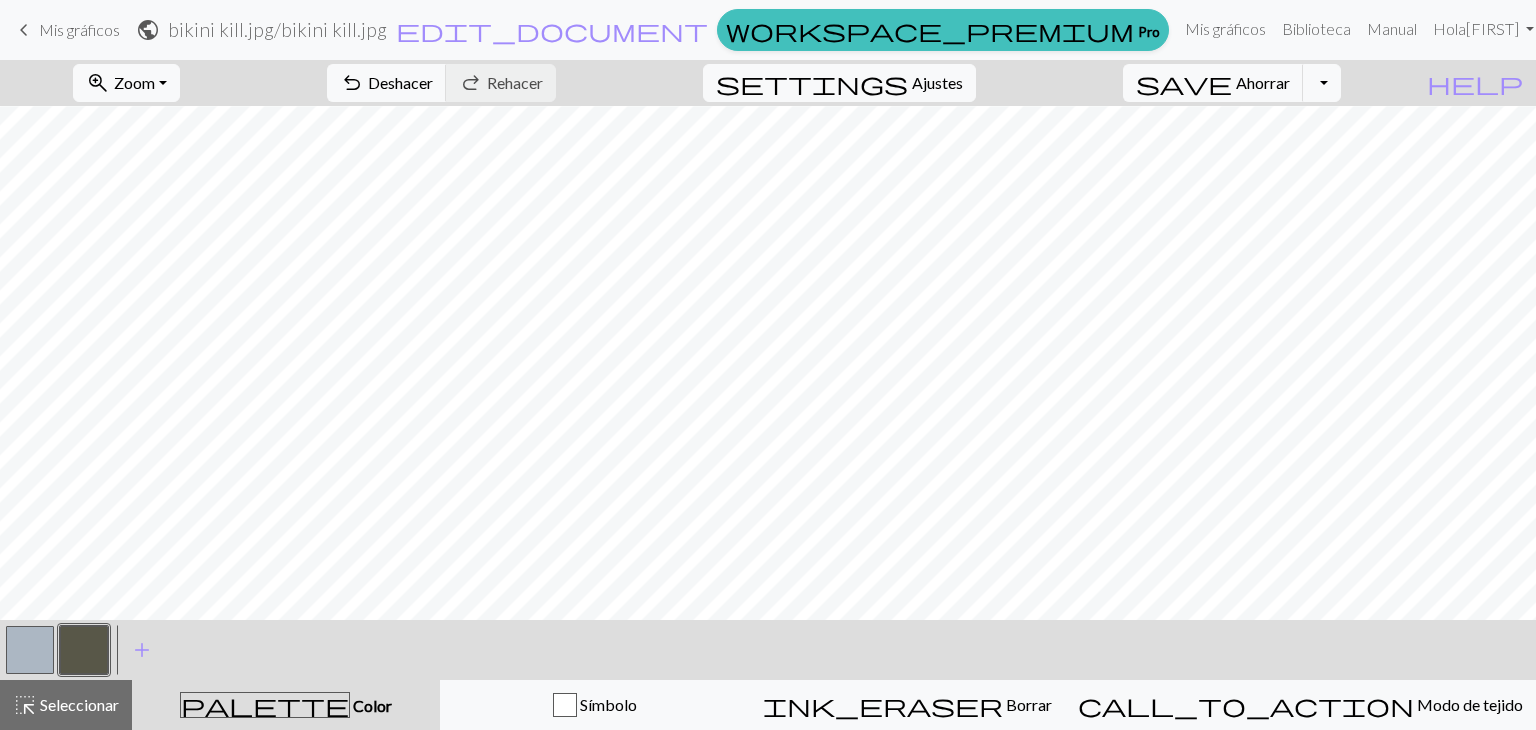 click at bounding box center (30, 650) 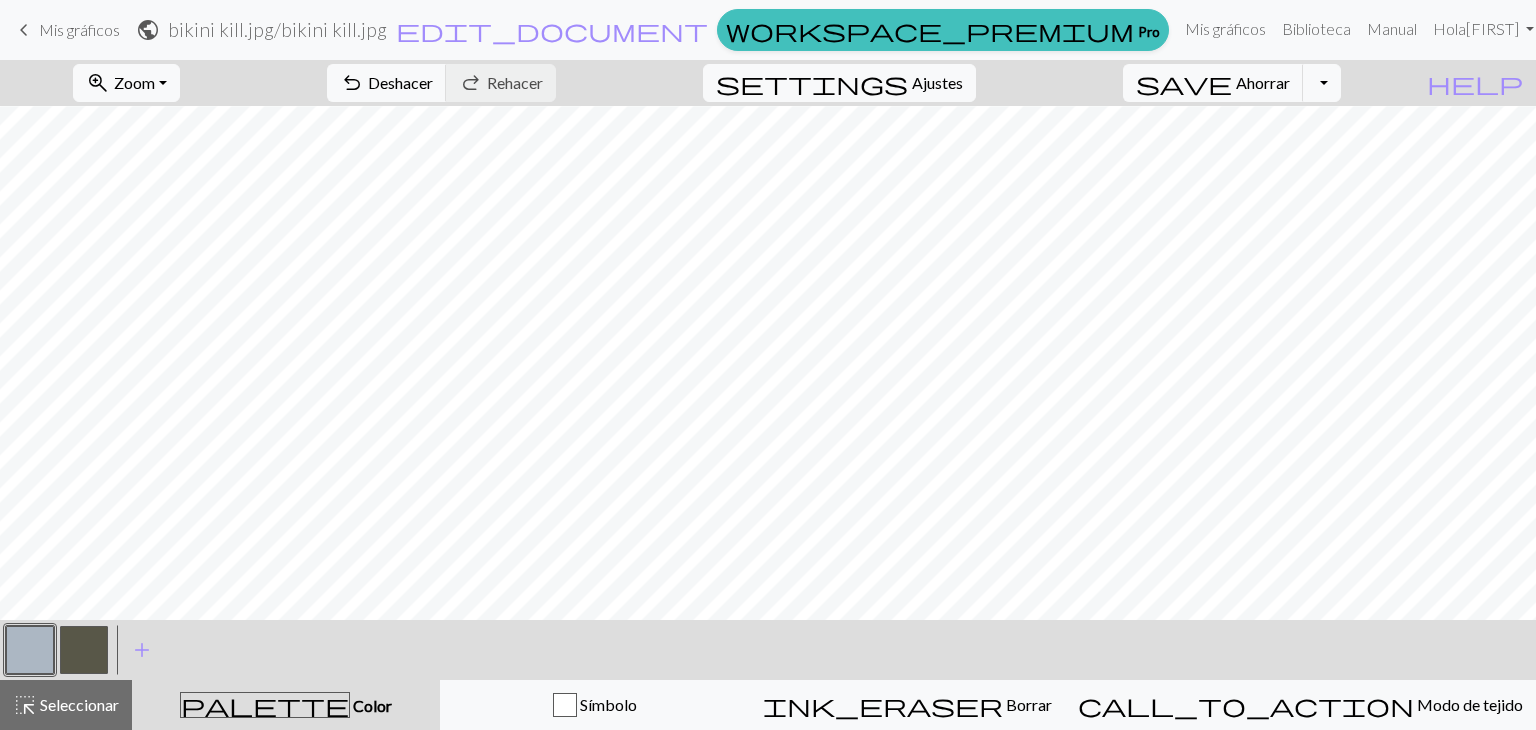 click at bounding box center (30, 650) 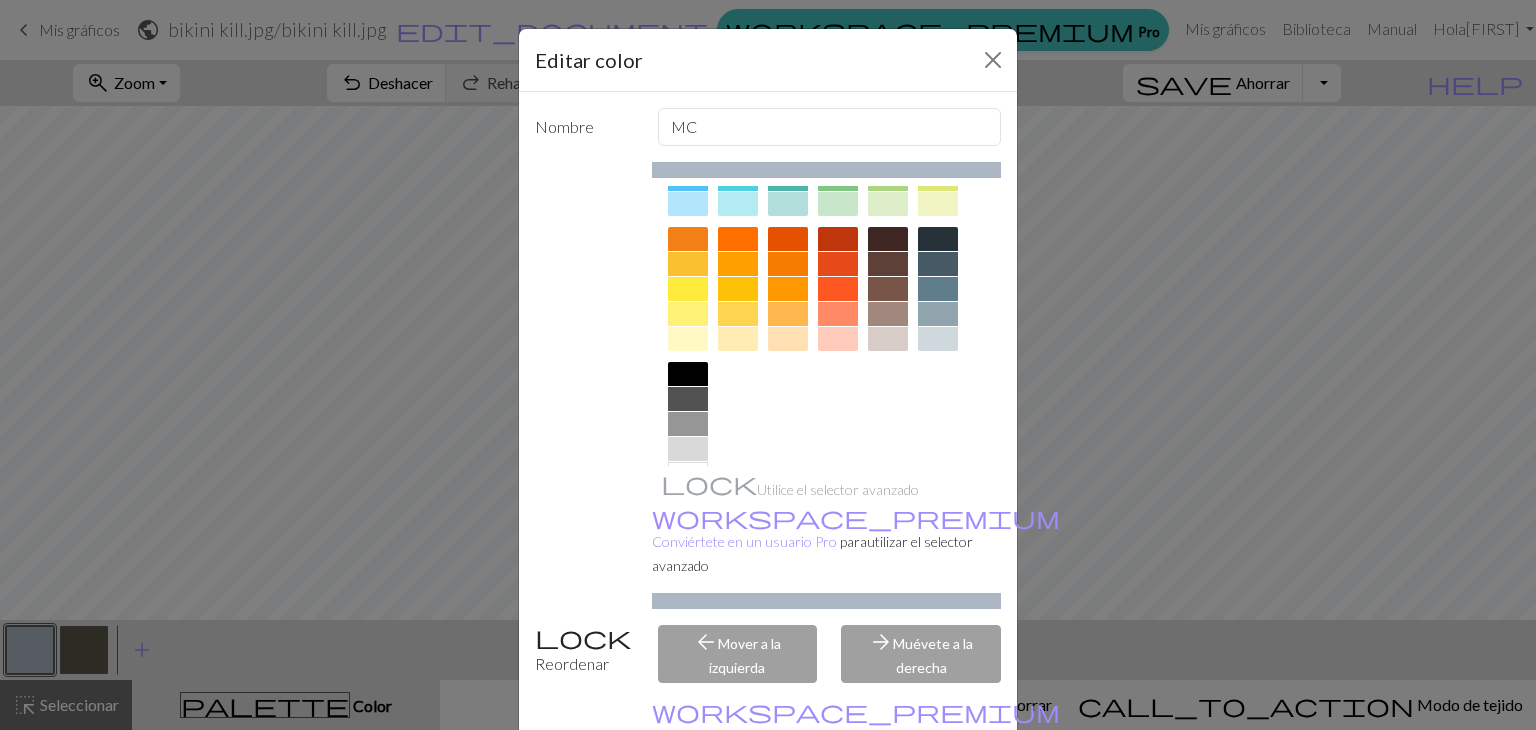 scroll, scrollTop: 288, scrollLeft: 0, axis: vertical 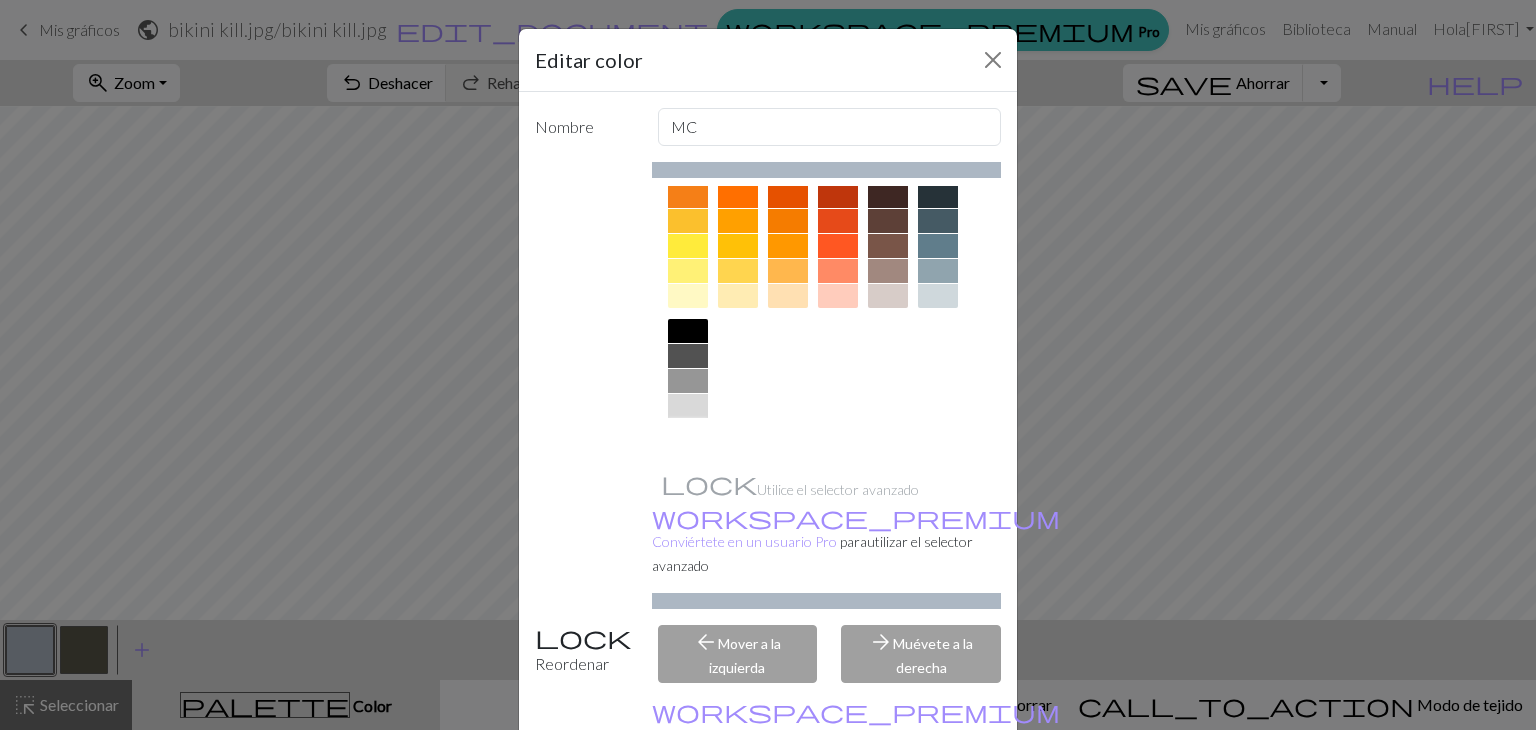 click at bounding box center (688, 431) 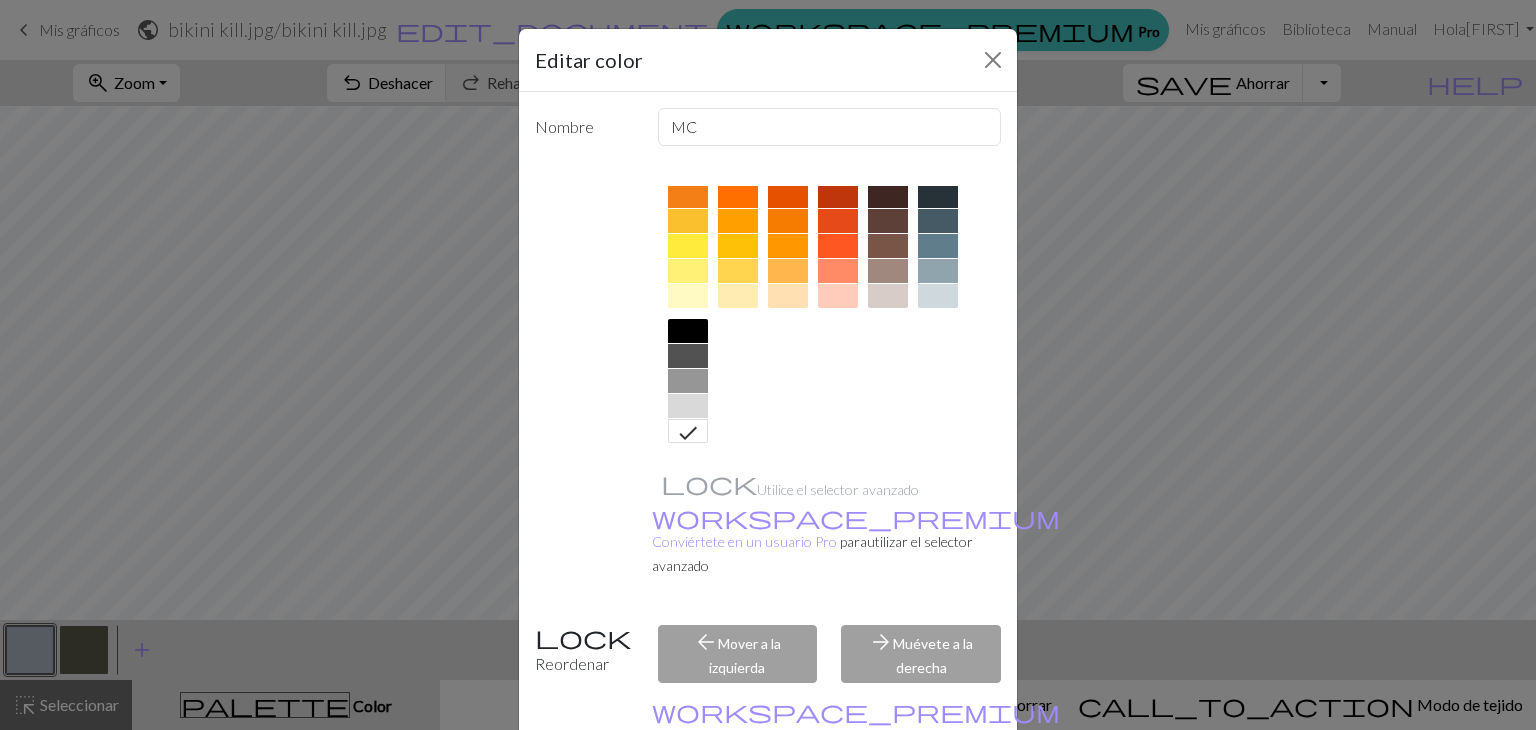 scroll, scrollTop: 101, scrollLeft: 0, axis: vertical 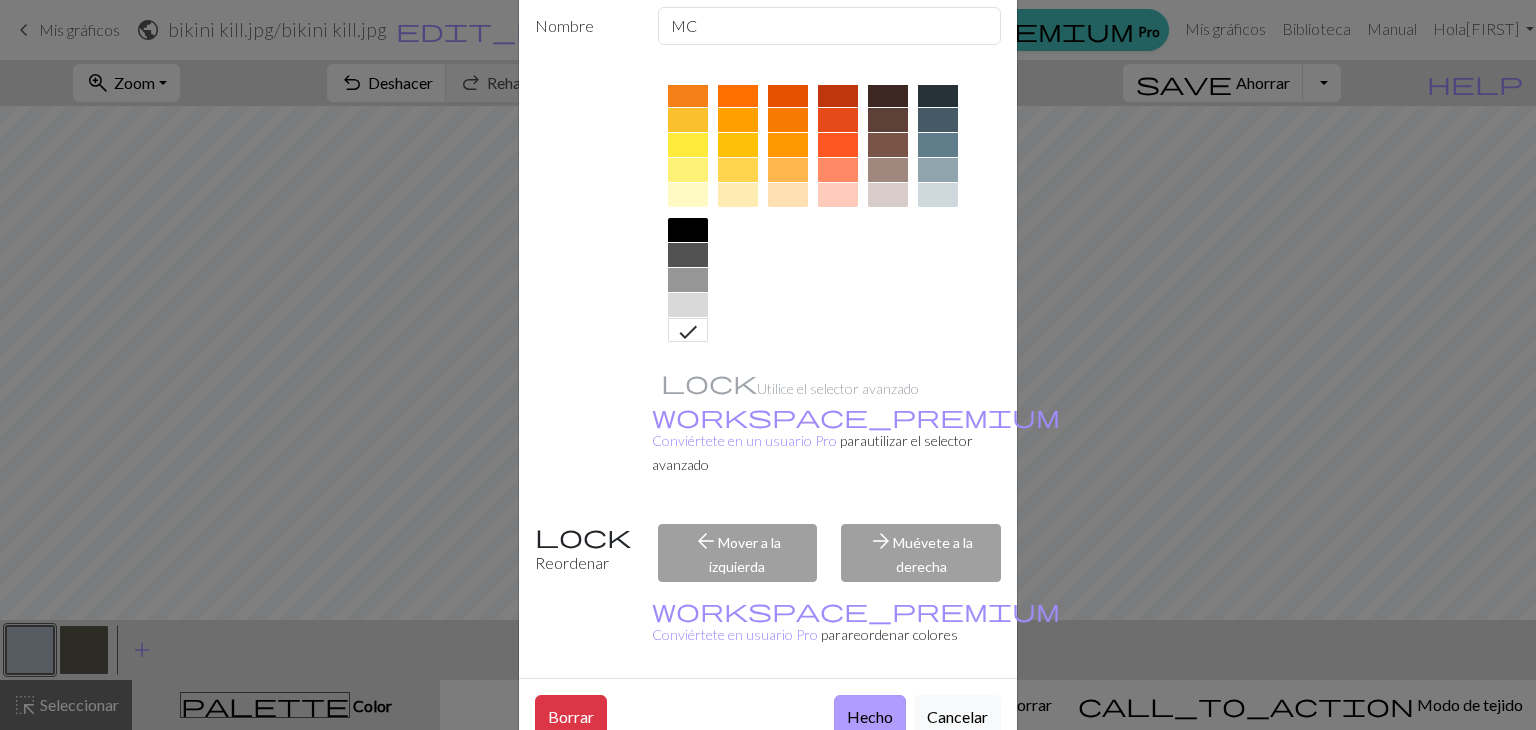 click on "Hecho" at bounding box center (870, 716) 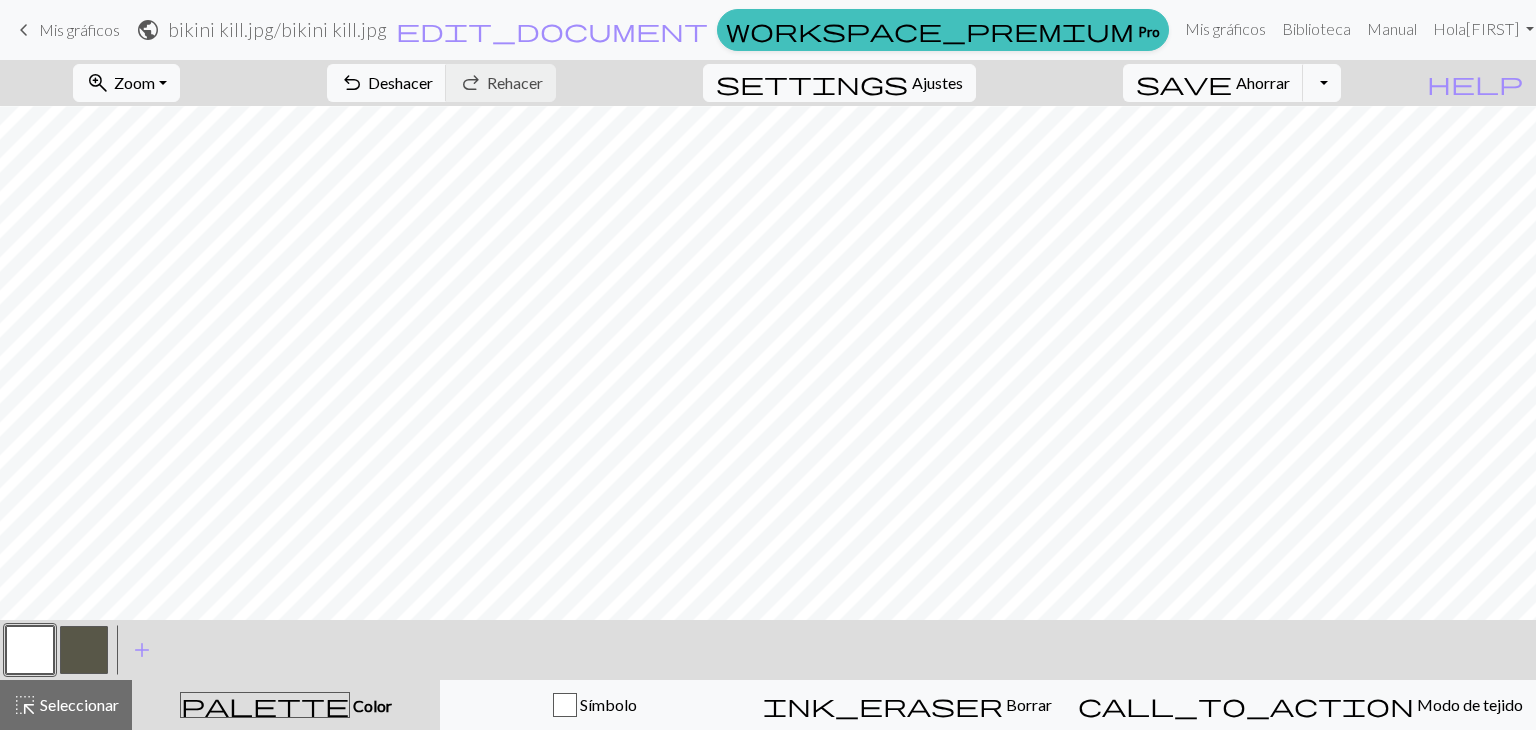 click at bounding box center (84, 650) 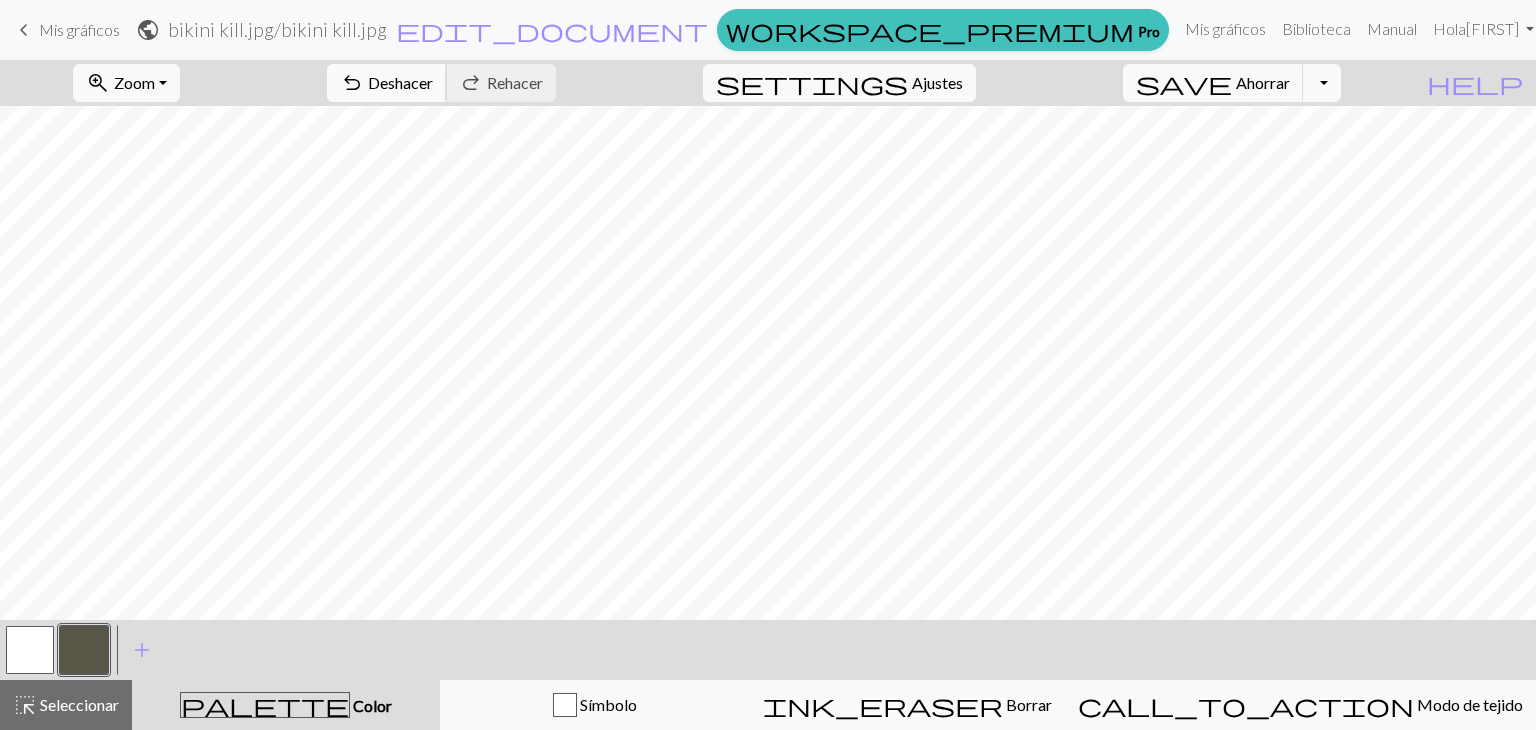 click on "Deshacer" at bounding box center [400, 82] 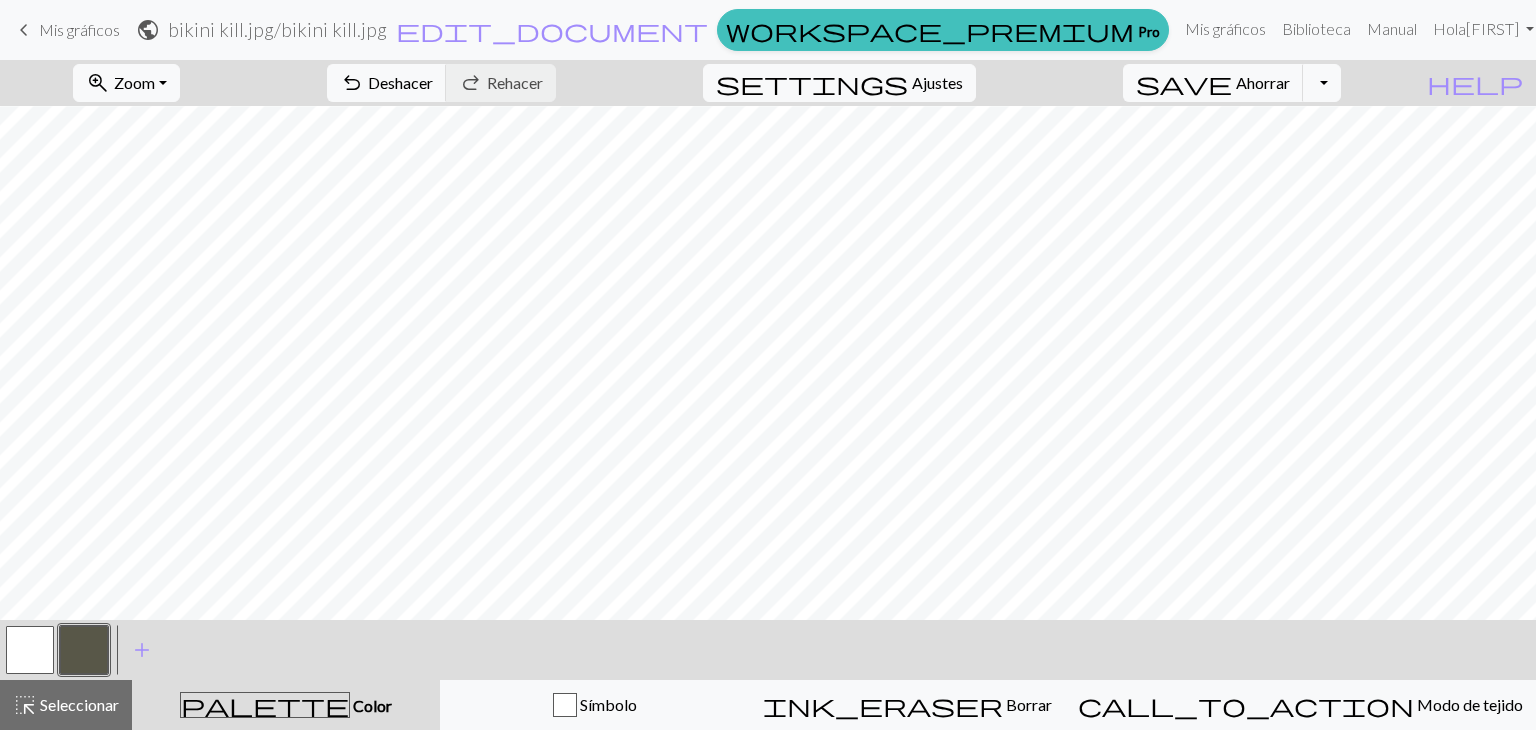 click at bounding box center [30, 650] 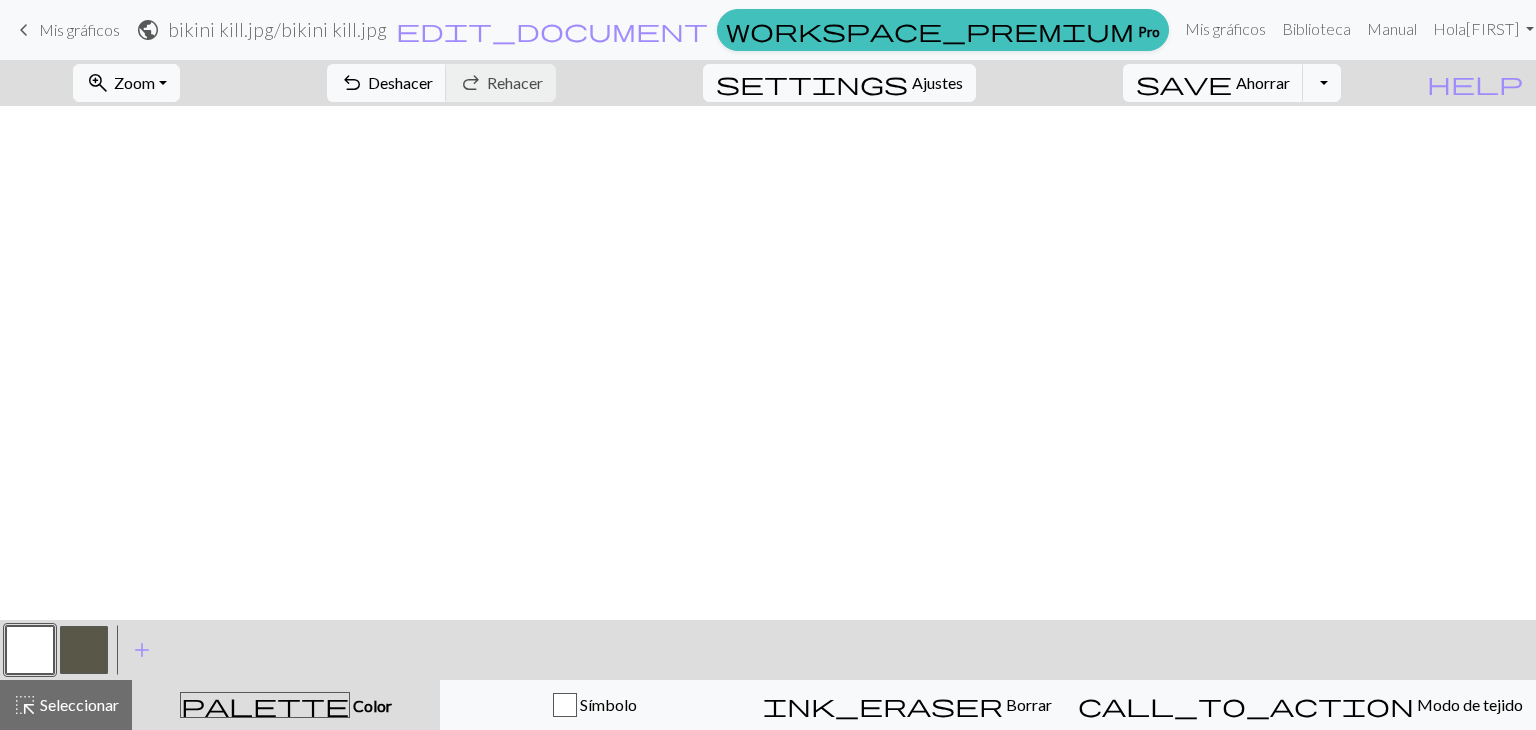 scroll, scrollTop: 698, scrollLeft: 0, axis: vertical 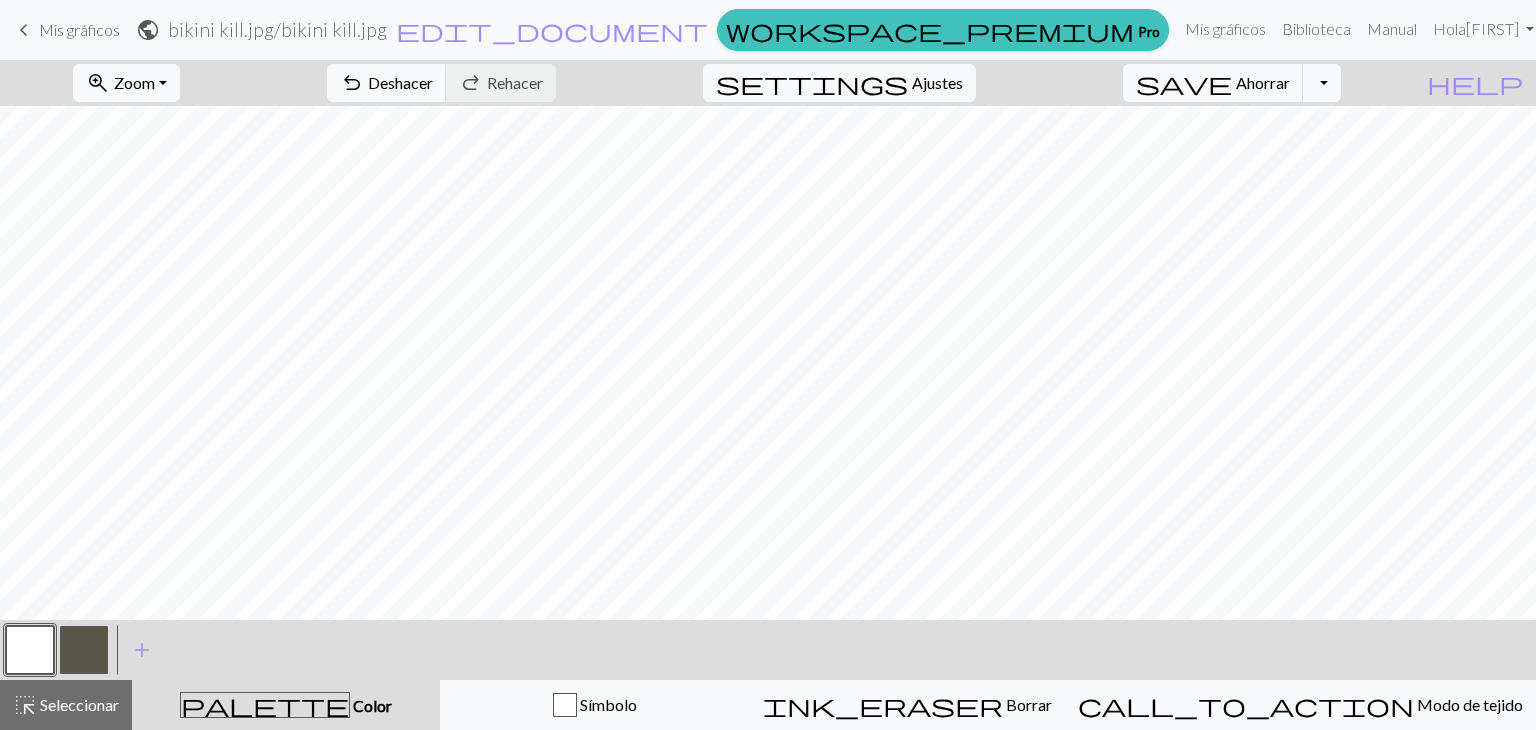 click at bounding box center (84, 650) 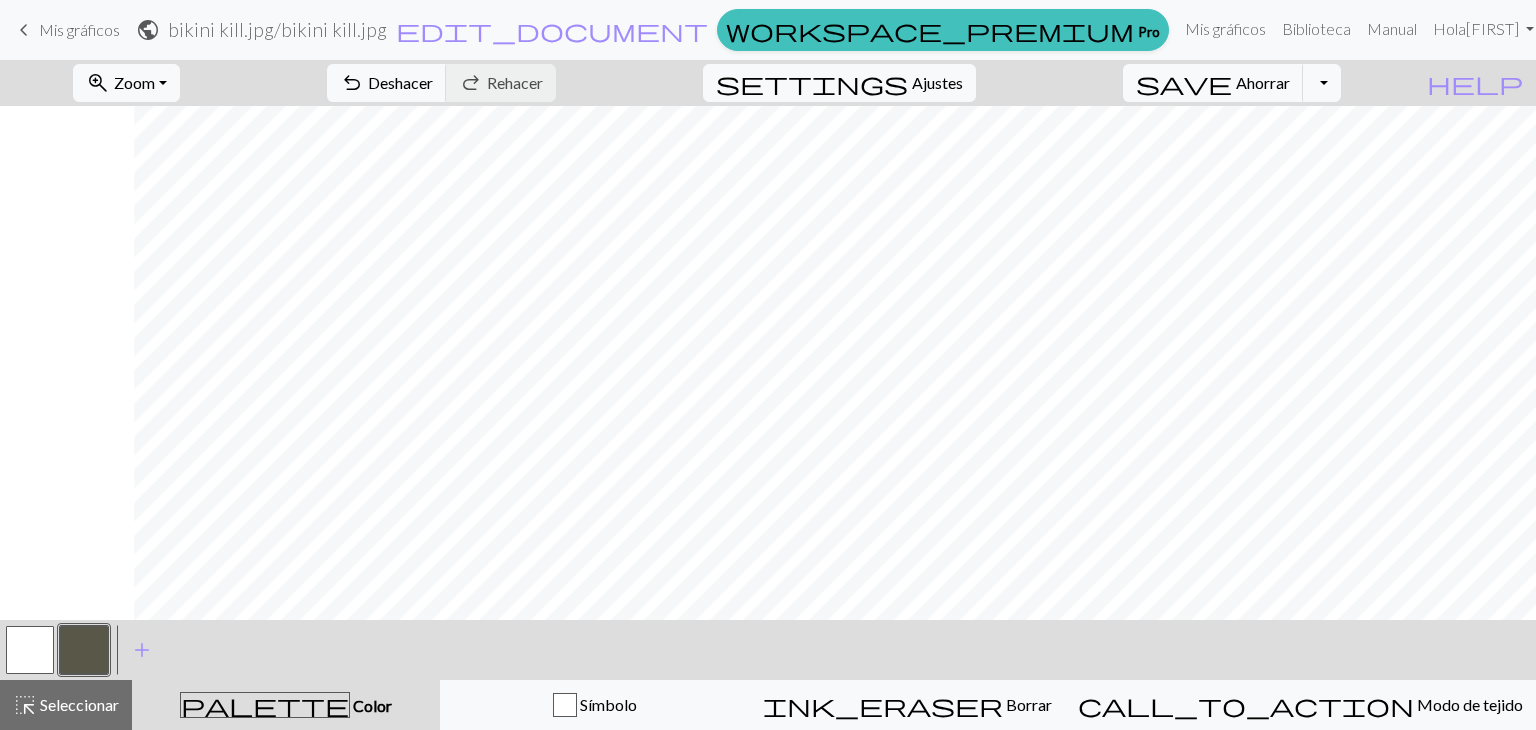 scroll, scrollTop: 611, scrollLeft: 147, axis: both 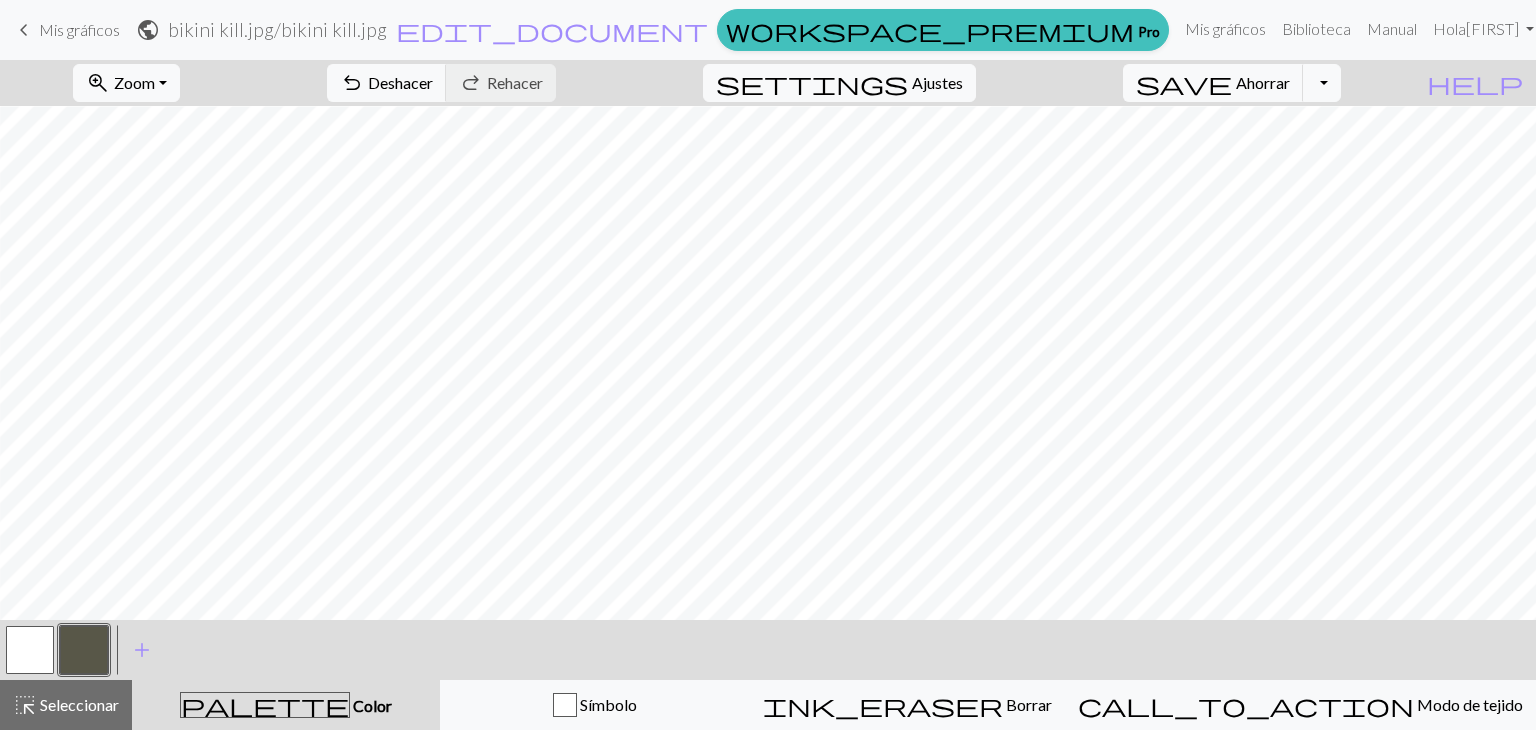 click at bounding box center (30, 650) 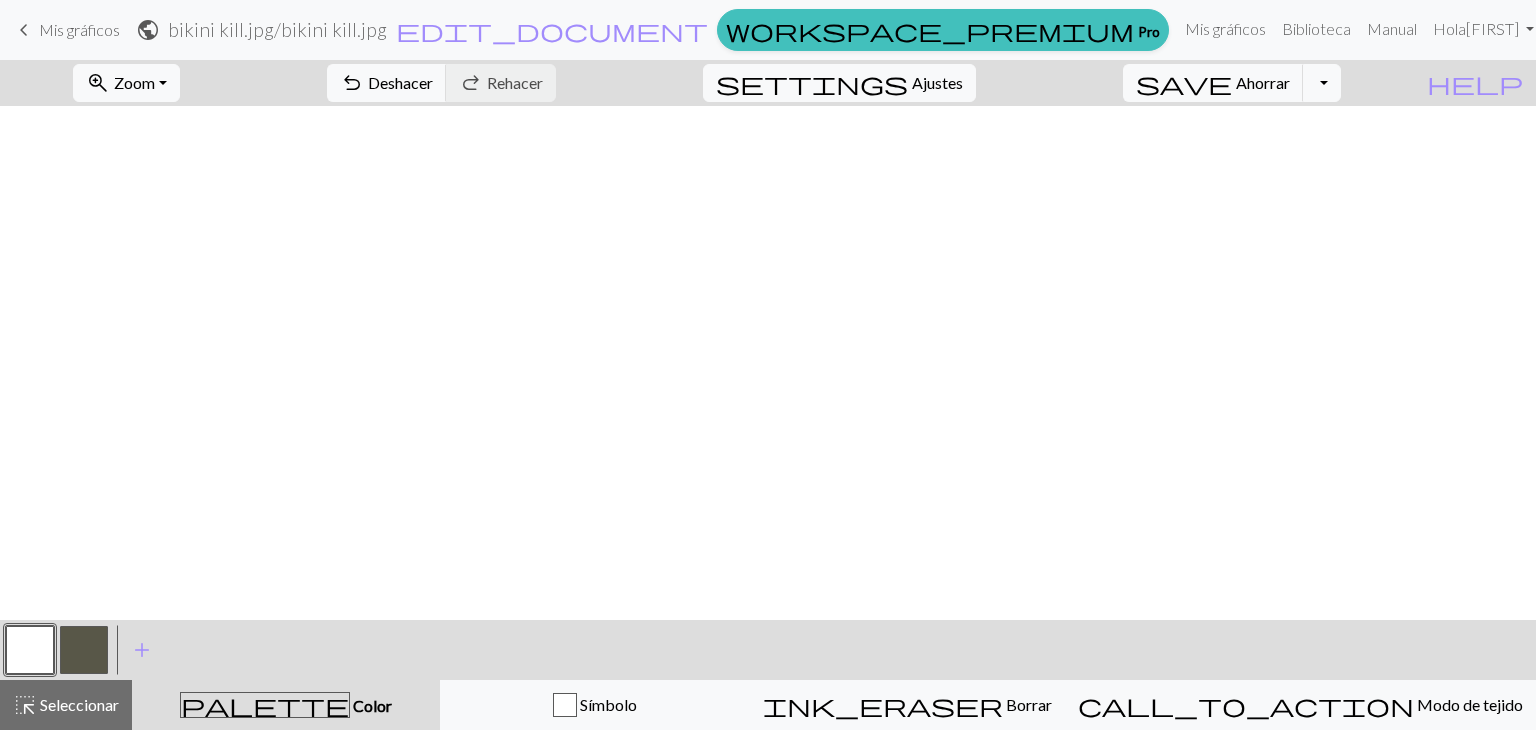 scroll, scrollTop: 1386, scrollLeft: 147, axis: both 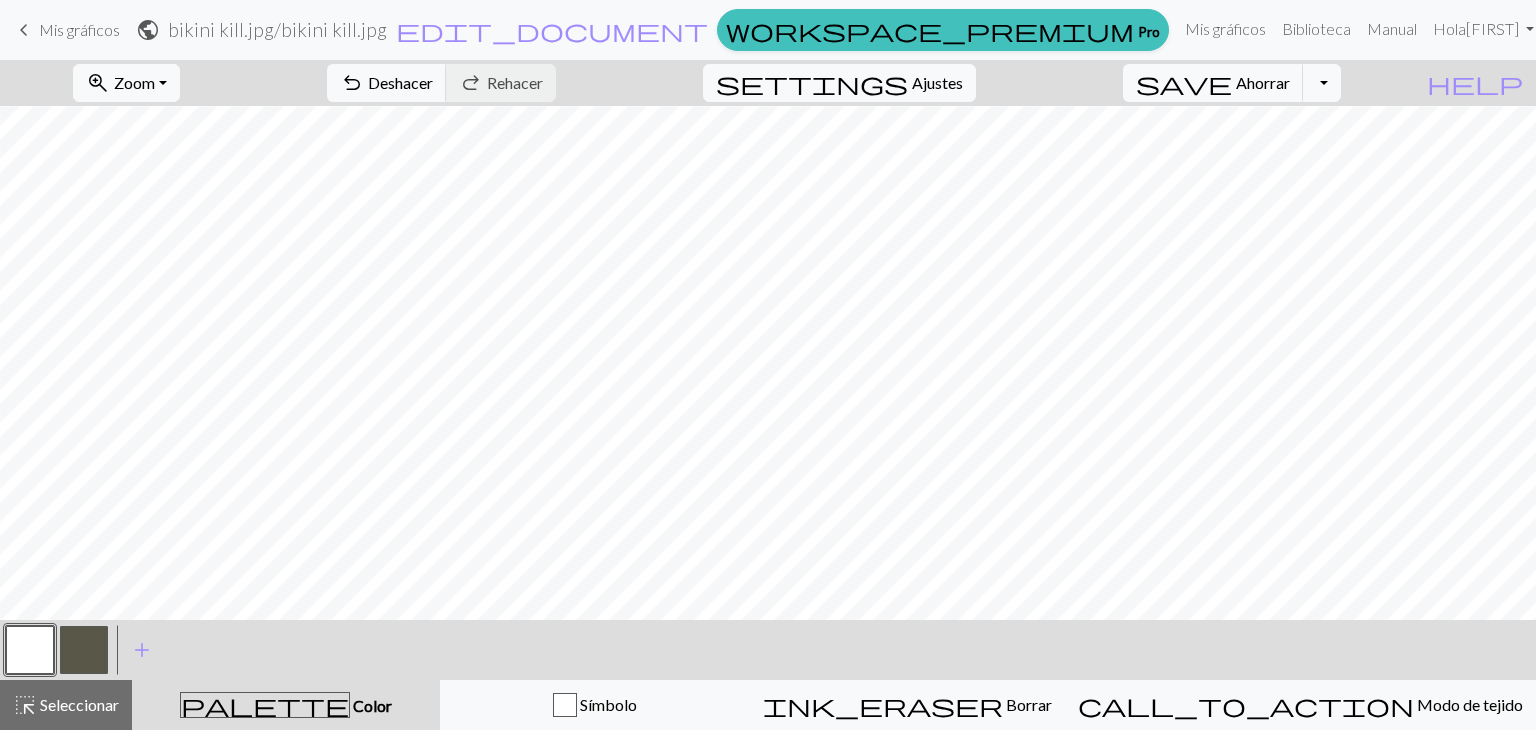 click at bounding box center (84, 650) 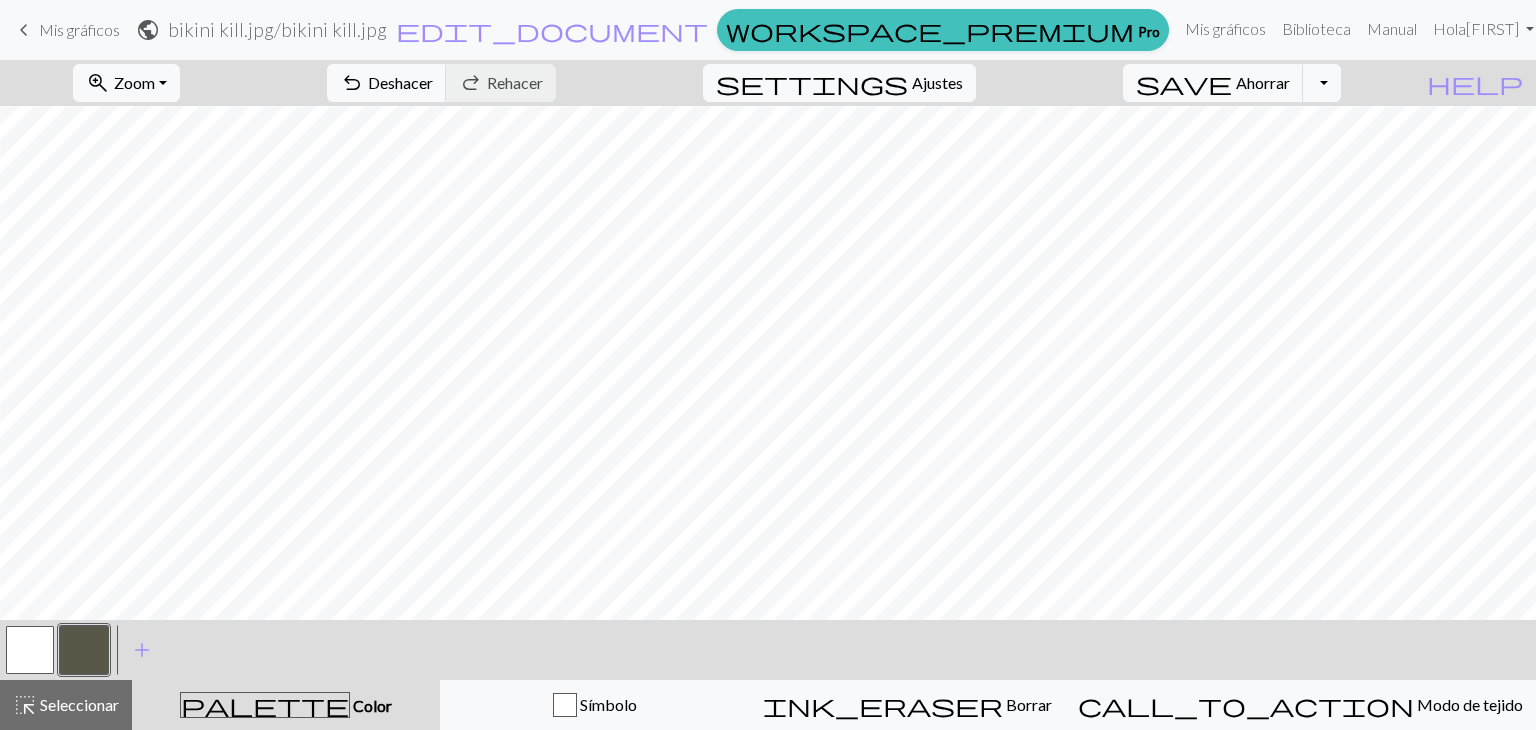 drag, startPoint x: 9, startPoint y: 671, endPoint x: 24, endPoint y: 657, distance: 20.518284 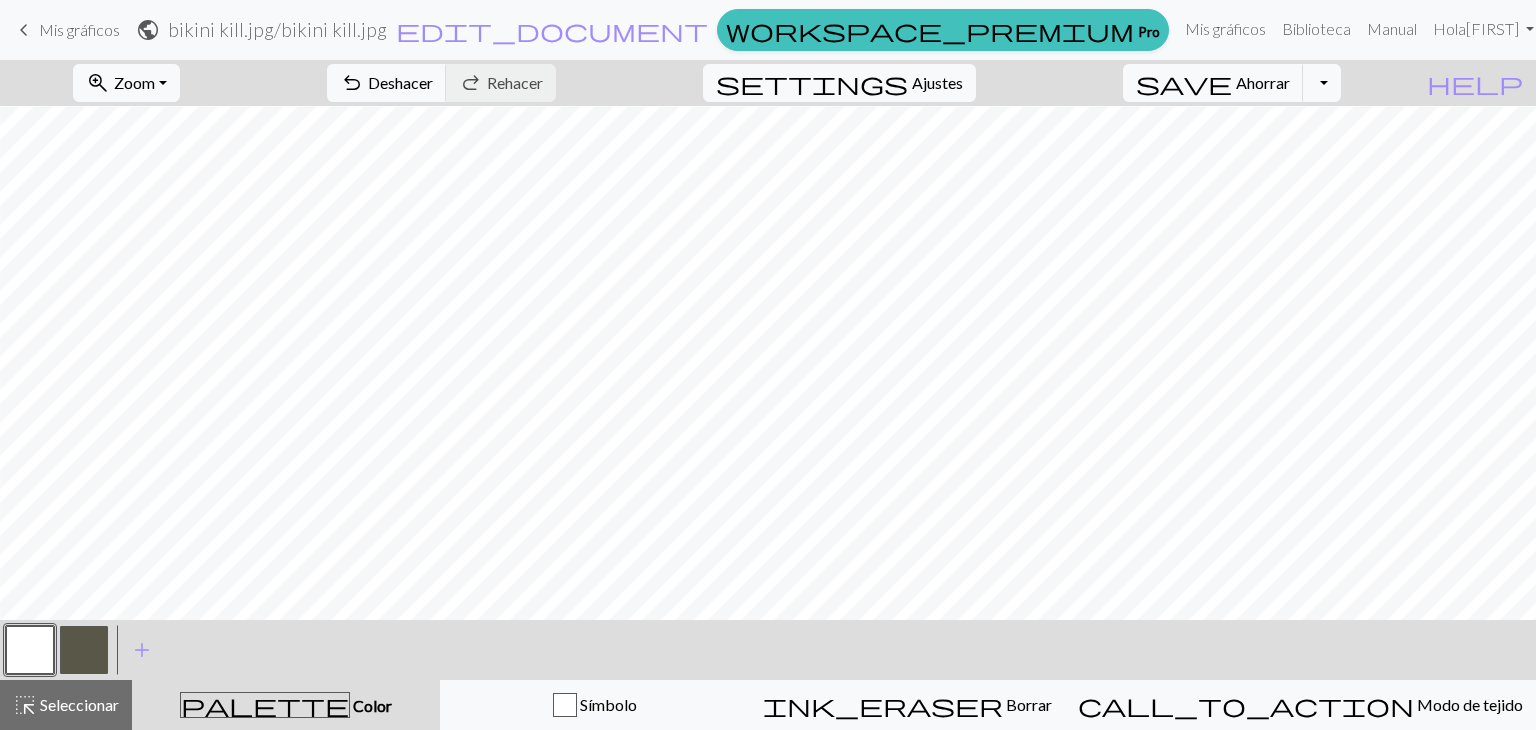 click at bounding box center (84, 650) 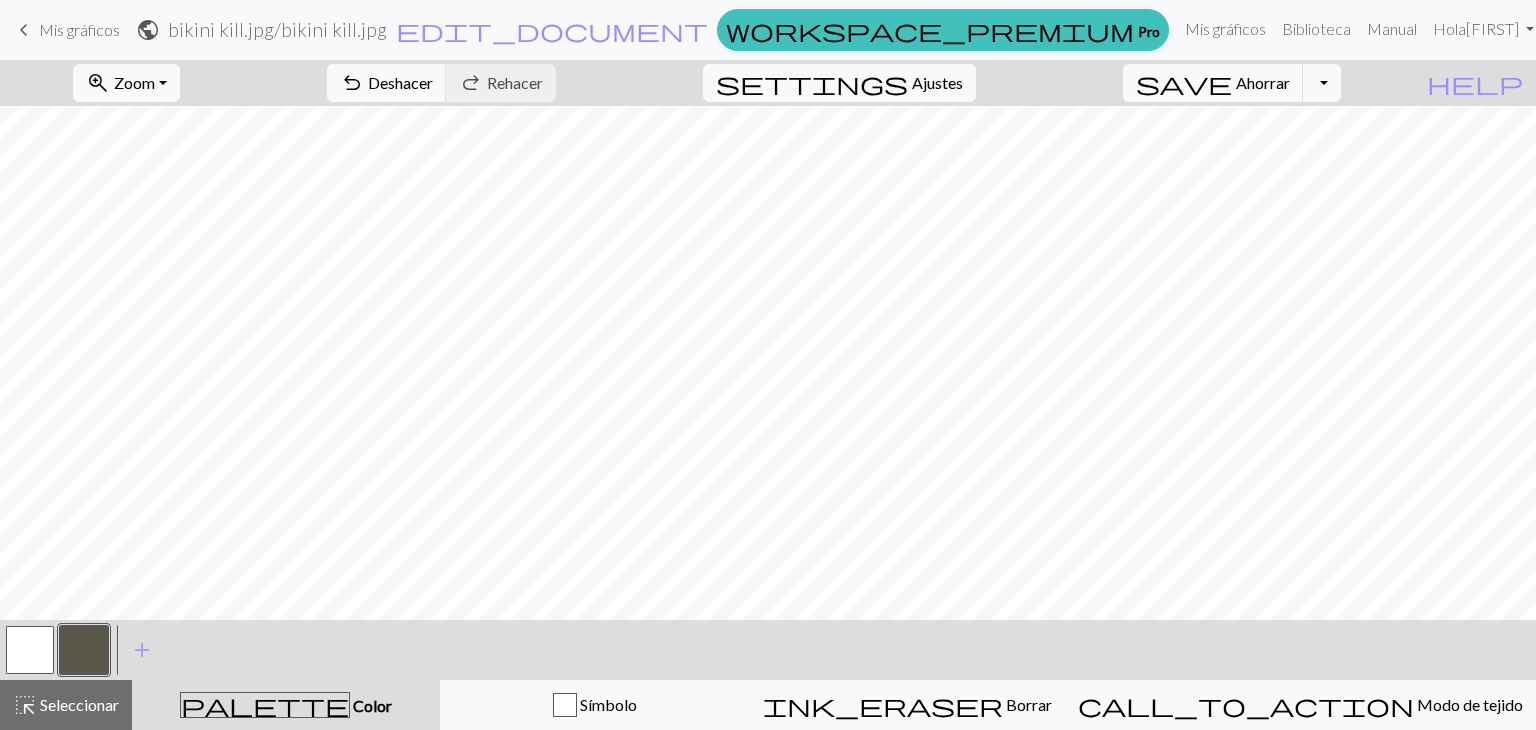 click at bounding box center (30, 650) 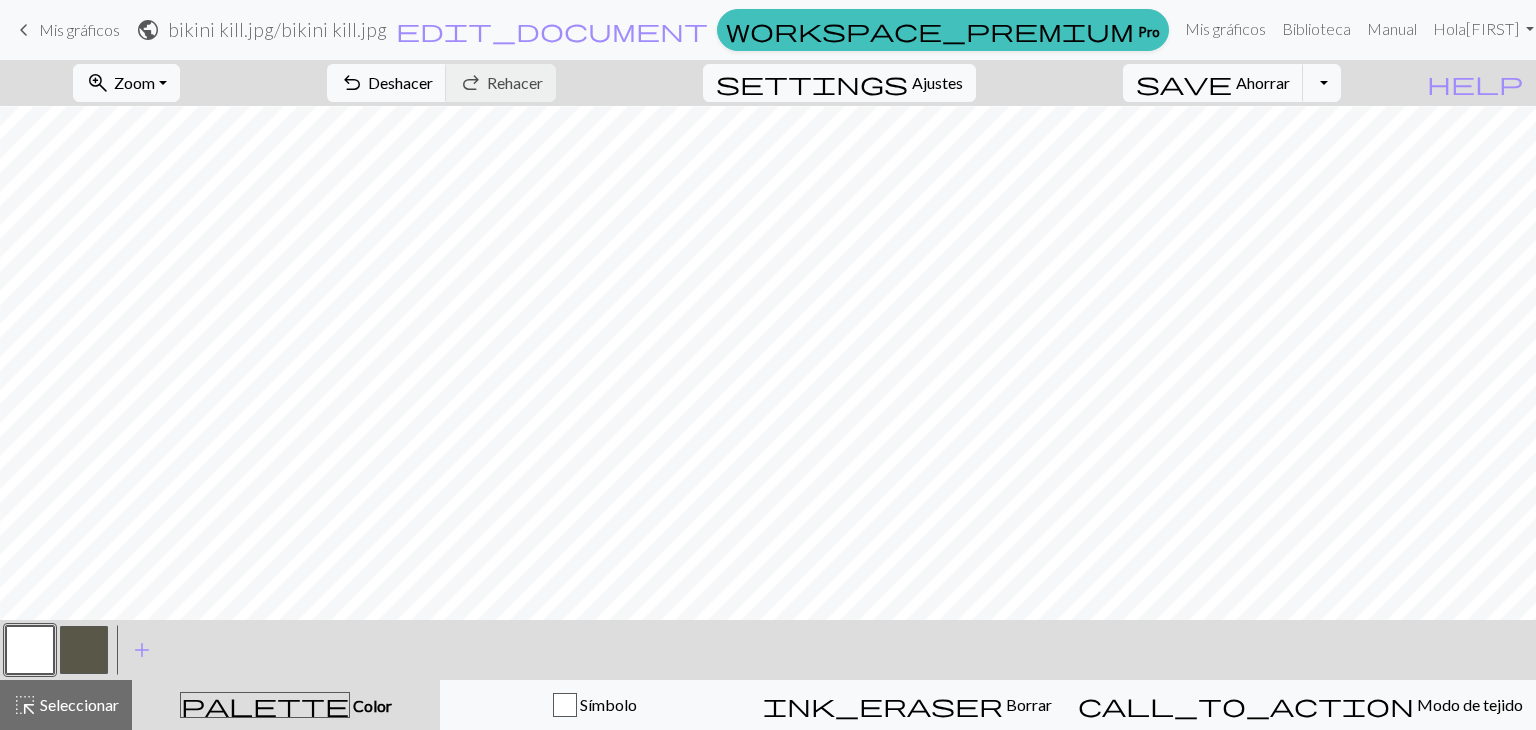 click at bounding box center [84, 650] 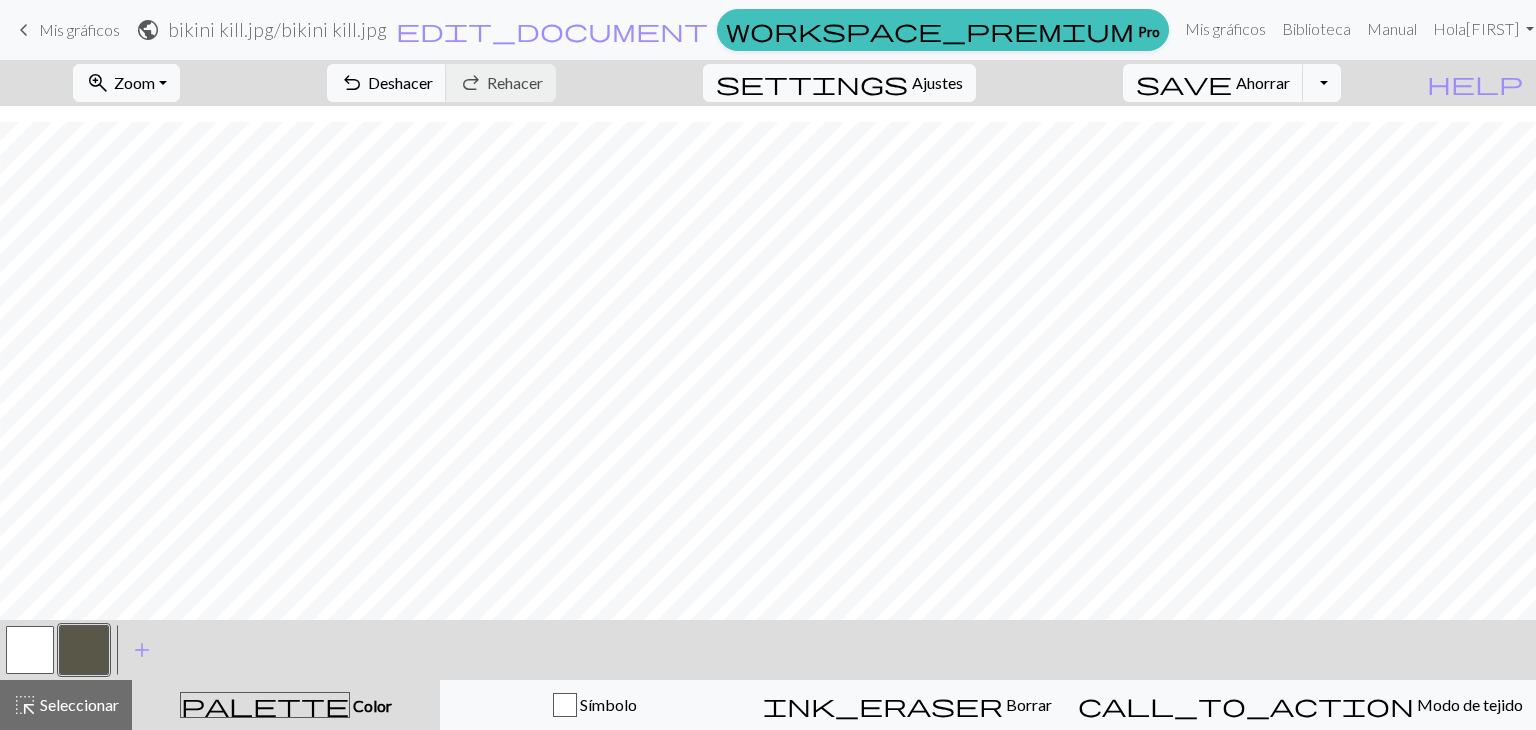 scroll, scrollTop: 480, scrollLeft: 147, axis: both 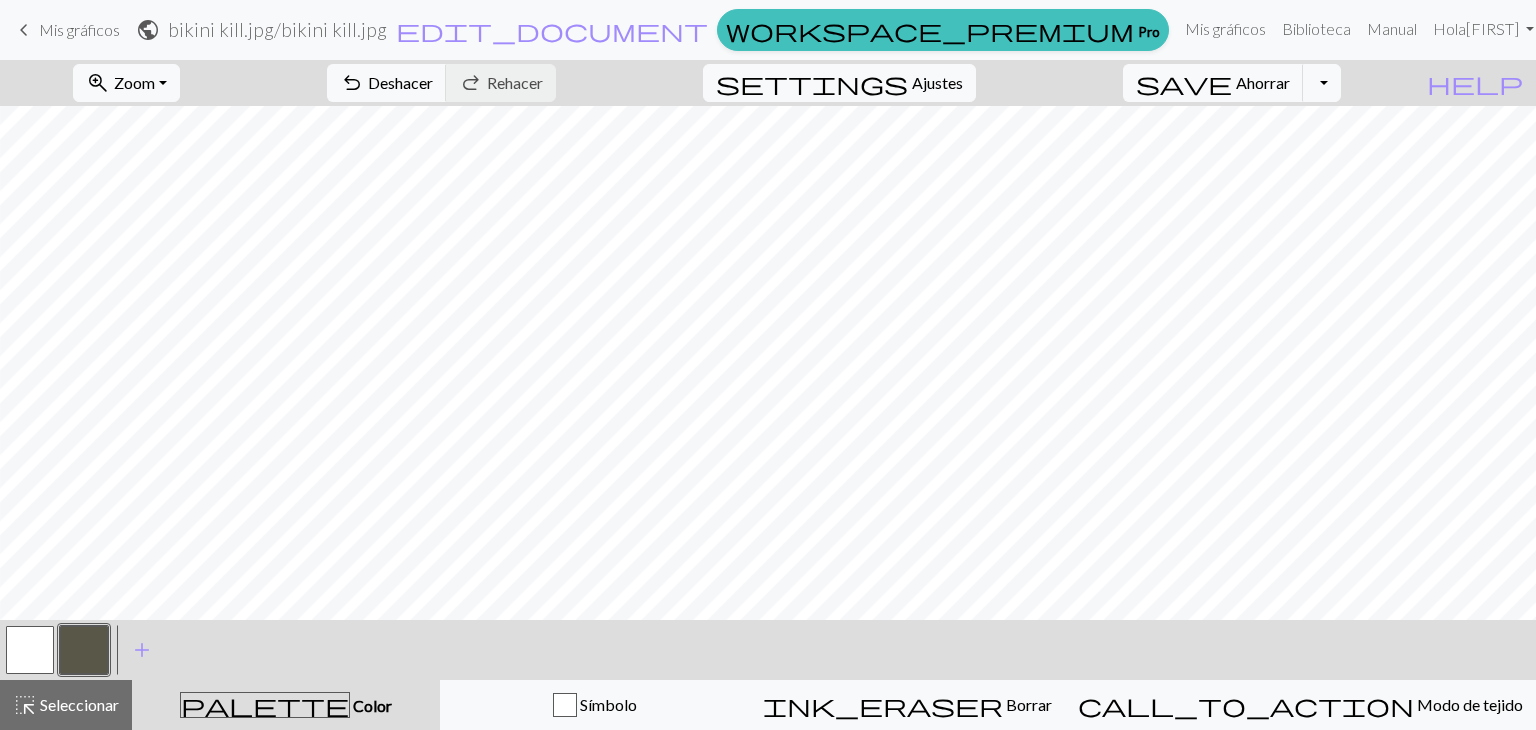 click at bounding box center (30, 650) 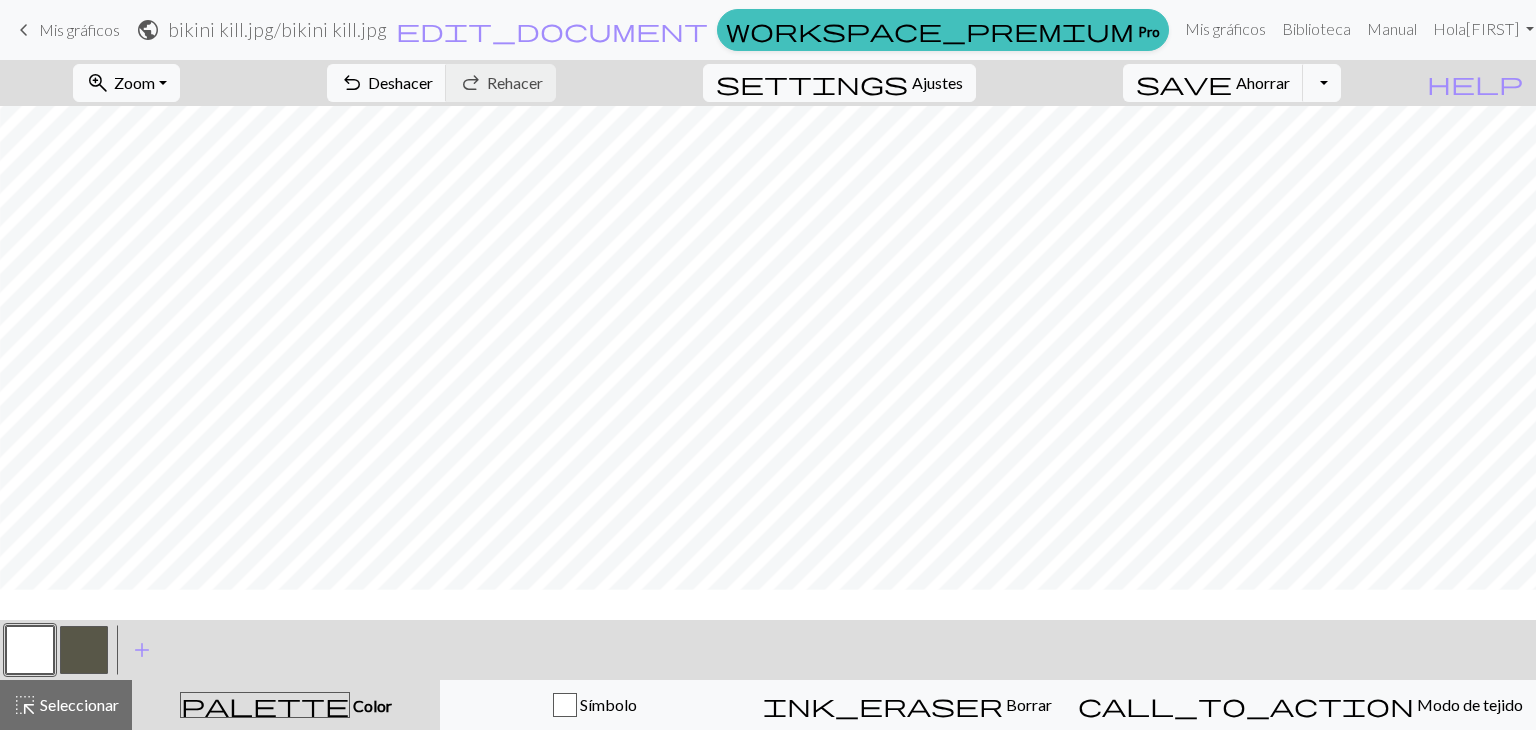 scroll, scrollTop: 449, scrollLeft: 147, axis: both 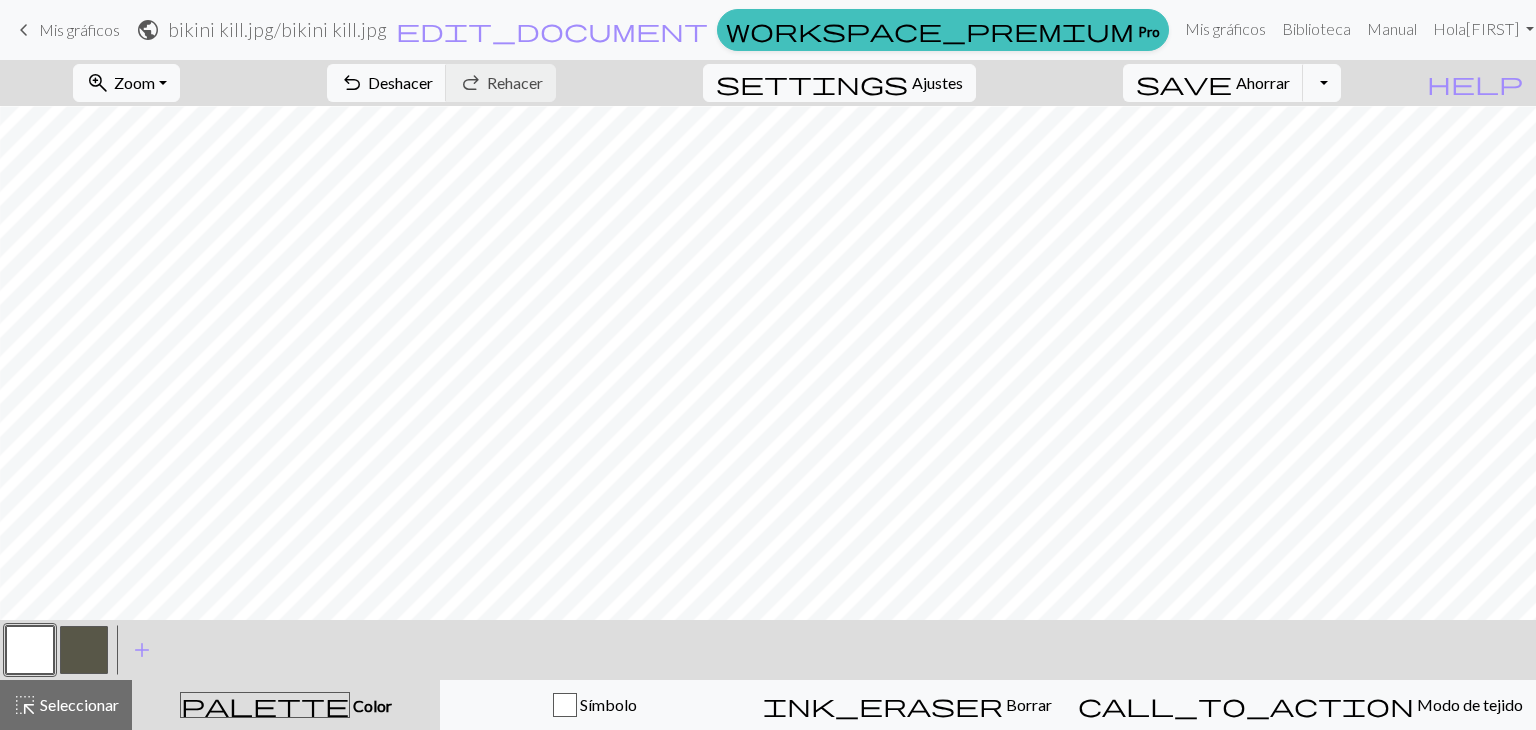 click at bounding box center [84, 650] 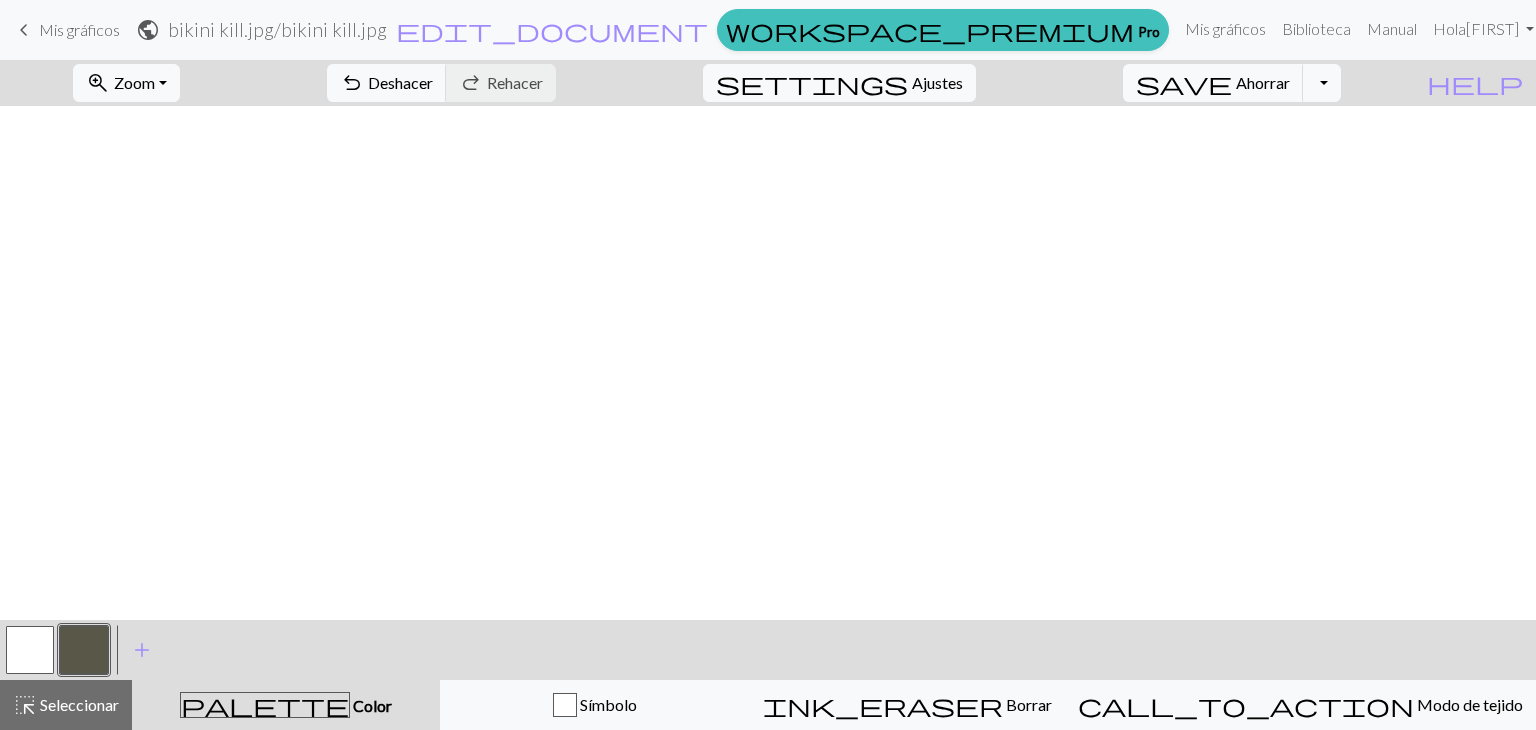 scroll, scrollTop: 207, scrollLeft: 147, axis: both 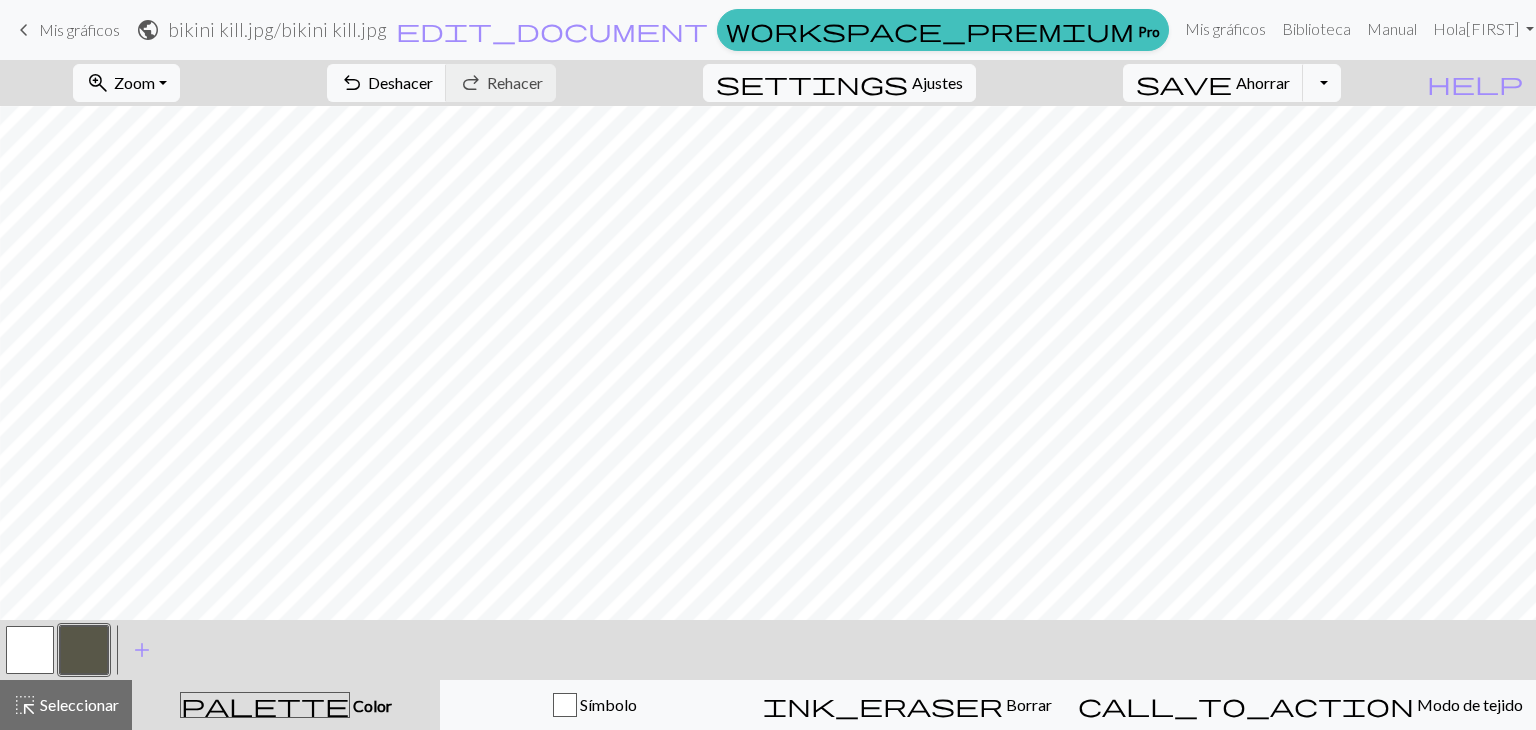 click at bounding box center (30, 650) 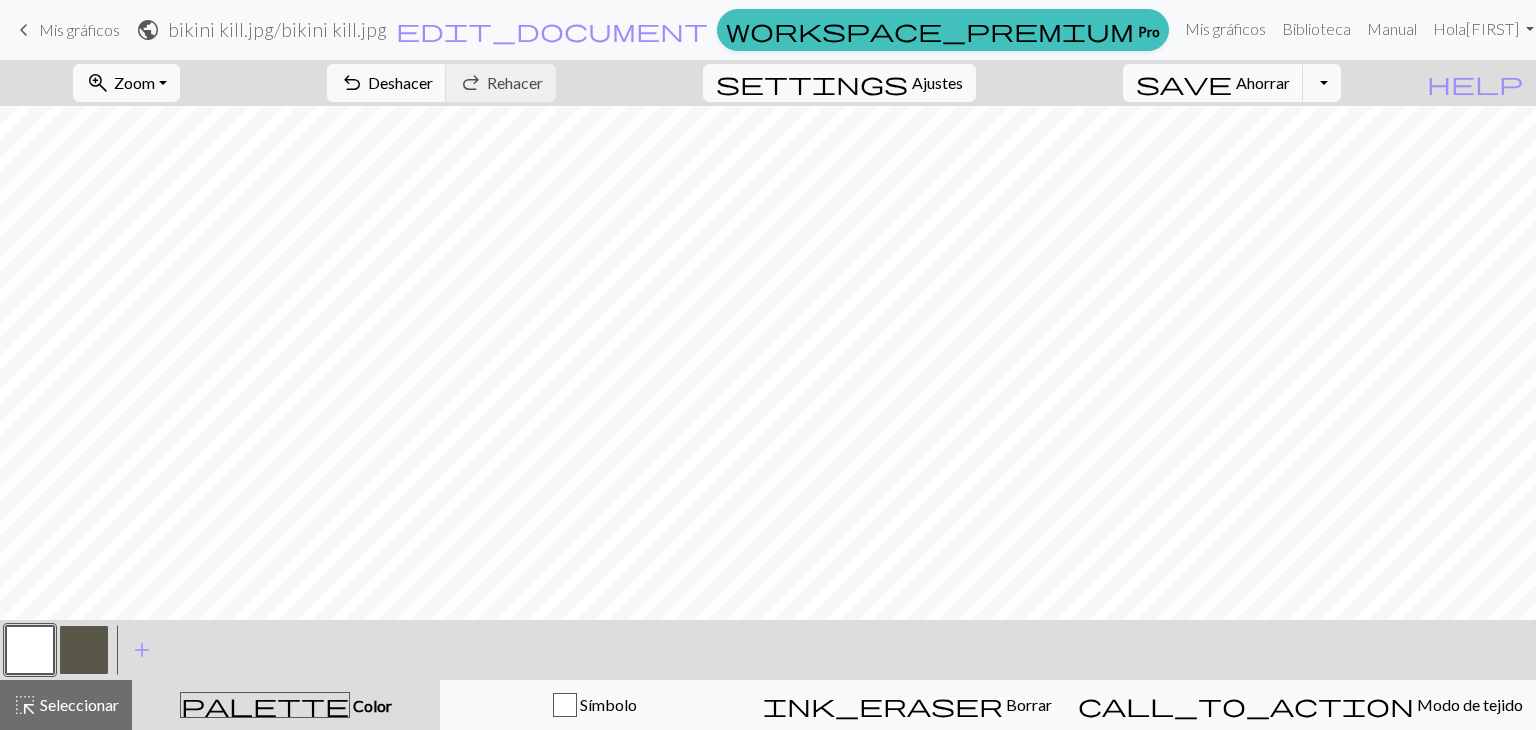 click at bounding box center [30, 650] 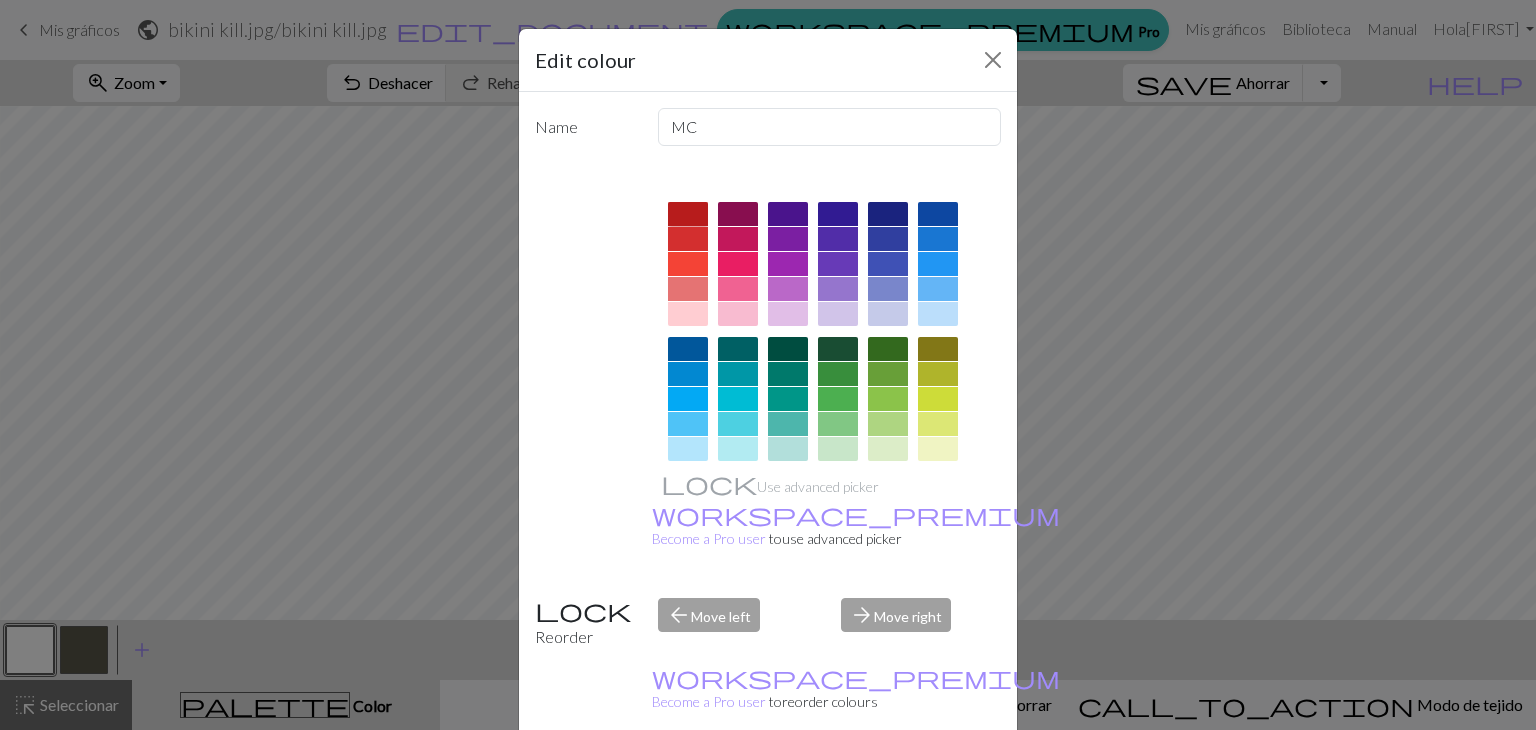 click at bounding box center [688, 214] 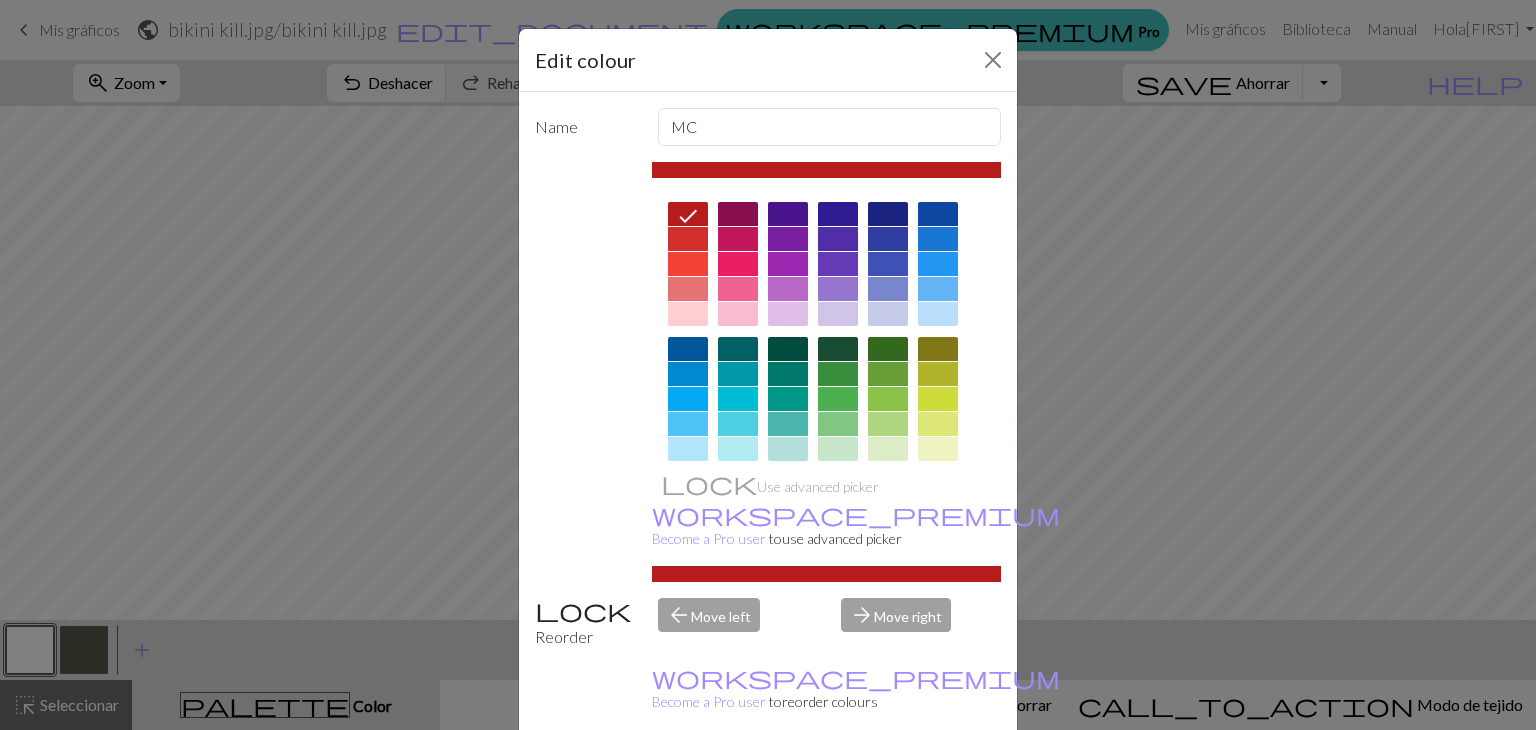 scroll, scrollTop: 48, scrollLeft: 0, axis: vertical 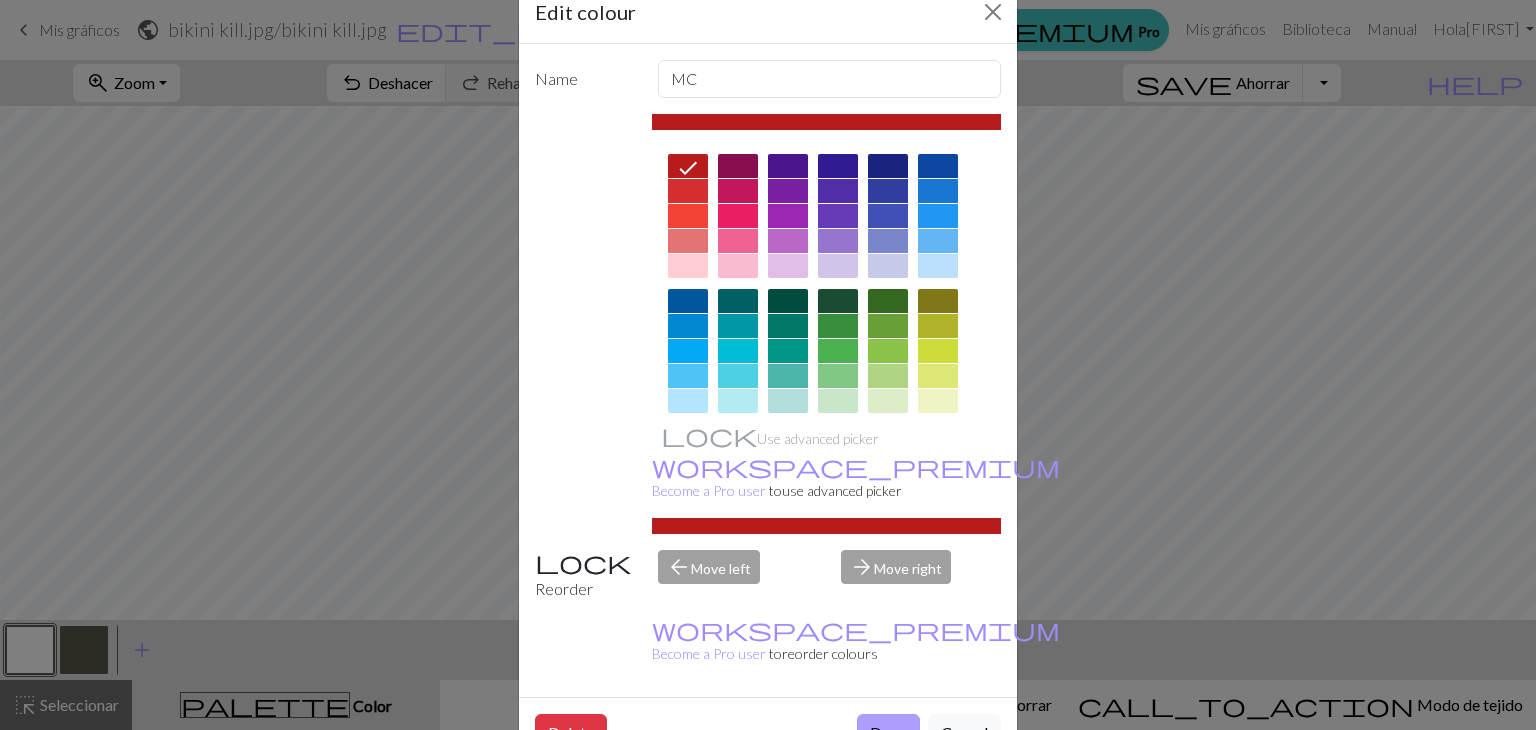 click on "Done" at bounding box center [888, 733] 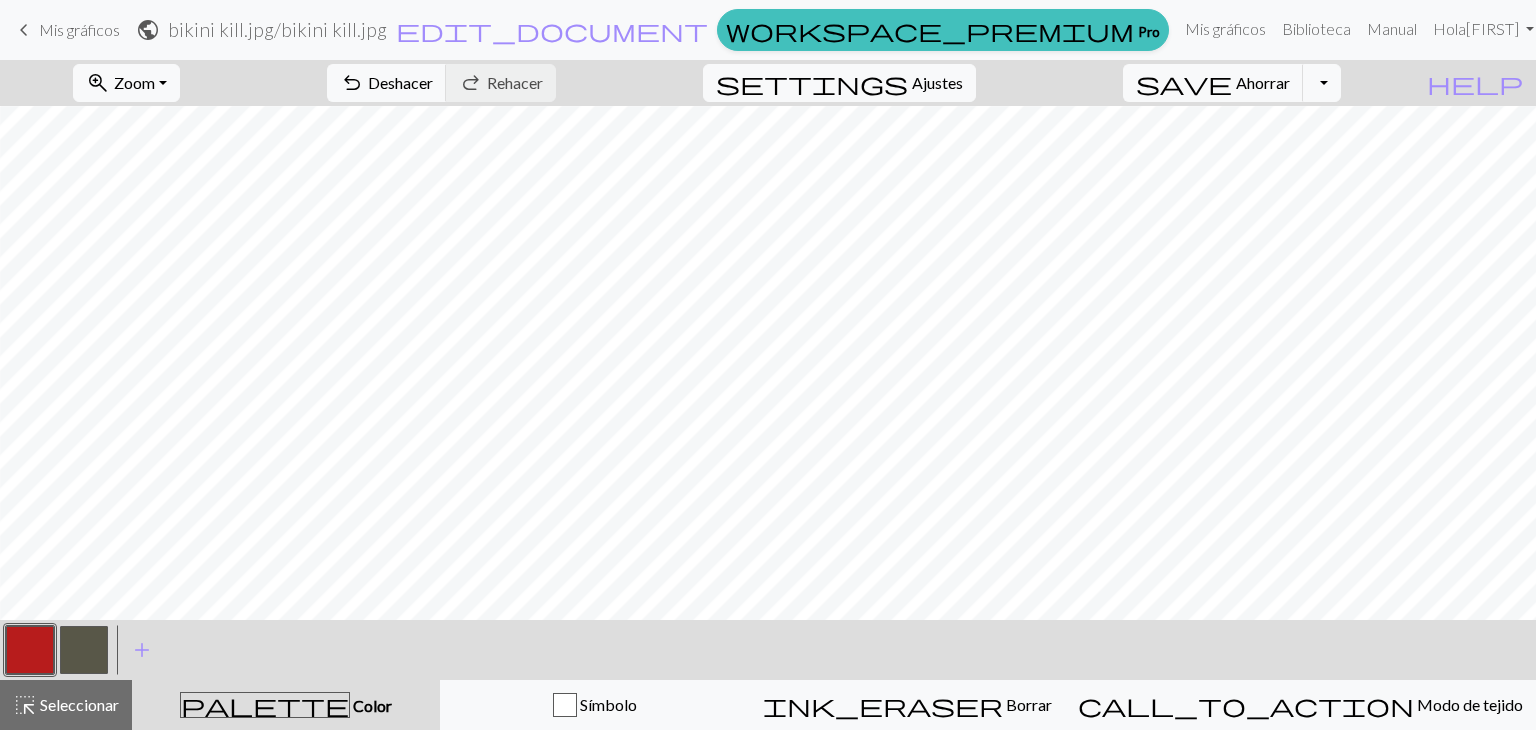 click at bounding box center (84, 650) 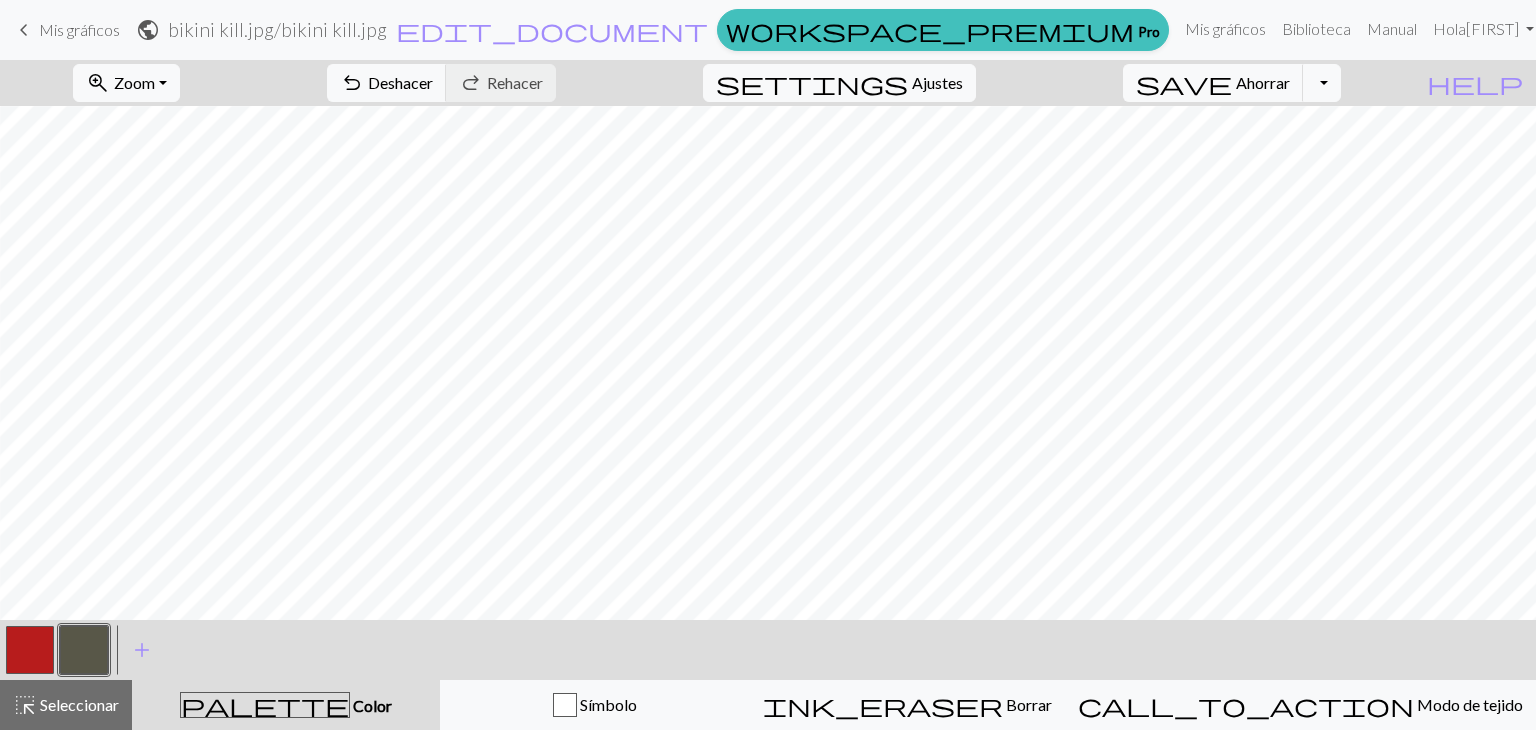click at bounding box center [84, 650] 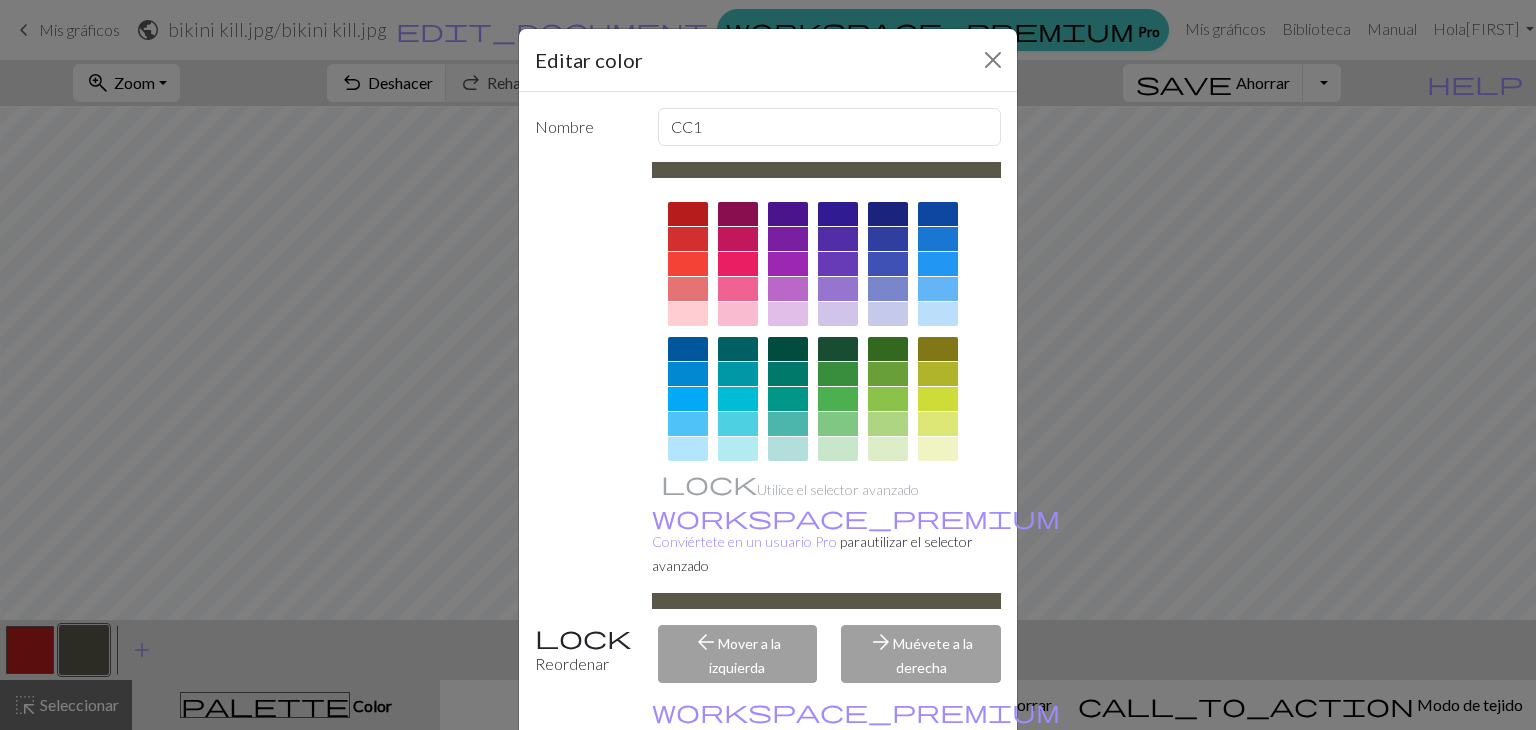 scroll, scrollTop: 288, scrollLeft: 0, axis: vertical 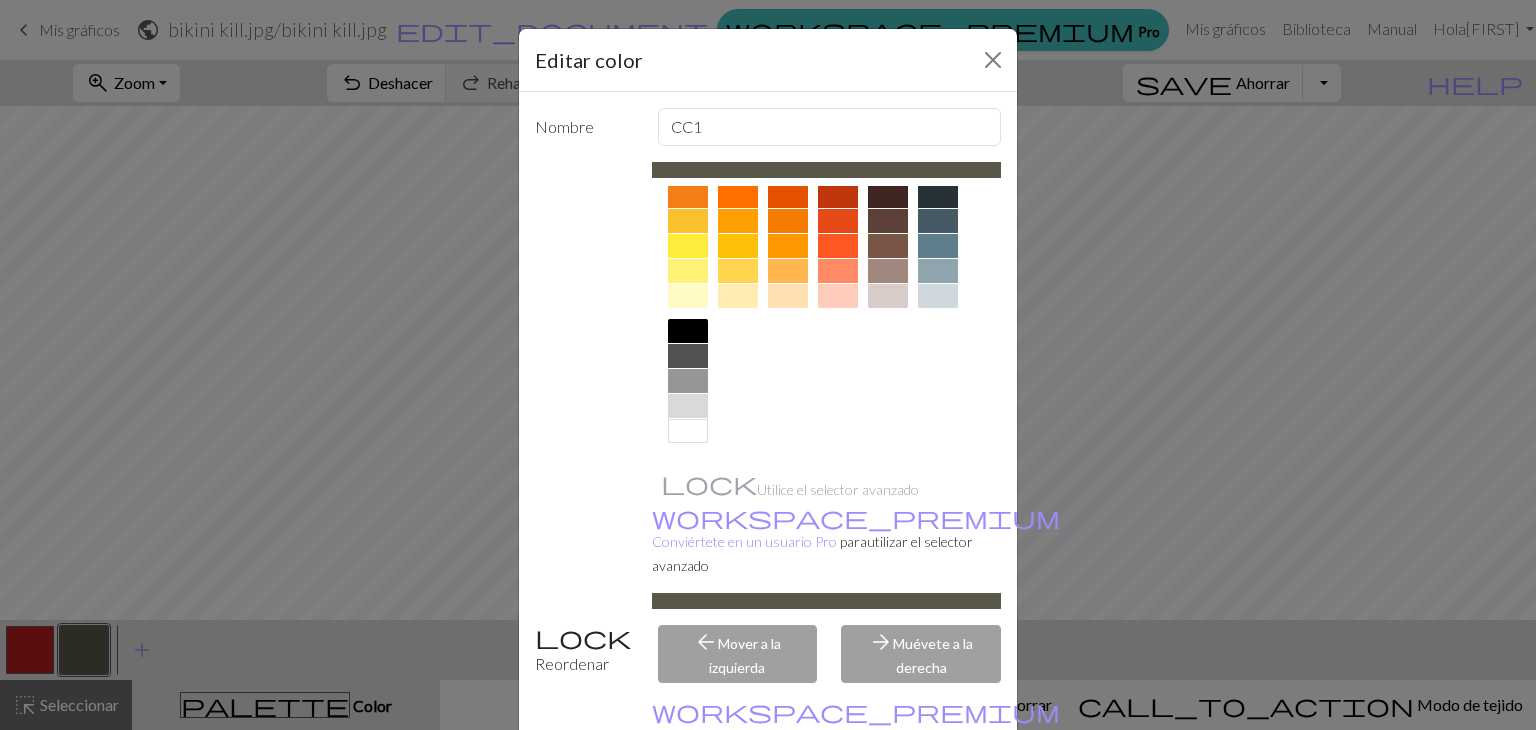 click at bounding box center (688, 431) 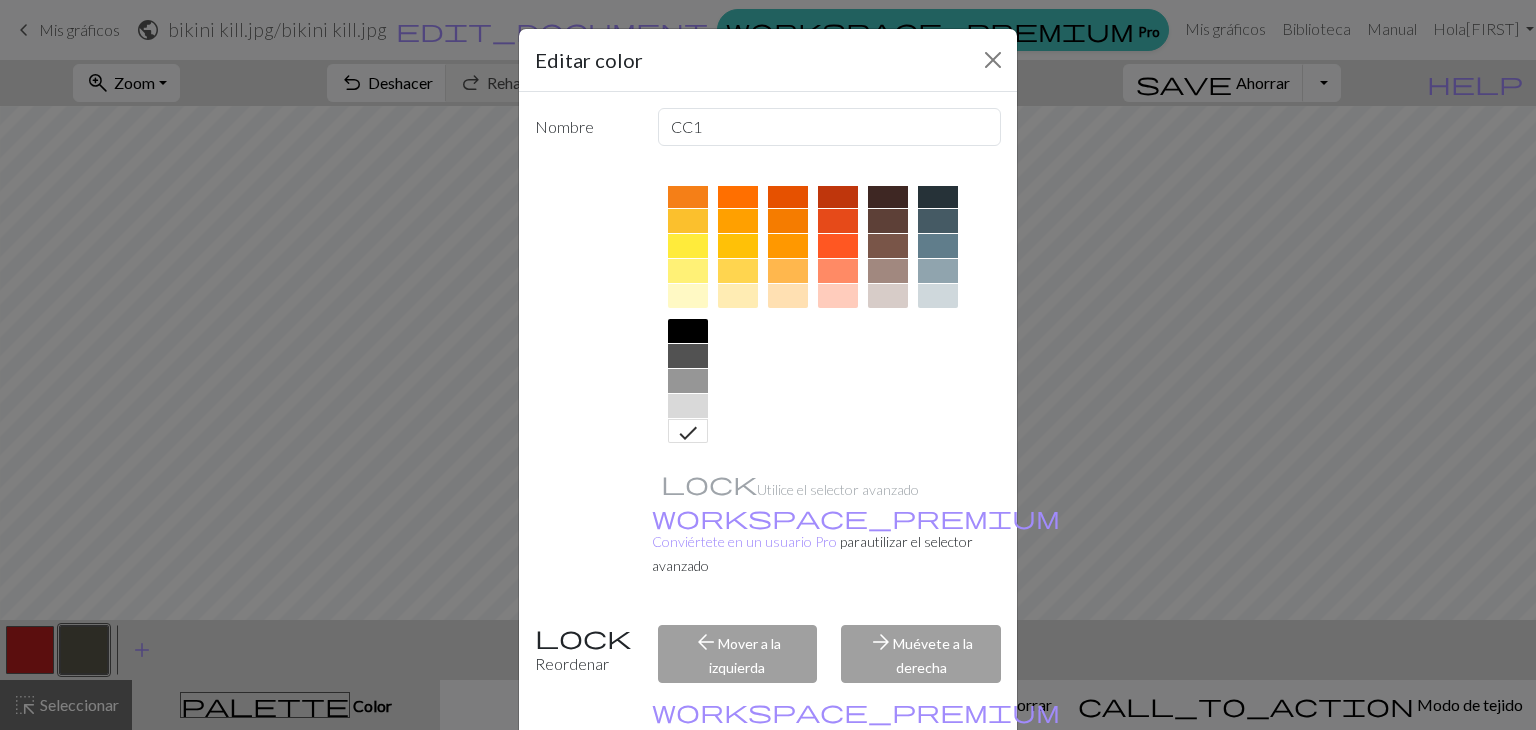 scroll, scrollTop: 101, scrollLeft: 0, axis: vertical 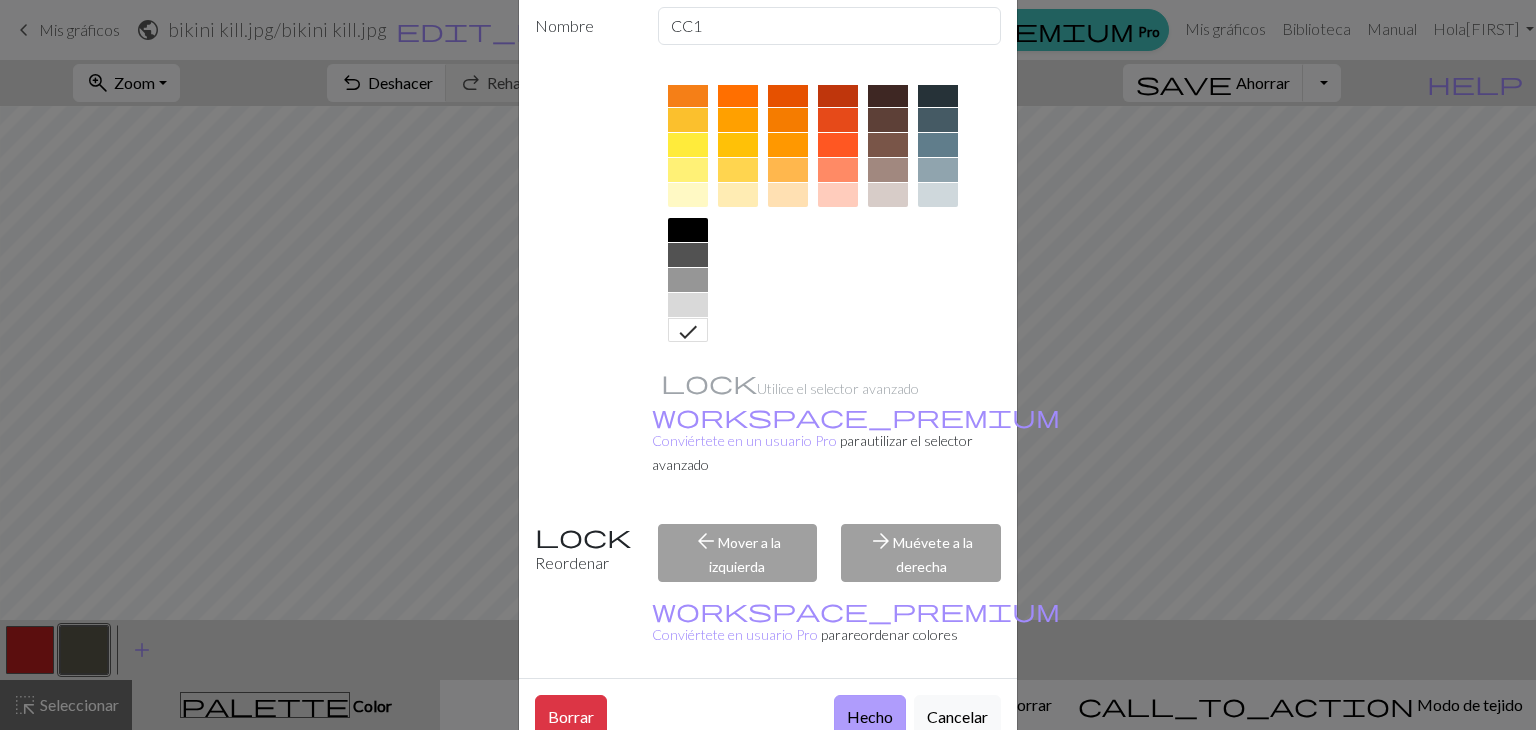 click on "Hecho" at bounding box center (870, 716) 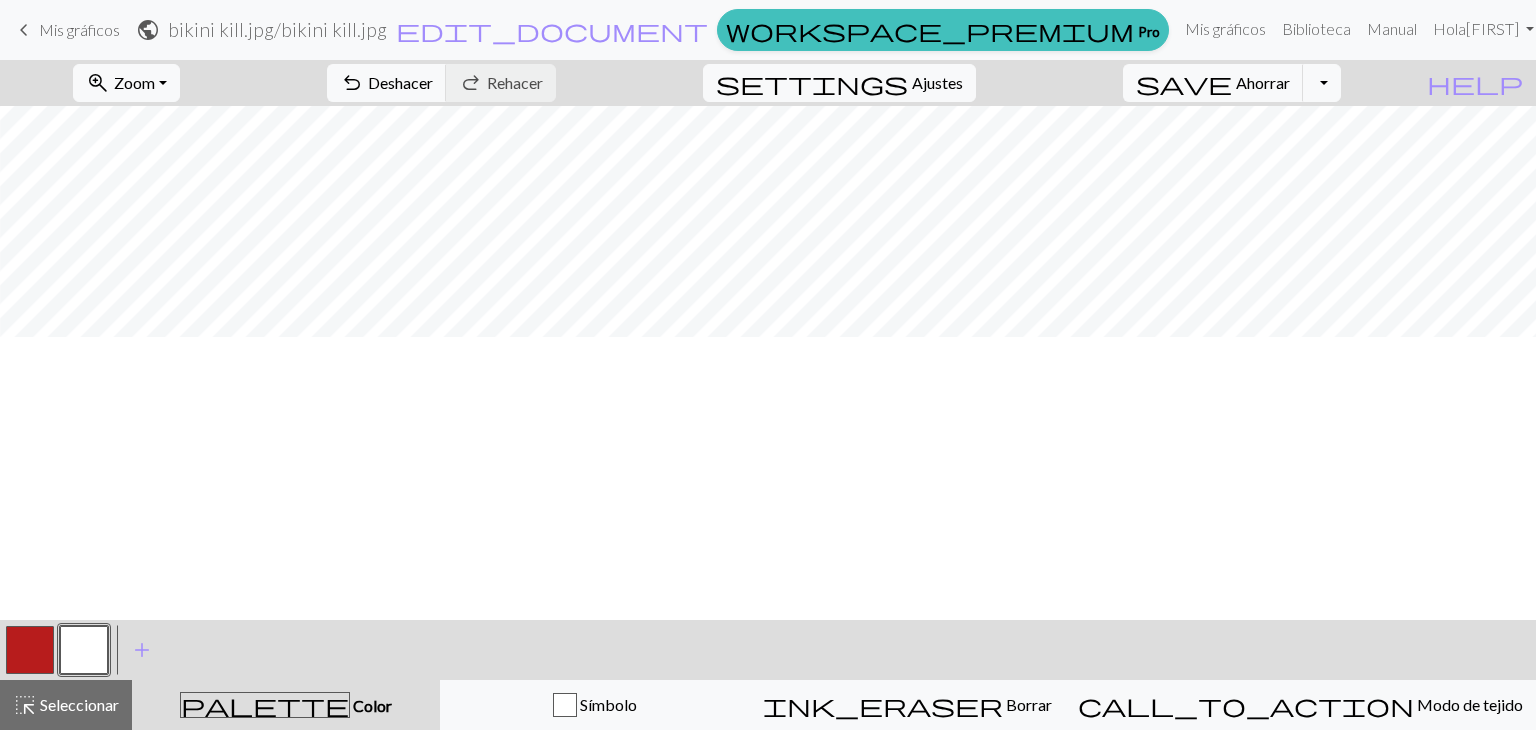 scroll, scrollTop: 0, scrollLeft: 147, axis: horizontal 